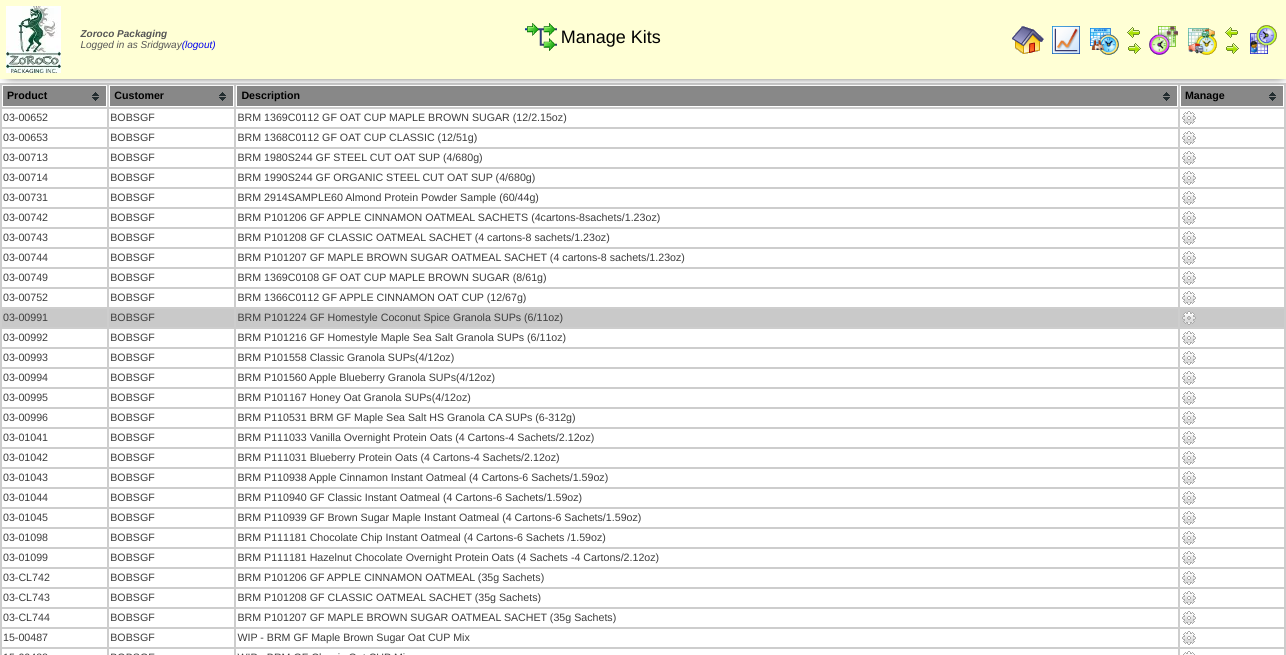scroll, scrollTop: 102, scrollLeft: 0, axis: vertical 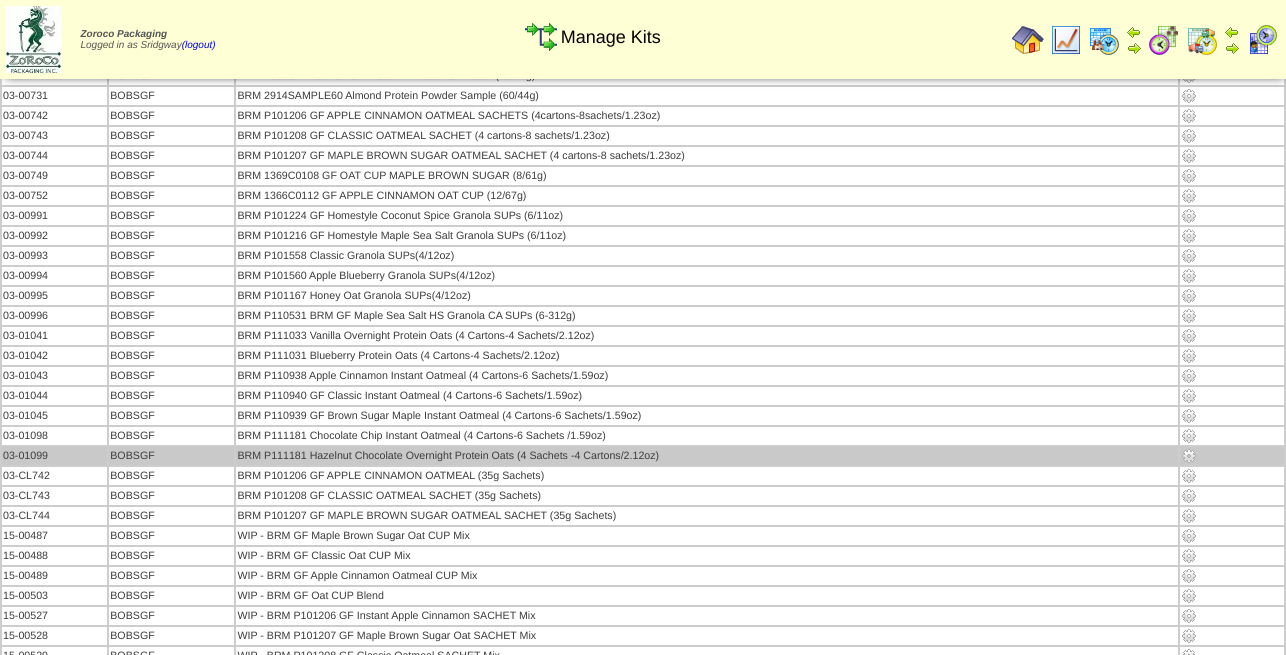 click at bounding box center (1189, 456) 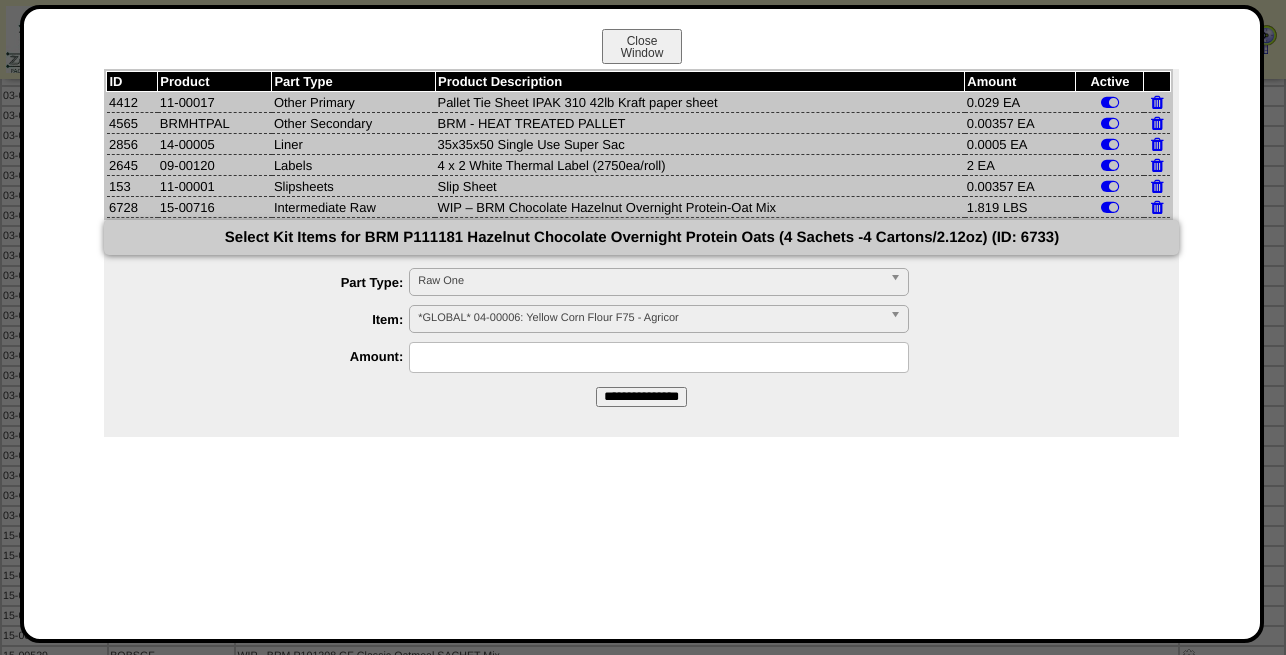 click on "*GLOBAL*  04-00006: Yellow Corn Flour F75 - Agricor" at bounding box center (650, 318) 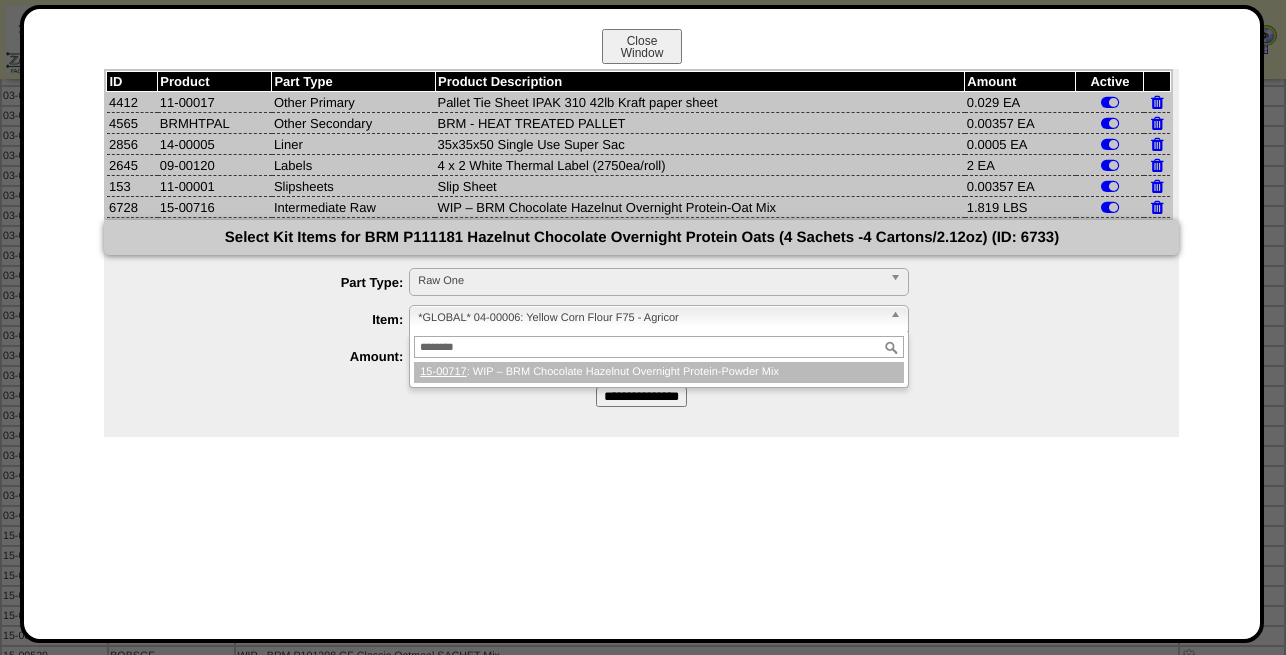 type on "********" 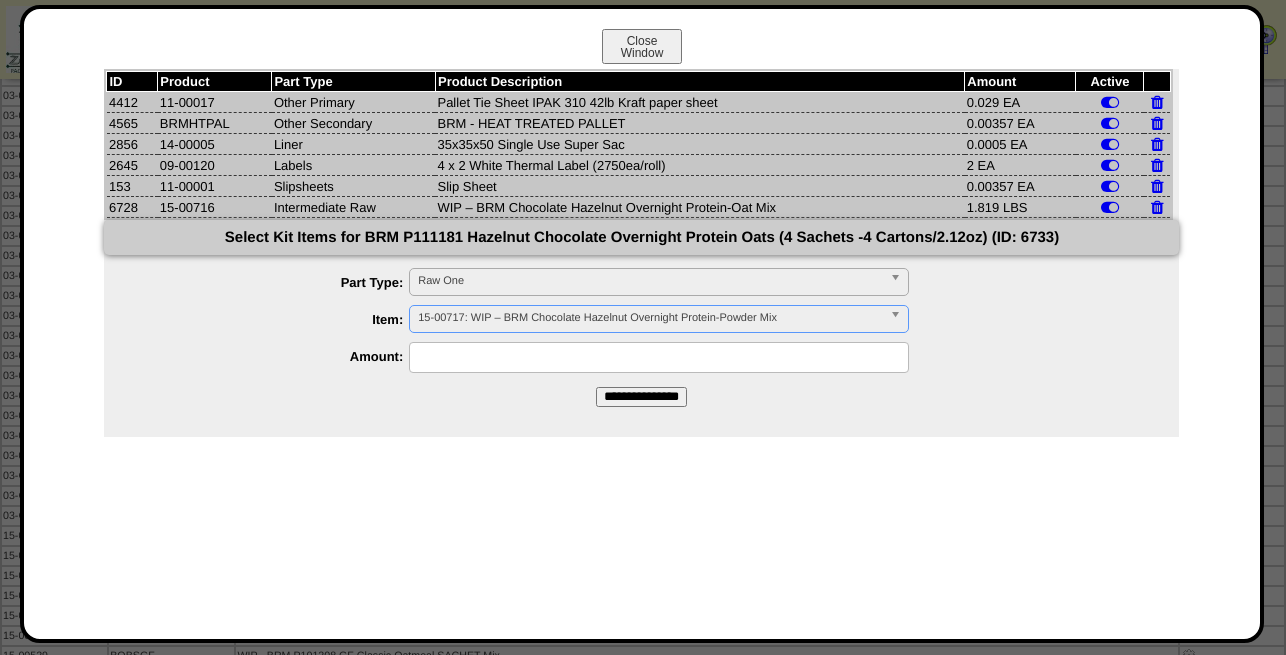 click at bounding box center [659, 357] 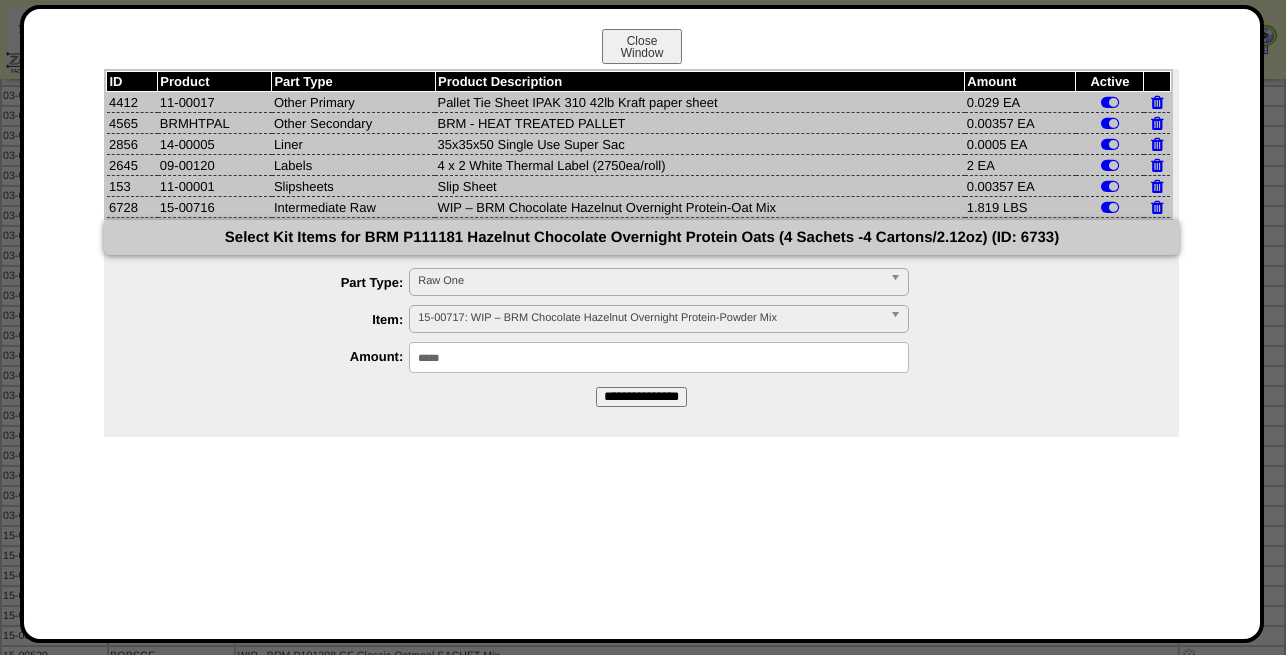 click on "**********" at bounding box center (641, 397) 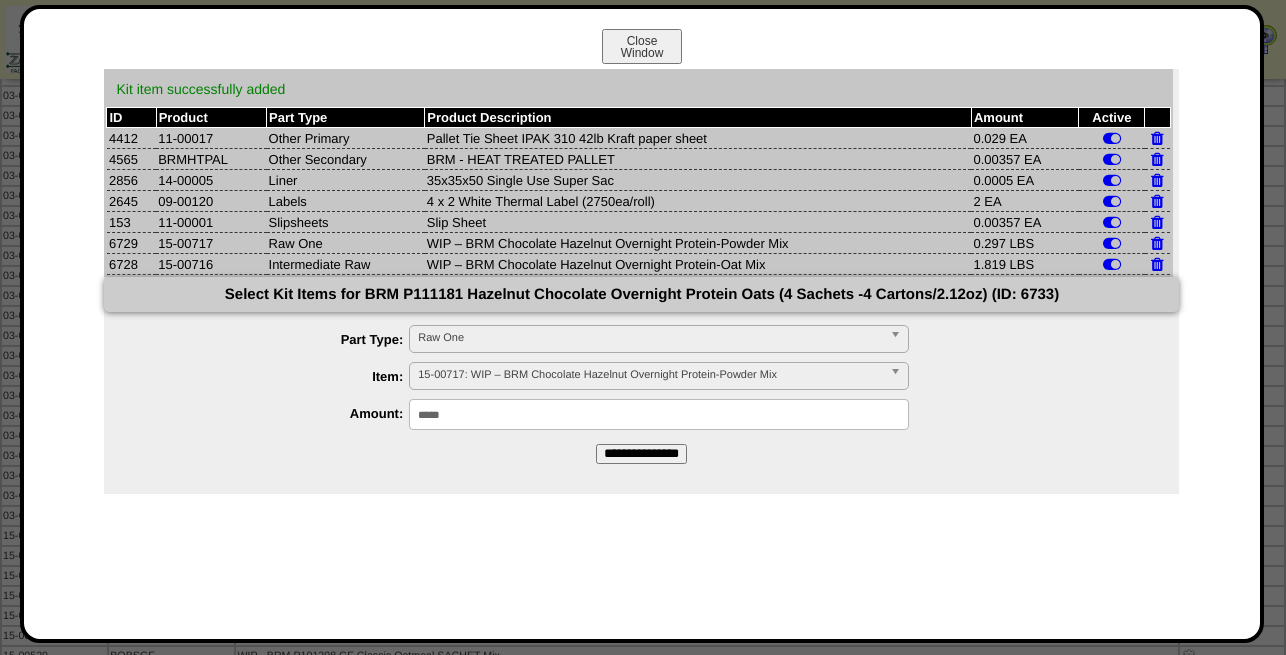 click on "*****" at bounding box center (659, 414) 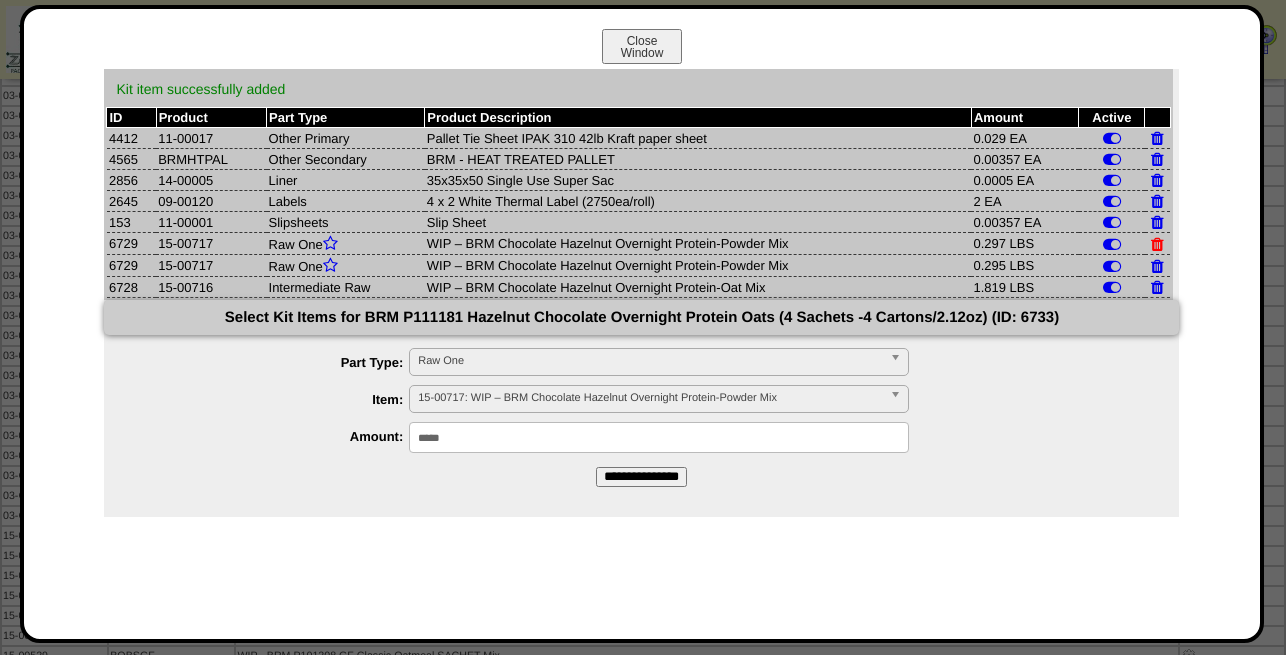 click at bounding box center [1157, 244] 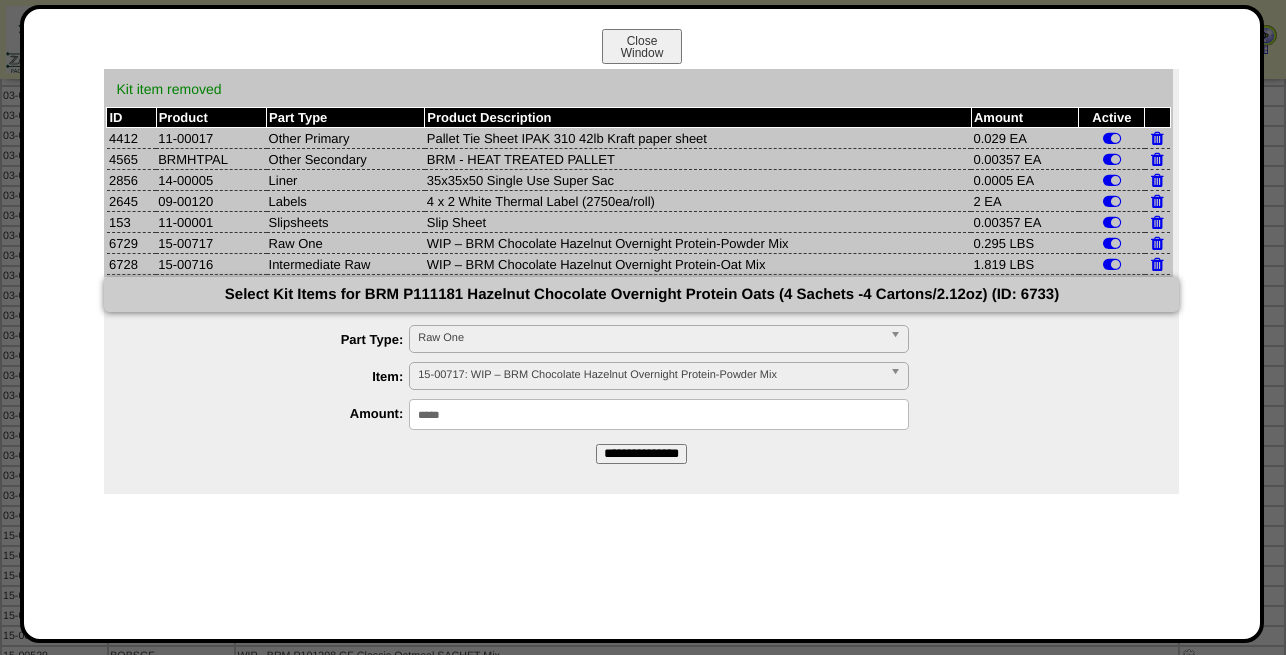 click on "Raw One" at bounding box center [650, 338] 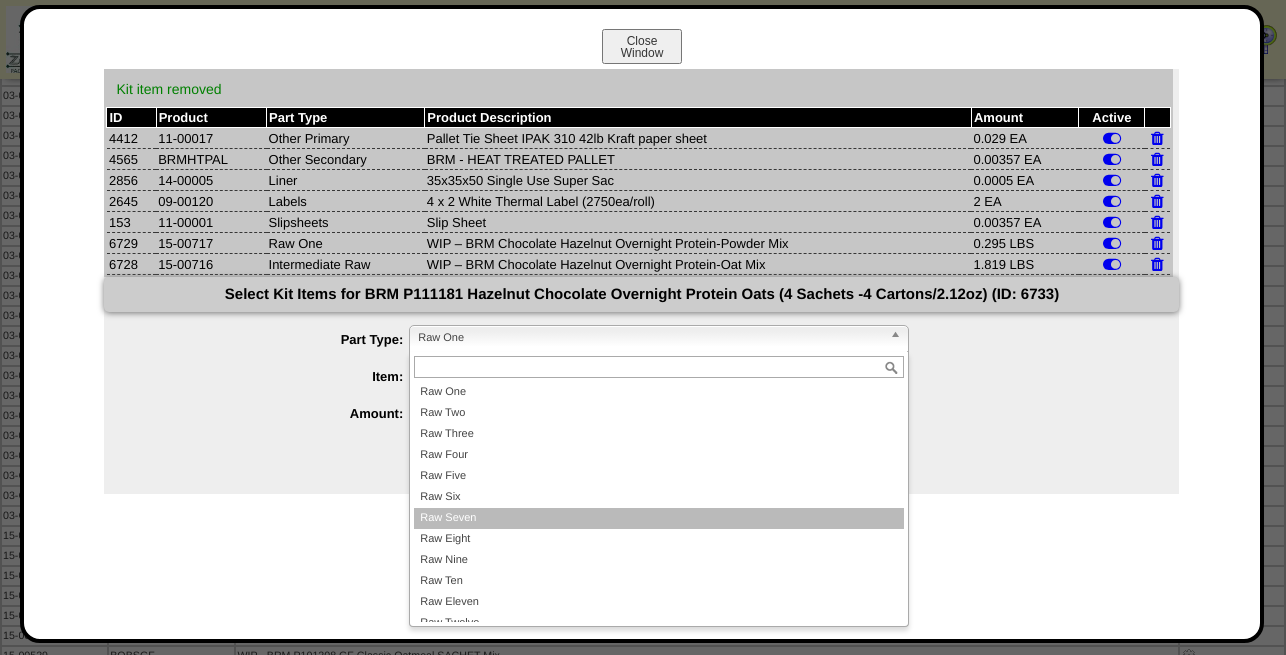 scroll, scrollTop: 360, scrollLeft: 0, axis: vertical 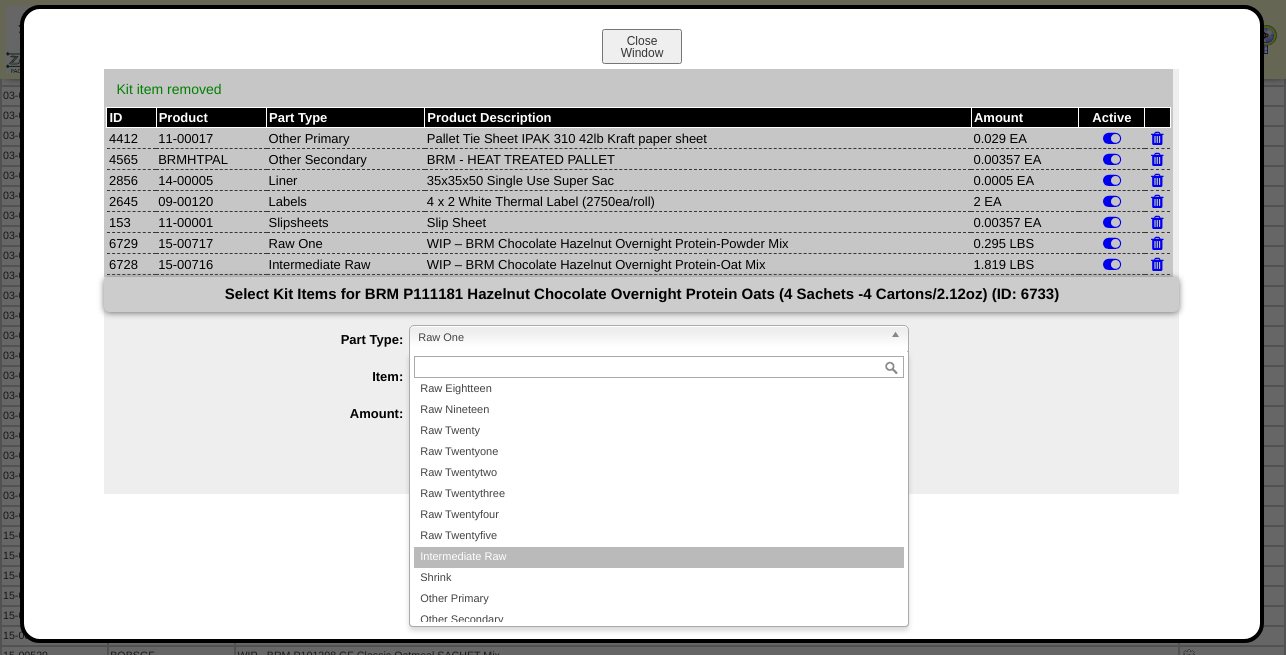 click on "Intermediate Raw" at bounding box center [659, 557] 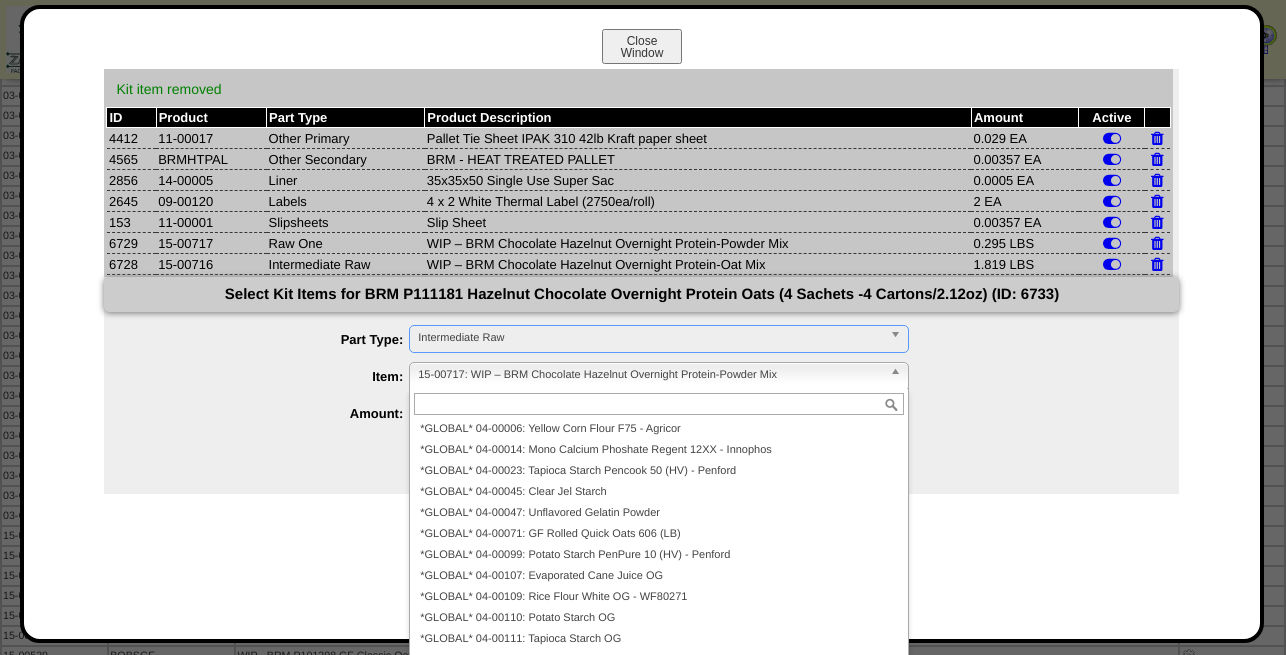scroll, scrollTop: 14678, scrollLeft: 0, axis: vertical 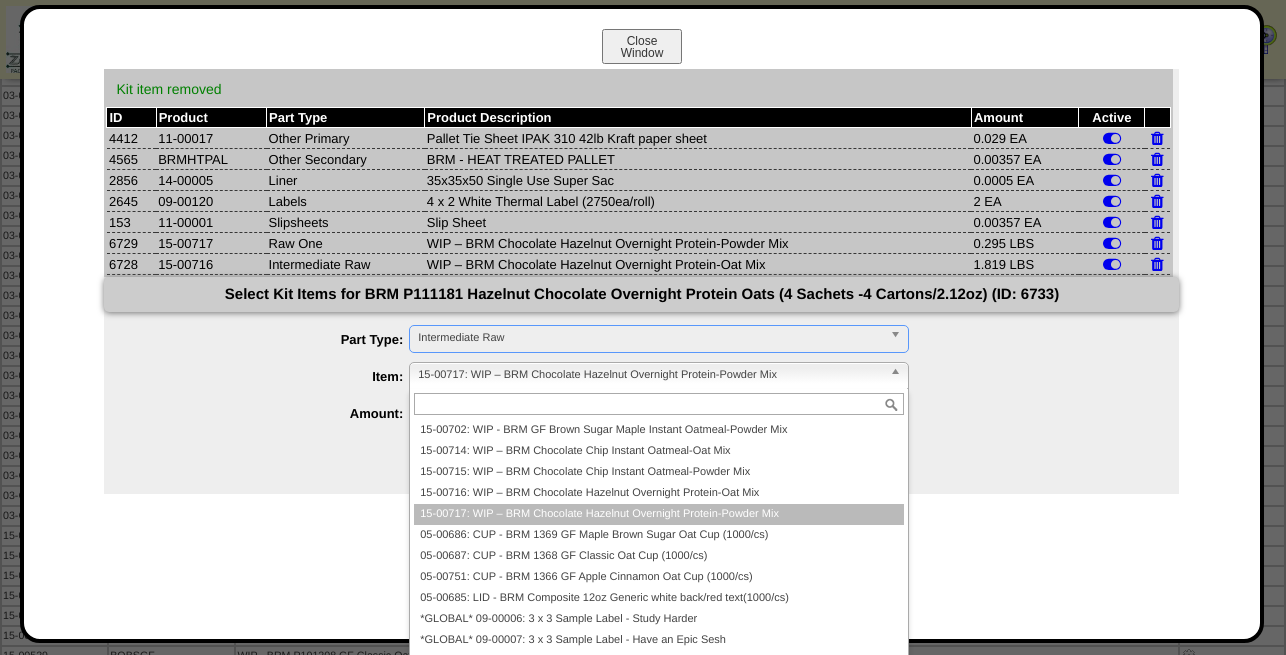 click on "15-00717: WIP – BRM Chocolate Hazelnut Overnight Protein-Powder Mix" at bounding box center (650, 375) 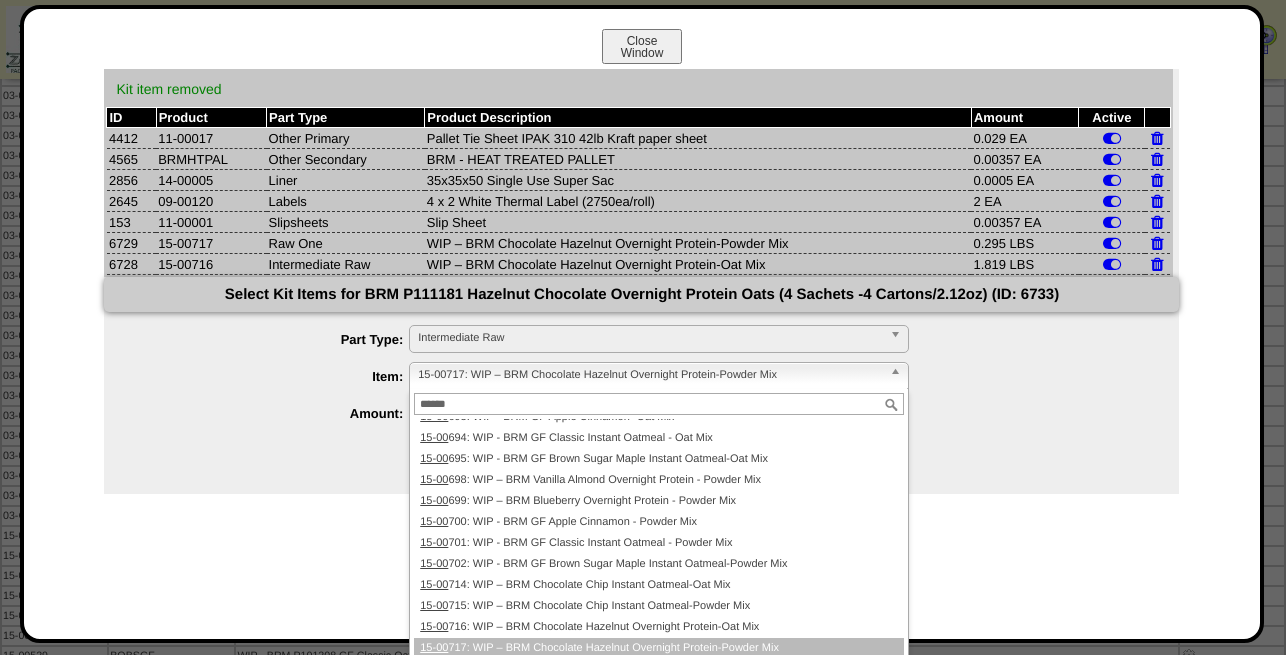 scroll, scrollTop: 0, scrollLeft: 0, axis: both 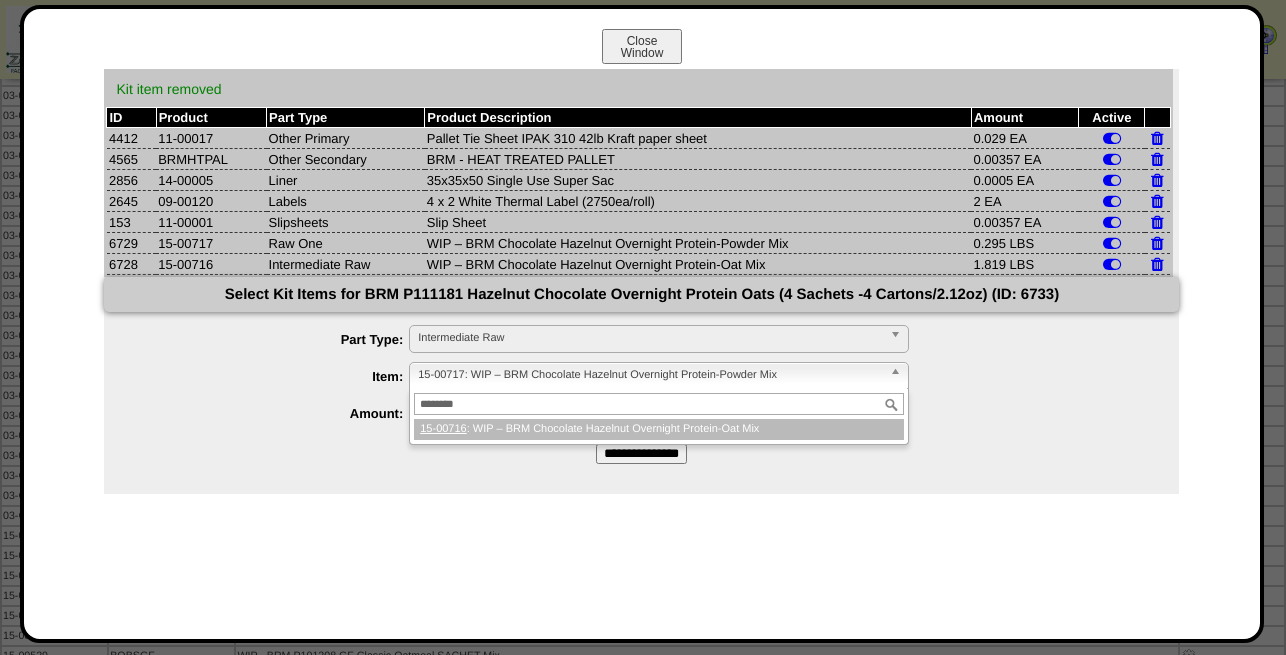type on "********" 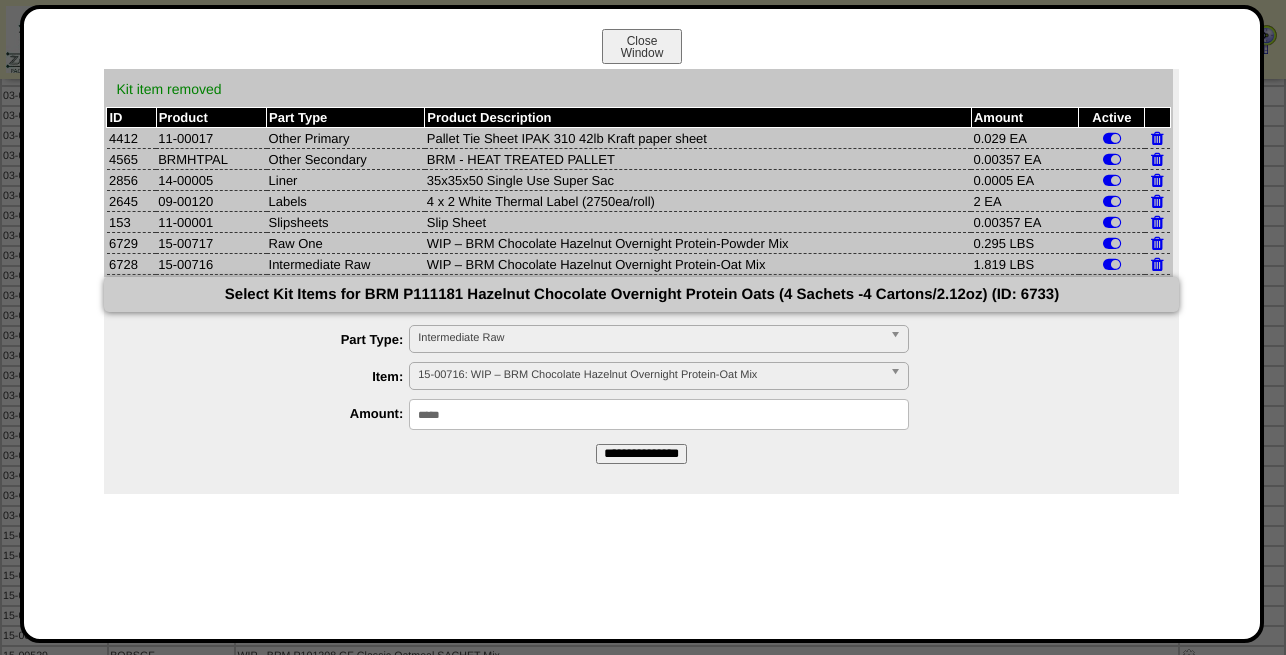 drag, startPoint x: 488, startPoint y: 413, endPoint x: 246, endPoint y: 412, distance: 242.00206 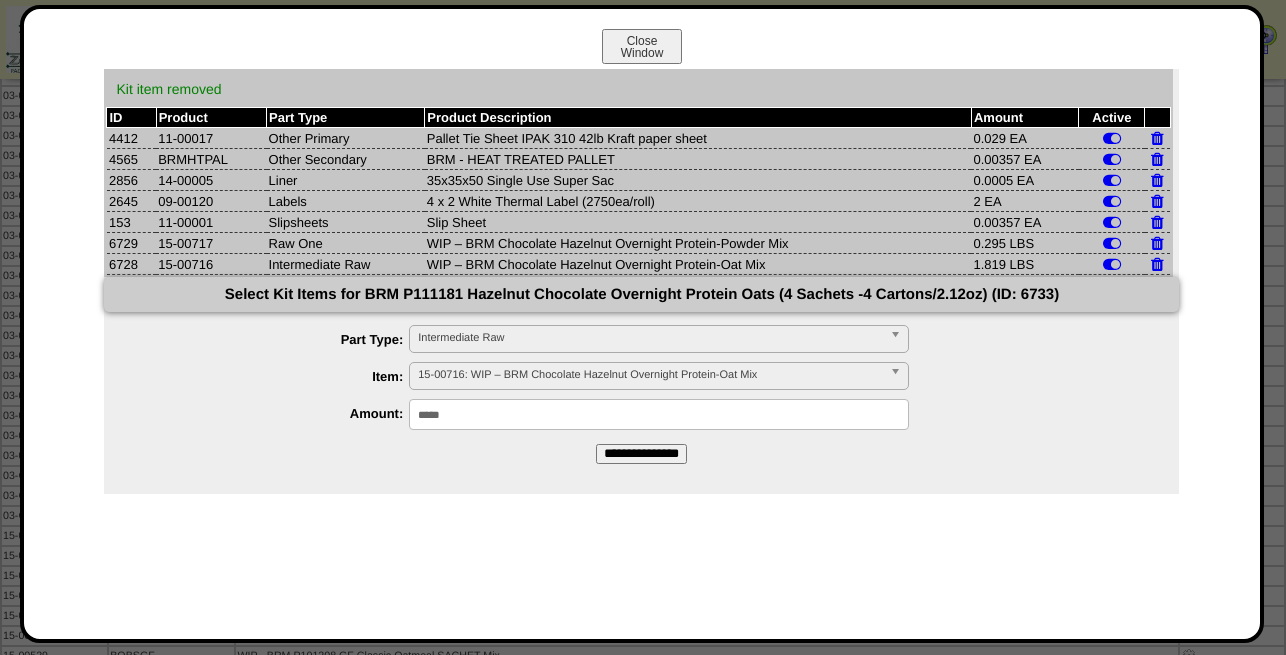 type on "*****" 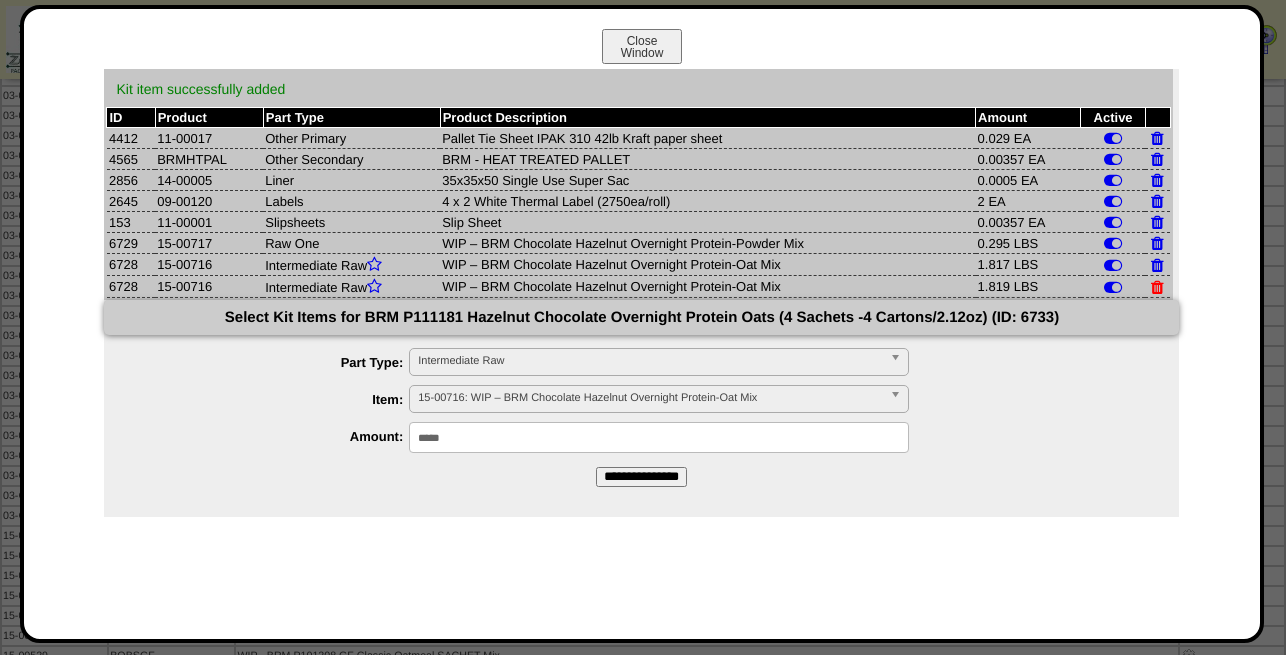 click at bounding box center [1157, 287] 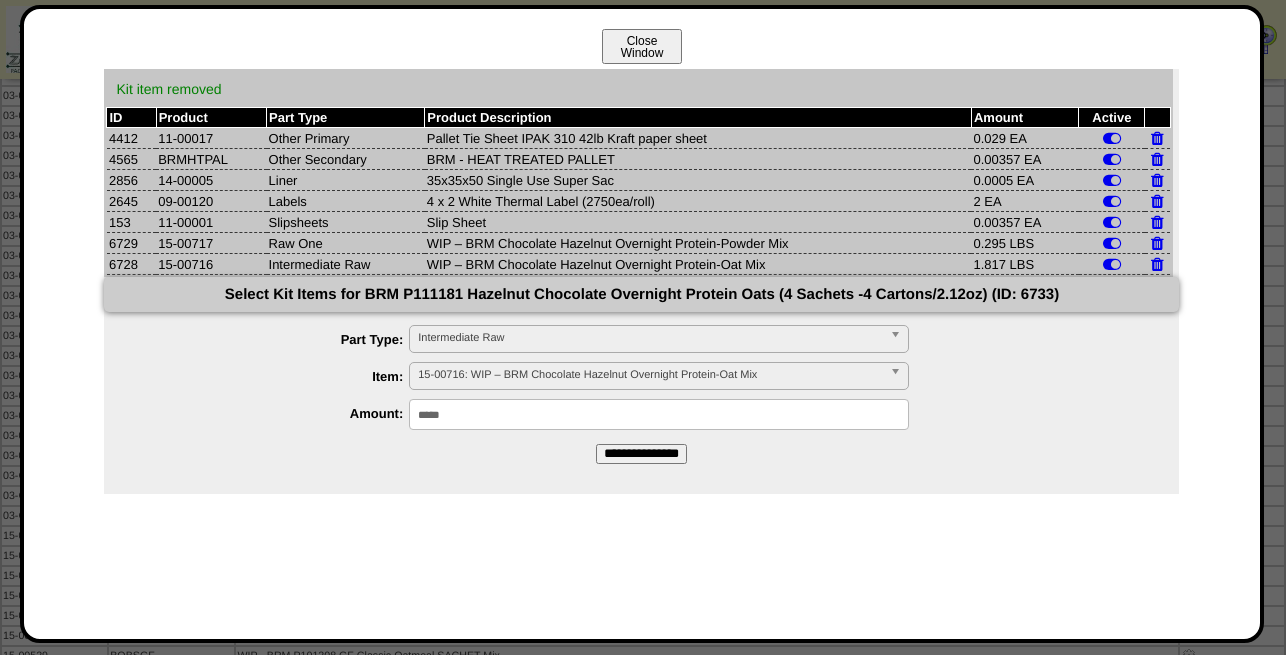 click on "Close Window" at bounding box center [642, 46] 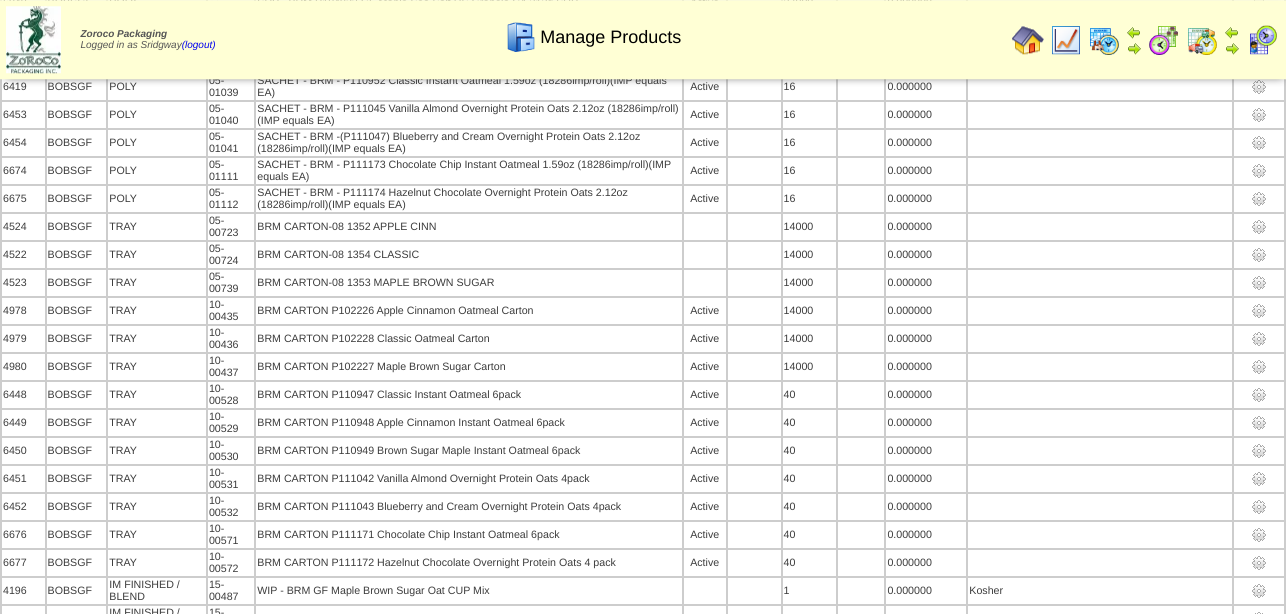 scroll, scrollTop: 2878, scrollLeft: 0, axis: vertical 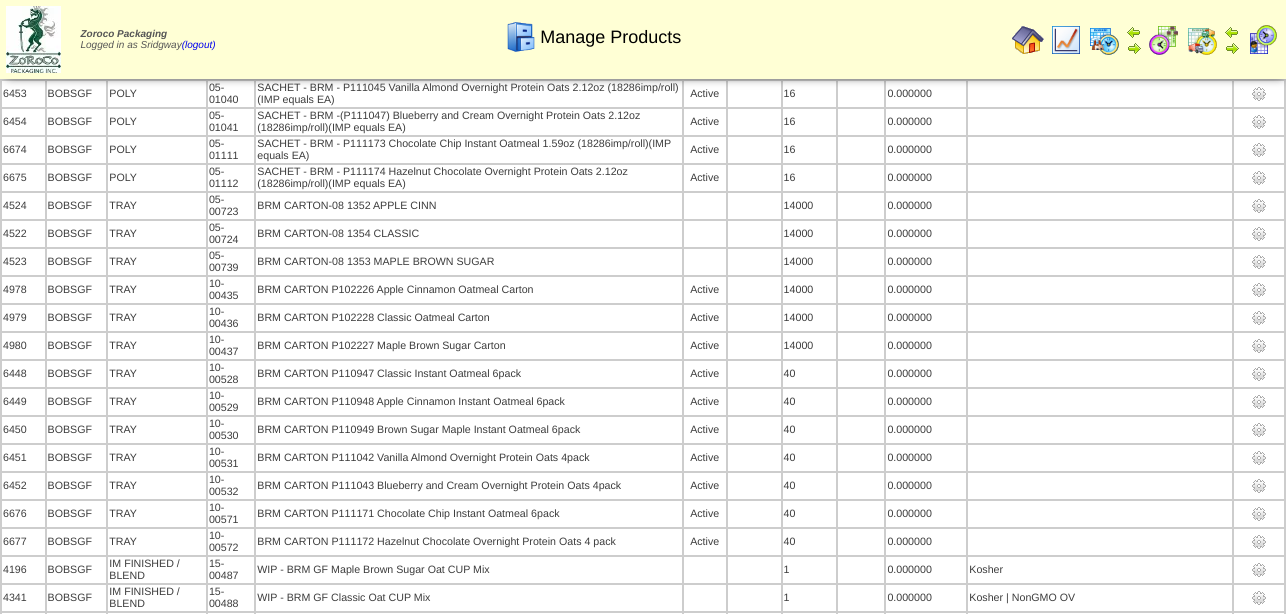 drag, startPoint x: 574, startPoint y: 489, endPoint x: 262, endPoint y: 493, distance: 312.02563 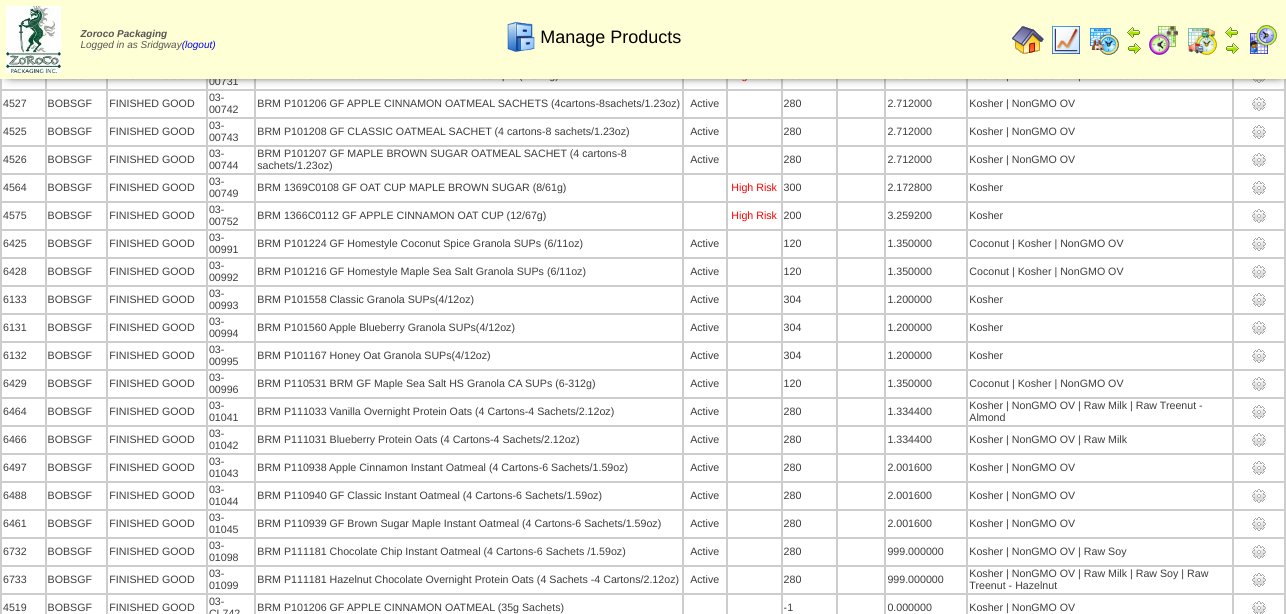 scroll, scrollTop: 1246, scrollLeft: 0, axis: vertical 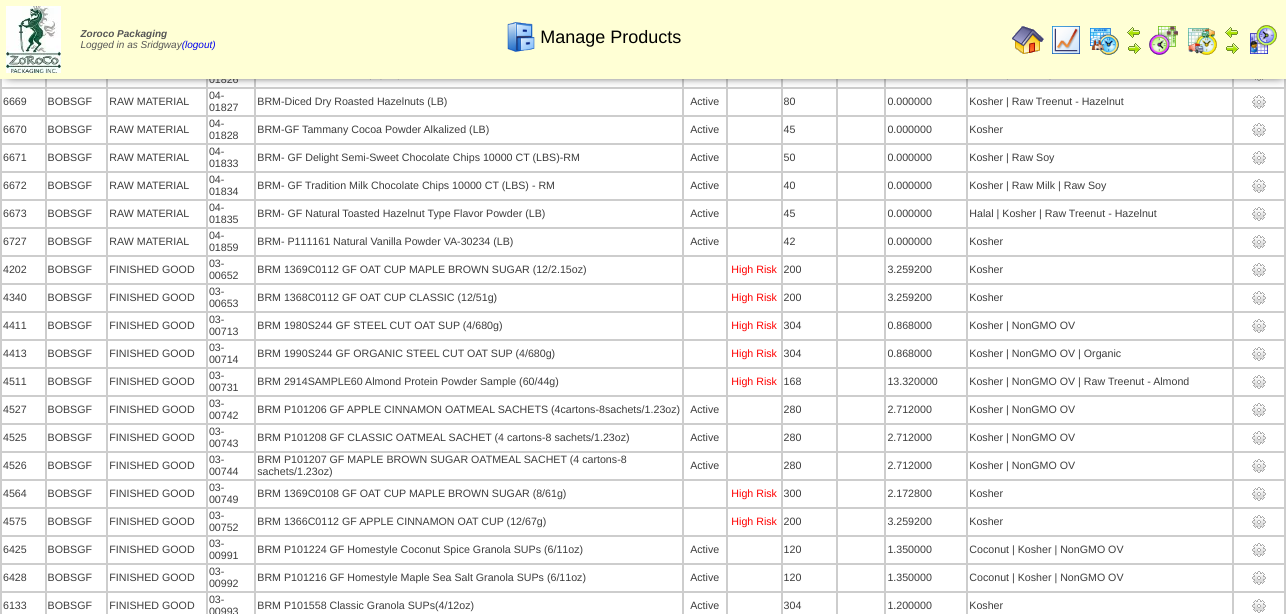 click at bounding box center (1028, 40) 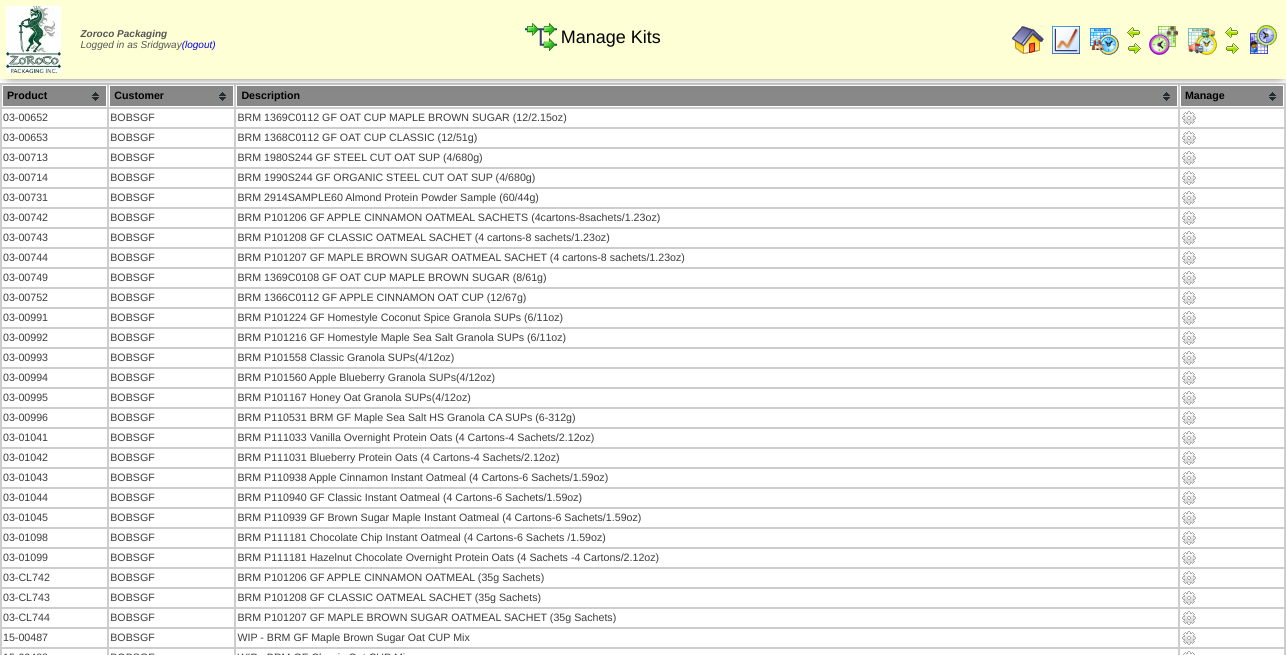scroll, scrollTop: 0, scrollLeft: 0, axis: both 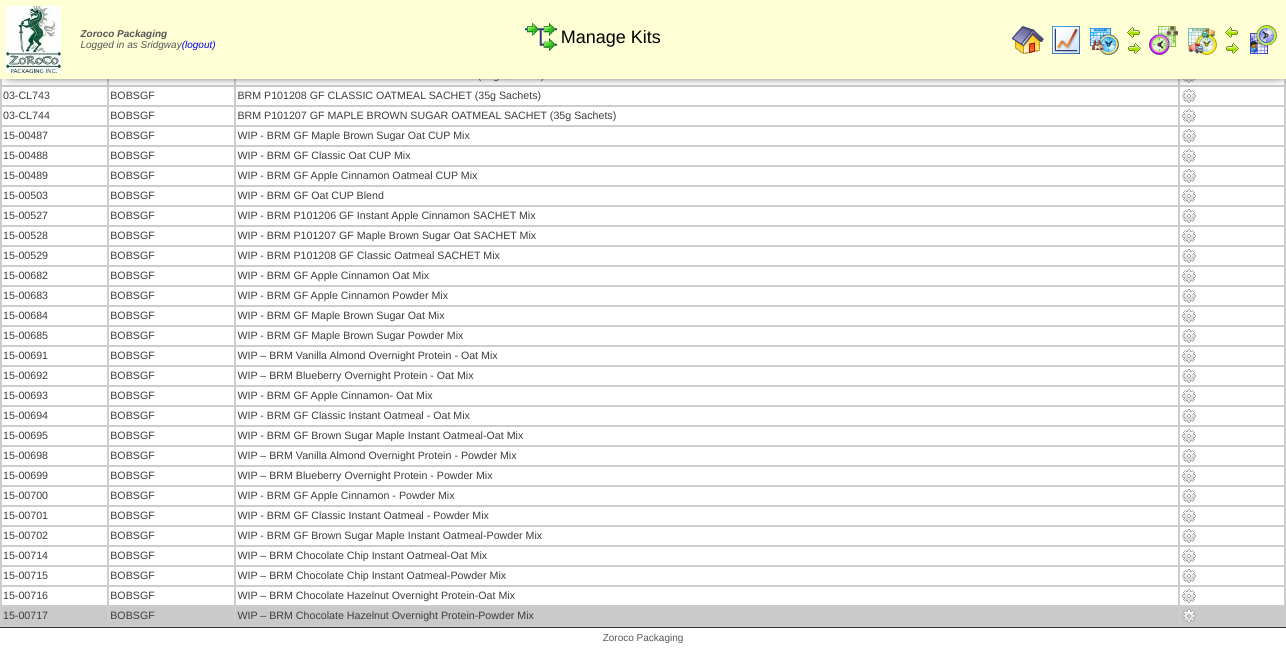 click at bounding box center (1189, 616) 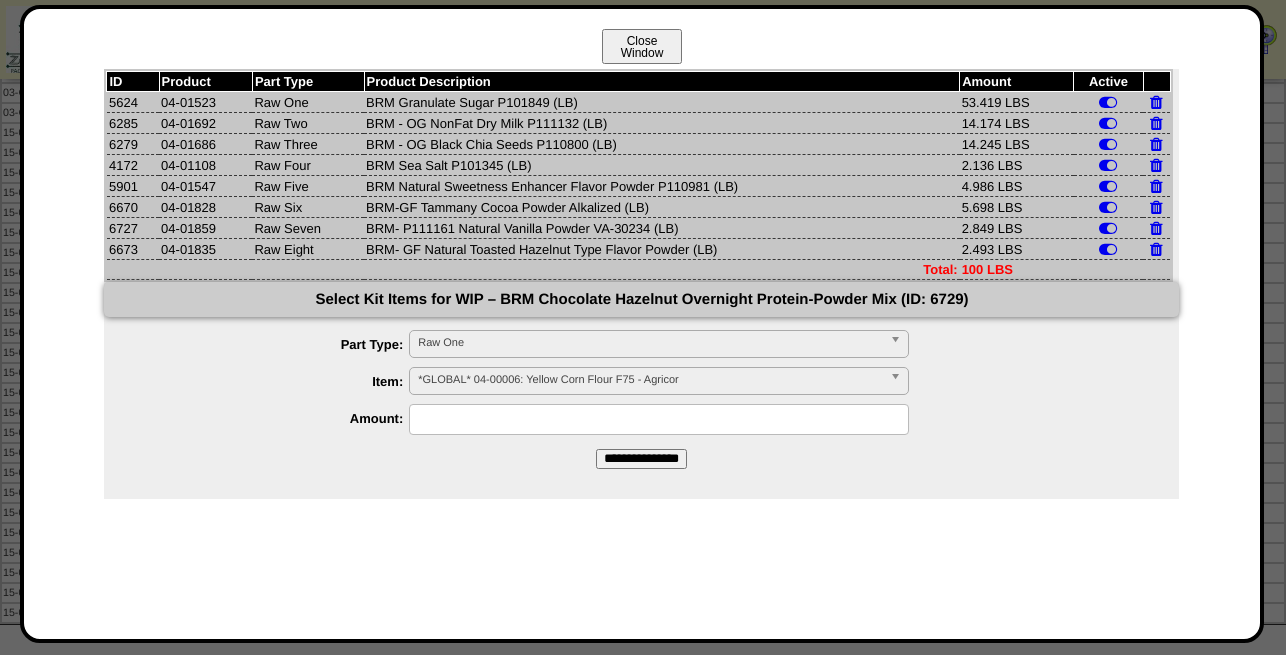click on "Close Window" at bounding box center (642, 46) 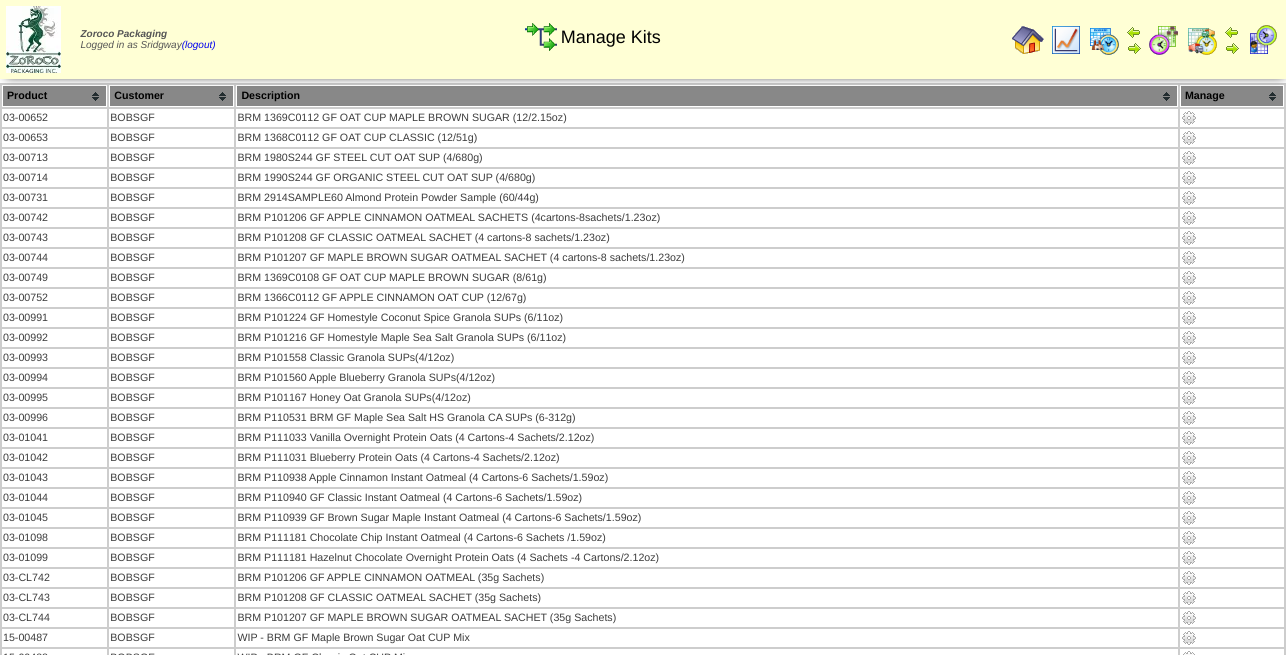 scroll, scrollTop: 0, scrollLeft: 0, axis: both 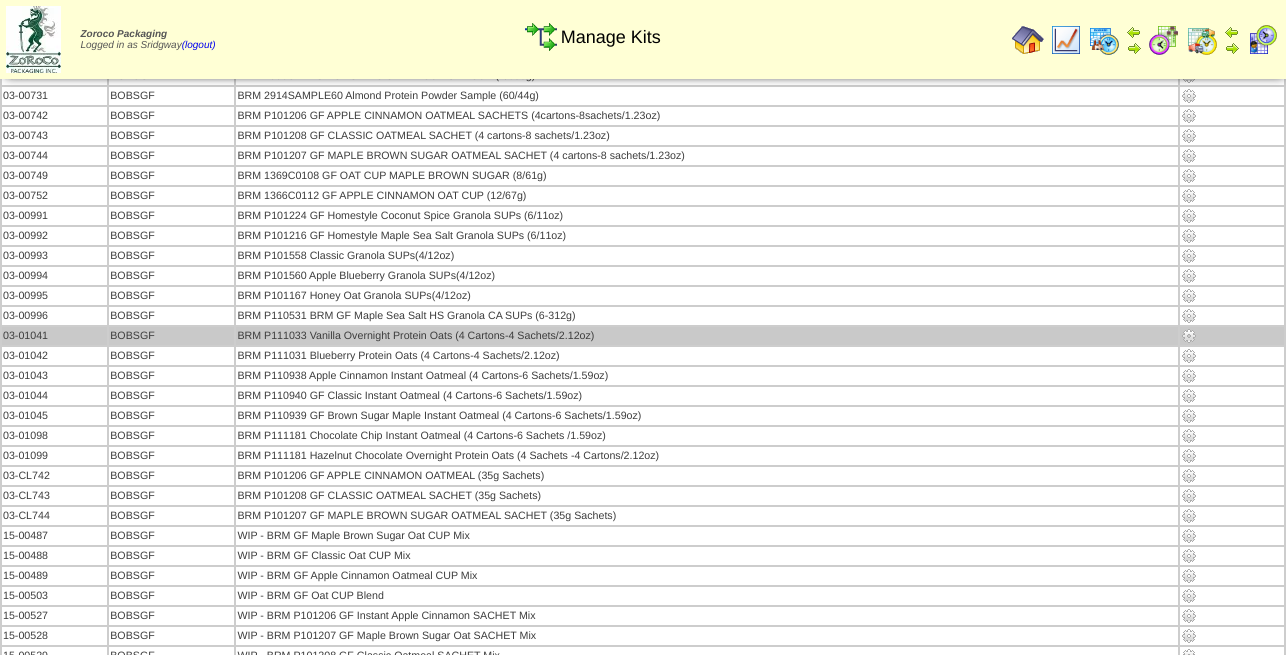 click at bounding box center [1189, 336] 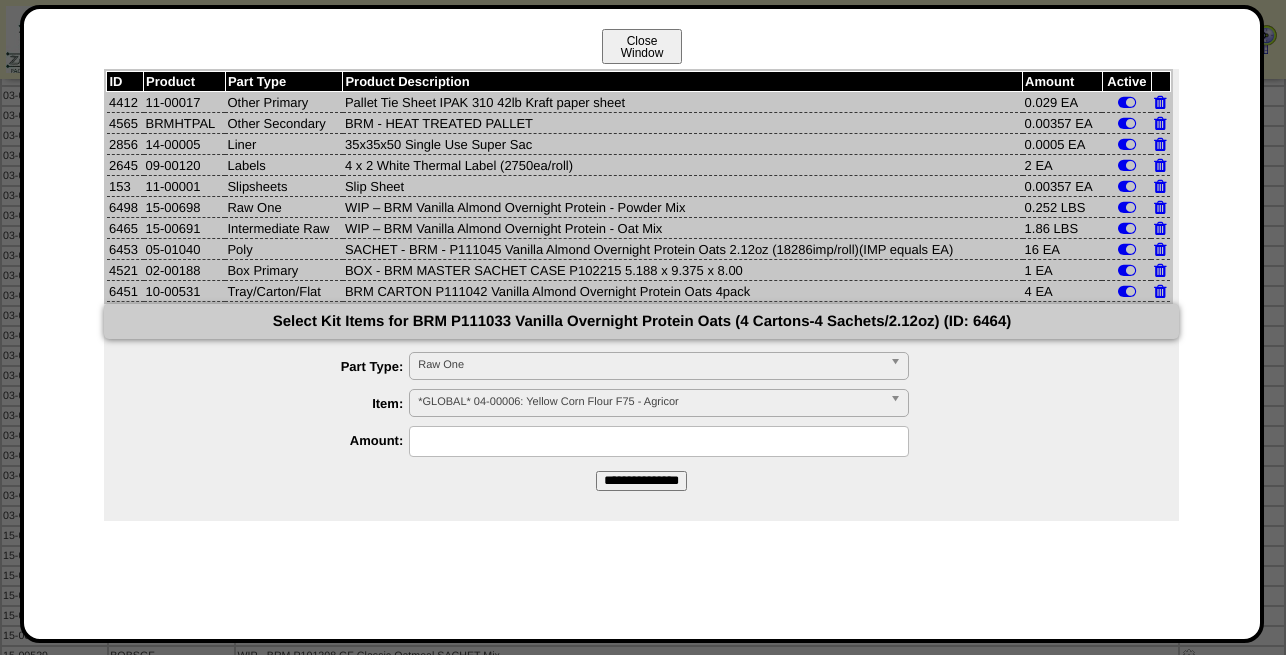 click on "Close Window" at bounding box center (642, 46) 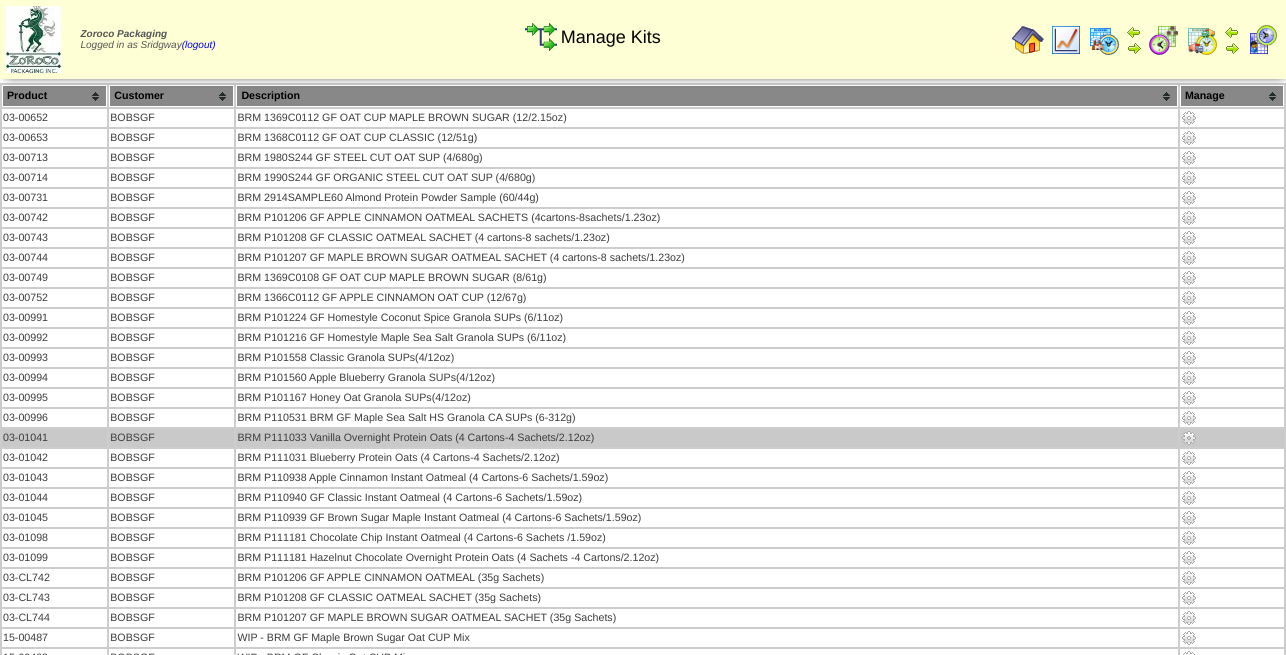 scroll, scrollTop: 0, scrollLeft: 0, axis: both 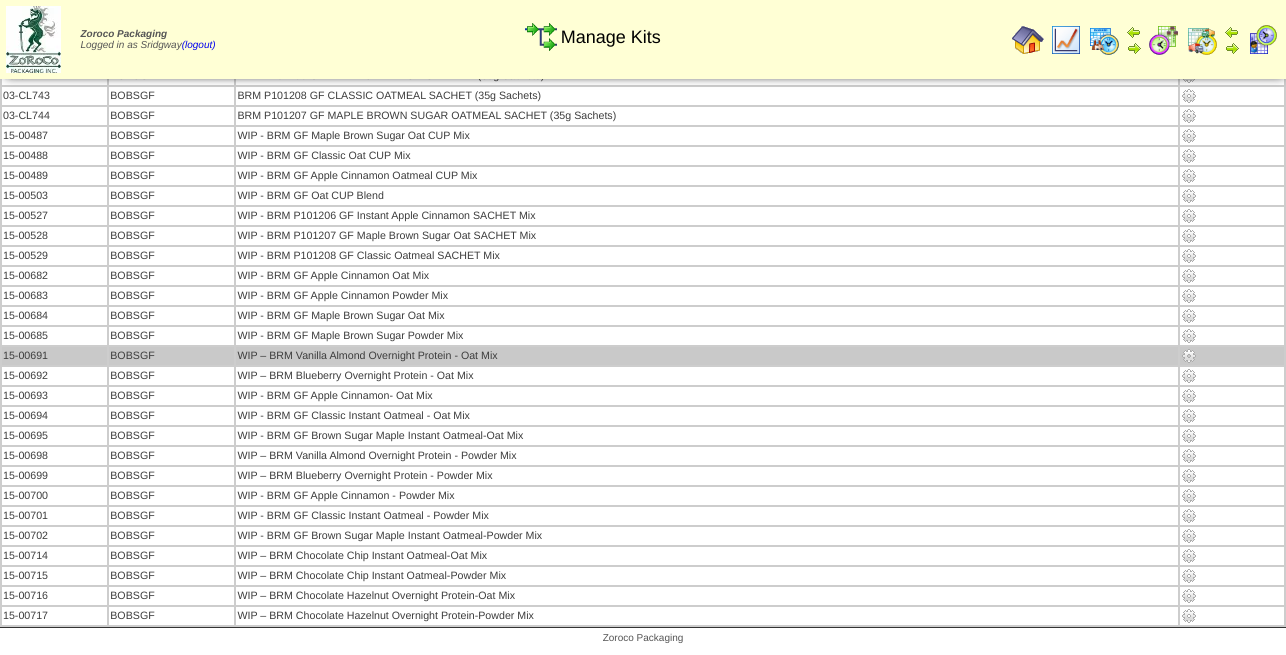click at bounding box center [1189, 356] 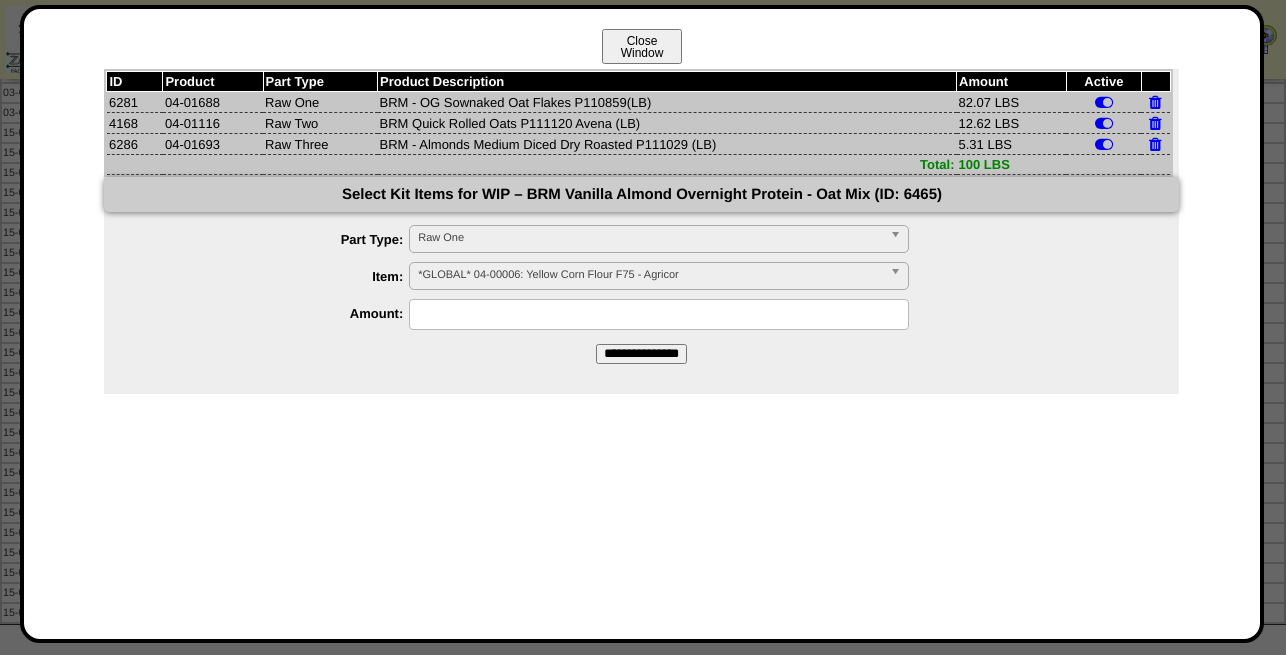 click on "Close Window" at bounding box center (642, 46) 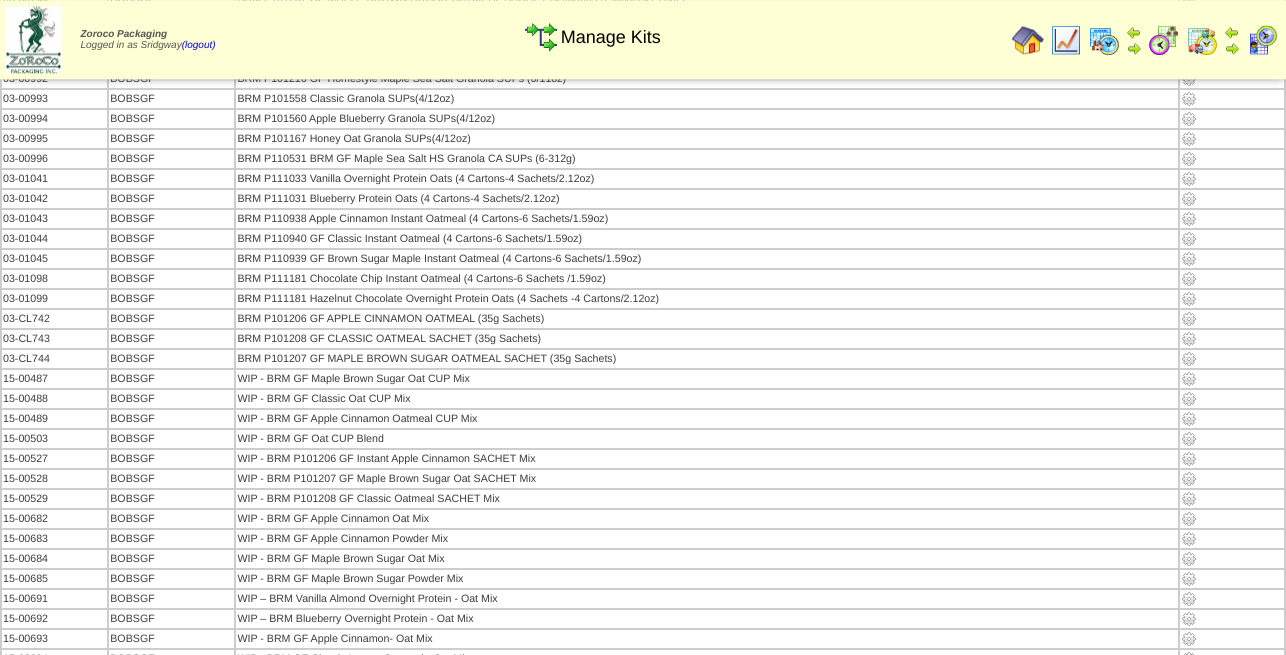 scroll, scrollTop: 199, scrollLeft: 0, axis: vertical 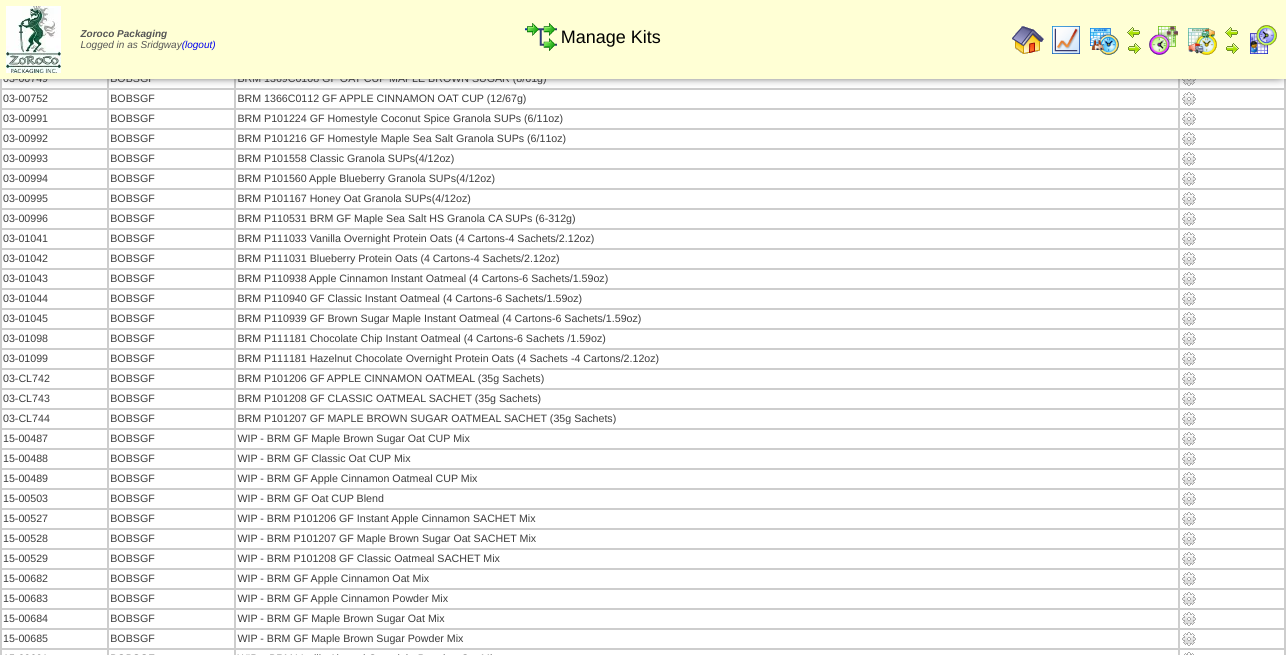 click at bounding box center [1189, 319] 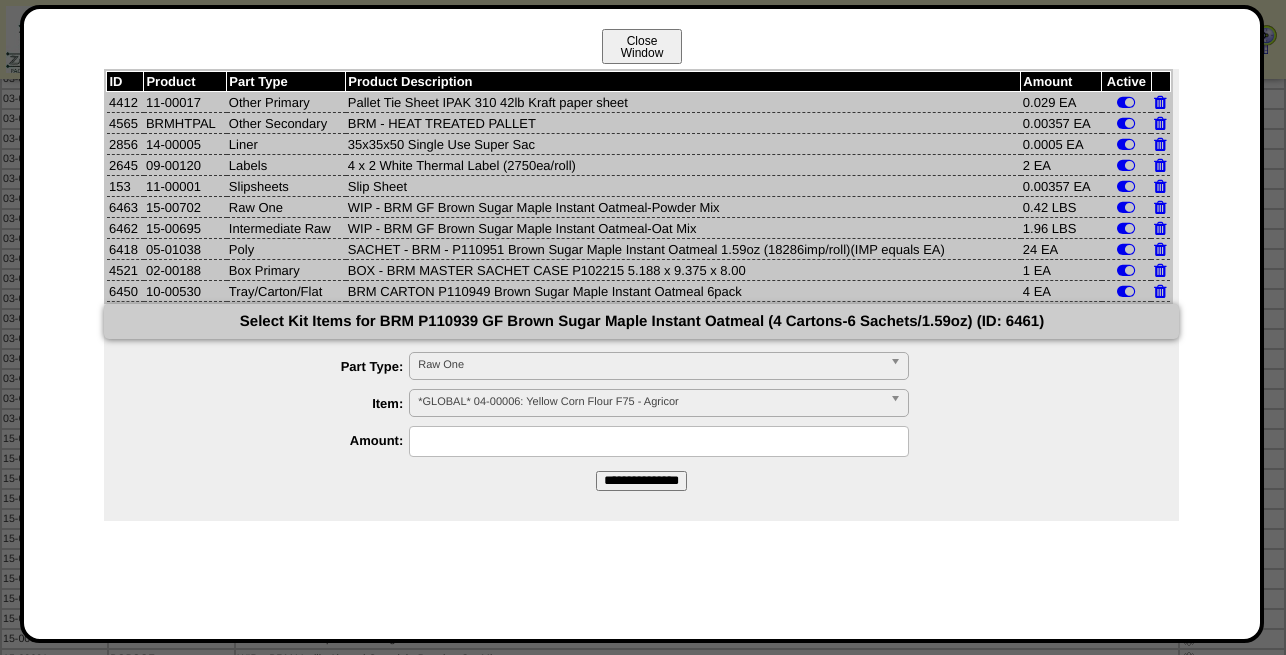 click on "Close Window" at bounding box center (642, 46) 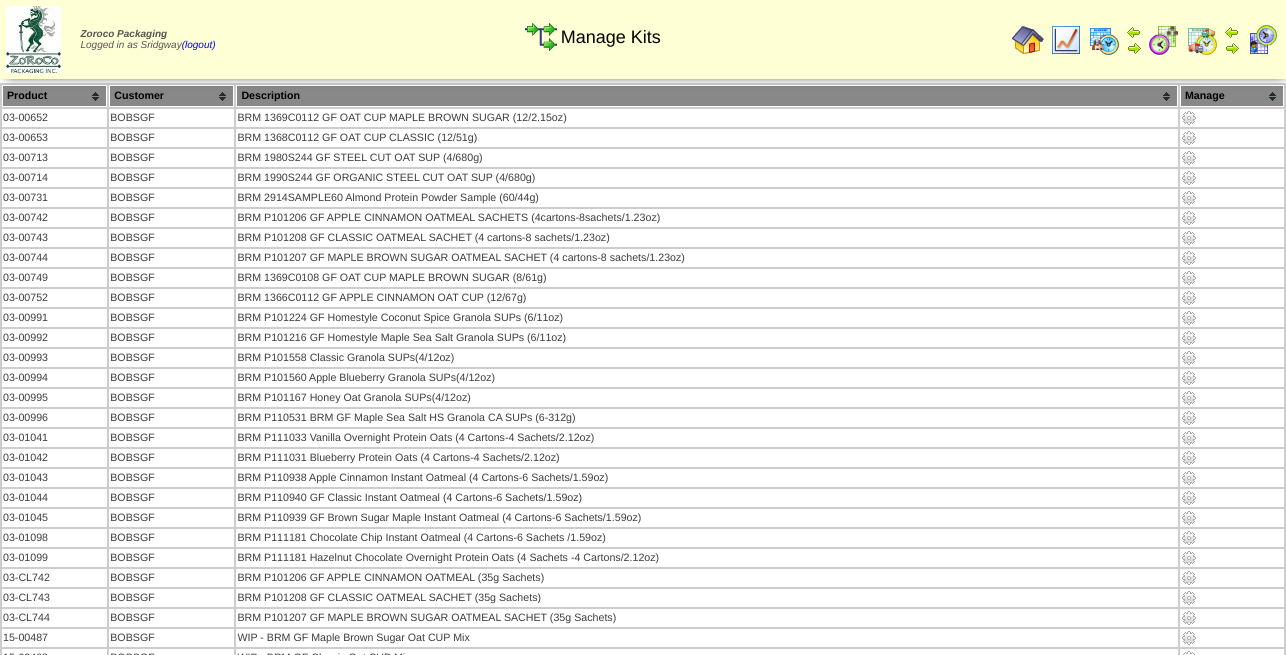 scroll, scrollTop: 0, scrollLeft: 0, axis: both 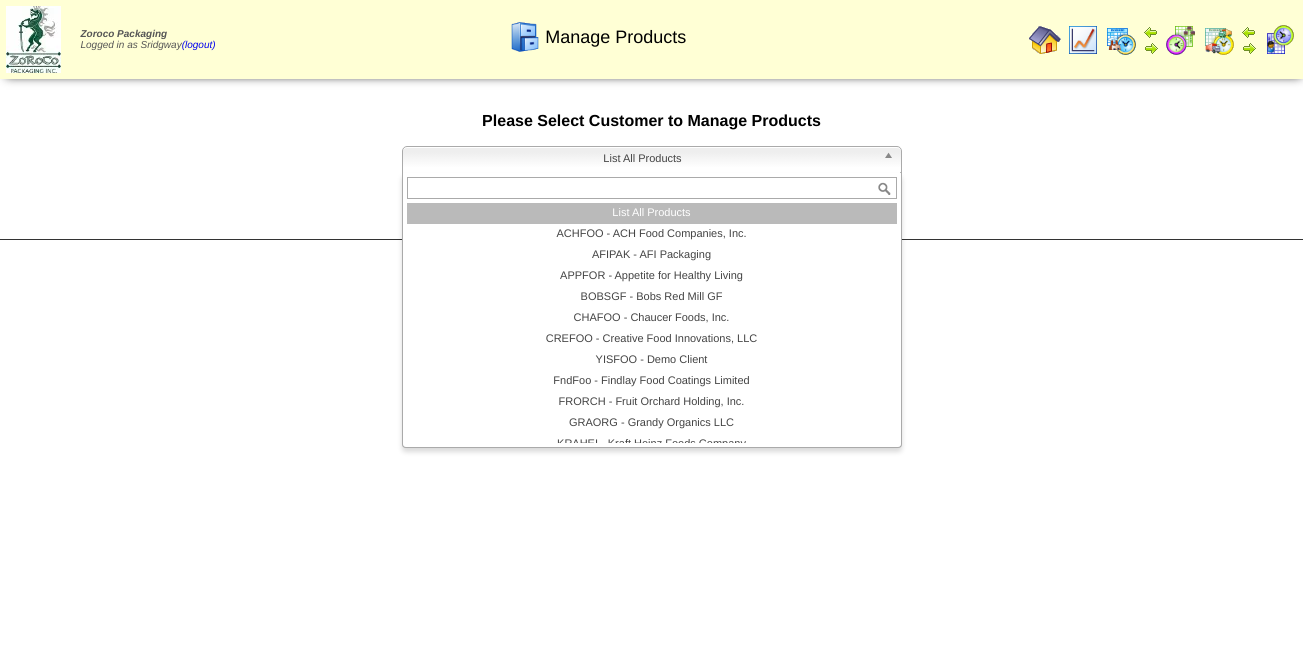 click on "List All Products" at bounding box center (643, 159) 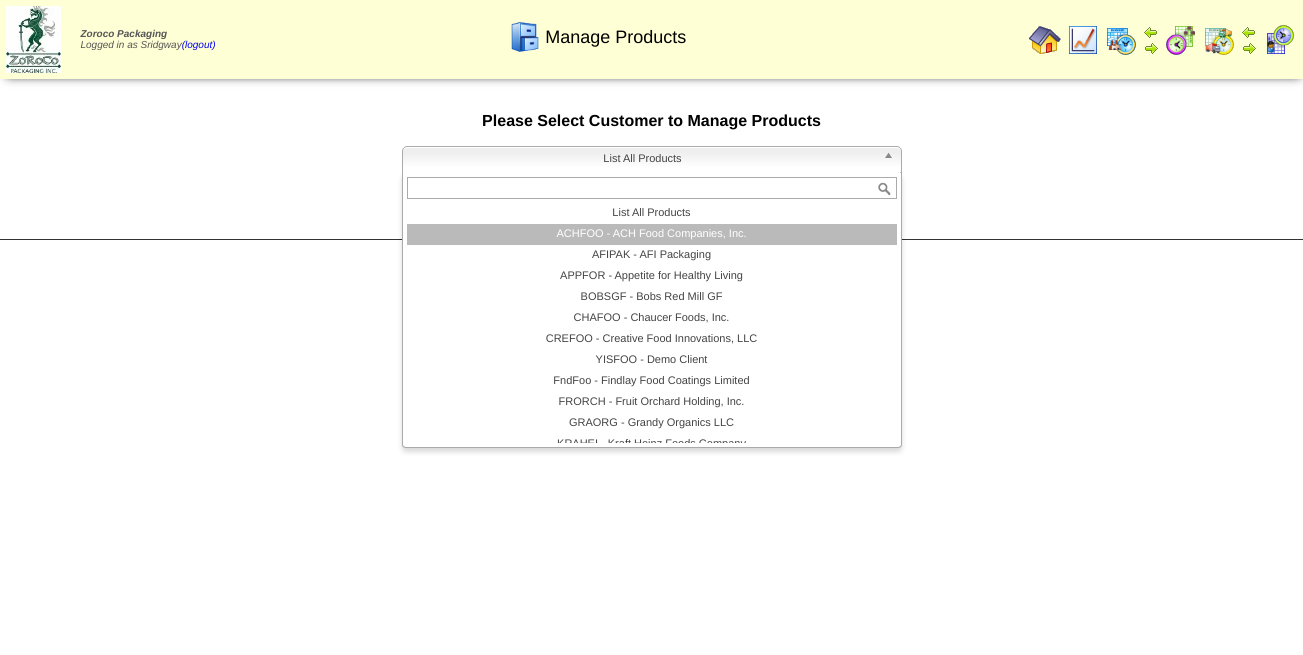 click on "ACHFOO - ACH Food Companies, Inc." at bounding box center [652, 234] 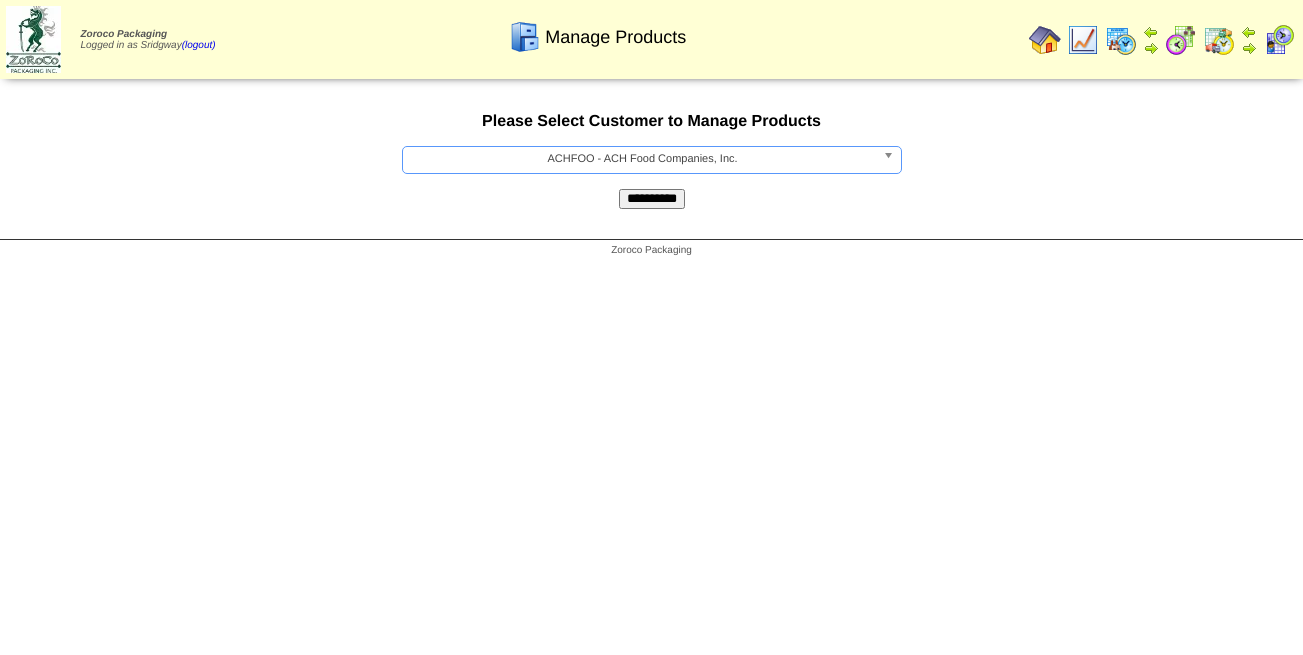 click on "ACHFOO - ACH Food Companies, Inc." at bounding box center [643, 159] 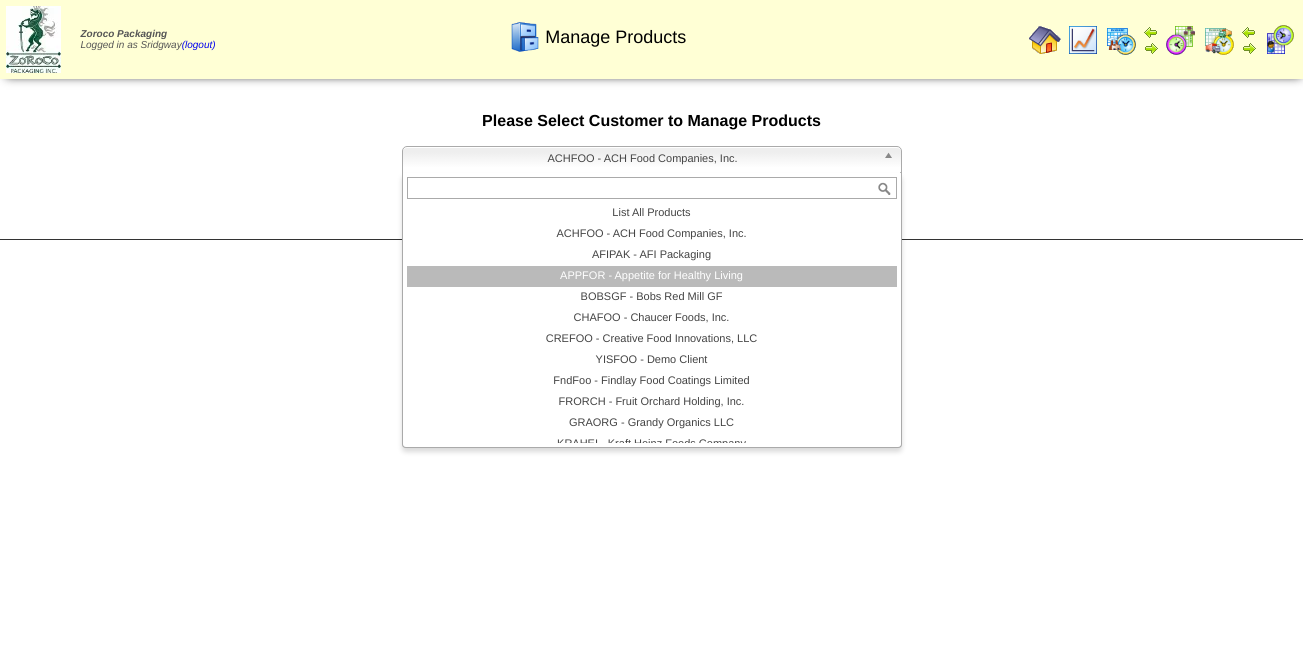 click on "APPFOR - Appetite for Healthy Living" at bounding box center (652, 276) 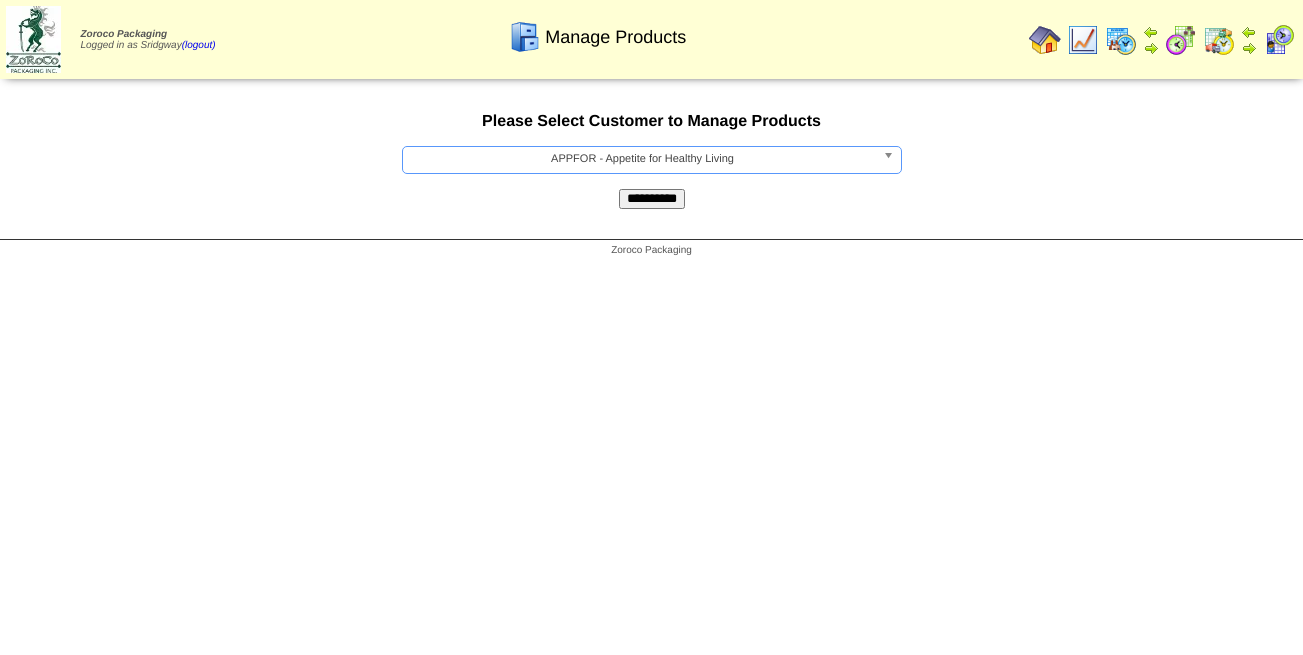 click on "**********" at bounding box center (652, 199) 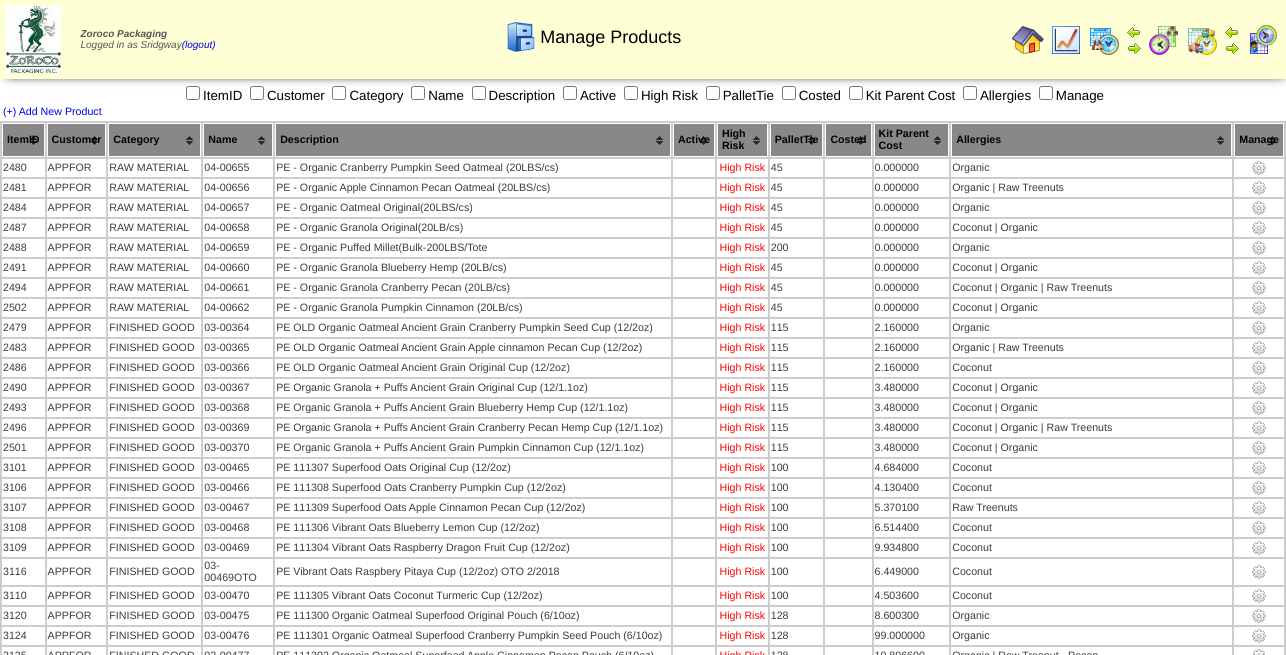 scroll, scrollTop: 0, scrollLeft: 0, axis: both 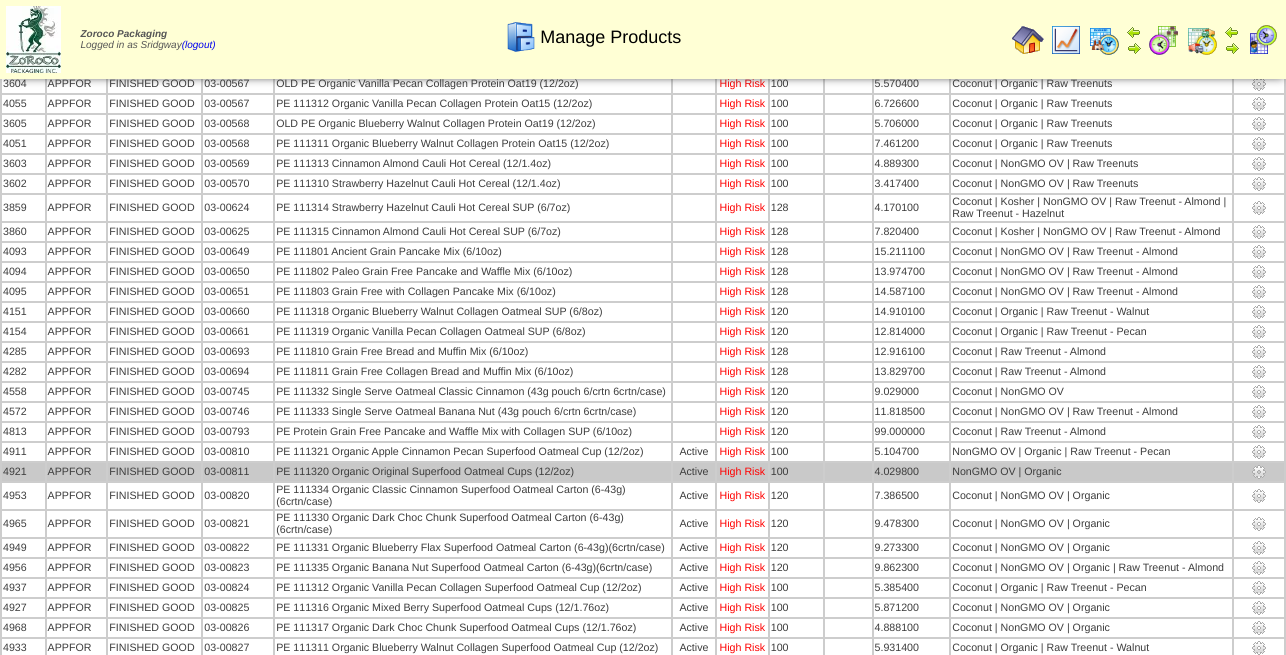 click at bounding box center [1259, 472] 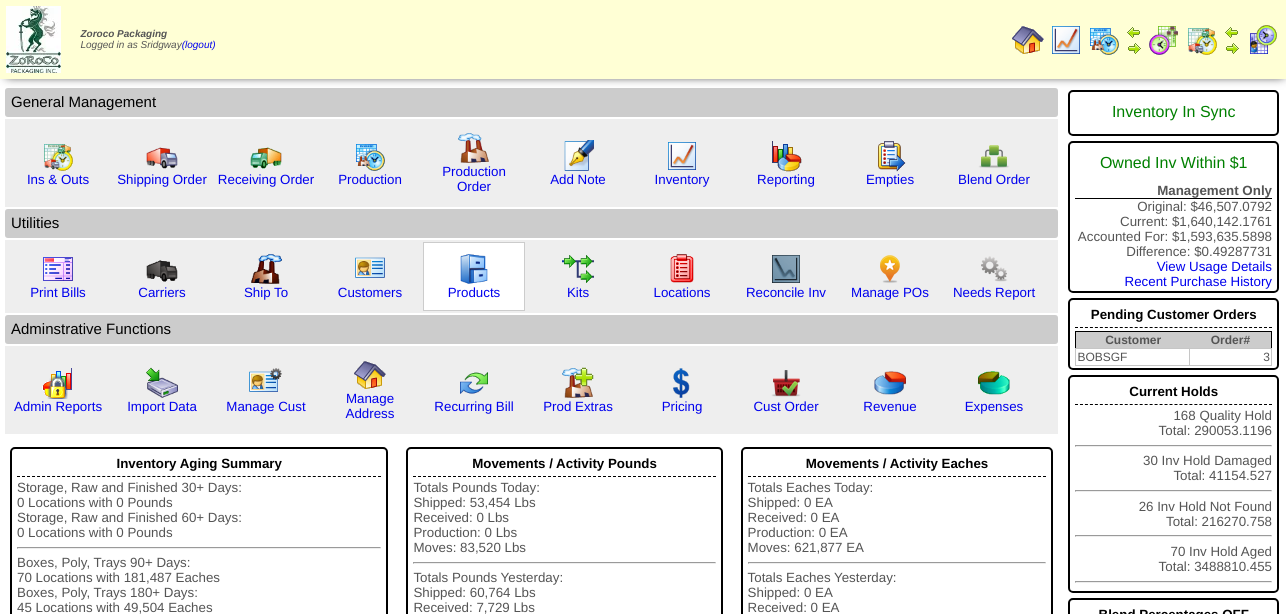 scroll, scrollTop: 0, scrollLeft: 0, axis: both 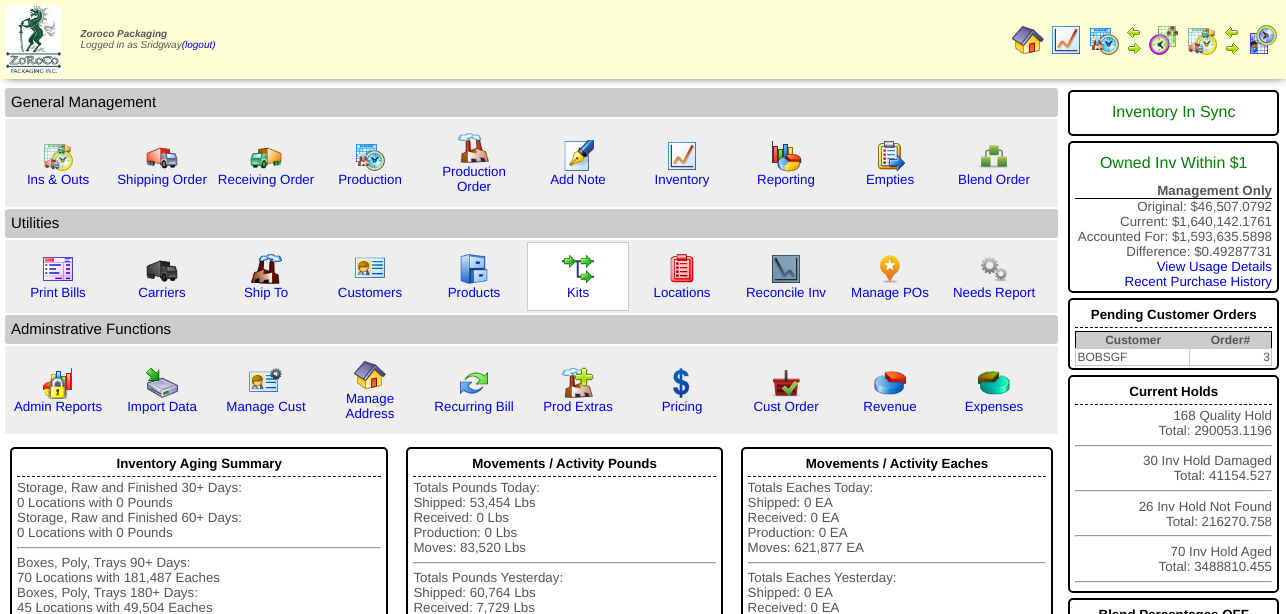 click at bounding box center (578, 269) 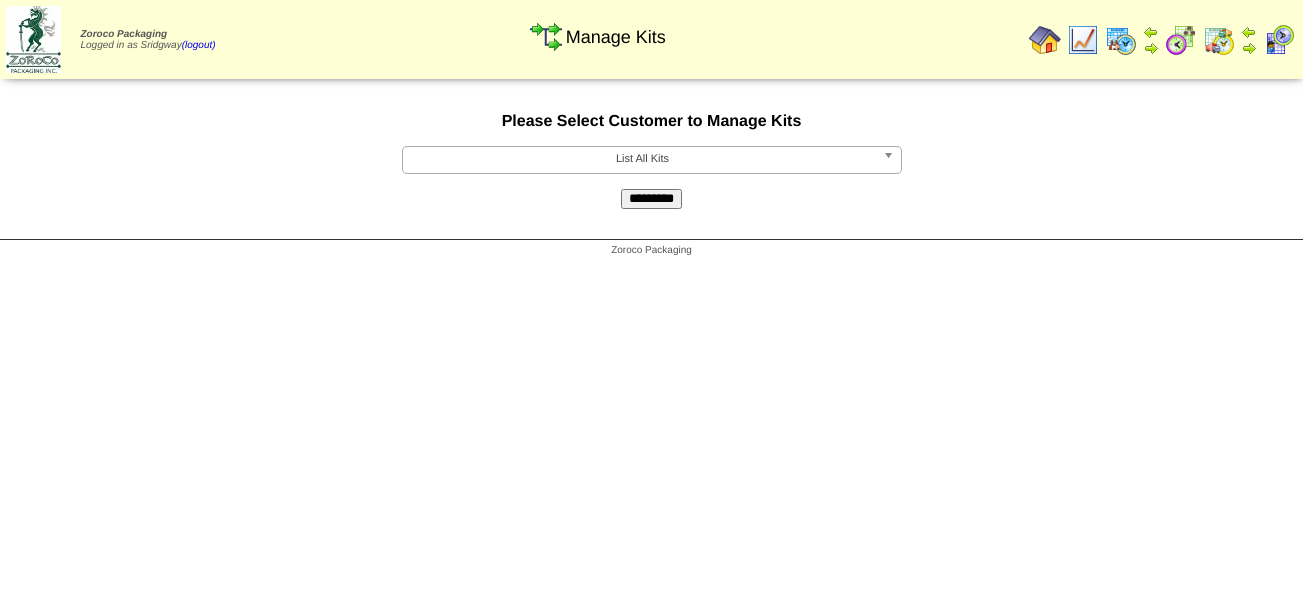 scroll, scrollTop: 0, scrollLeft: 0, axis: both 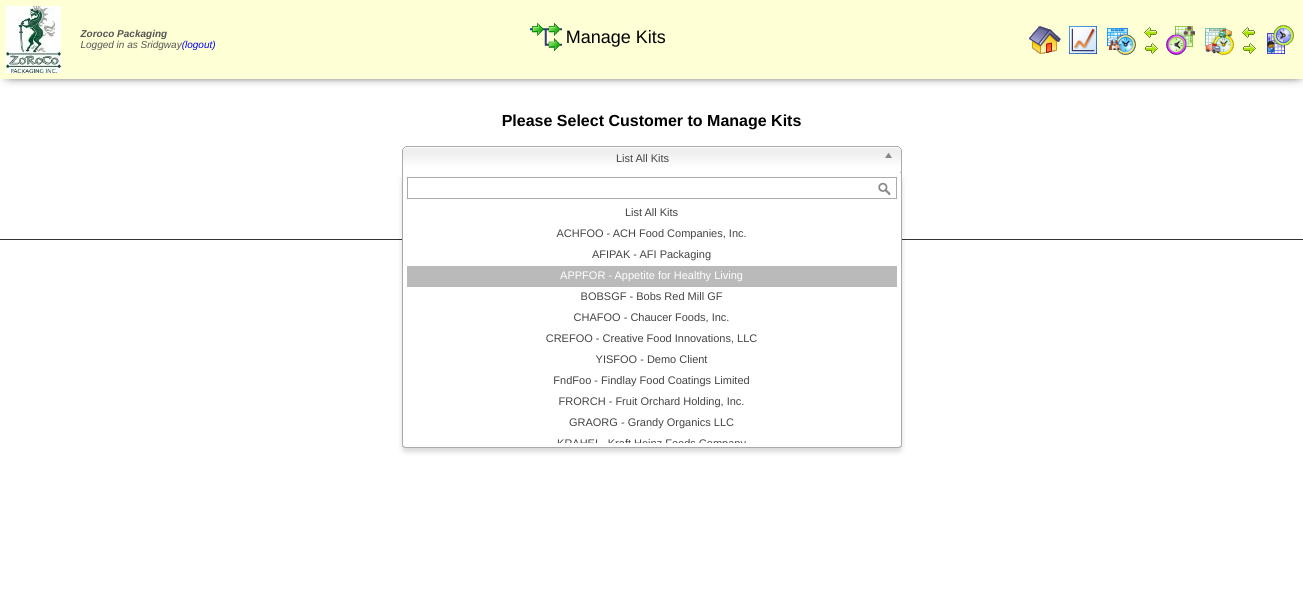 click on "APPFOR - Appetite for Healthy Living" at bounding box center [652, 276] 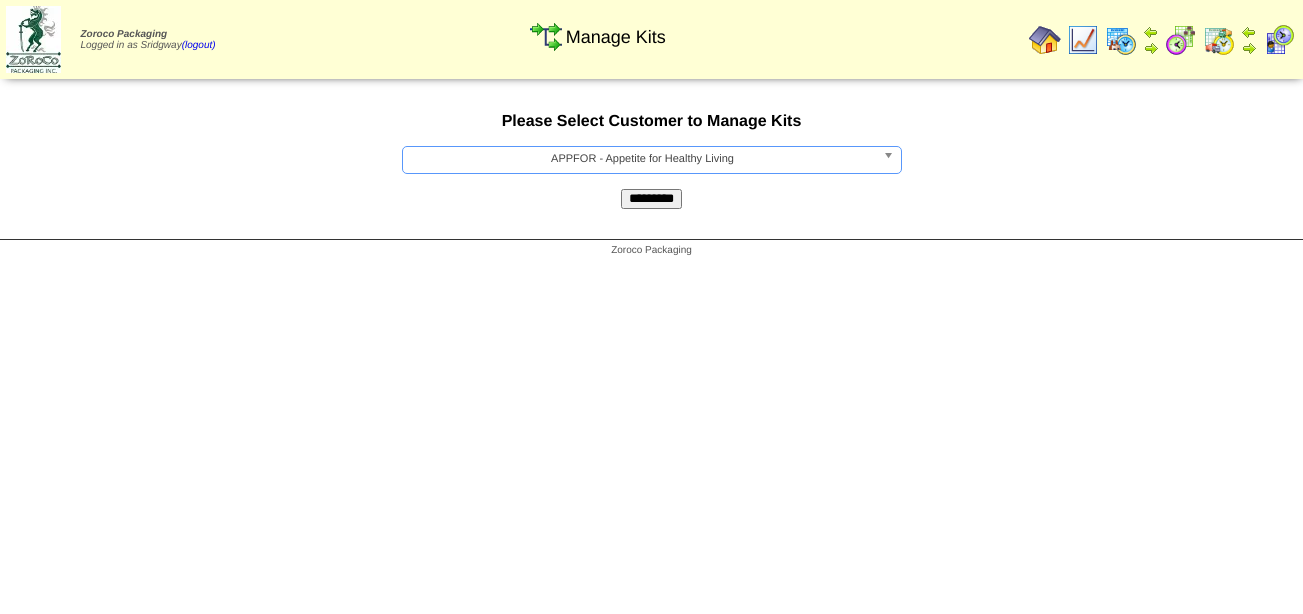 click on "*********" at bounding box center [651, 199] 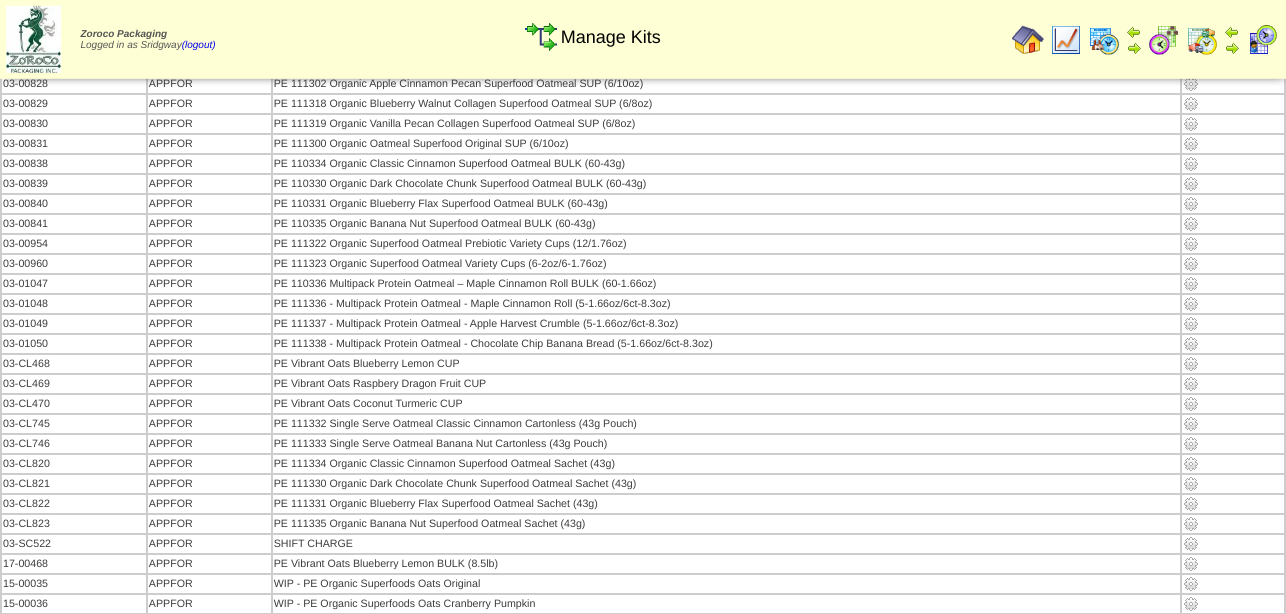 scroll, scrollTop: 918, scrollLeft: 0, axis: vertical 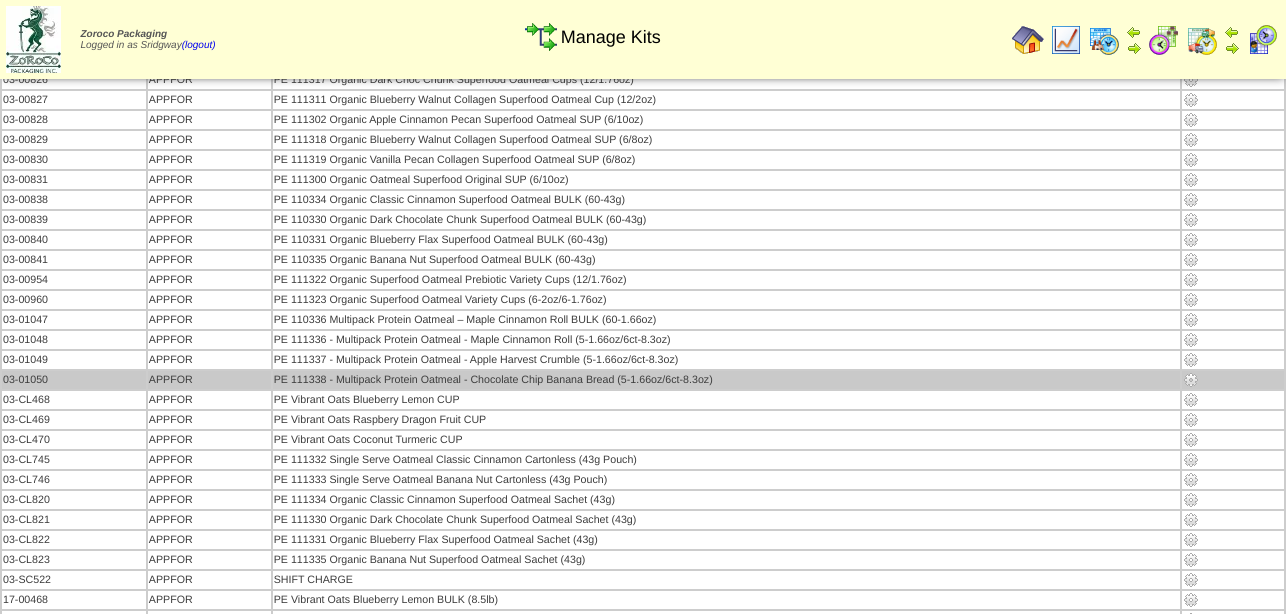 click at bounding box center [1191, 380] 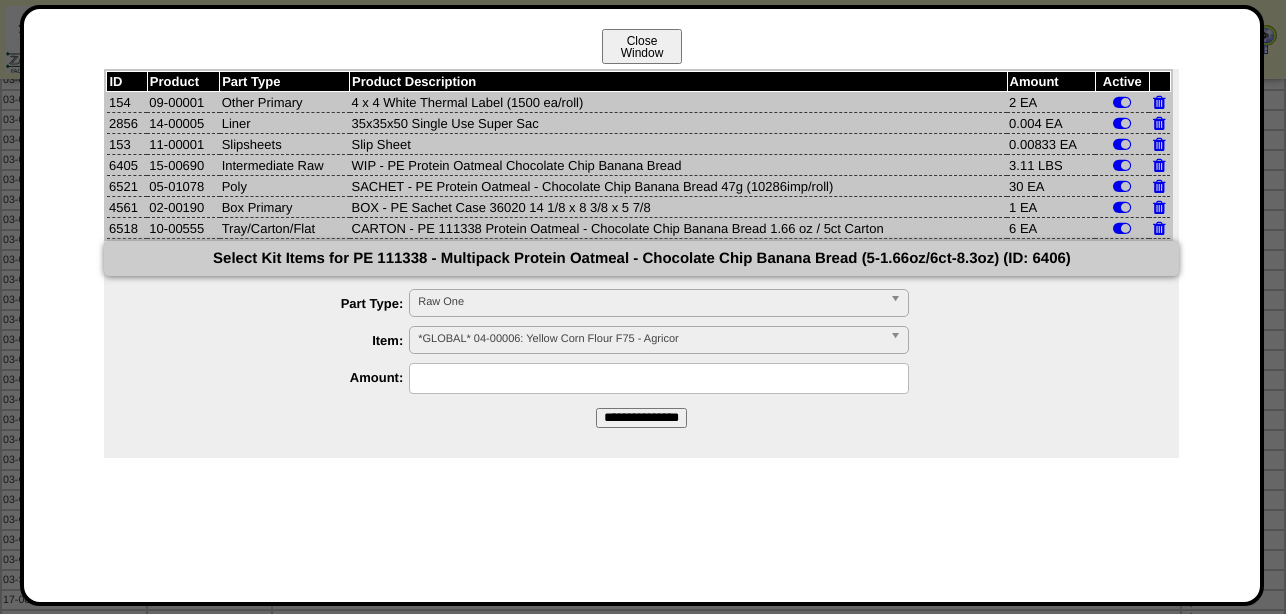 click on "Close Window" at bounding box center (642, 46) 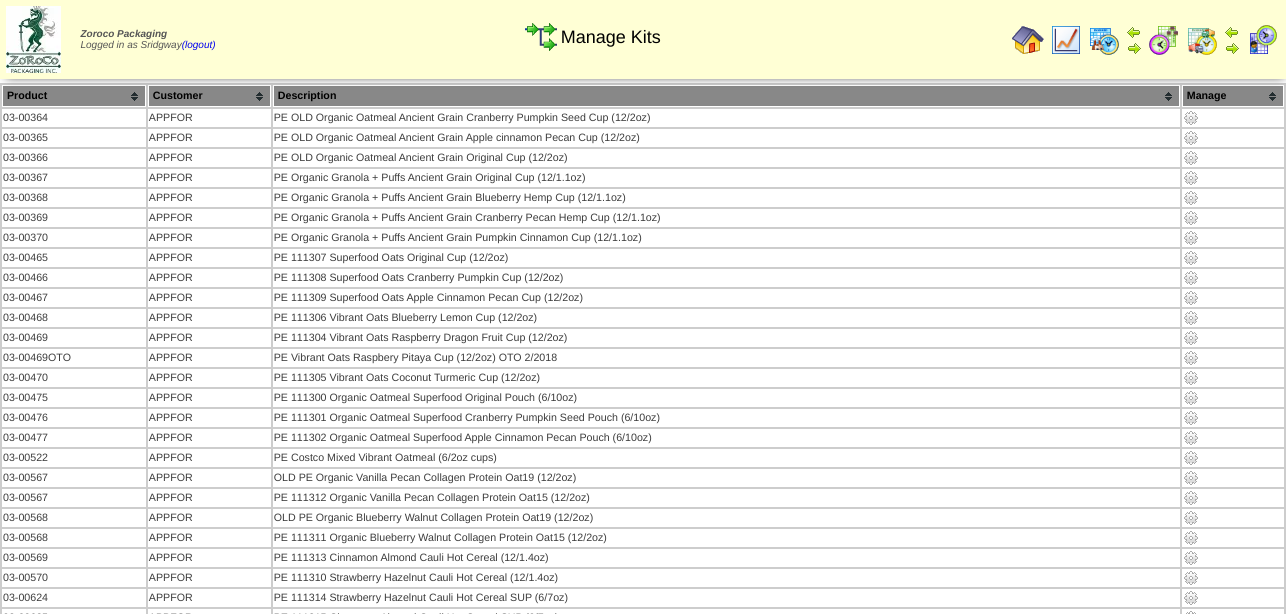 scroll, scrollTop: 0, scrollLeft: 0, axis: both 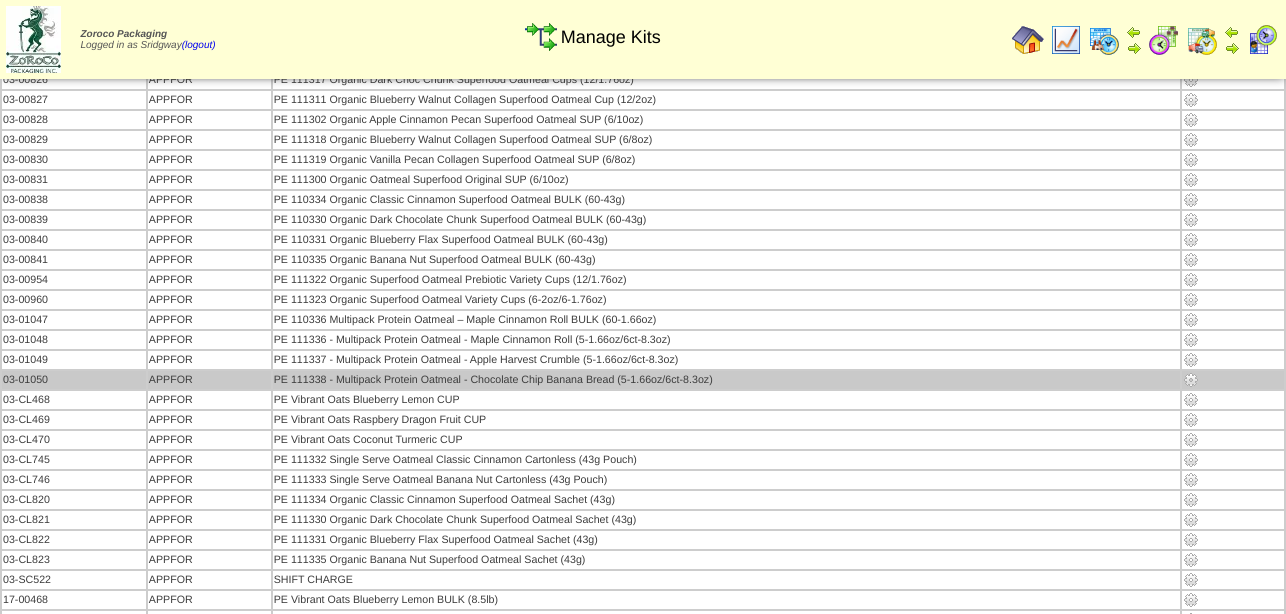 click at bounding box center (1191, 380) 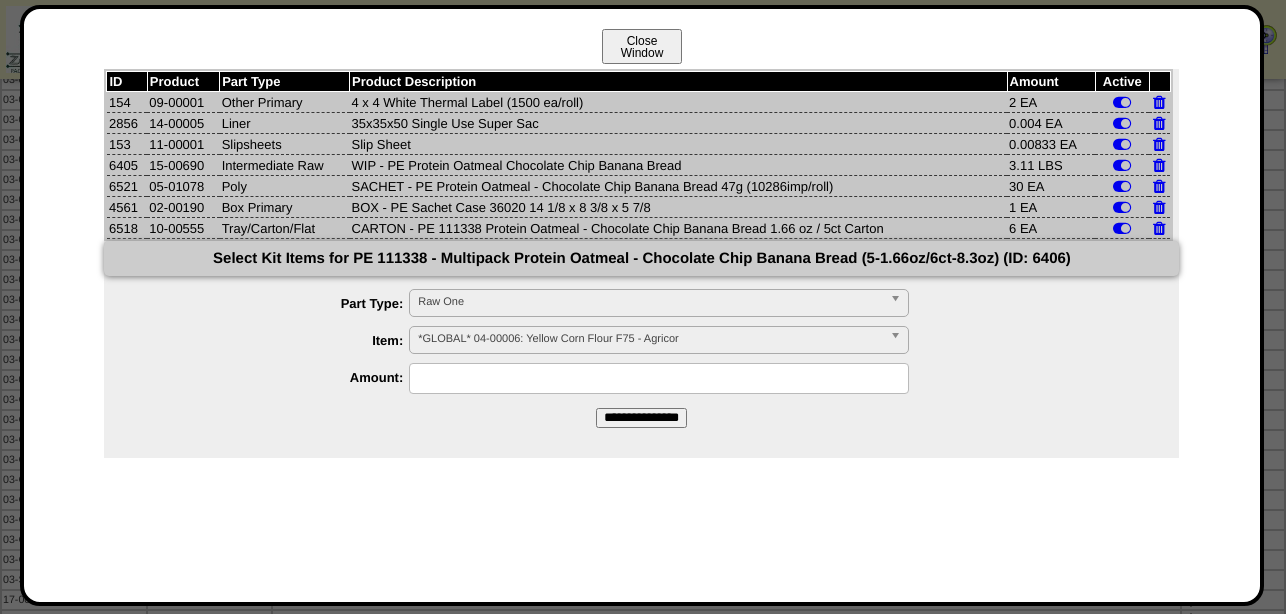 click on "Close Window" at bounding box center [642, 46] 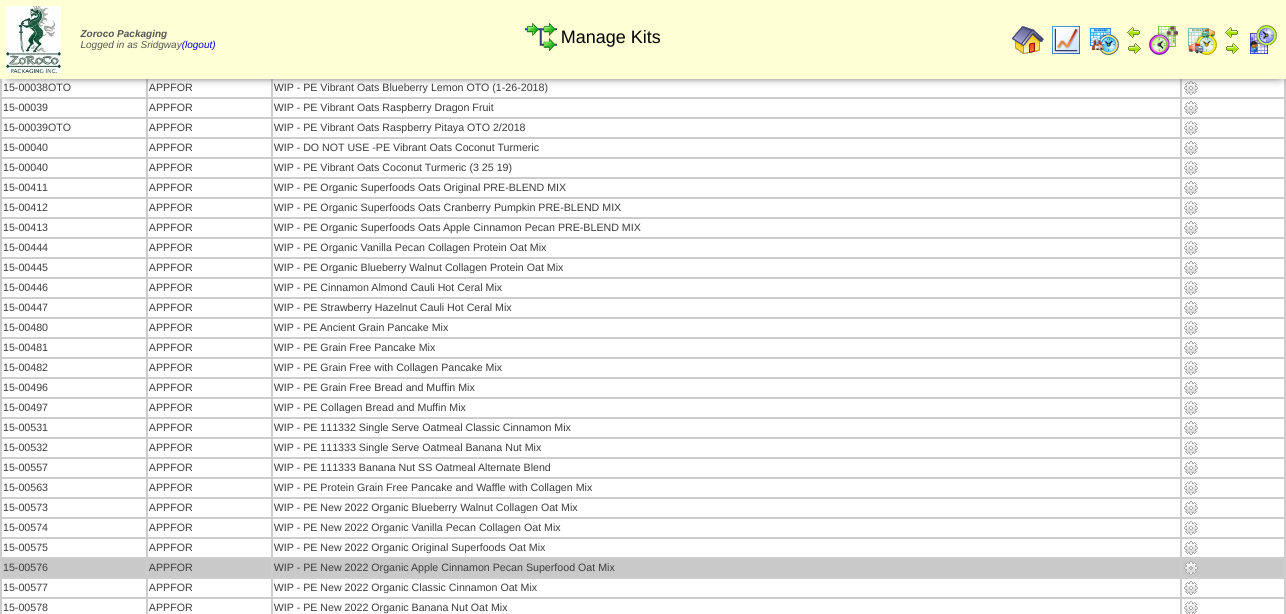 scroll, scrollTop: 1686, scrollLeft: 0, axis: vertical 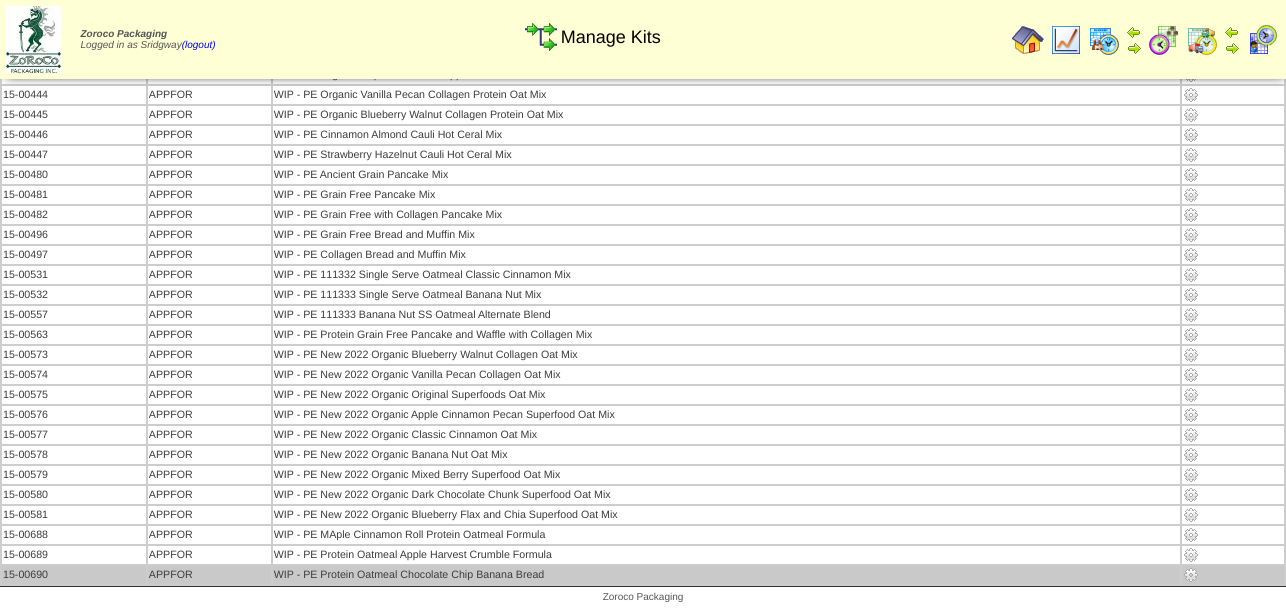 click at bounding box center (1191, 575) 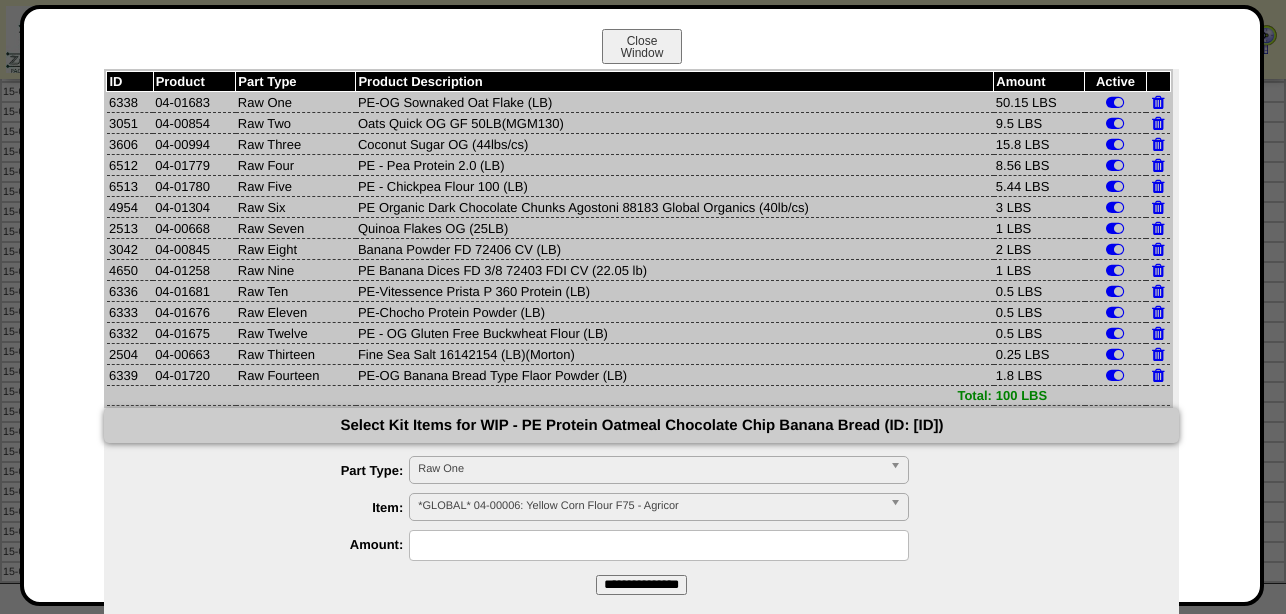 drag, startPoint x: 205, startPoint y: 103, endPoint x: 149, endPoint y: 105, distance: 56.0357 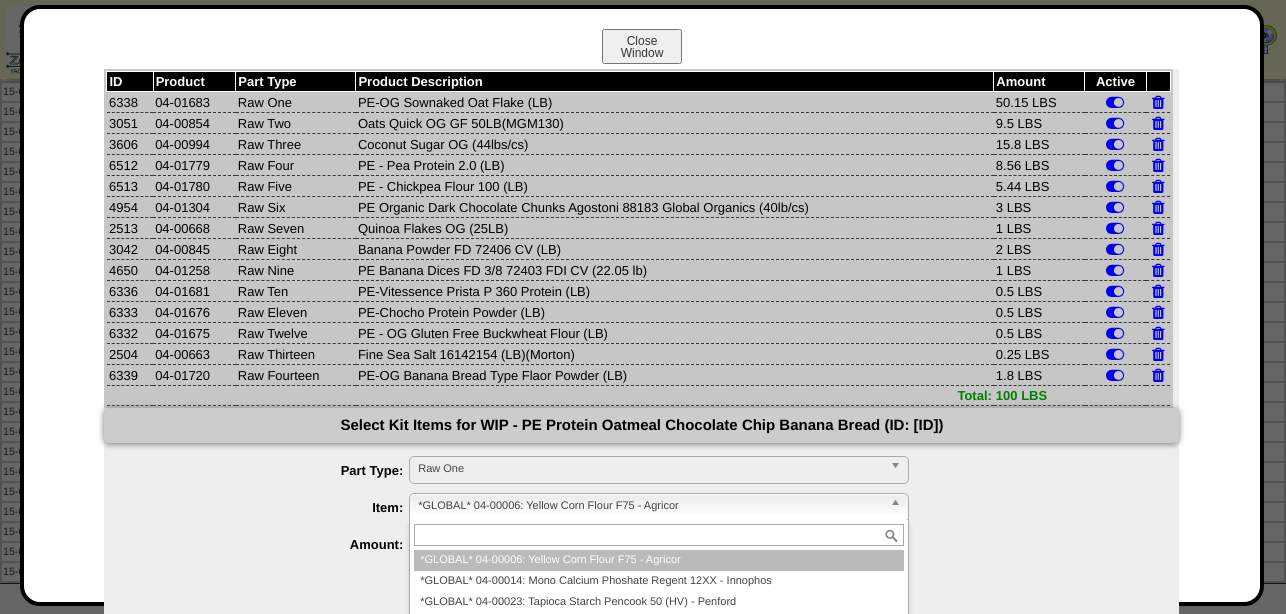 paste on "********" 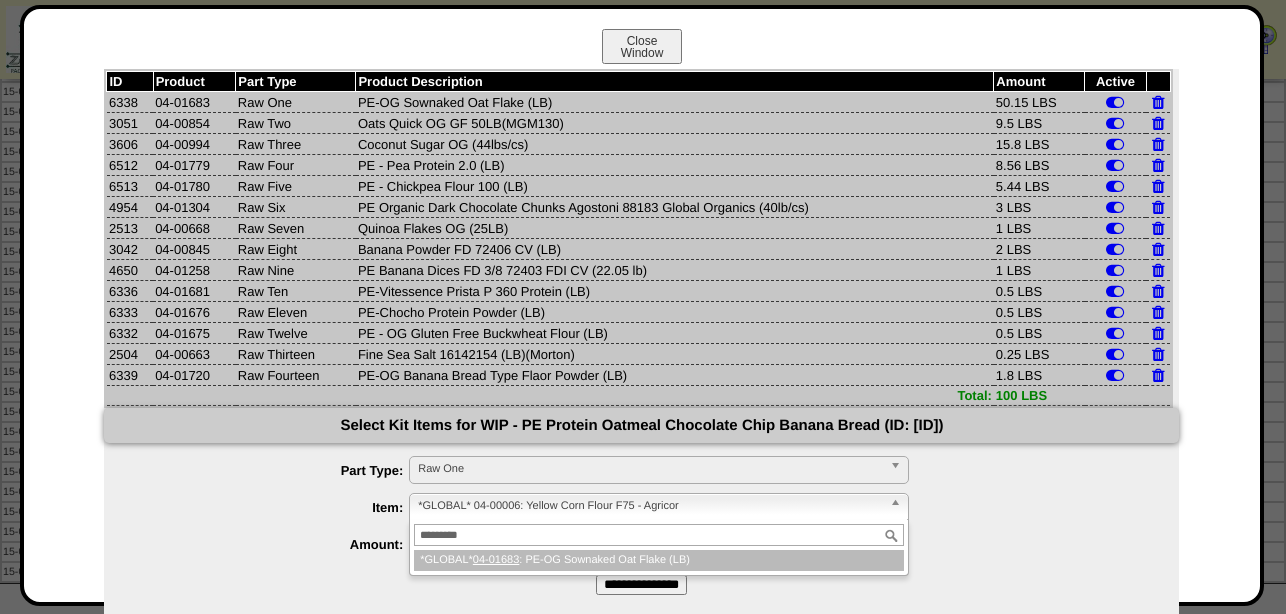 type on "********" 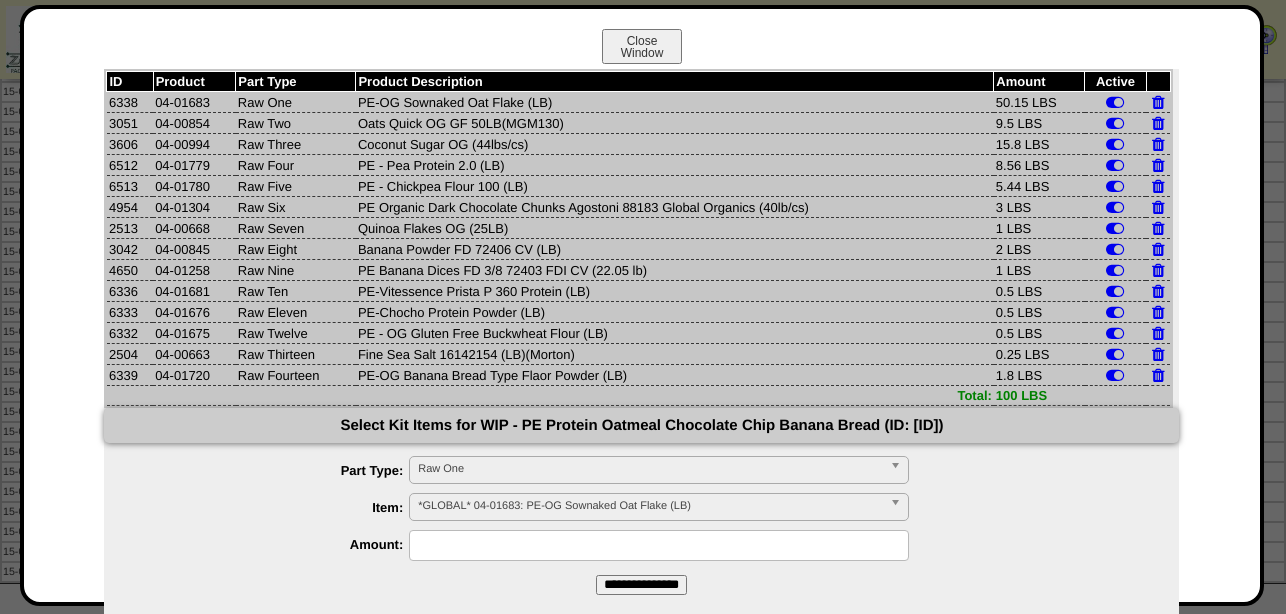 click at bounding box center (659, 545) 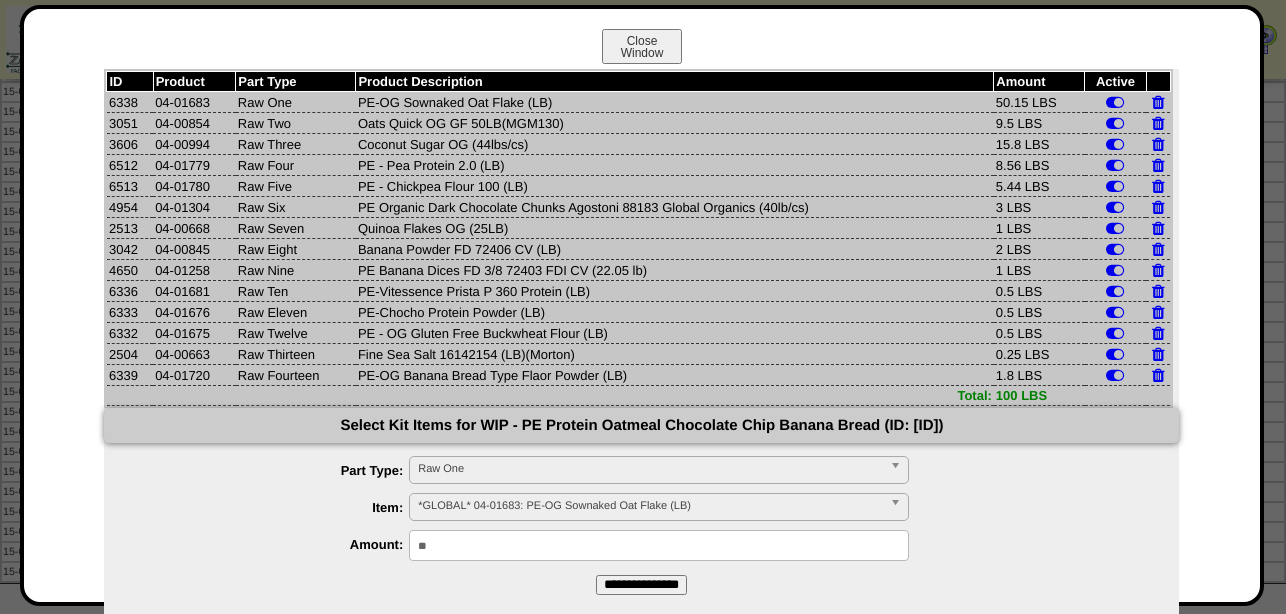 type on "**" 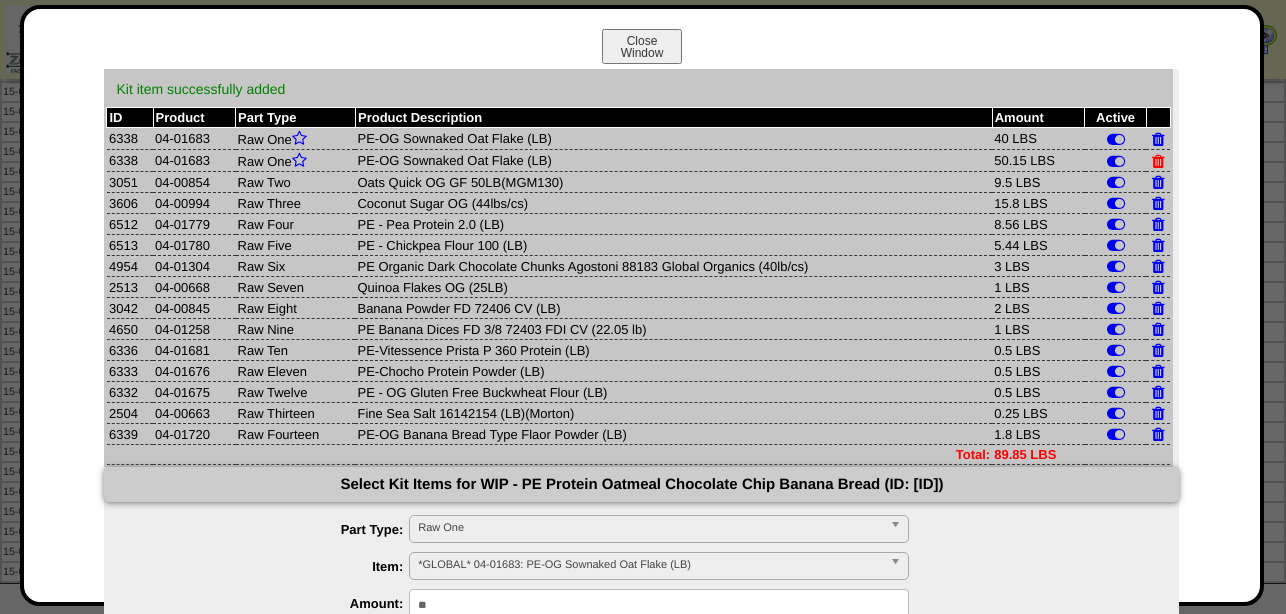 click at bounding box center [1158, 161] 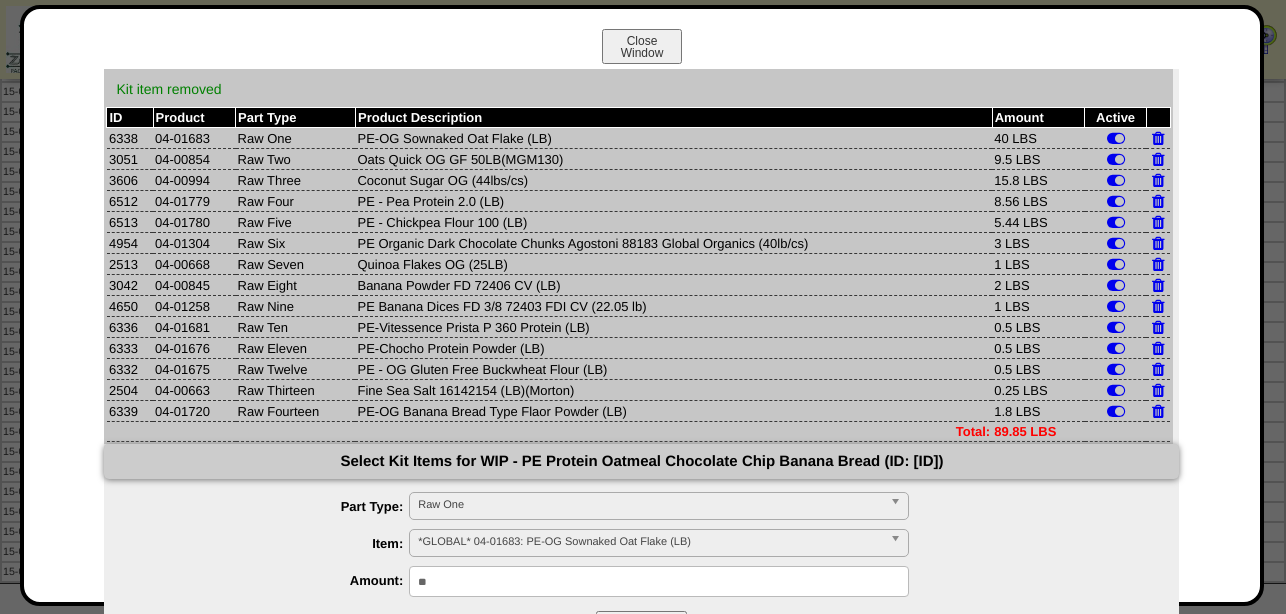 click on "Raw One" at bounding box center [650, 505] 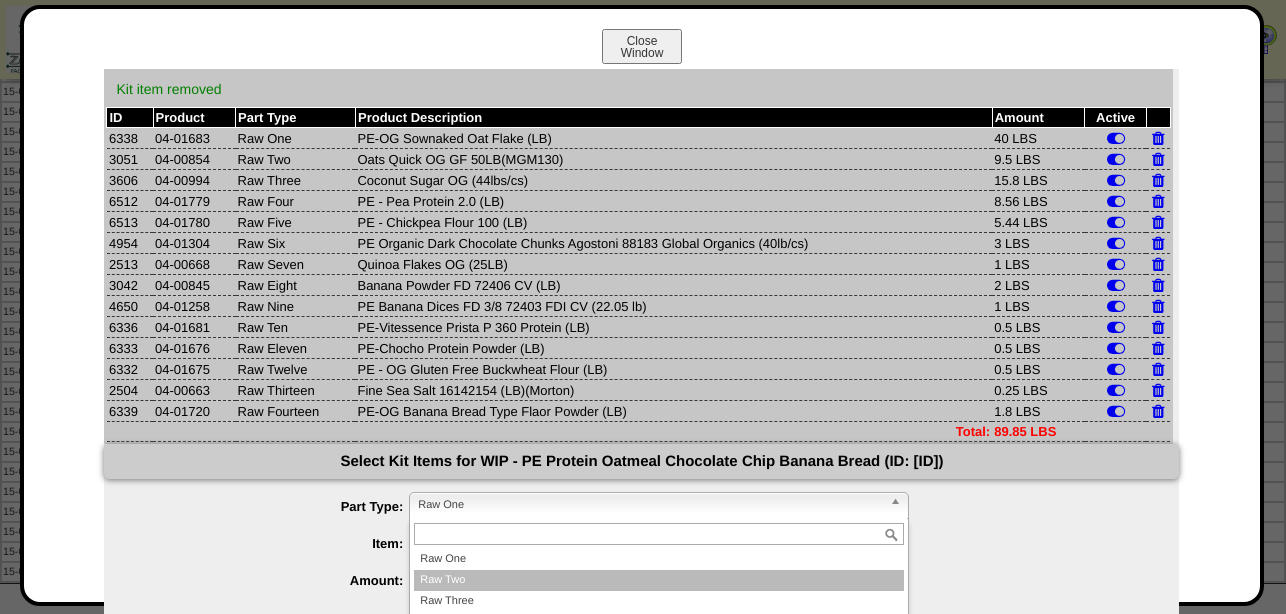 click on "Raw Two" at bounding box center [659, 580] 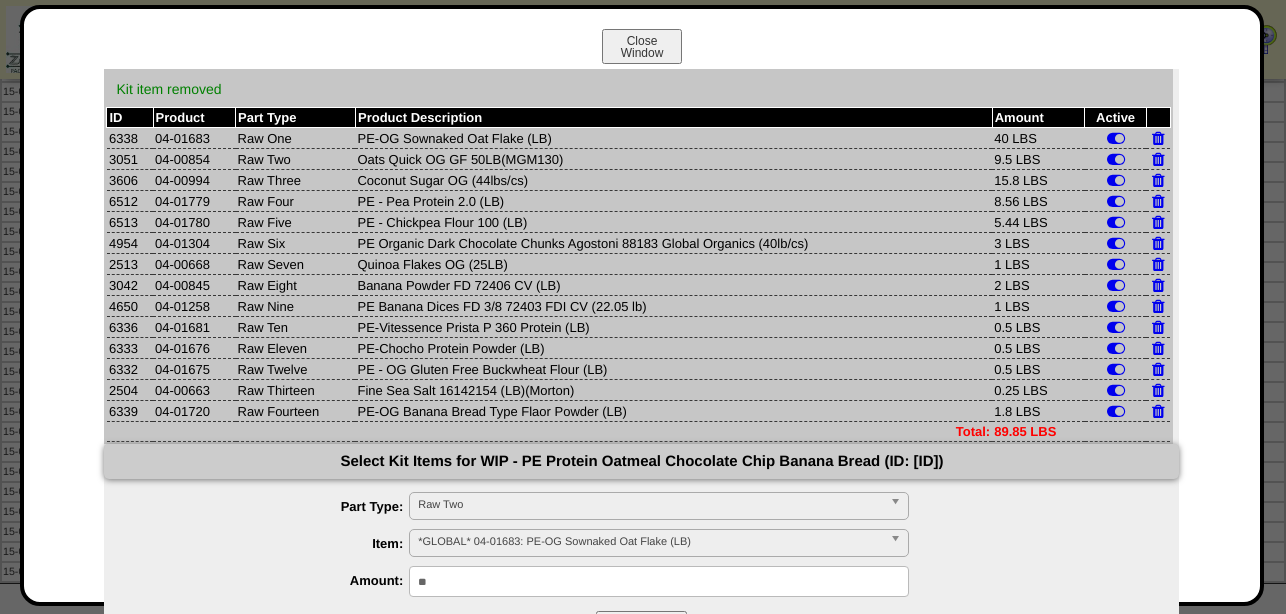 drag, startPoint x: 198, startPoint y: 167, endPoint x: 149, endPoint y: 163, distance: 49.162994 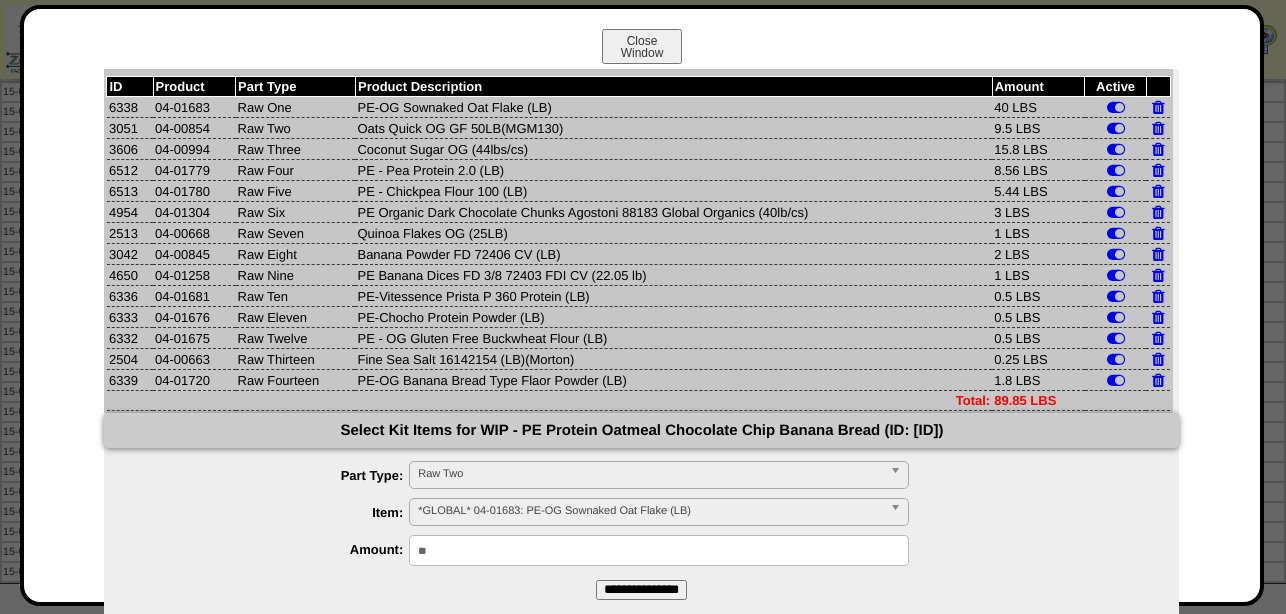 scroll, scrollTop: 44, scrollLeft: 0, axis: vertical 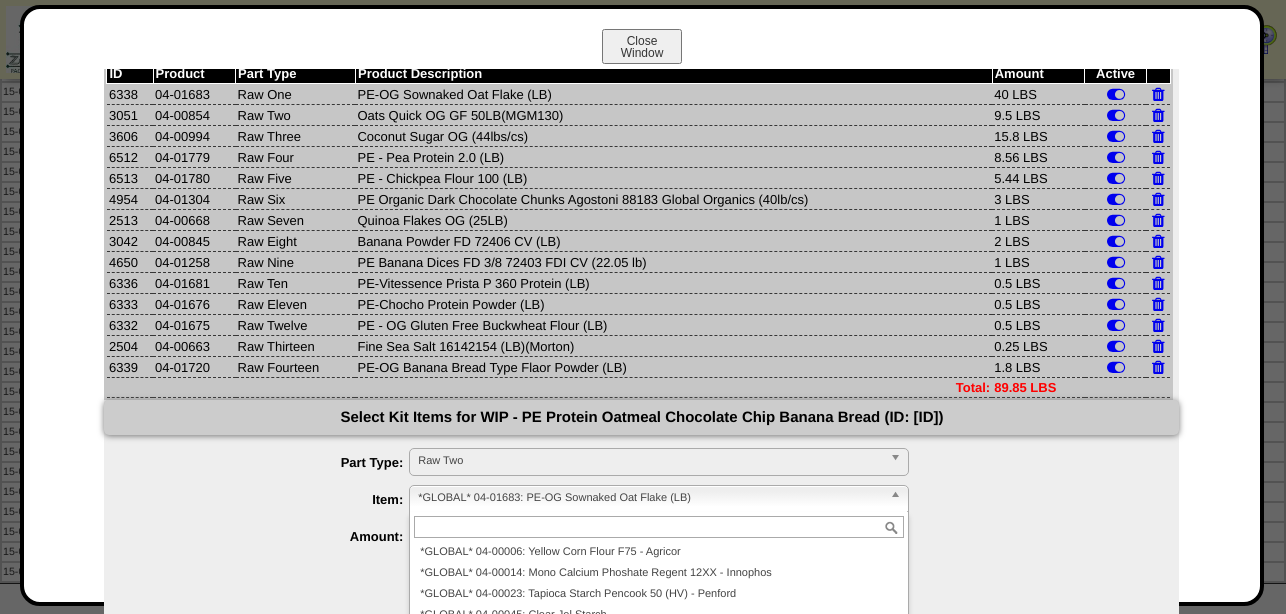 click on "*GLOBAL*  04-01683: PE-OG Sownaked Oat Flake (LB)" at bounding box center [650, 498] 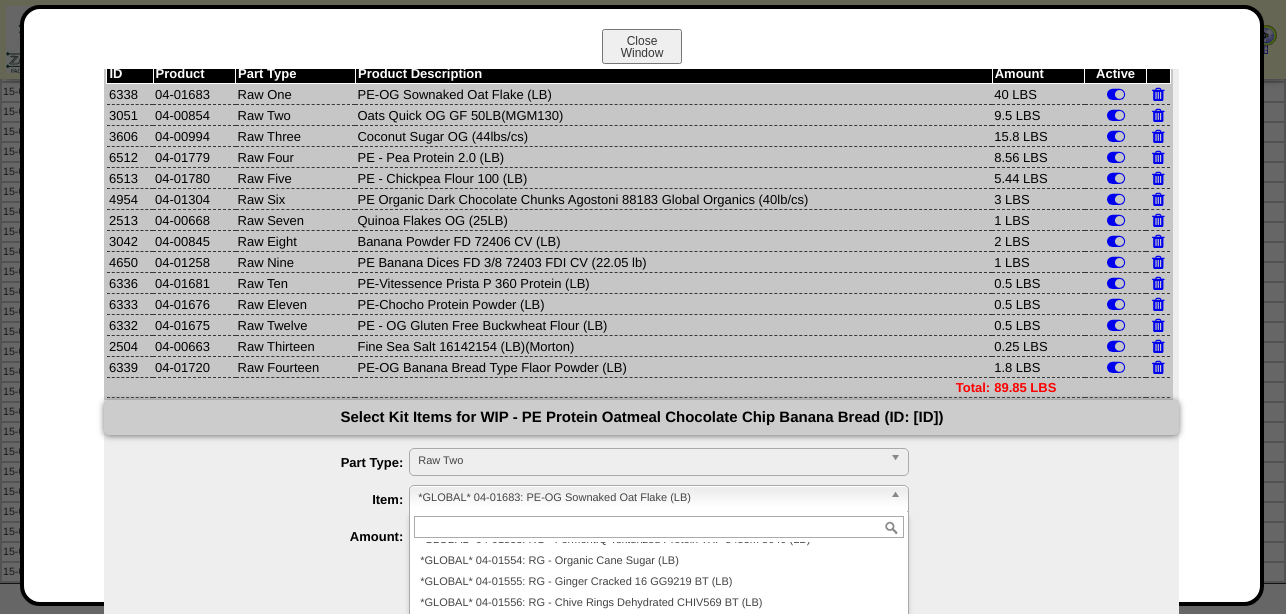 paste on "********" 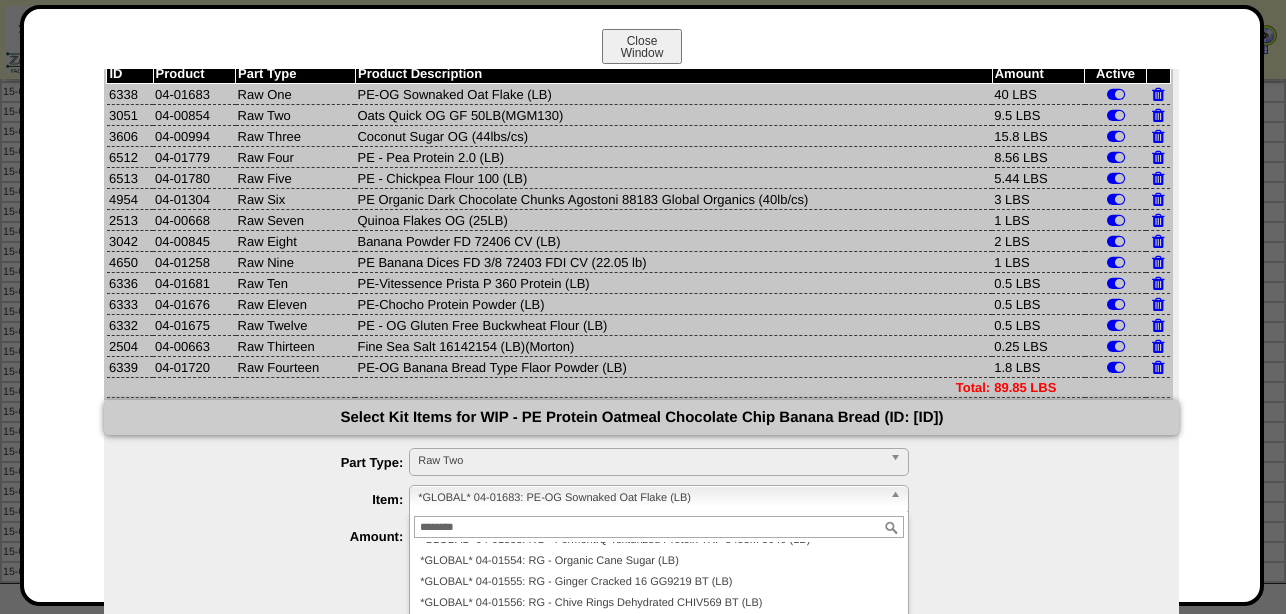 scroll, scrollTop: 0, scrollLeft: 0, axis: both 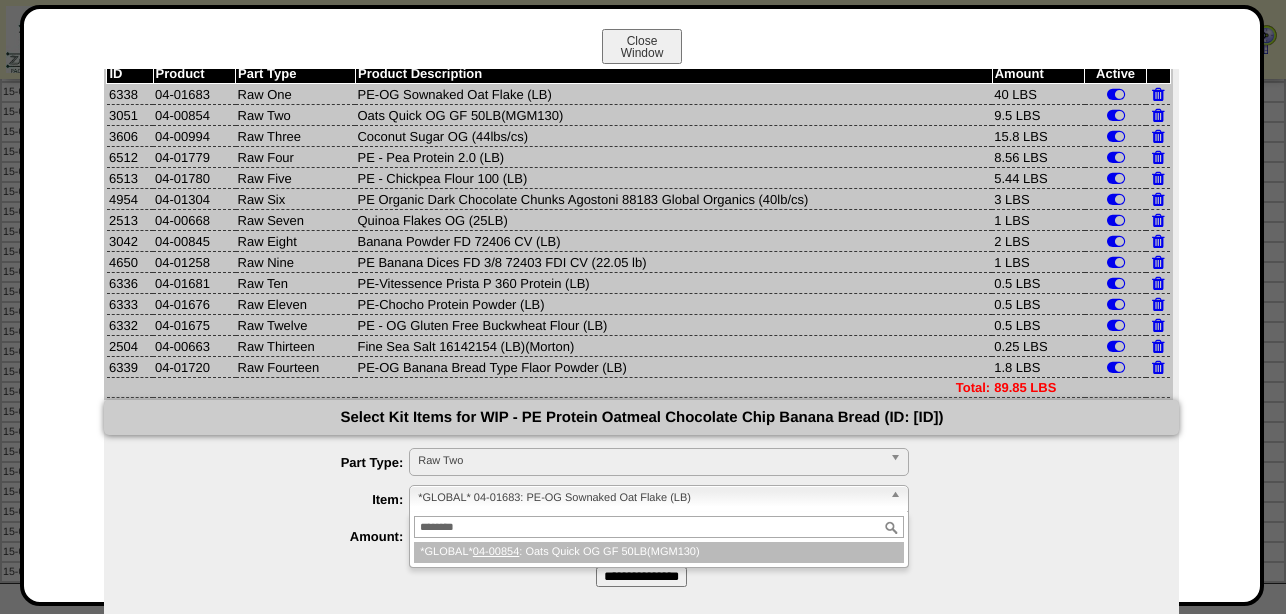 type on "********" 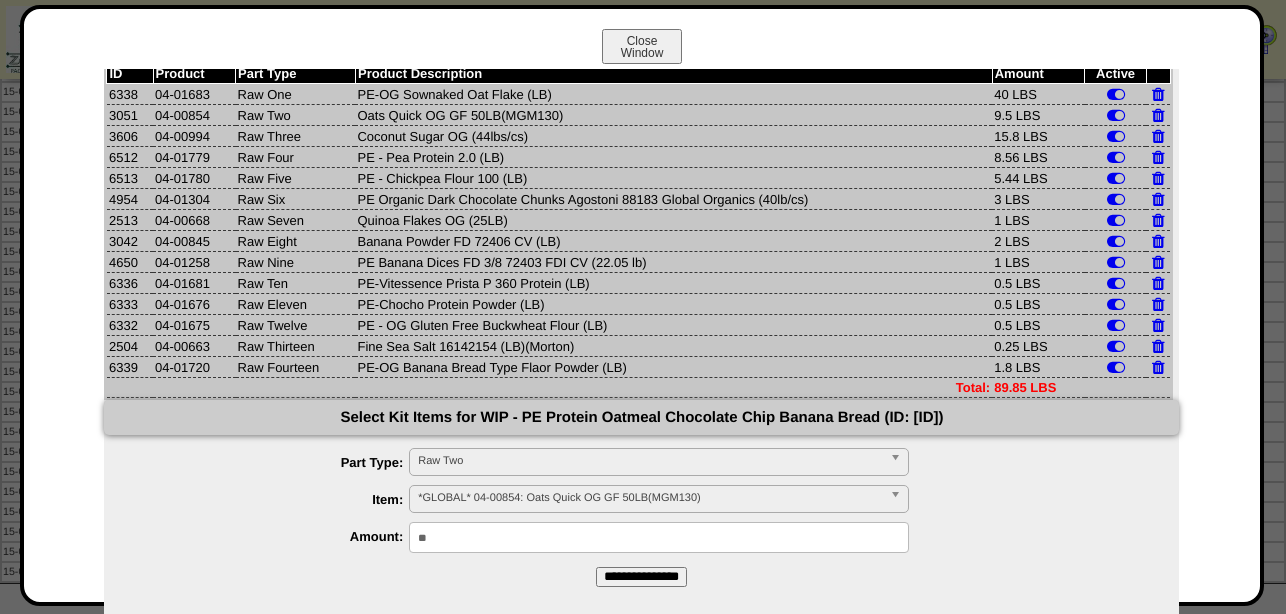 drag, startPoint x: 452, startPoint y: 543, endPoint x: 347, endPoint y: 543, distance: 105 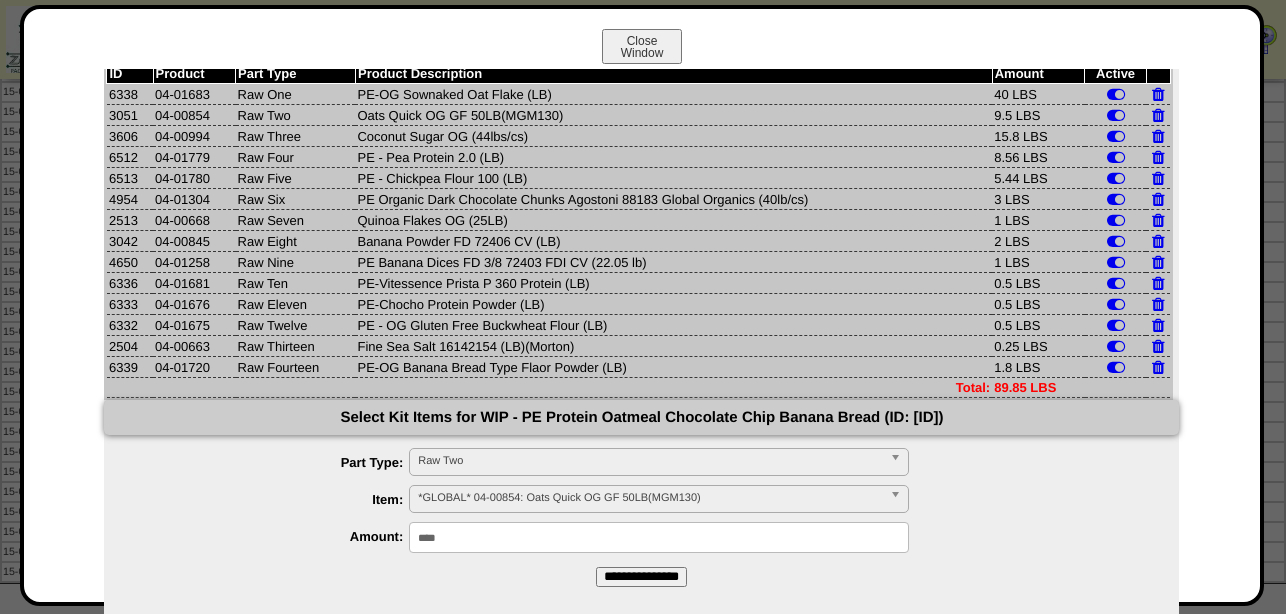type on "****" 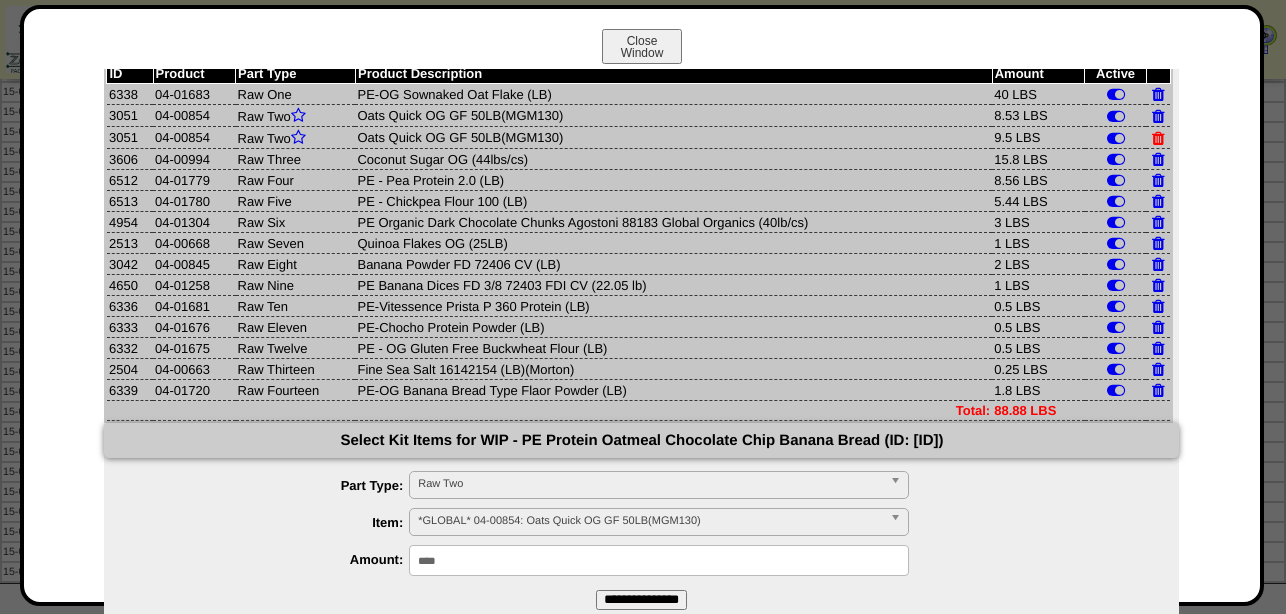 click at bounding box center [1158, 138] 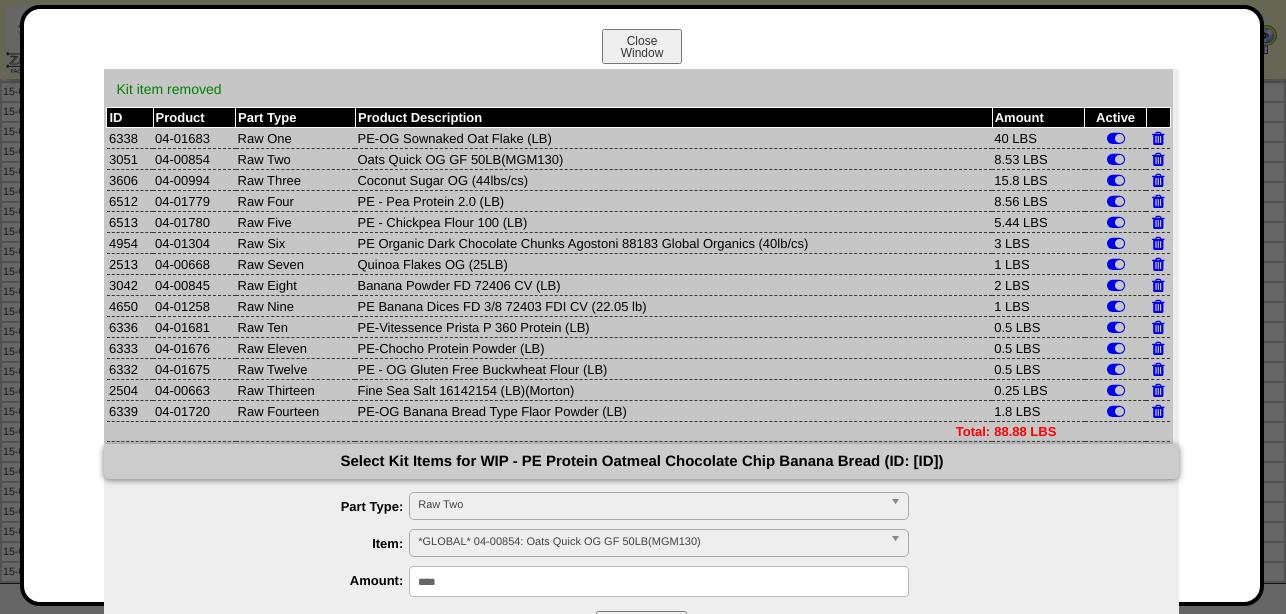 click on "Raw Two" at bounding box center (650, 505) 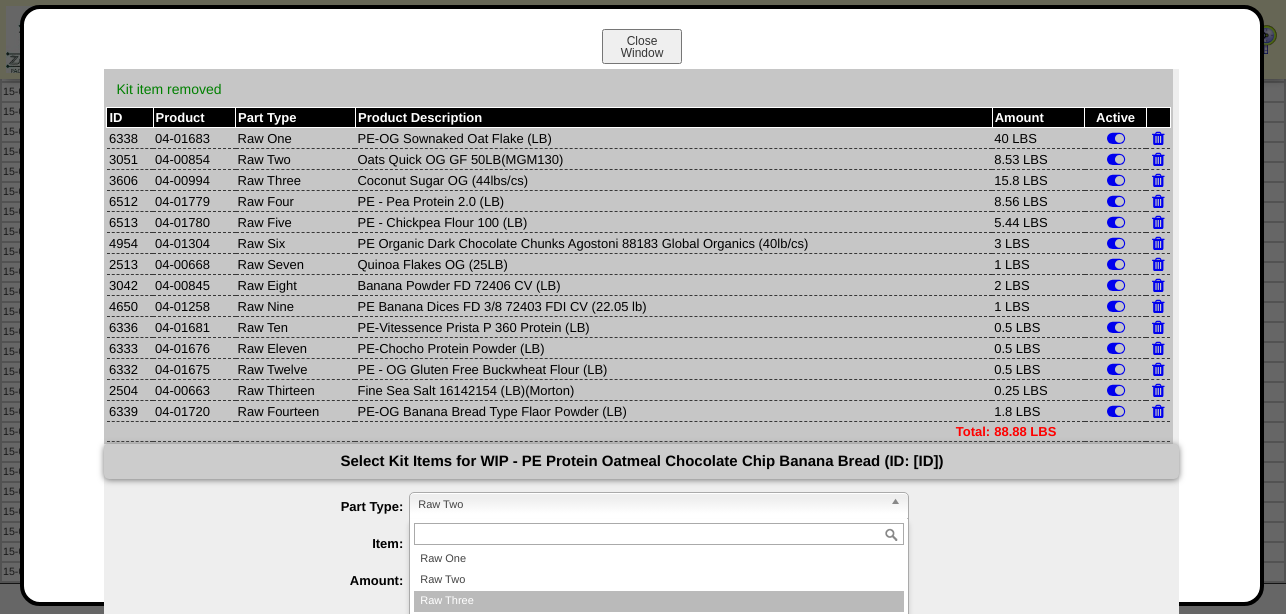 click on "Raw Three" at bounding box center [659, 601] 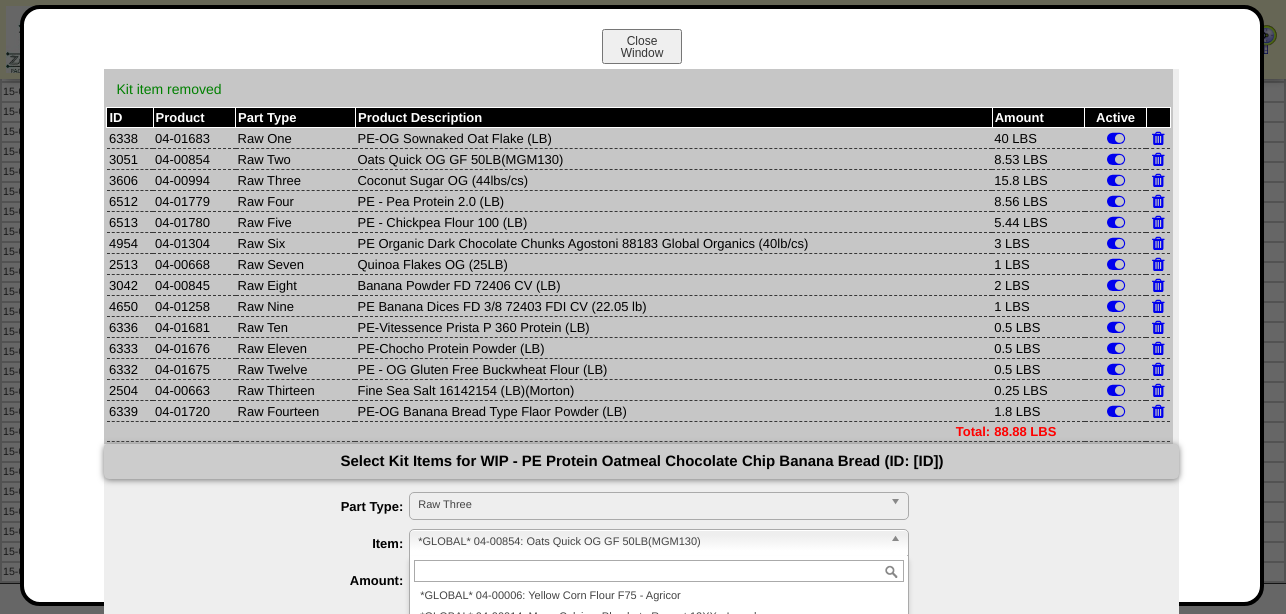 click on "*GLOBAL*  04-00854: Oats Quick OG GF 50LB(MGM130)" at bounding box center (650, 542) 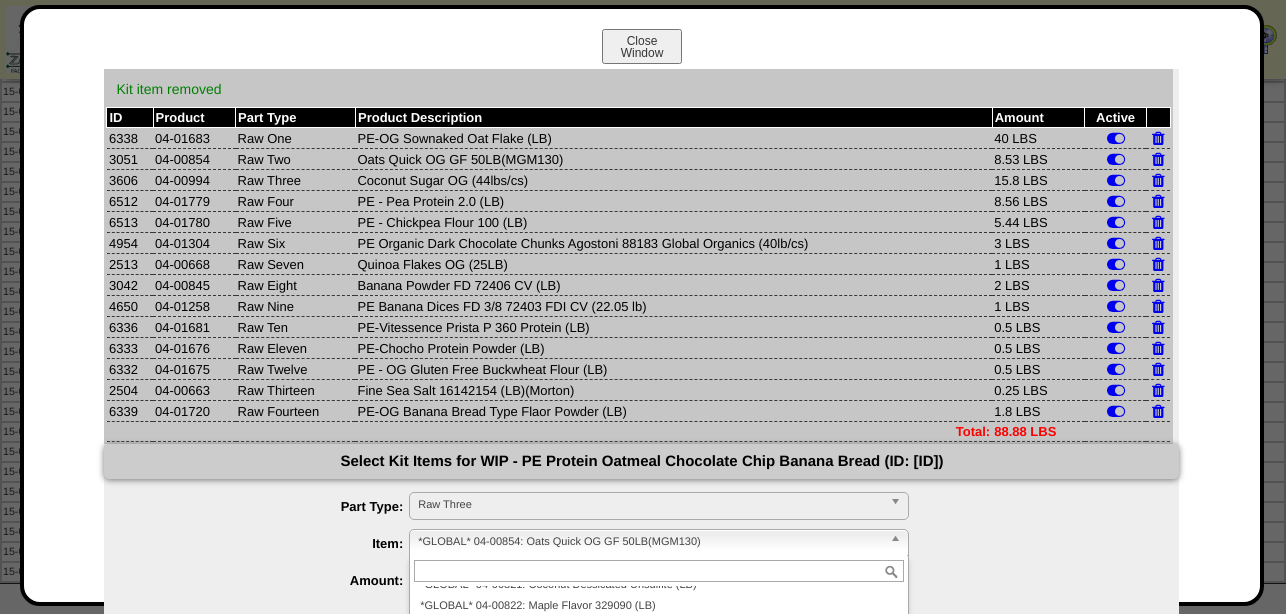 paste on "********" 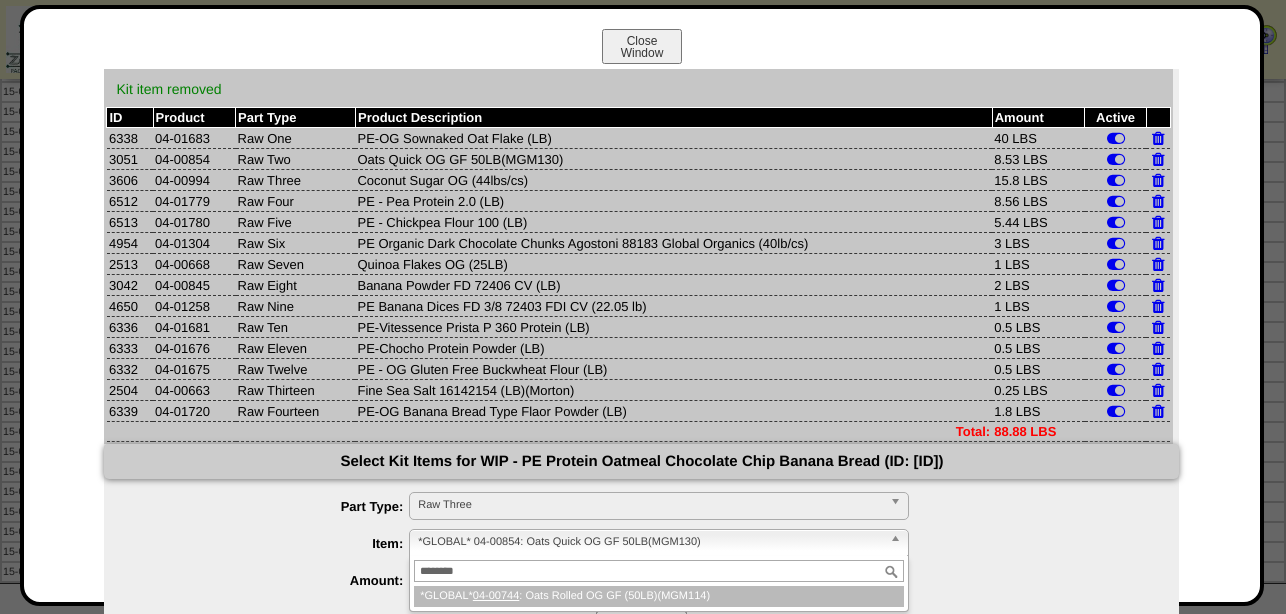 scroll, scrollTop: 0, scrollLeft: 0, axis: both 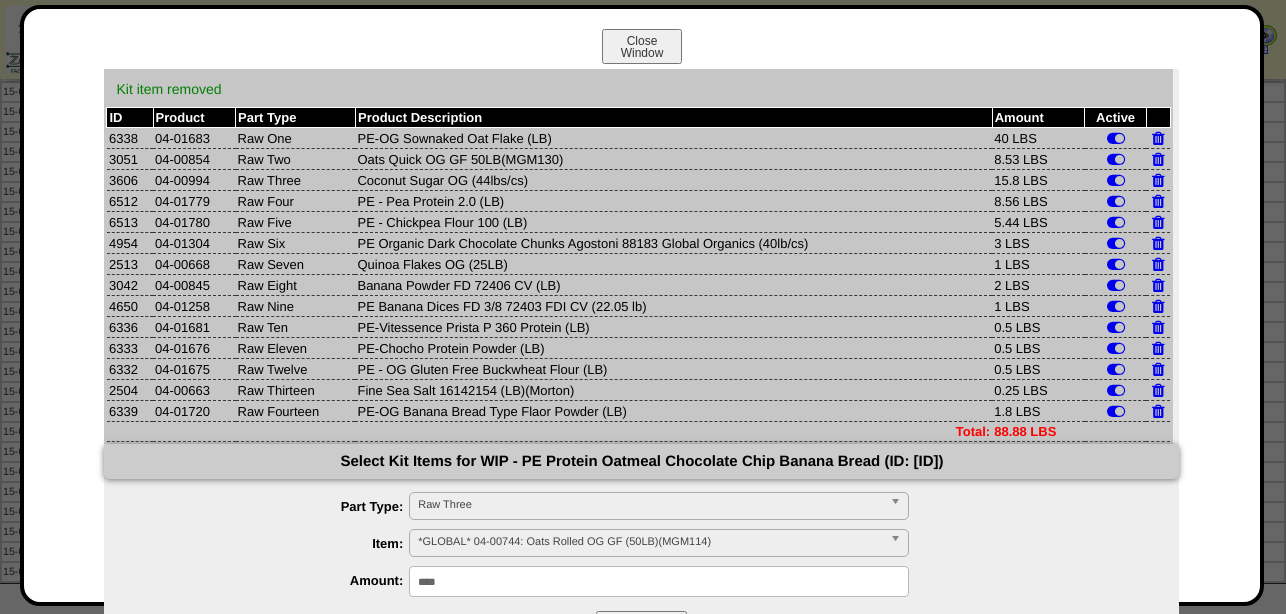 drag, startPoint x: 447, startPoint y: 591, endPoint x: 249, endPoint y: 592, distance: 198.00252 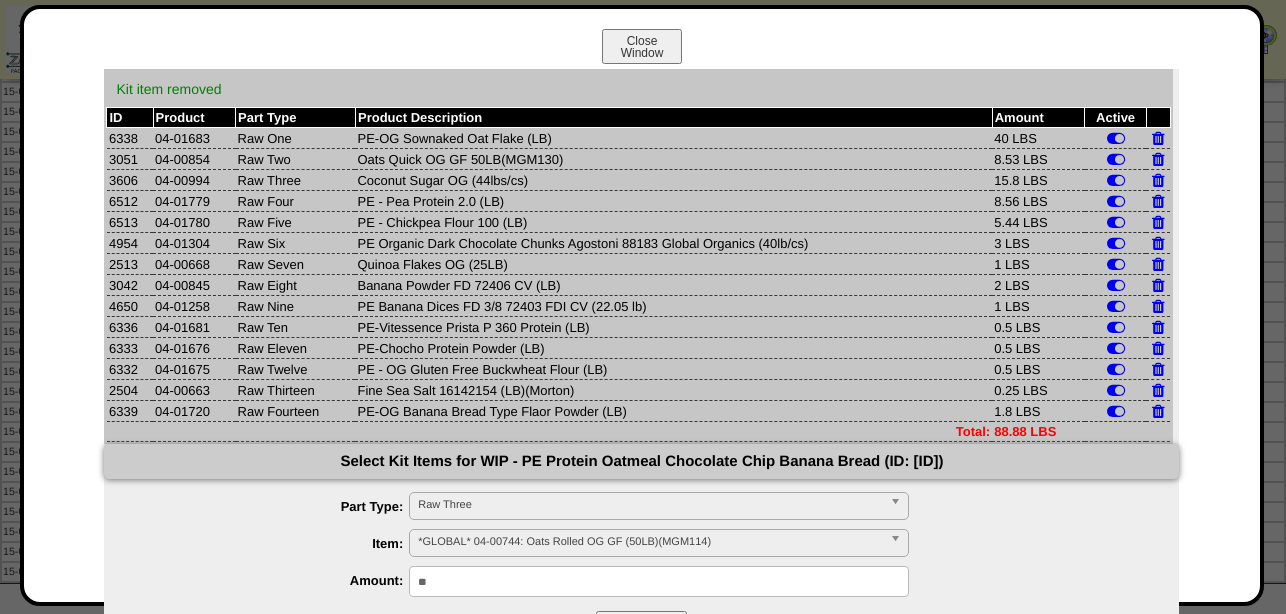 type on "**" 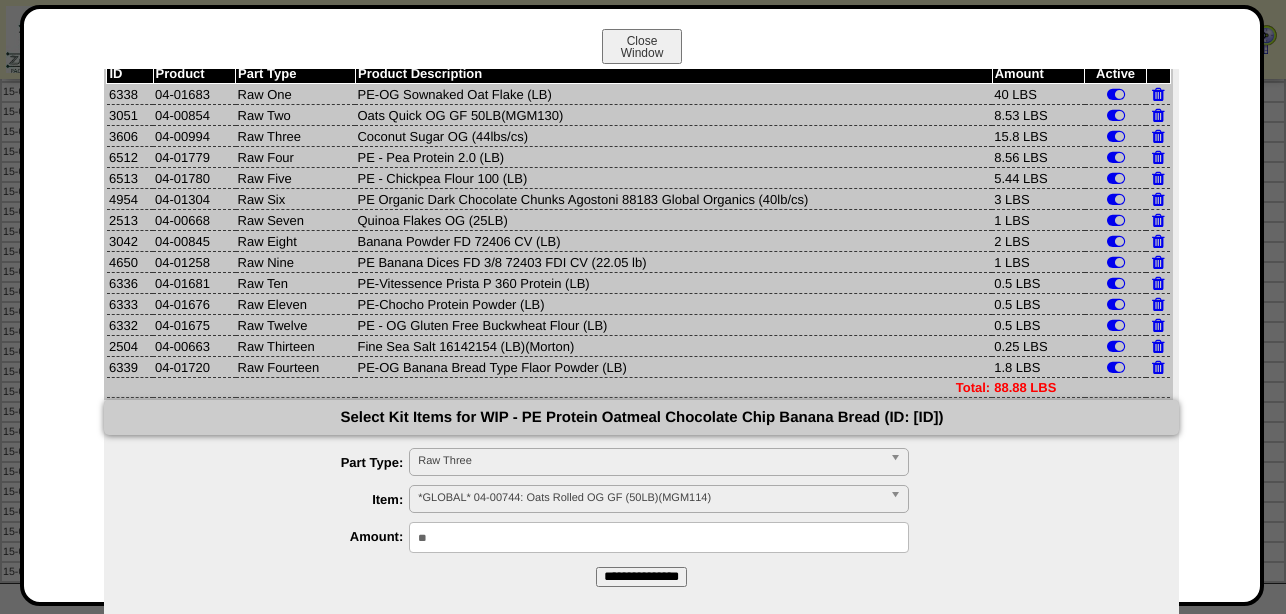 click on "**********" at bounding box center (641, 577) 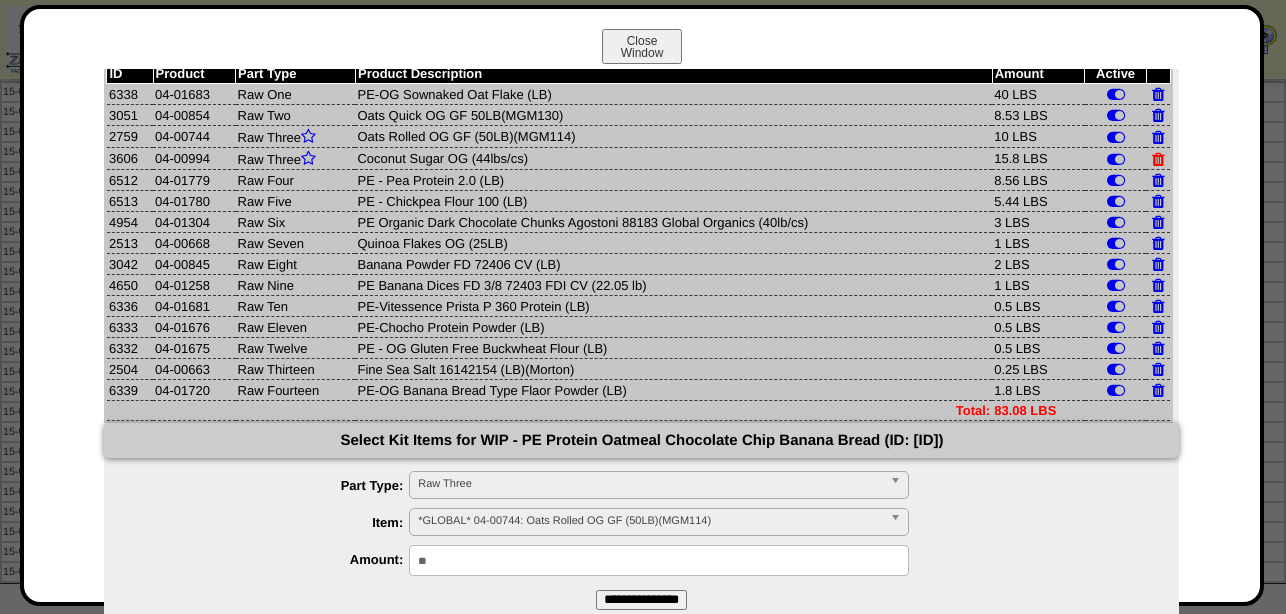 click at bounding box center [1158, 159] 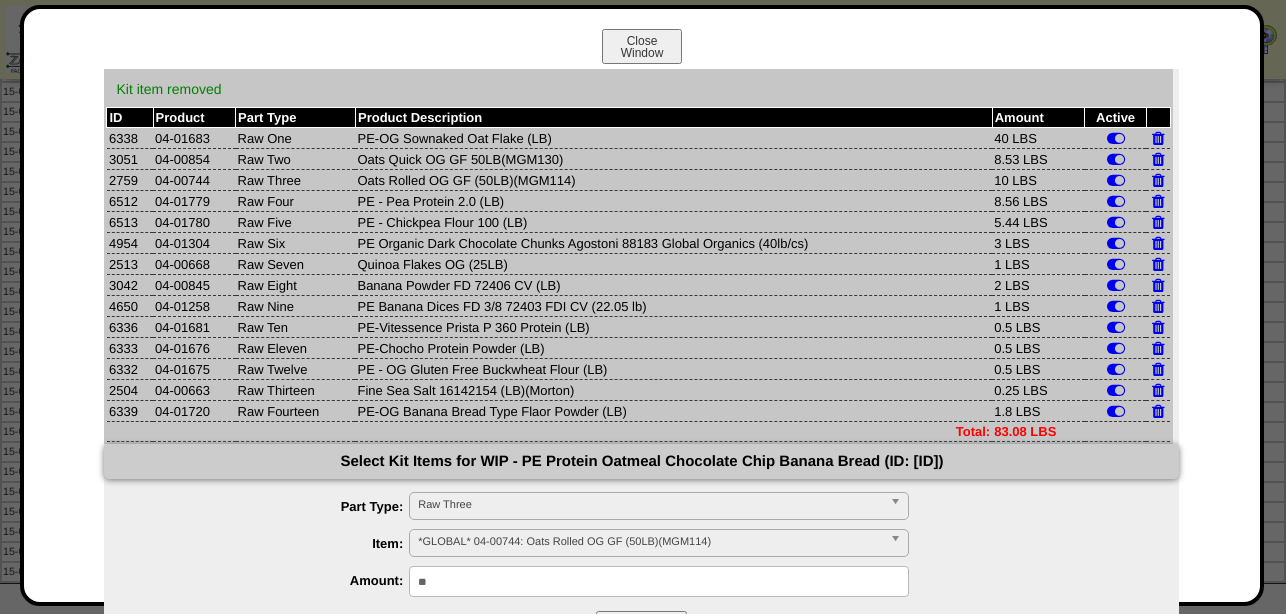 click on "Raw Three" at bounding box center [650, 505] 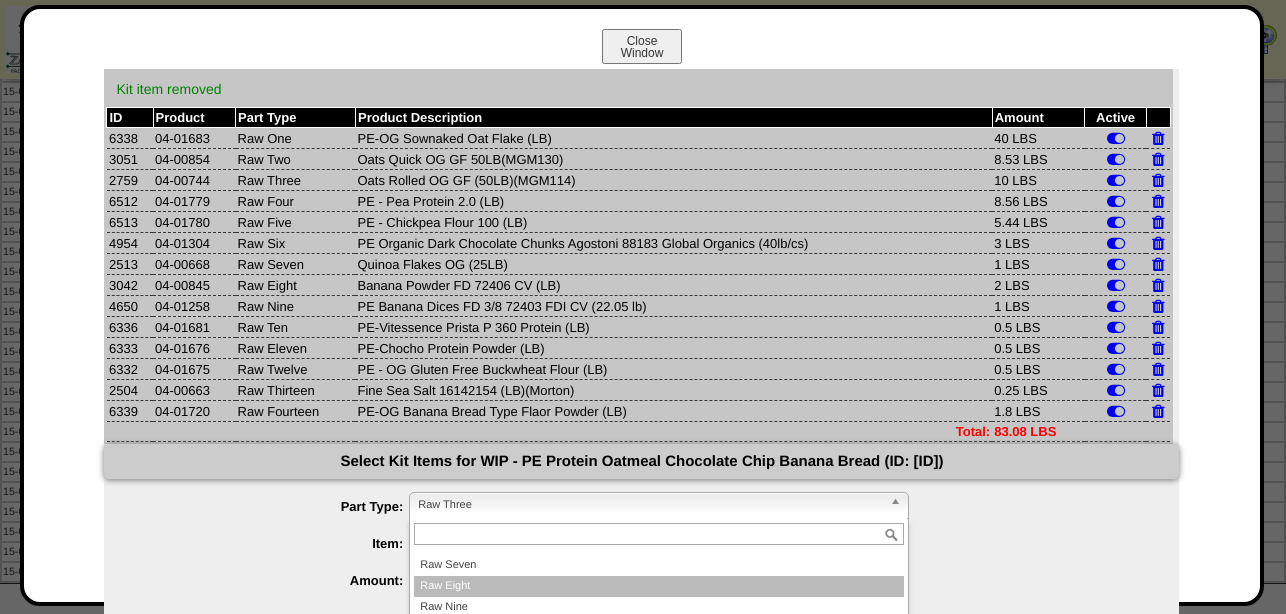 scroll, scrollTop: 105, scrollLeft: 0, axis: vertical 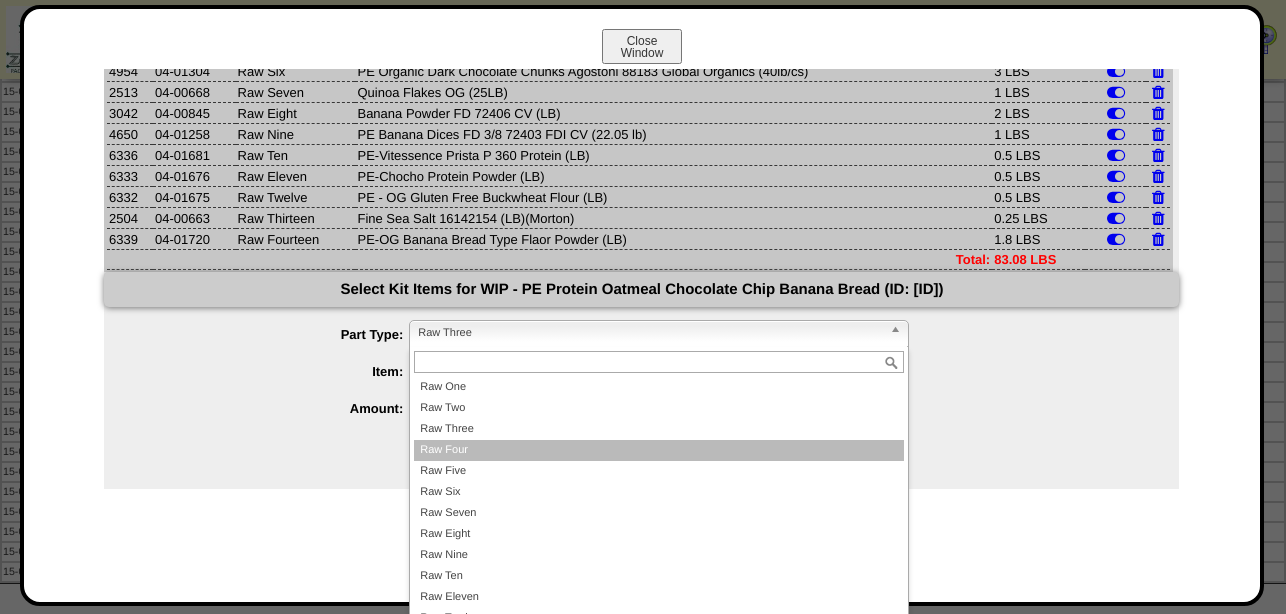 click on "Raw Four" at bounding box center [659, 450] 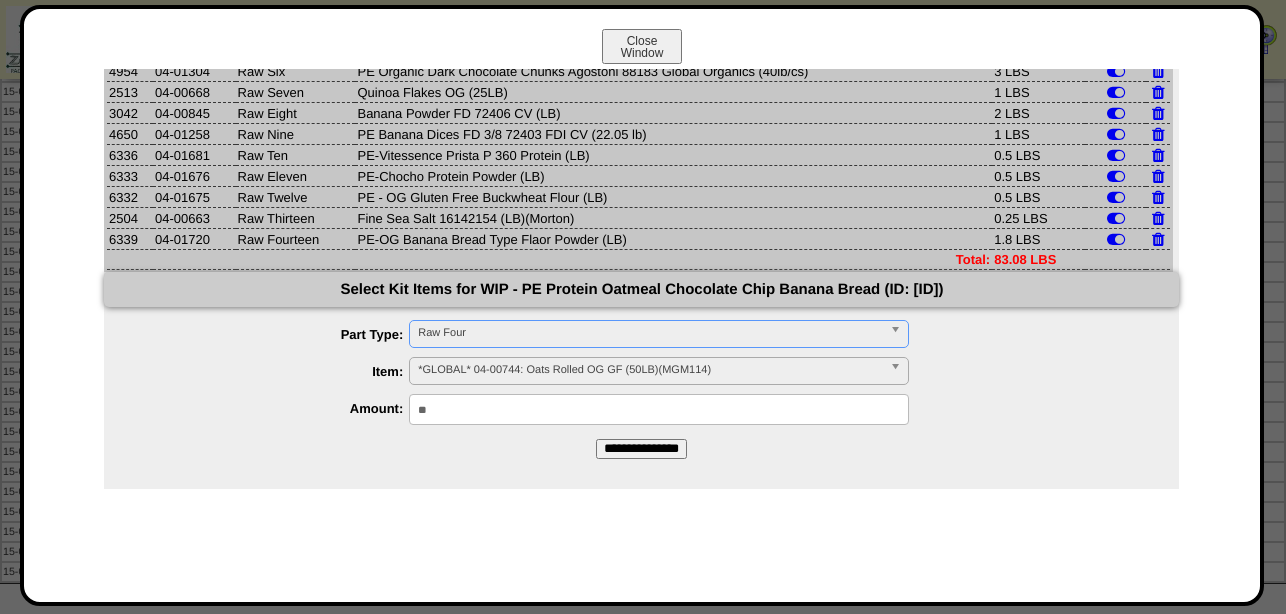 scroll, scrollTop: 44, scrollLeft: 0, axis: vertical 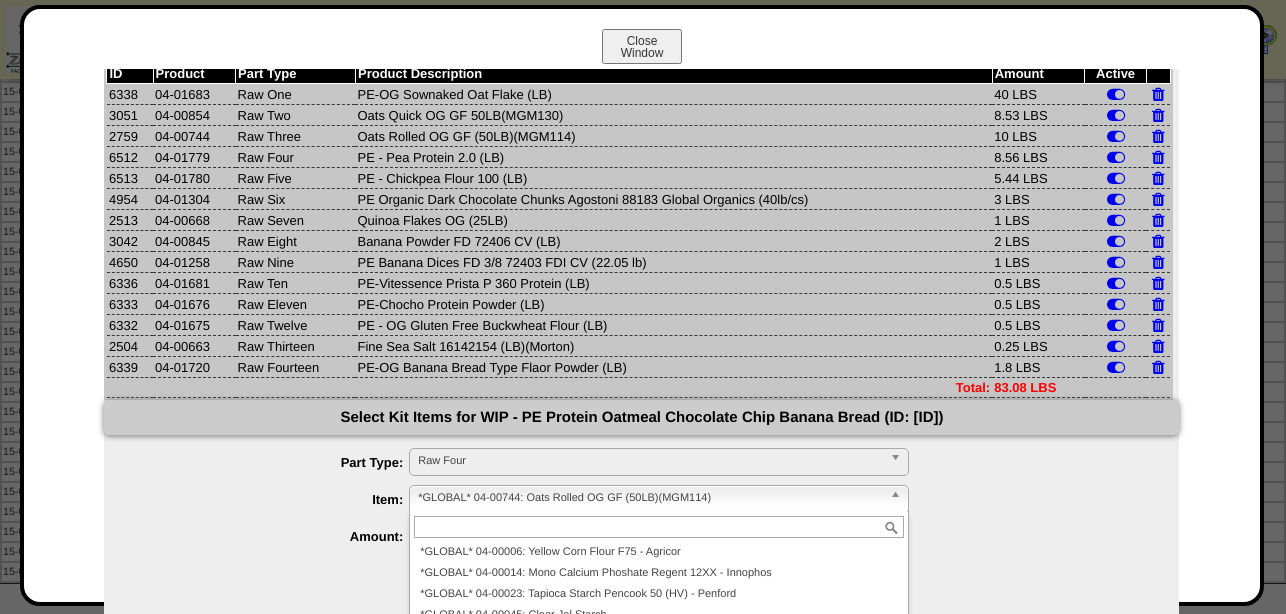 click on "*GLOBAL*  04-00744: Oats Rolled OG GF (50LB)(MGM114)" at bounding box center (650, 498) 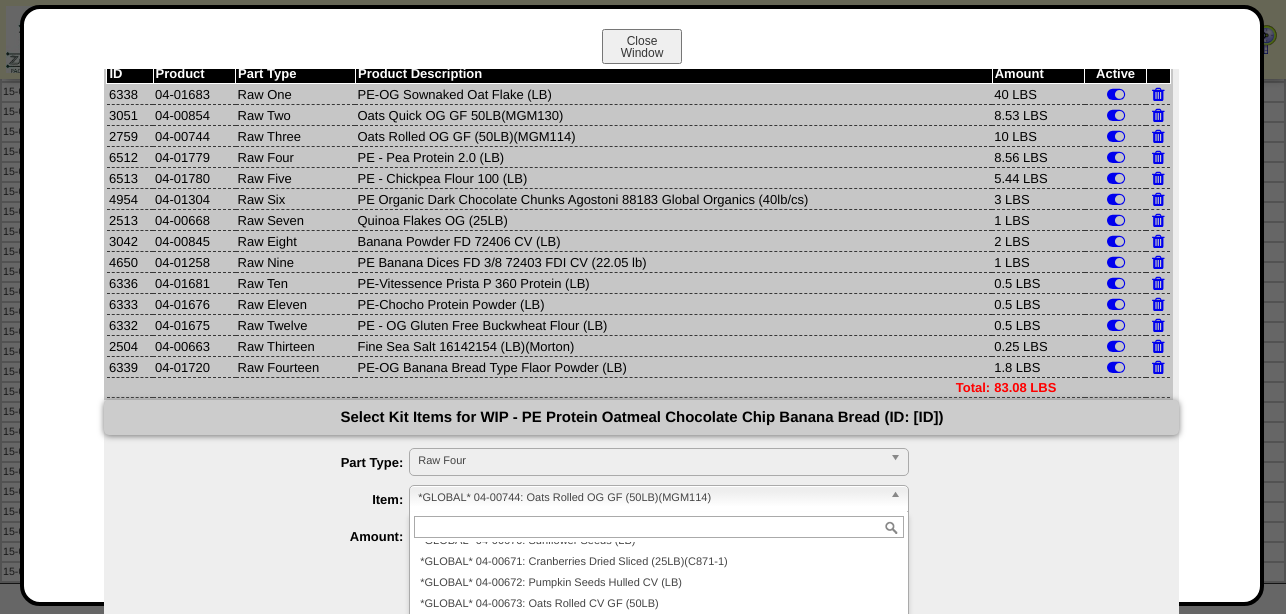 paste on "********" 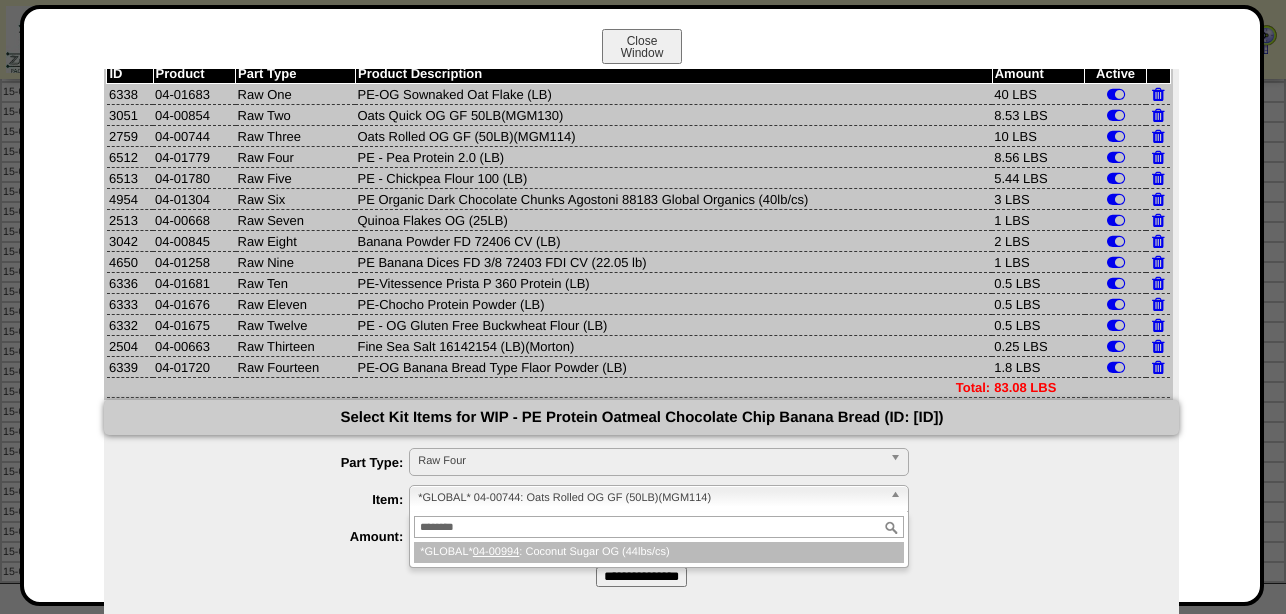 scroll, scrollTop: 0, scrollLeft: 0, axis: both 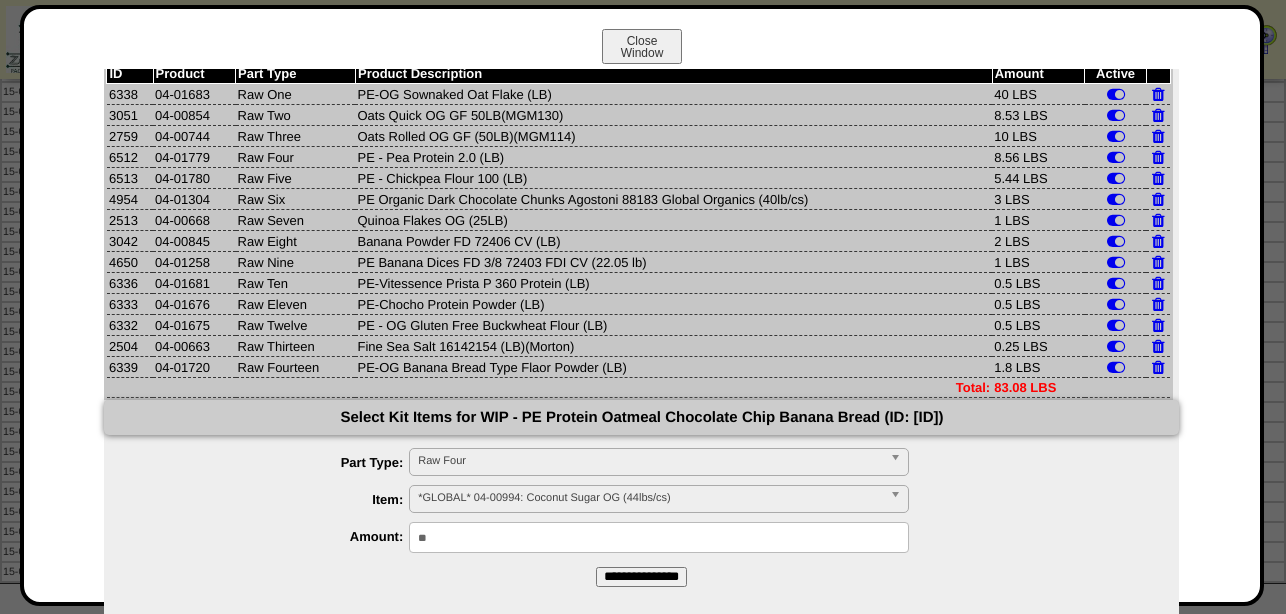 drag, startPoint x: 459, startPoint y: 545, endPoint x: 163, endPoint y: 554, distance: 296.13678 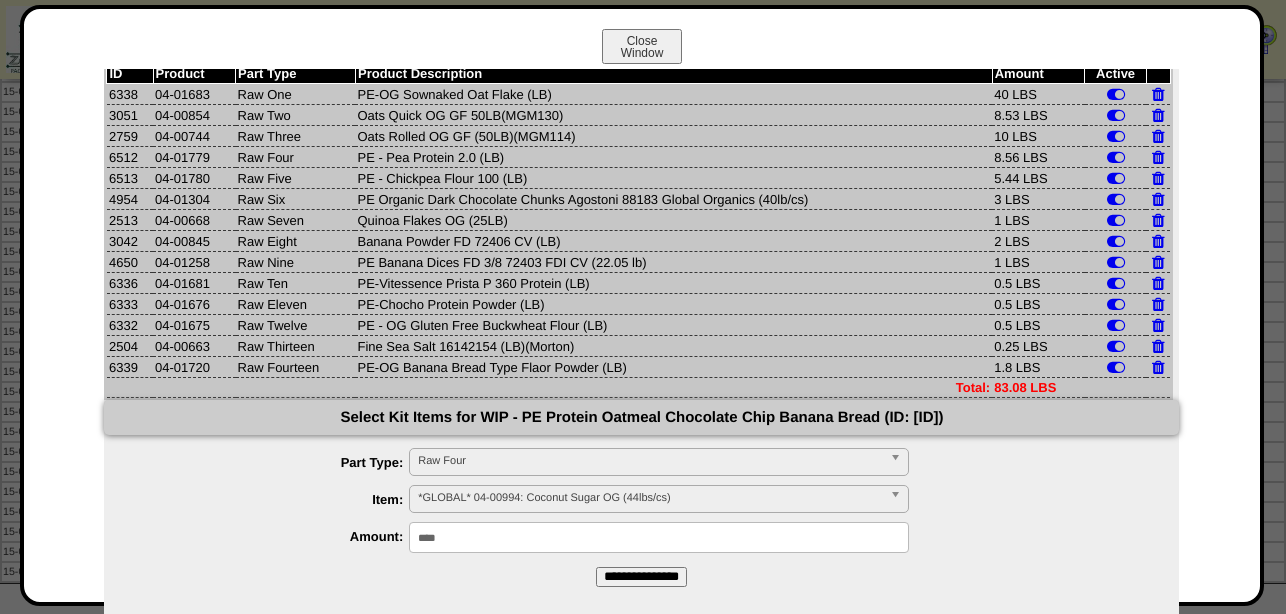 type on "****" 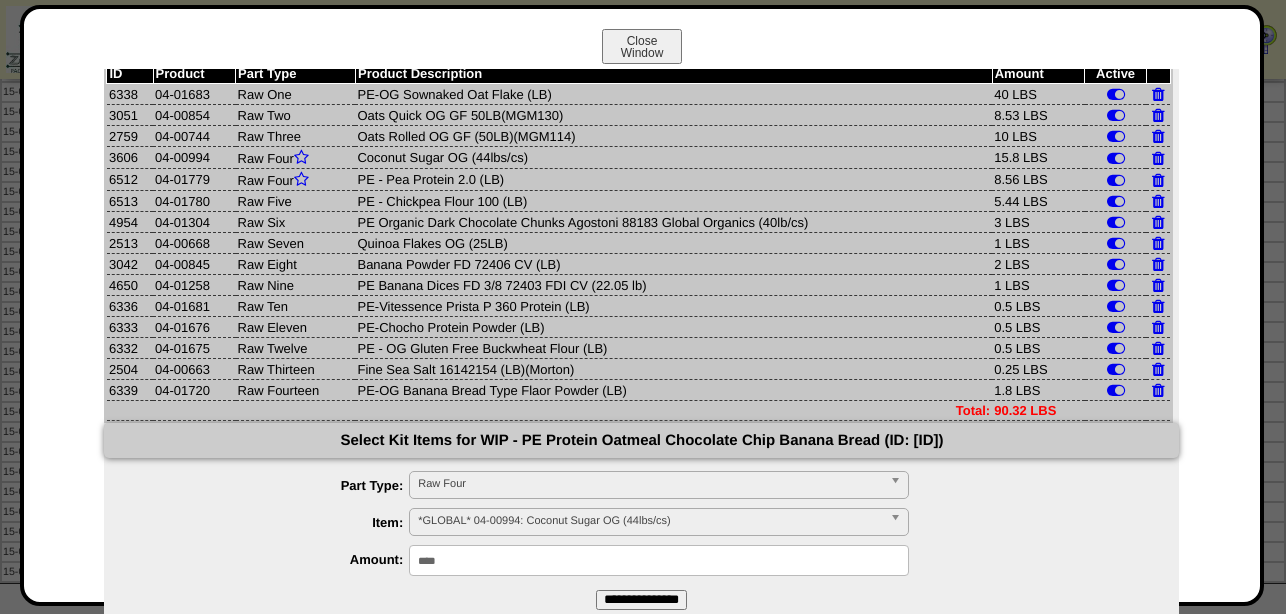 click on "Raw Four" at bounding box center (650, 484) 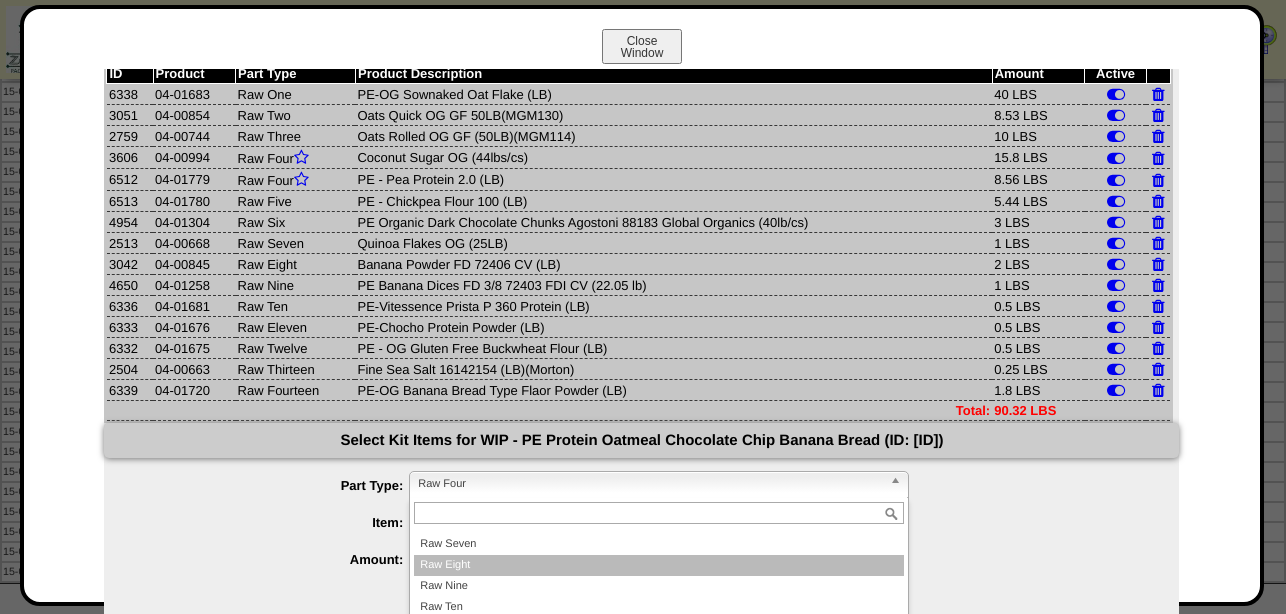 scroll, scrollTop: 0, scrollLeft: 0, axis: both 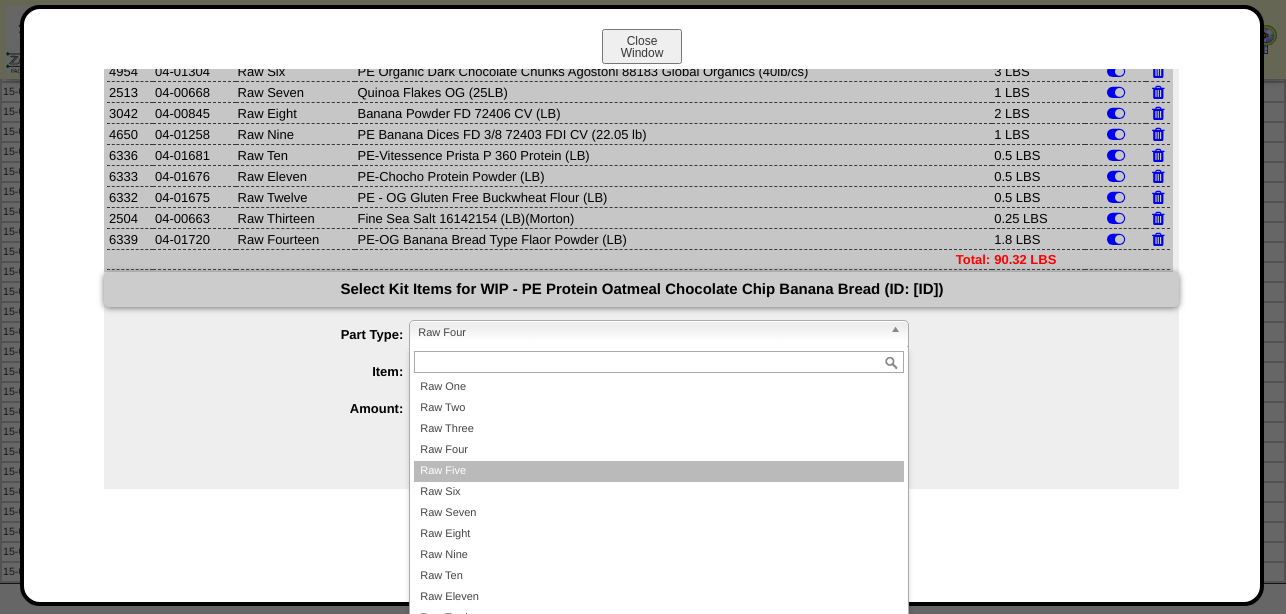 click on "Raw Five" at bounding box center (659, 471) 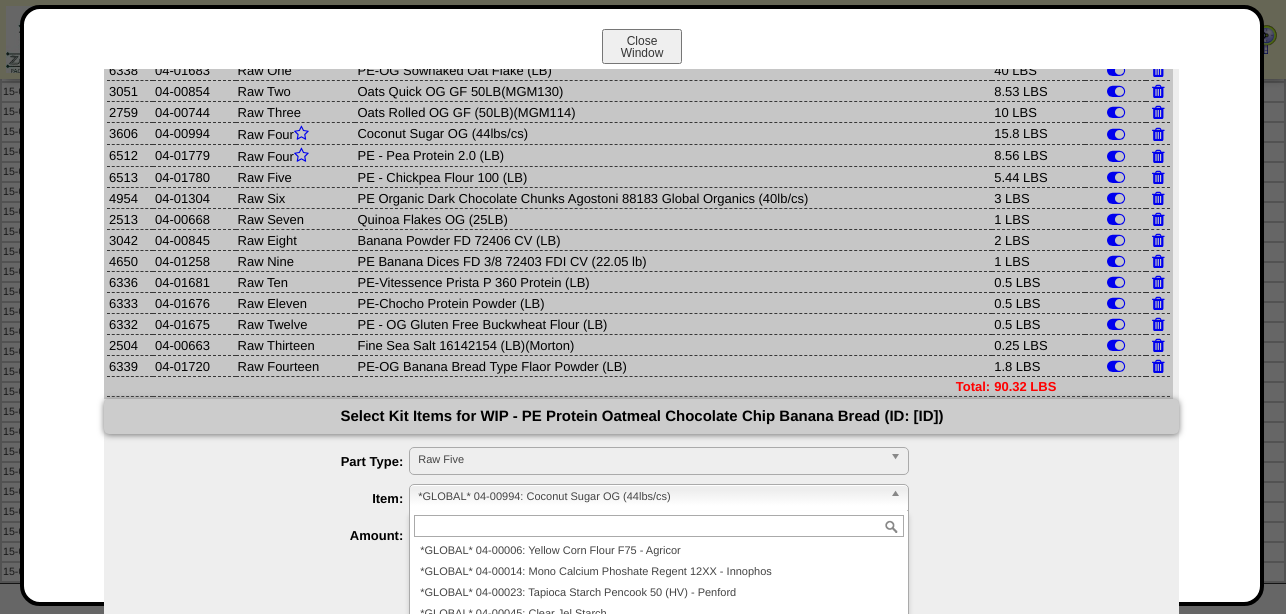 click on "*GLOBAL*  04-00994: Coconut Sugar OG (44lbs/cs)" at bounding box center [650, 497] 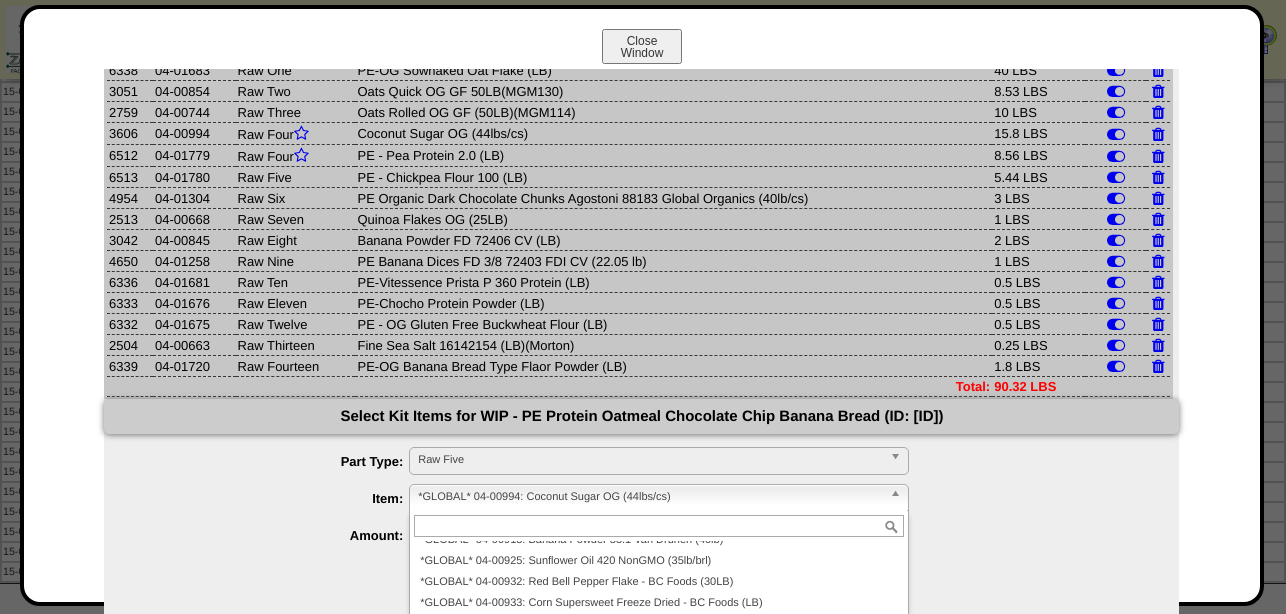 paste on "********" 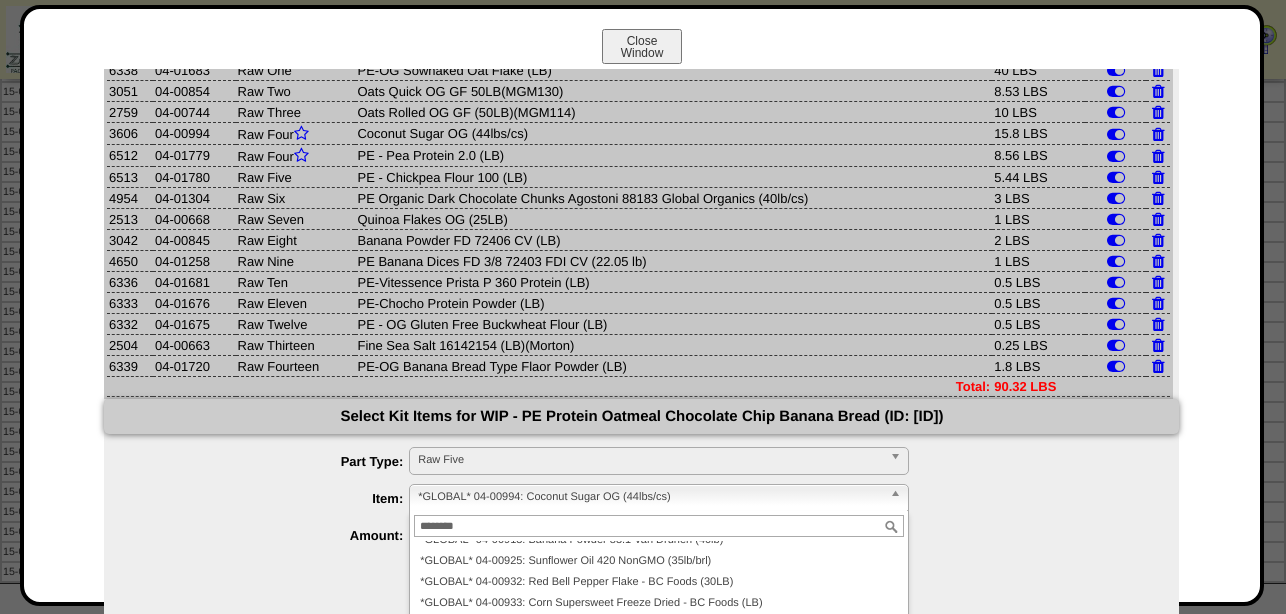 scroll, scrollTop: 0, scrollLeft: 0, axis: both 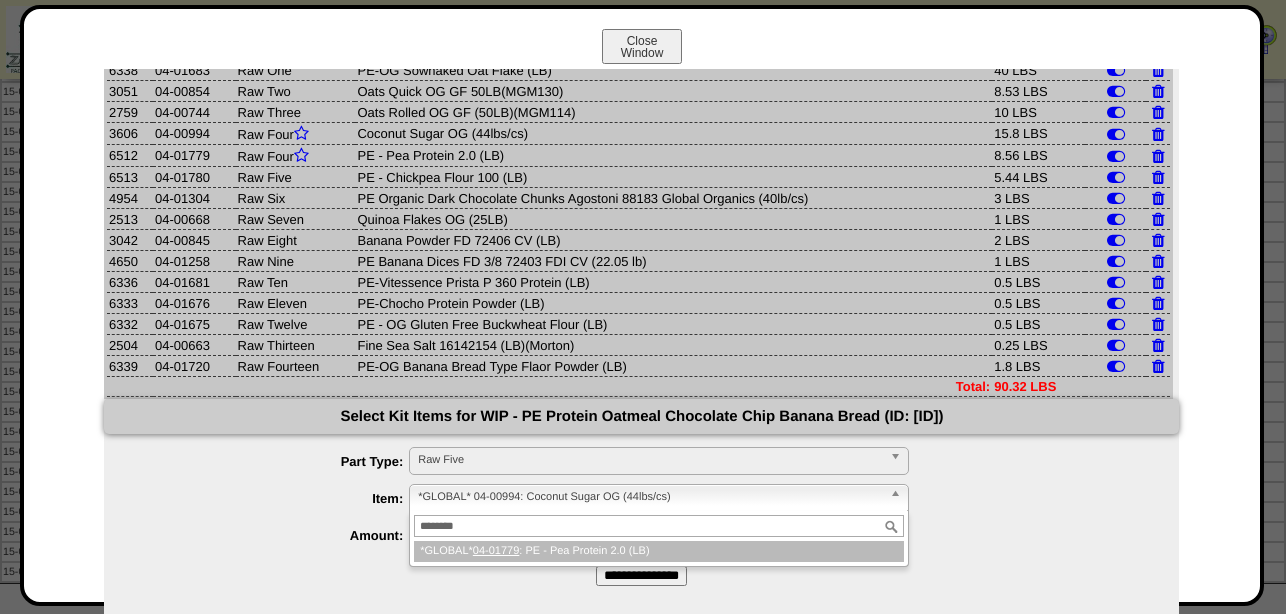 type on "********" 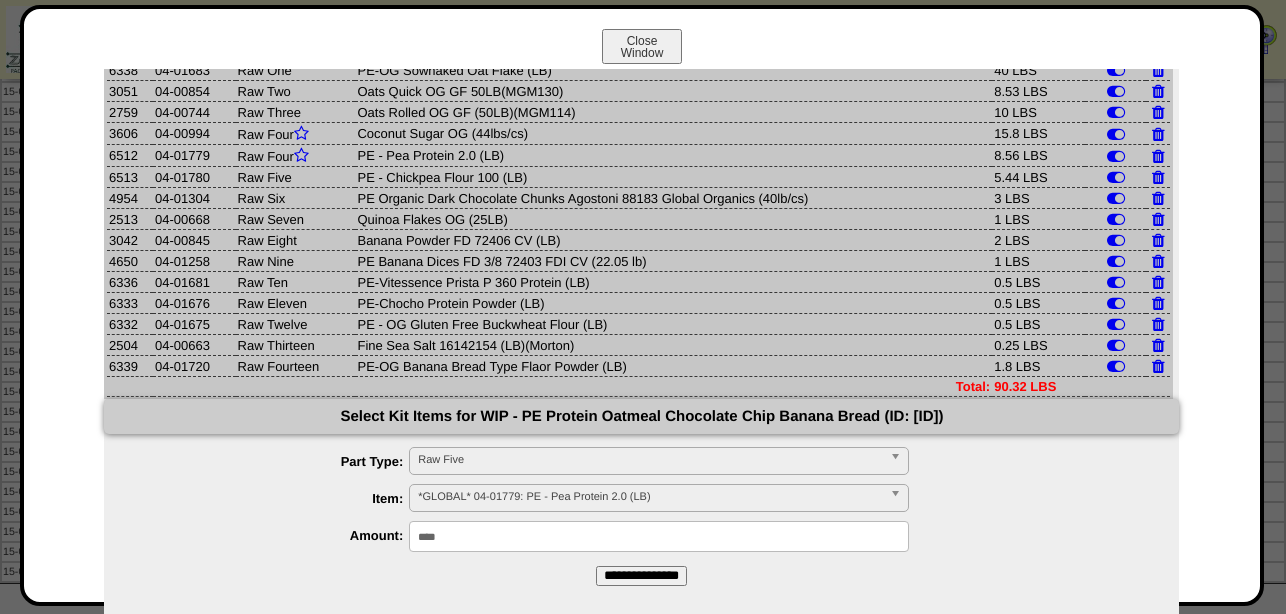 drag, startPoint x: 451, startPoint y: 541, endPoint x: 164, endPoint y: 568, distance: 288.26724 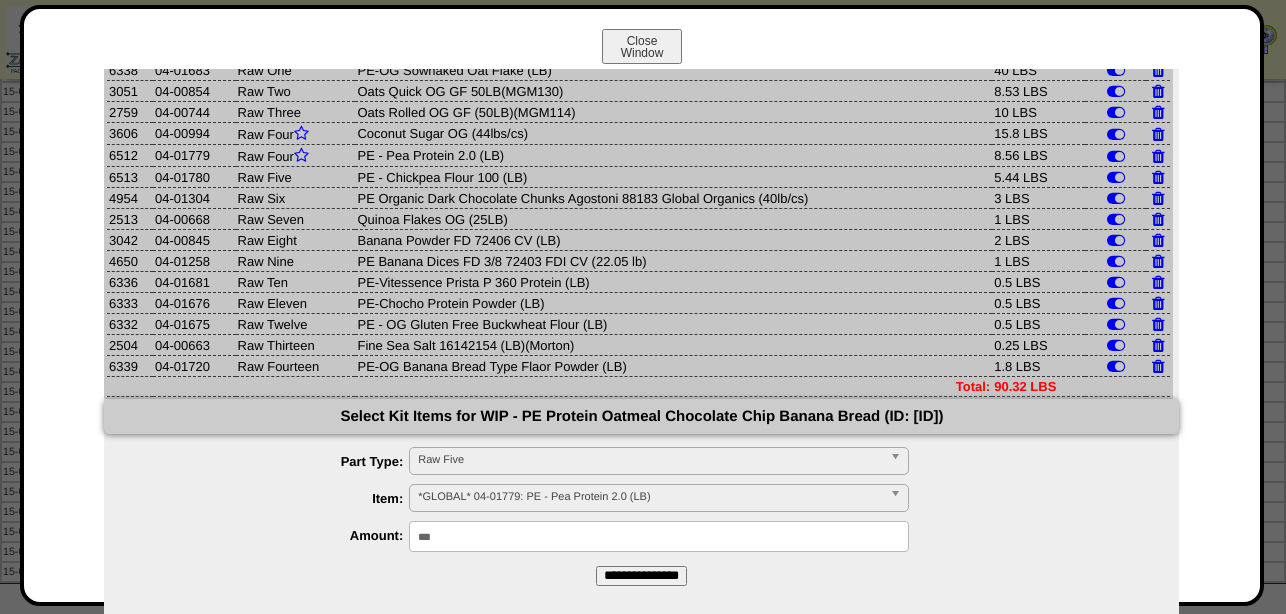 type on "***" 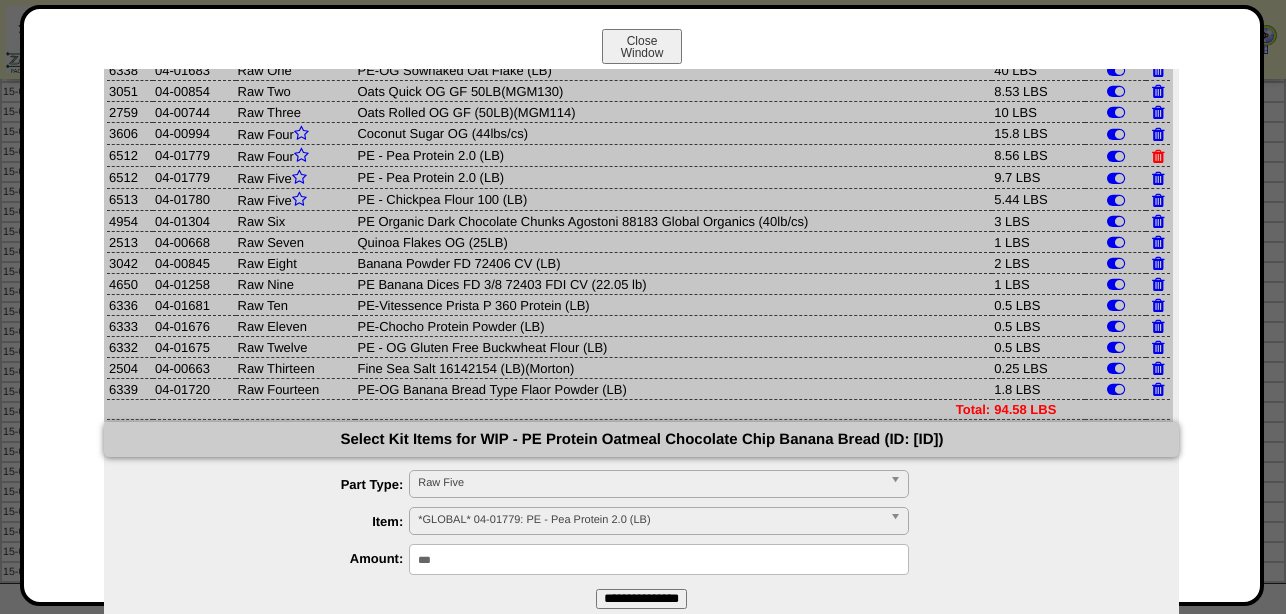 click at bounding box center (1158, 156) 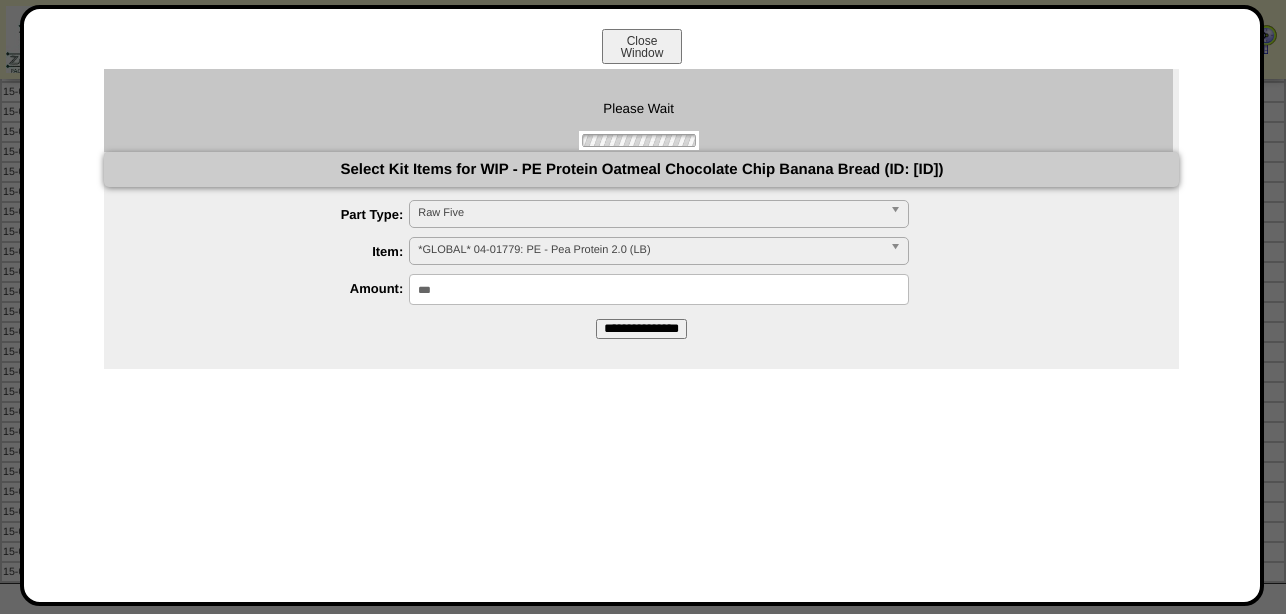 scroll, scrollTop: 0, scrollLeft: 0, axis: both 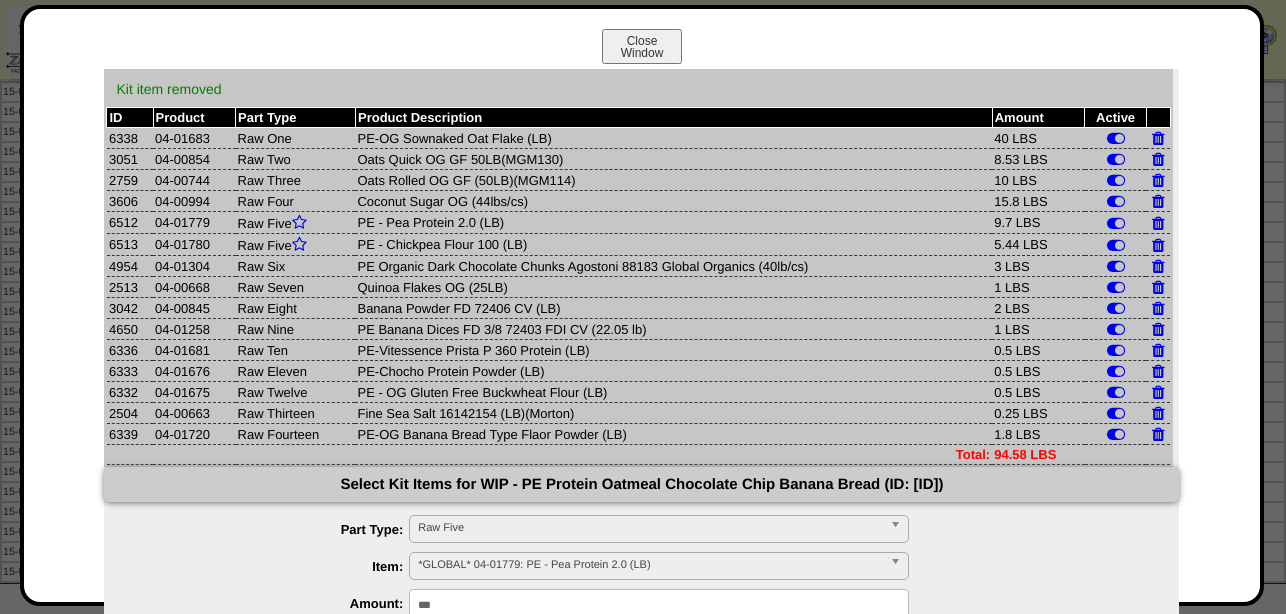 click on "Raw Five" at bounding box center [650, 528] 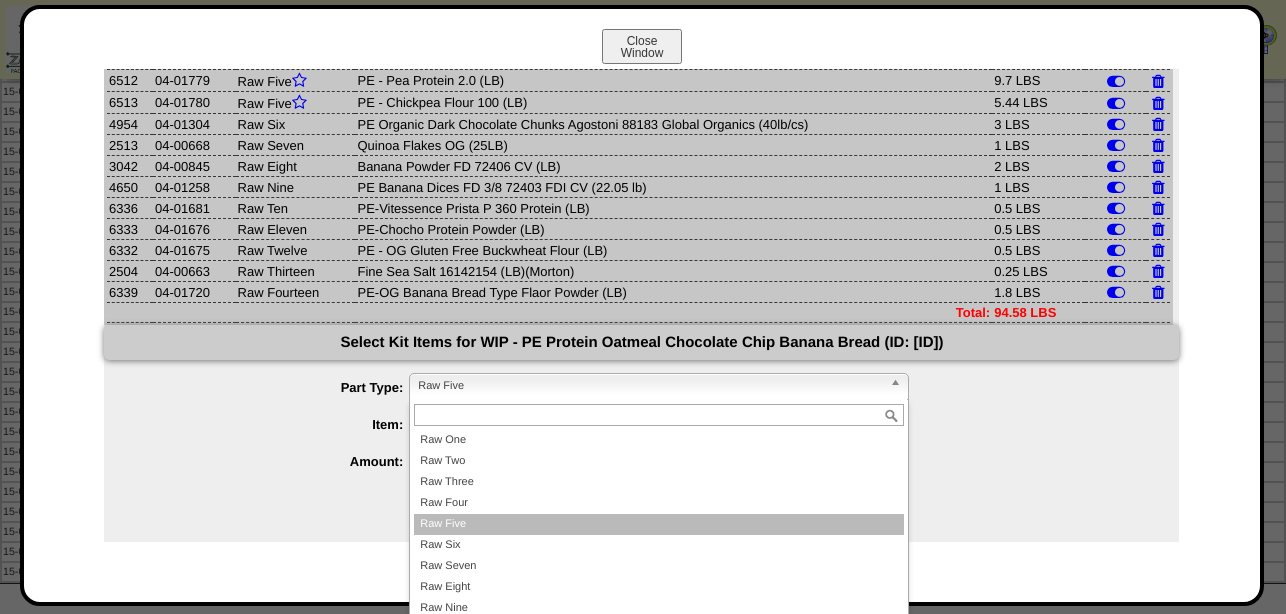 scroll, scrollTop: 143, scrollLeft: 0, axis: vertical 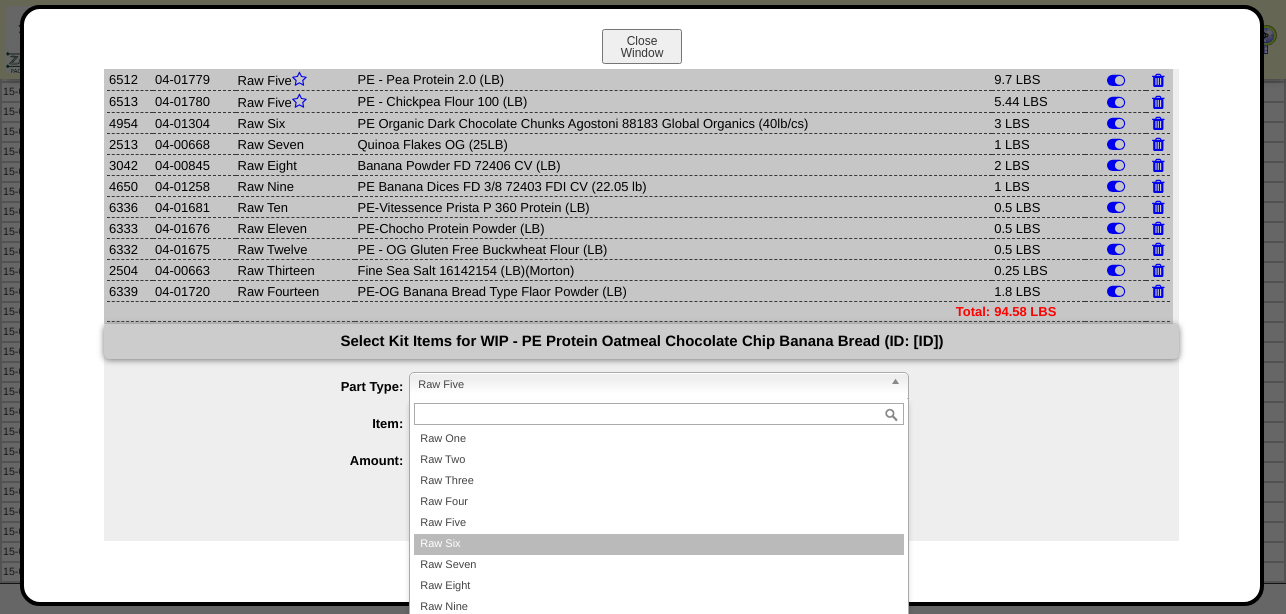click on "Raw Six" at bounding box center (659, 544) 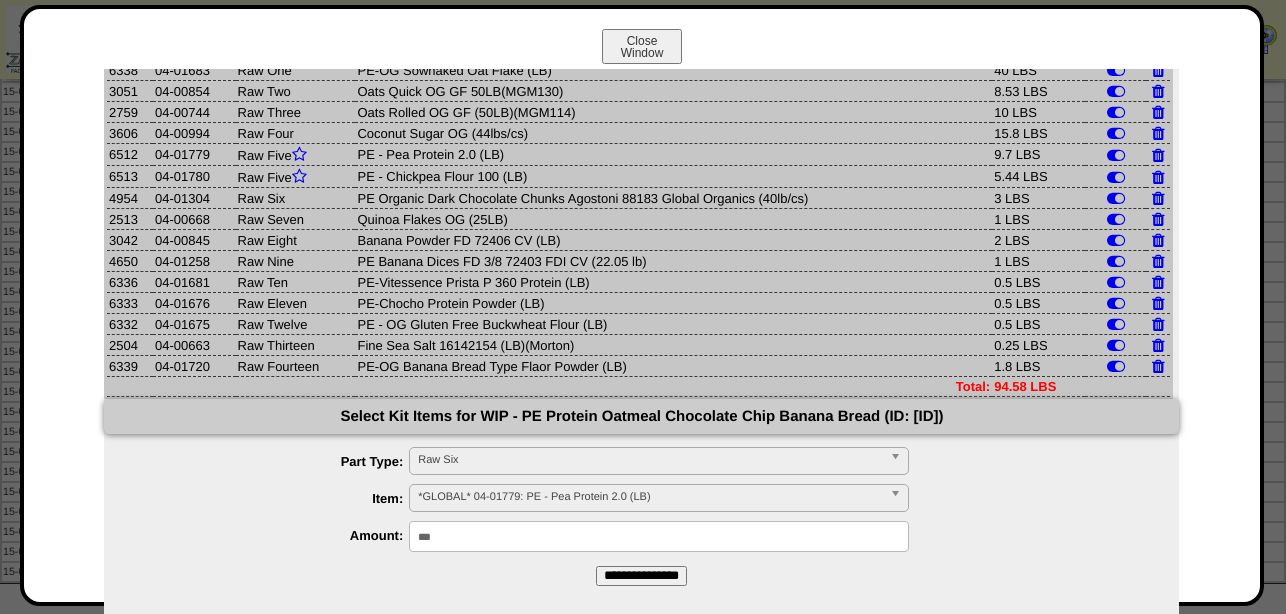 click on "*GLOBAL*  04-01779: PE - Pea Protein 2.0 (LB)" at bounding box center [650, 497] 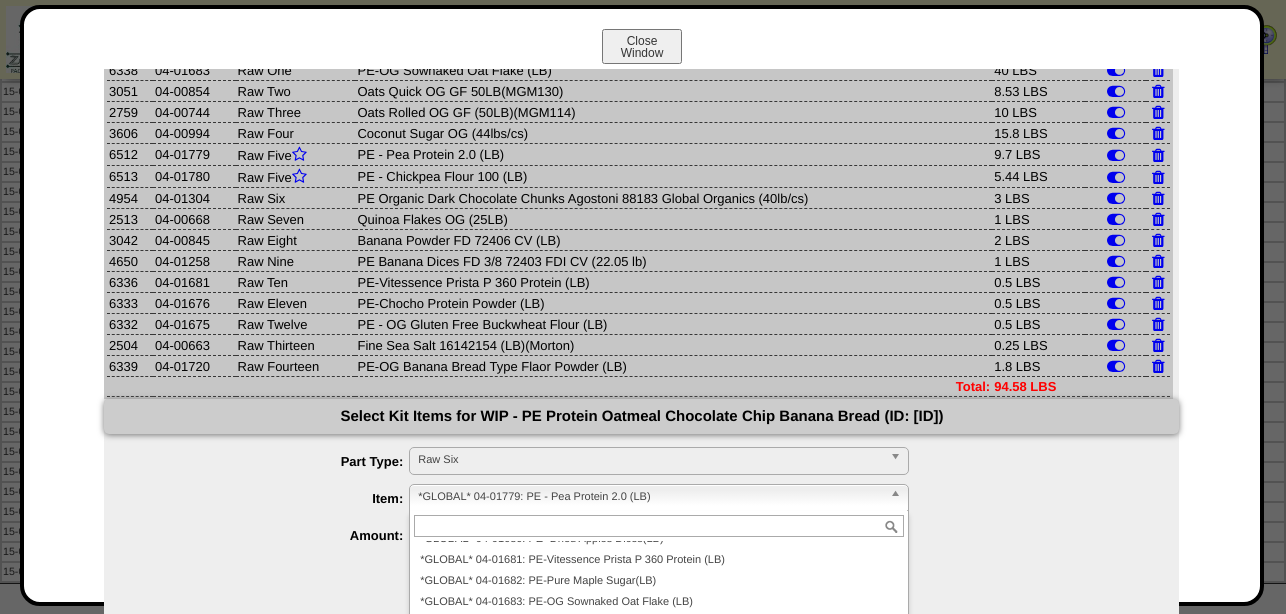 paste on "********" 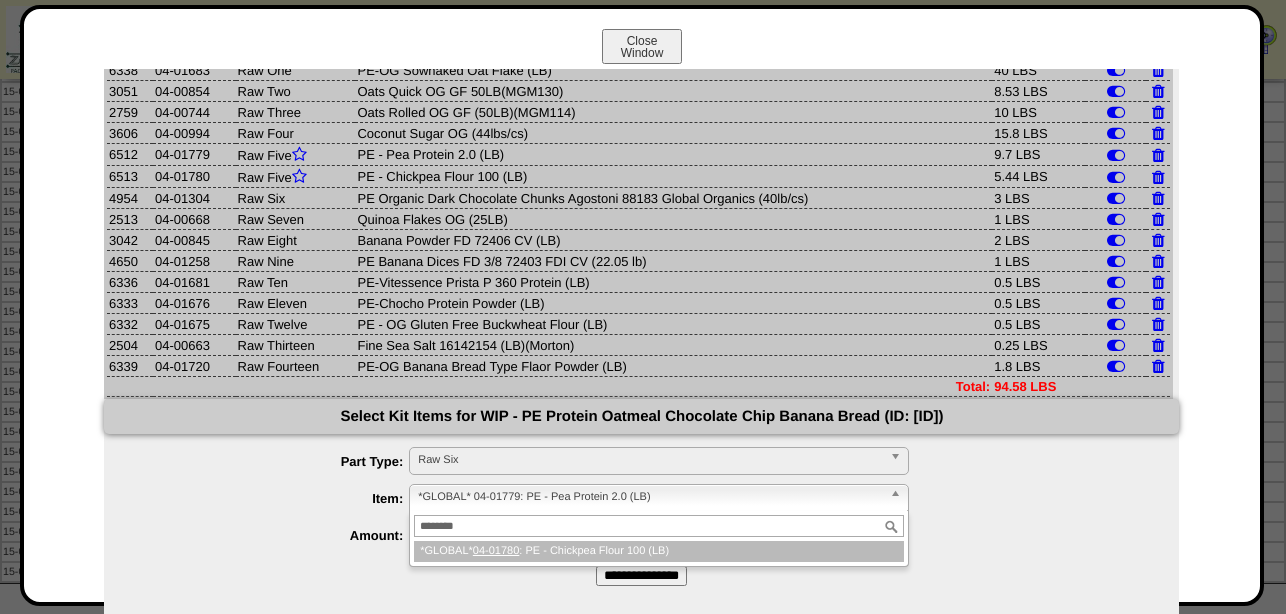 scroll, scrollTop: 0, scrollLeft: 0, axis: both 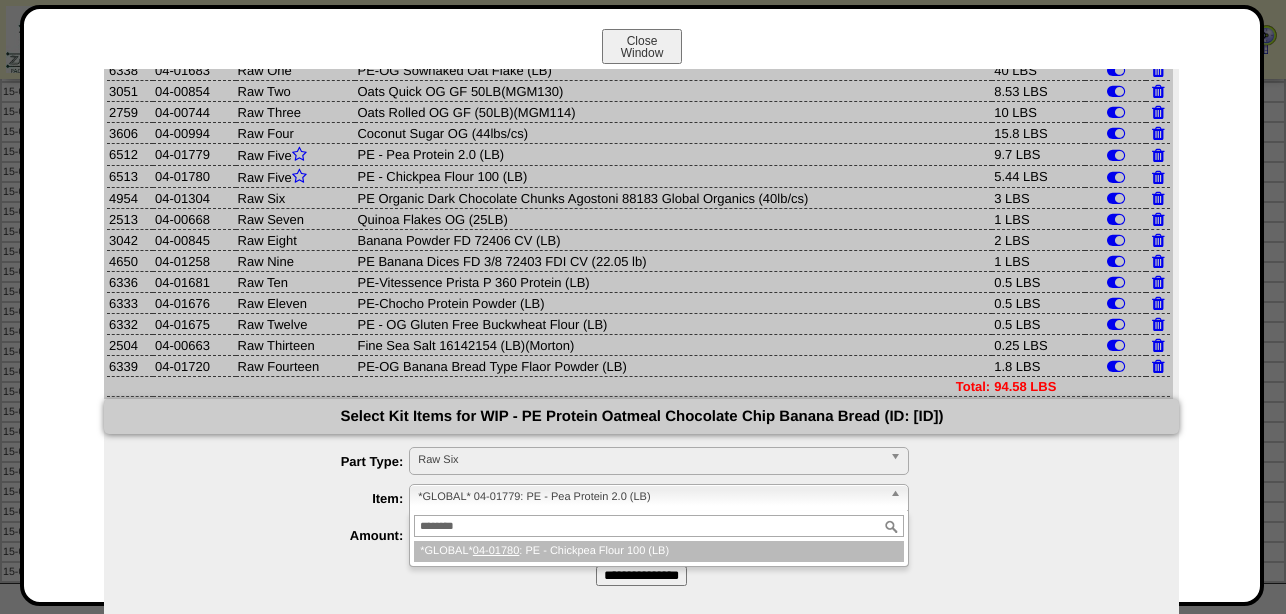 type on "********" 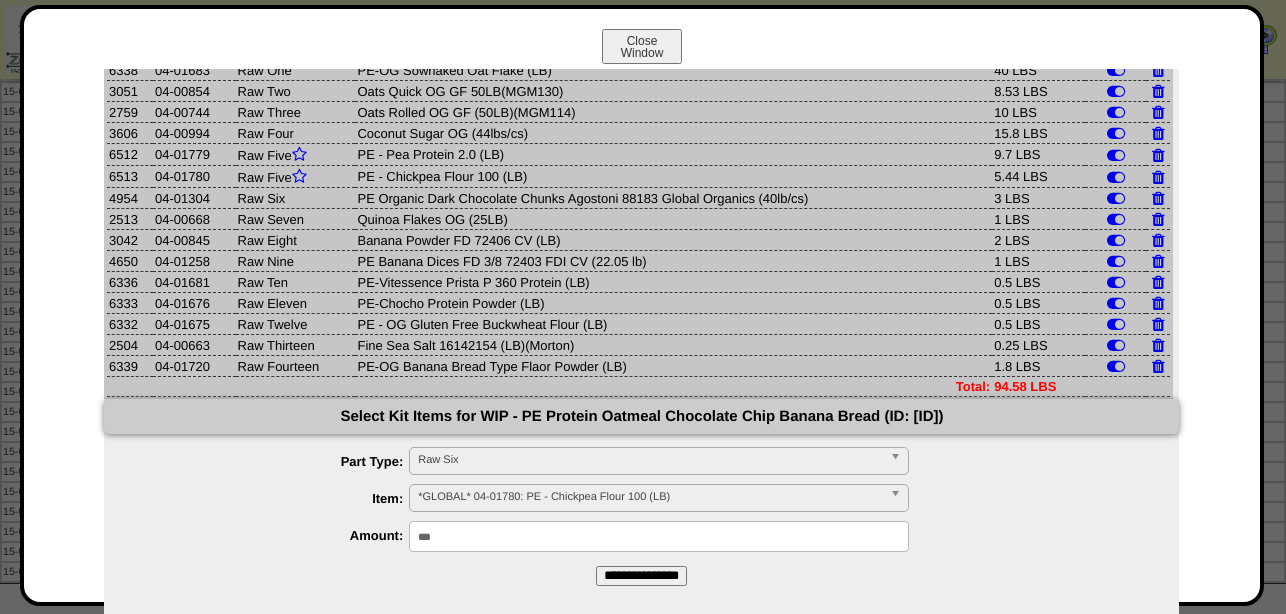 drag, startPoint x: 466, startPoint y: 547, endPoint x: 266, endPoint y: 545, distance: 200.01 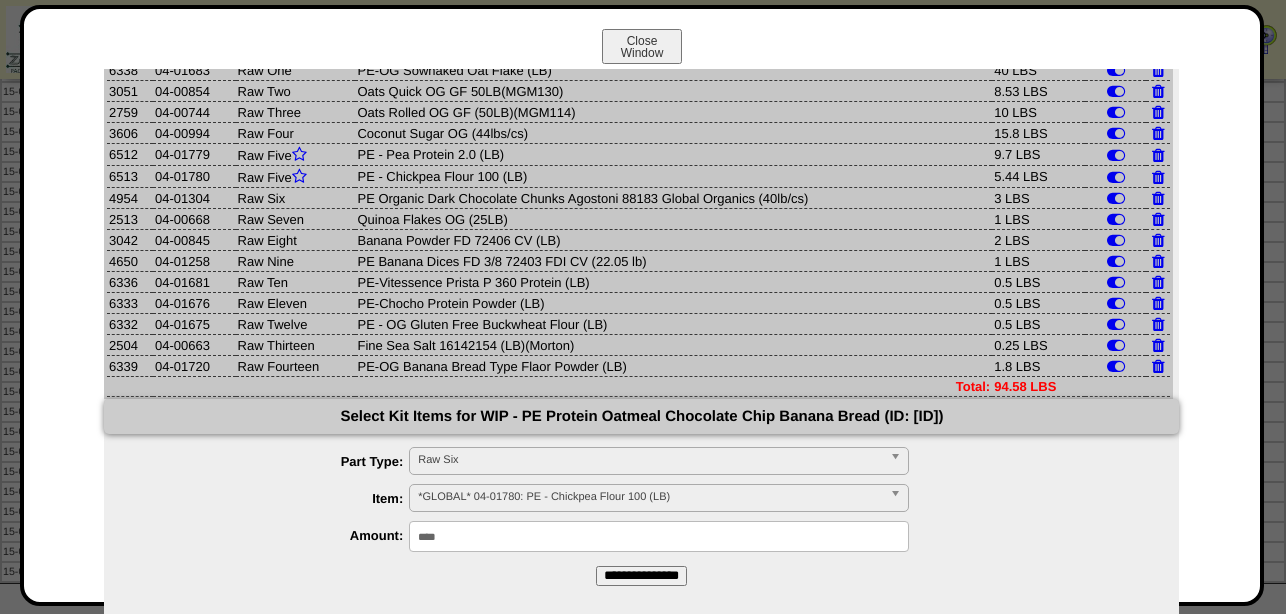type on "****" 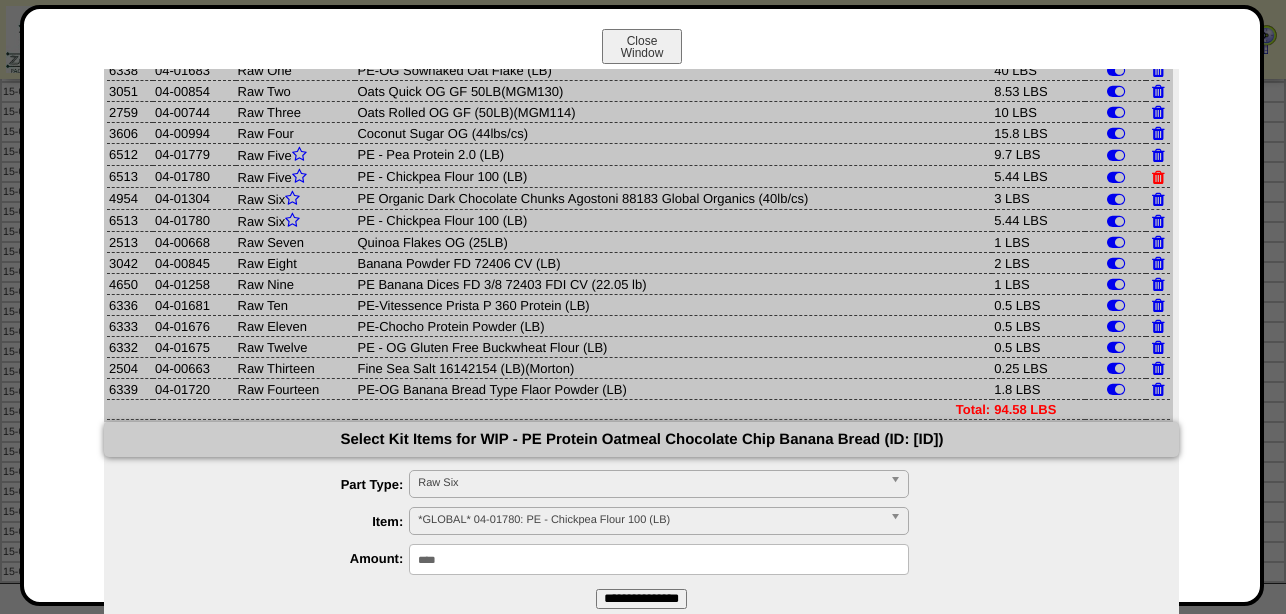 click at bounding box center [1158, 177] 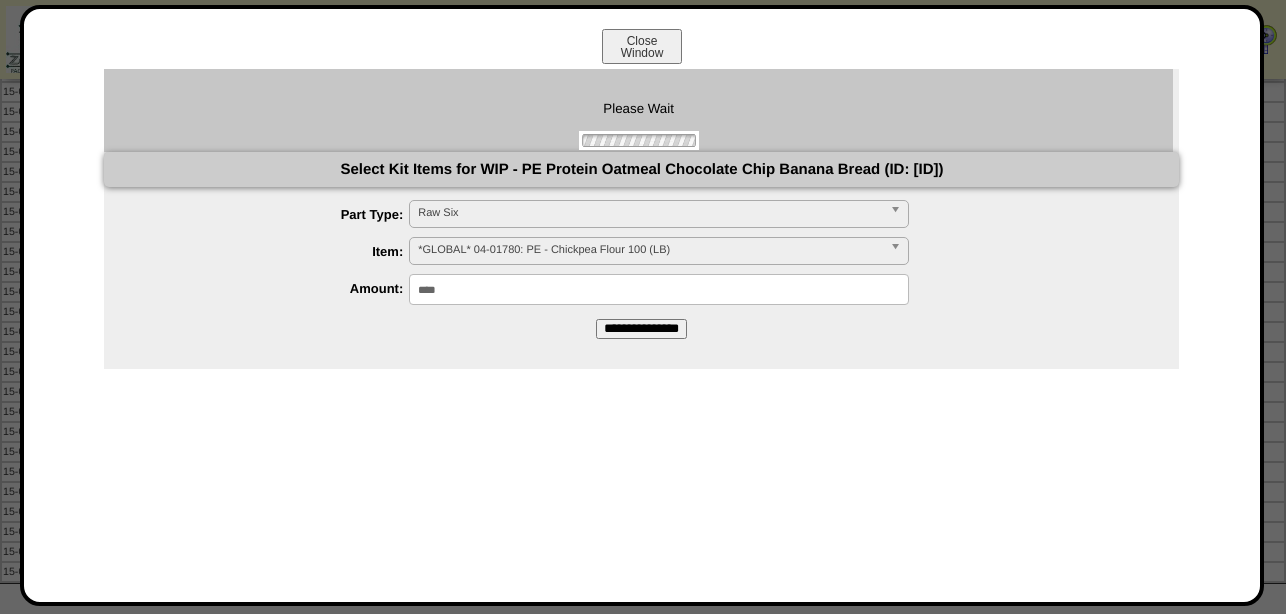 scroll, scrollTop: 0, scrollLeft: 0, axis: both 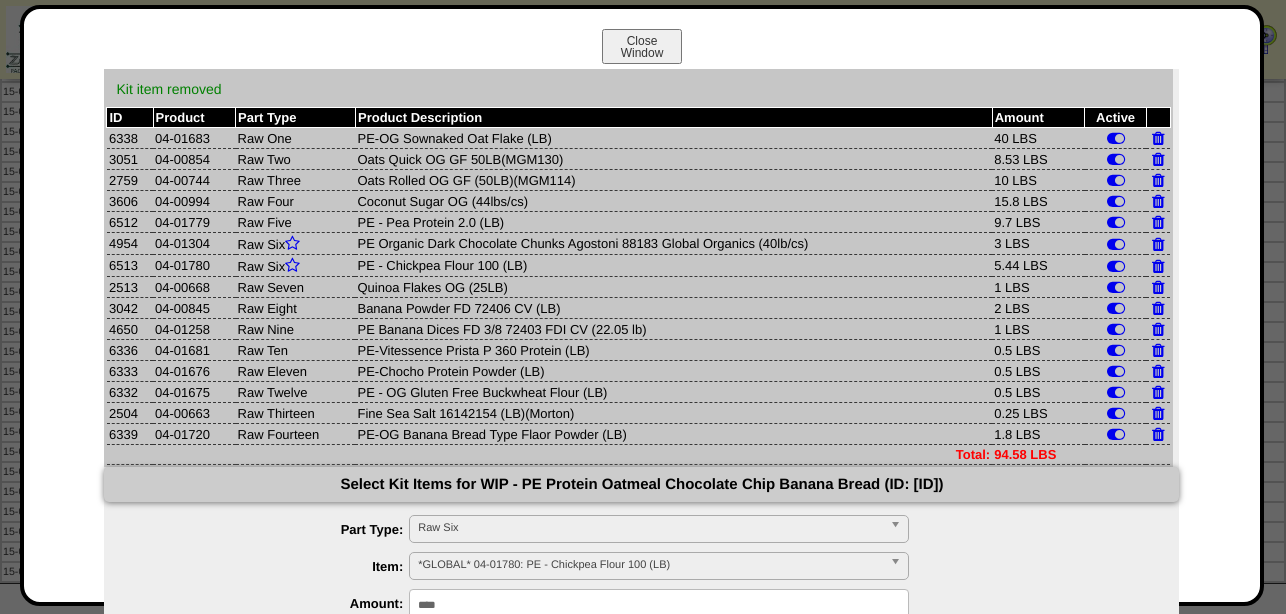 click on "Raw Six" at bounding box center (650, 528) 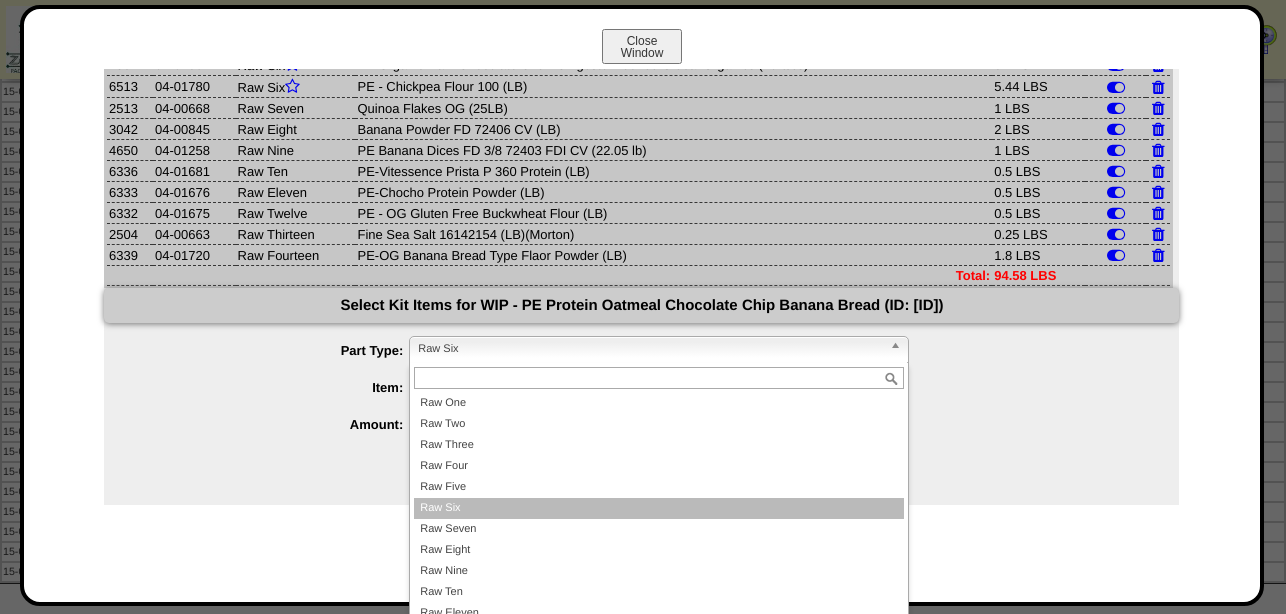 scroll, scrollTop: 180, scrollLeft: 0, axis: vertical 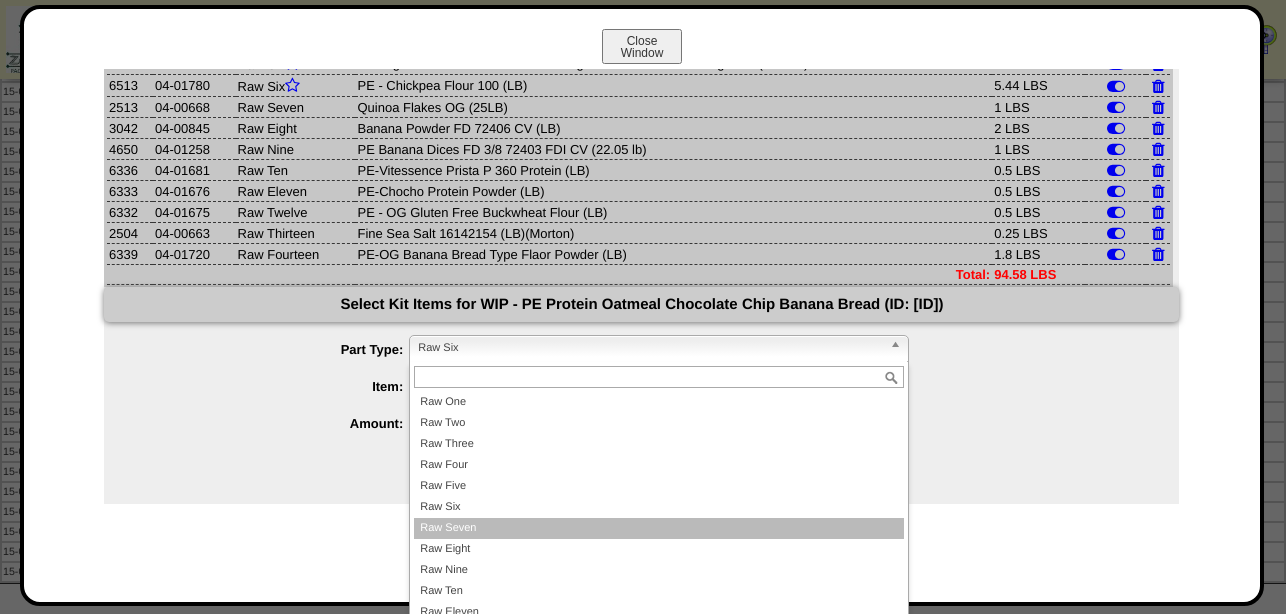 click on "Raw Seven" at bounding box center (659, 528) 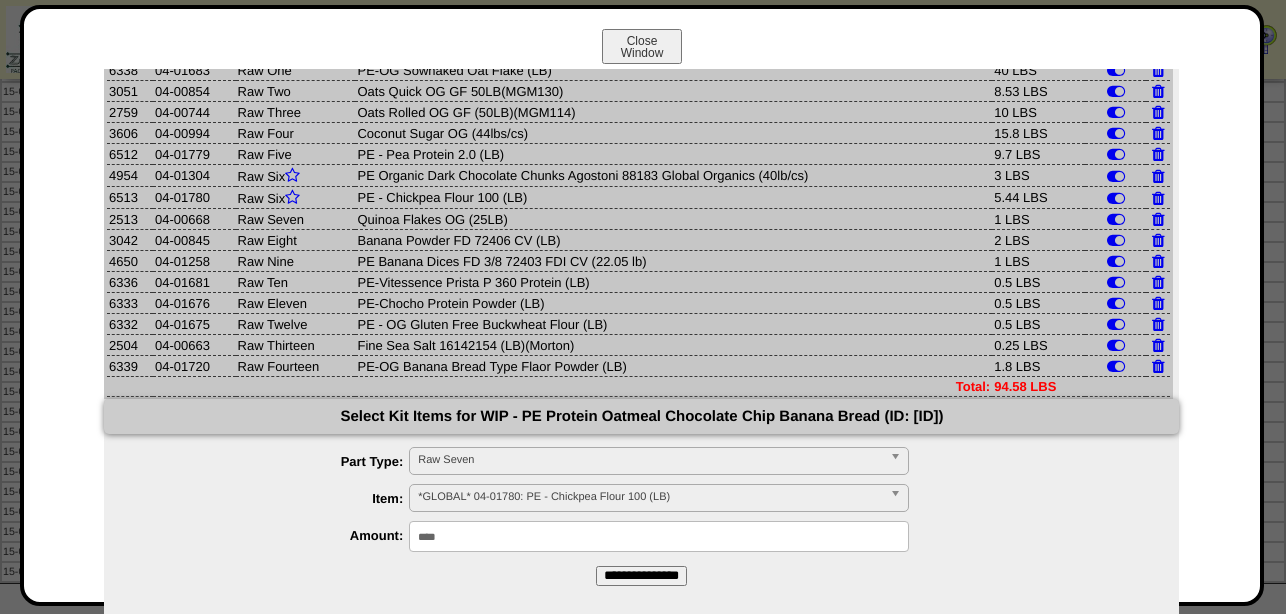 click on "*GLOBAL*  04-01780: PE - Chickpea Flour 100 (LB)" at bounding box center (650, 497) 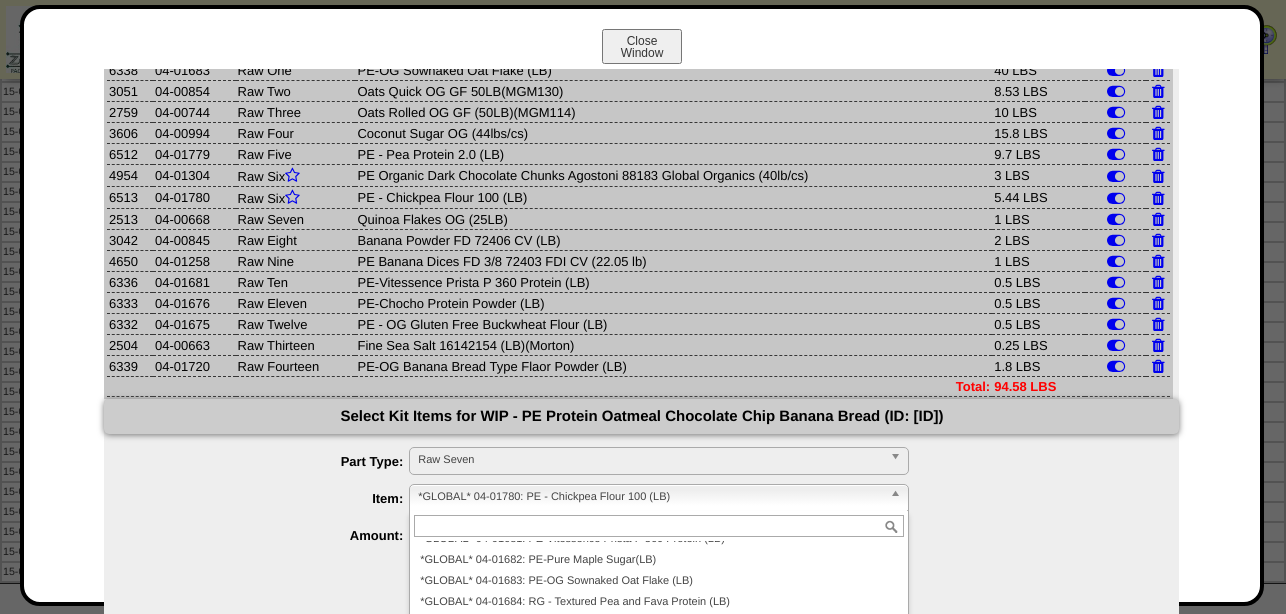 paste on "********" 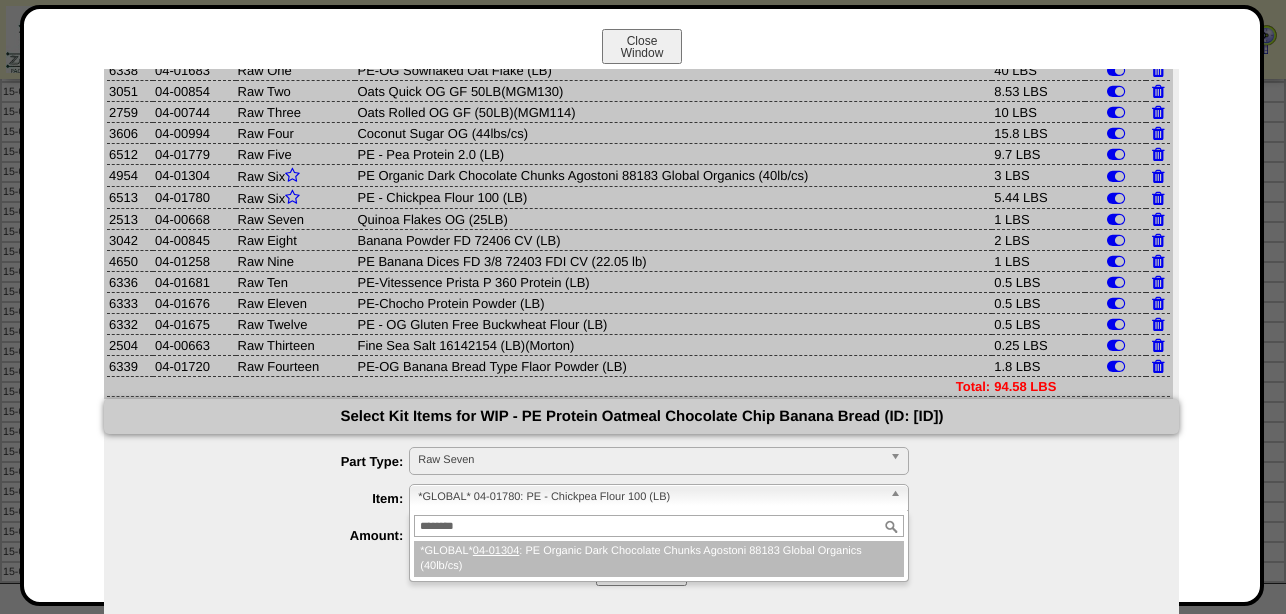 scroll, scrollTop: 0, scrollLeft: 0, axis: both 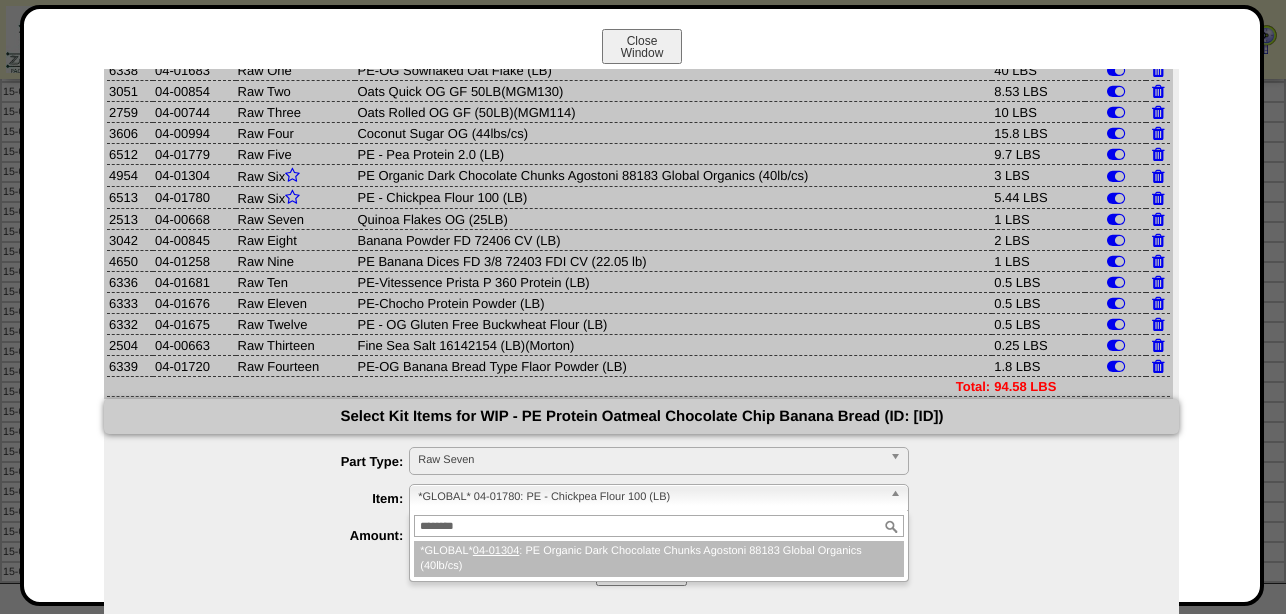 type on "********" 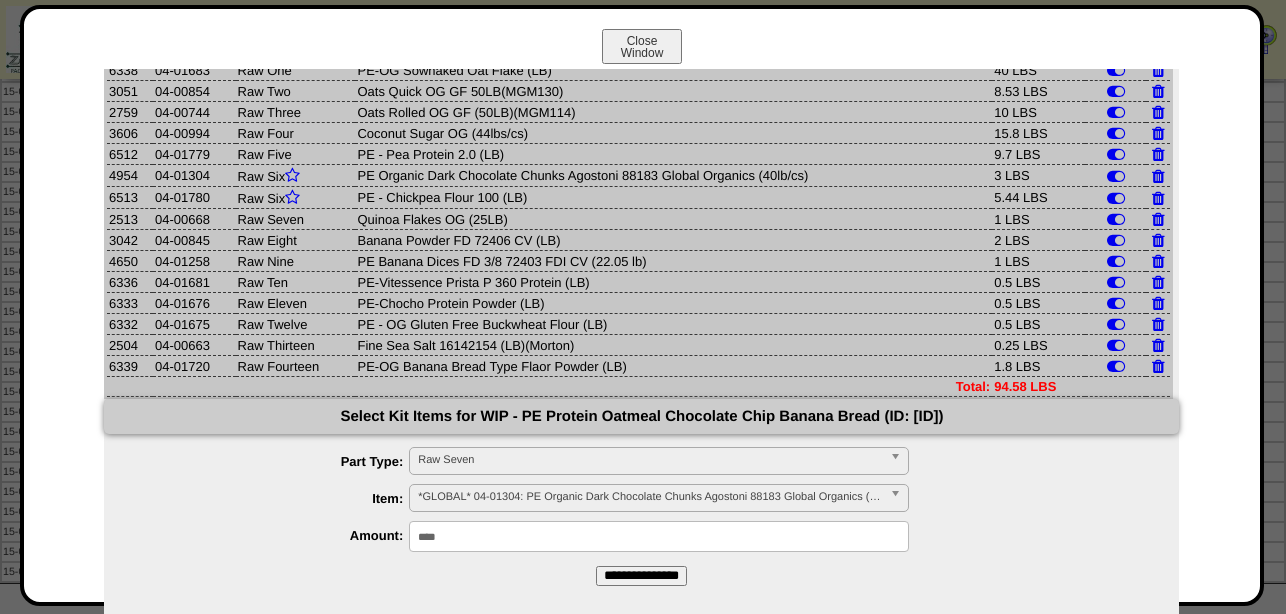 drag, startPoint x: 497, startPoint y: 538, endPoint x: 288, endPoint y: 556, distance: 209.77368 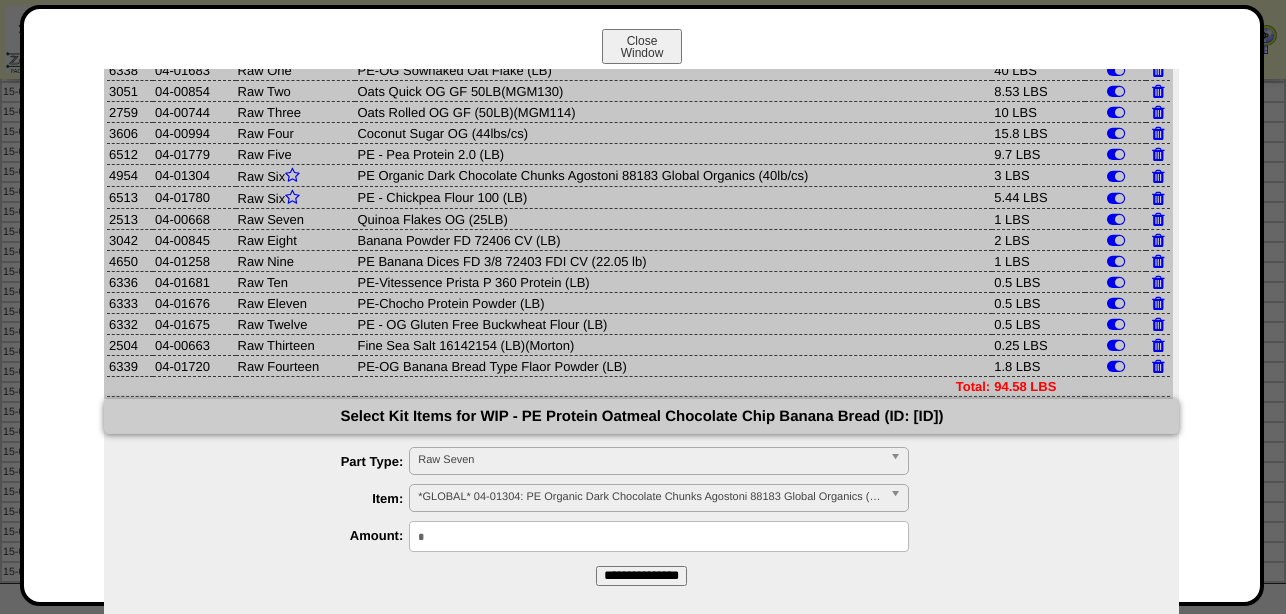 type on "*" 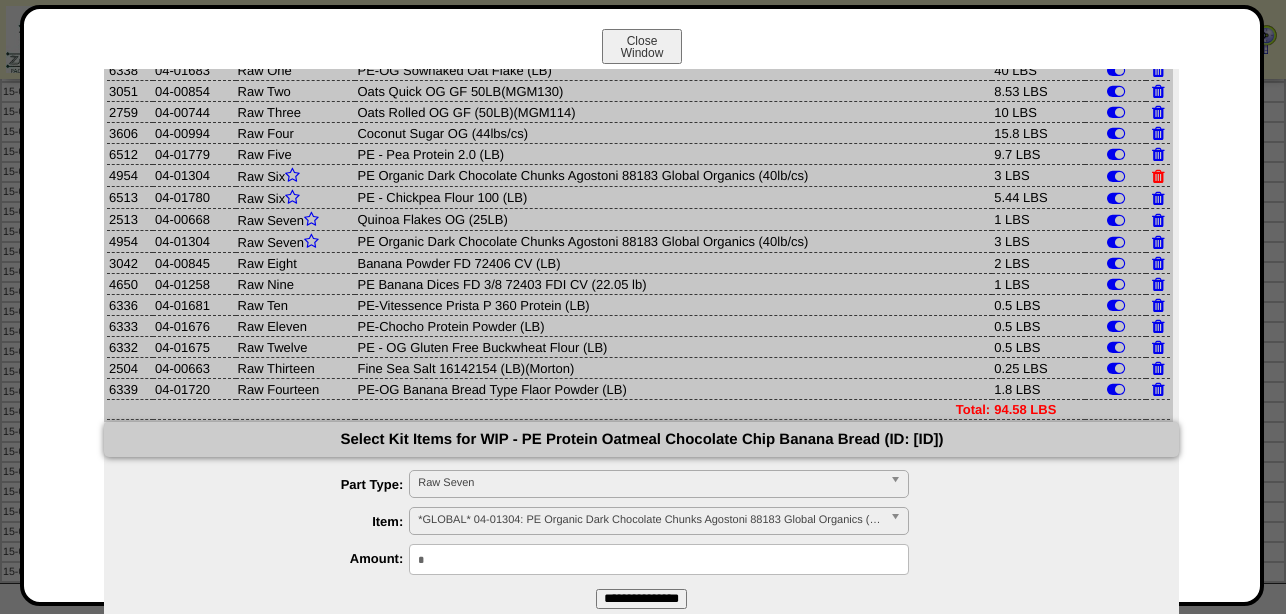 click at bounding box center [1158, 176] 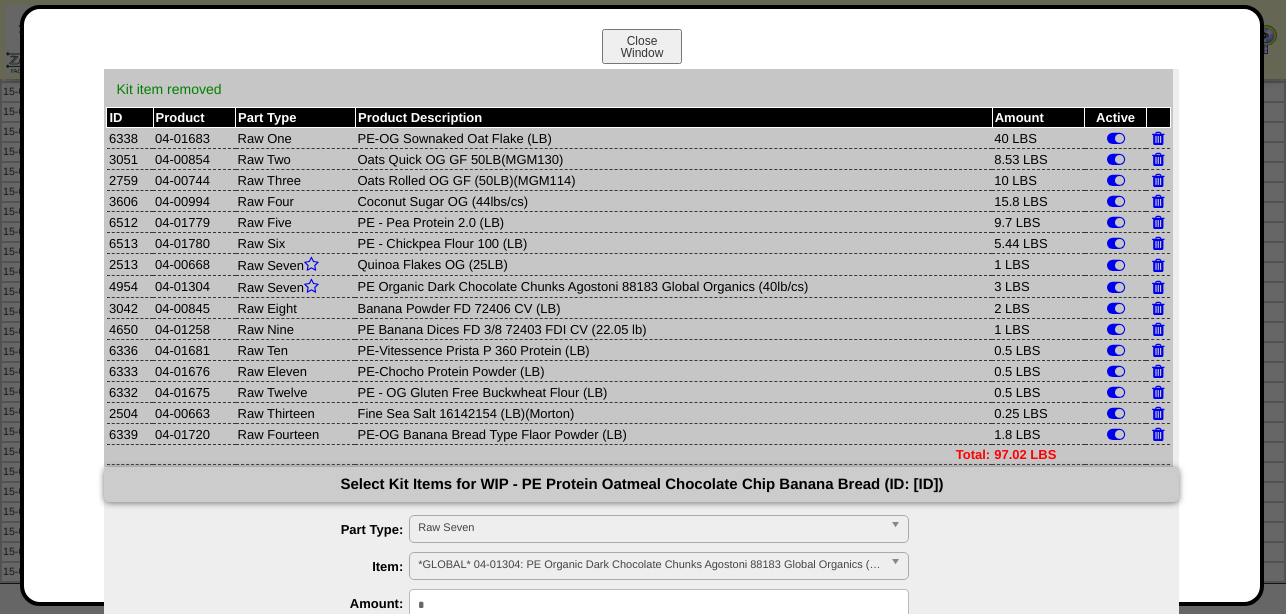 drag, startPoint x: 497, startPoint y: 530, endPoint x: 561, endPoint y: 484, distance: 78.81624 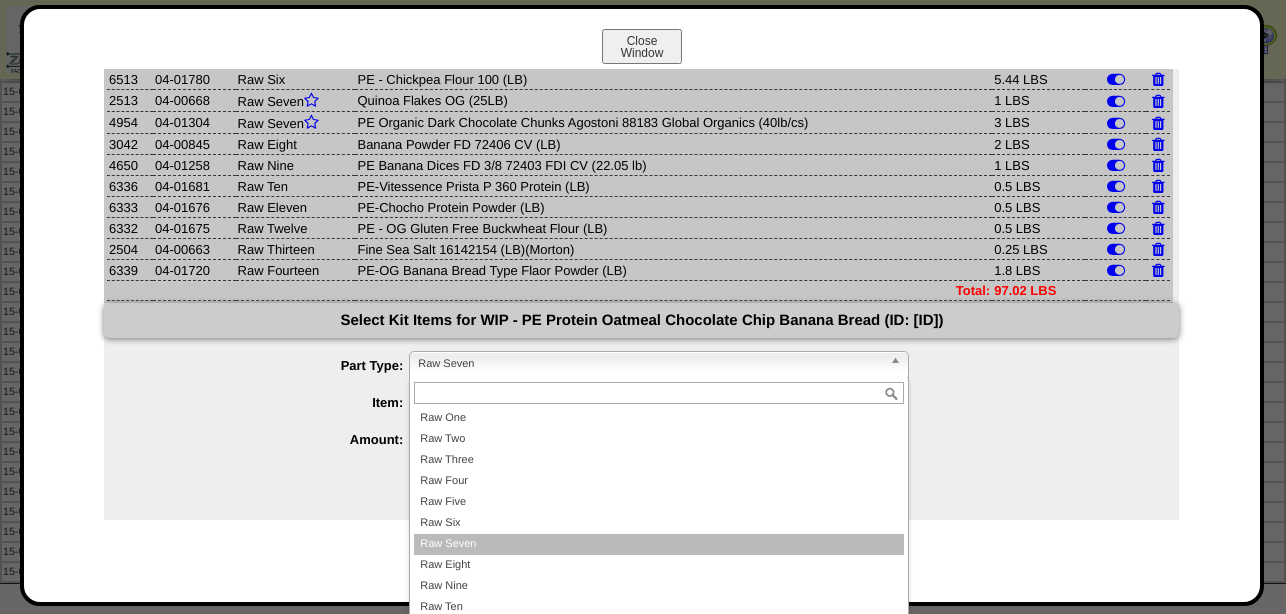 scroll, scrollTop: 195, scrollLeft: 0, axis: vertical 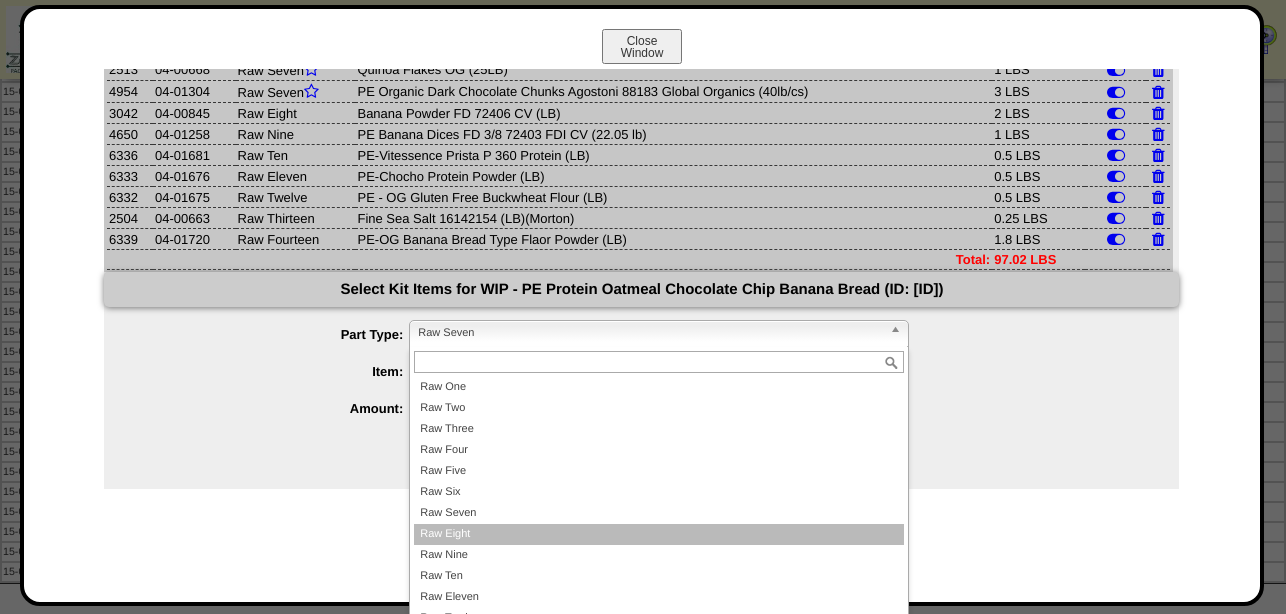 click on "Raw Eight" at bounding box center [659, 534] 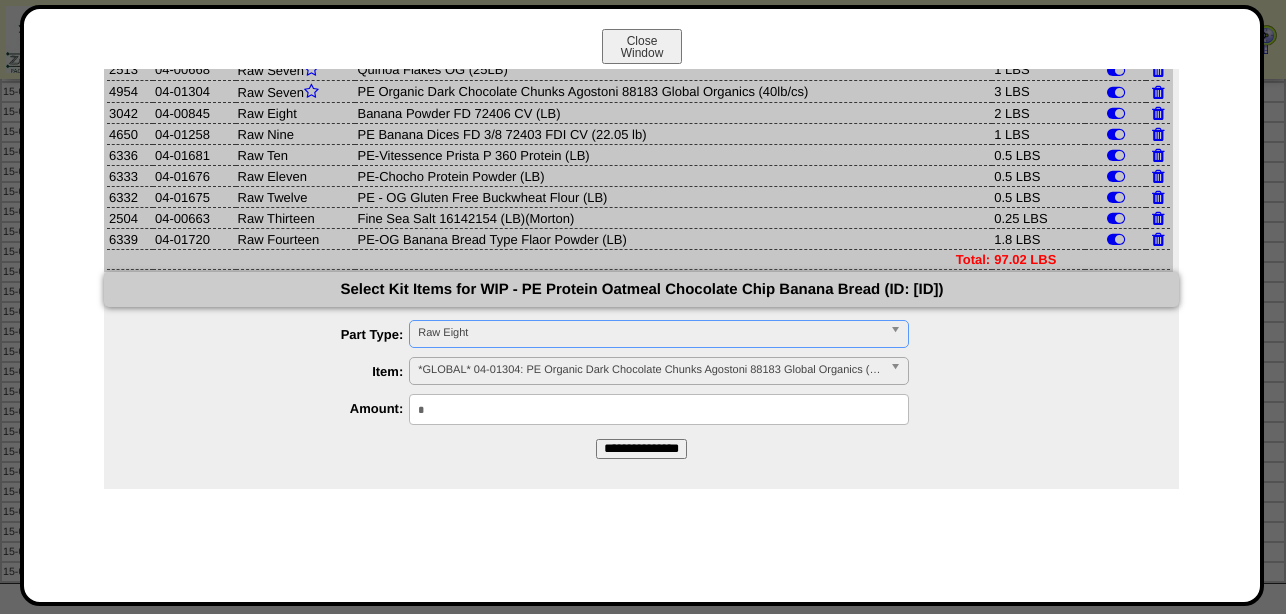 scroll, scrollTop: 68, scrollLeft: 0, axis: vertical 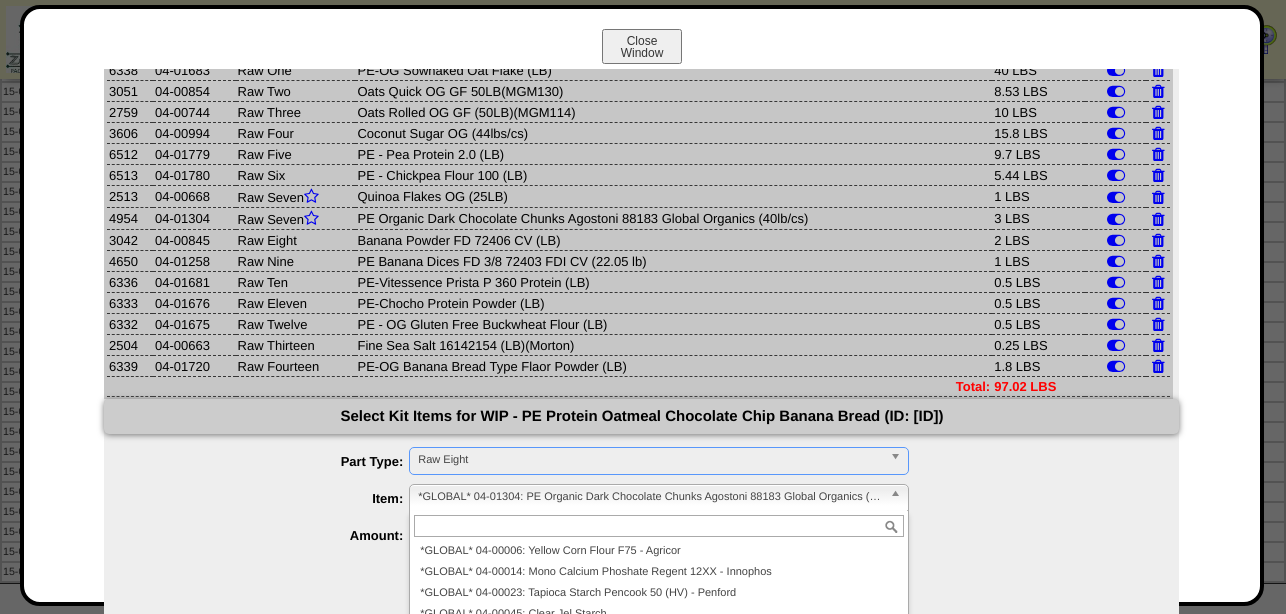 click on "*GLOBAL*  04-01304: PE Organic Dark Chocolate Chunks Agostoni 88183 Global Organics (40lb/cs)" at bounding box center [650, 497] 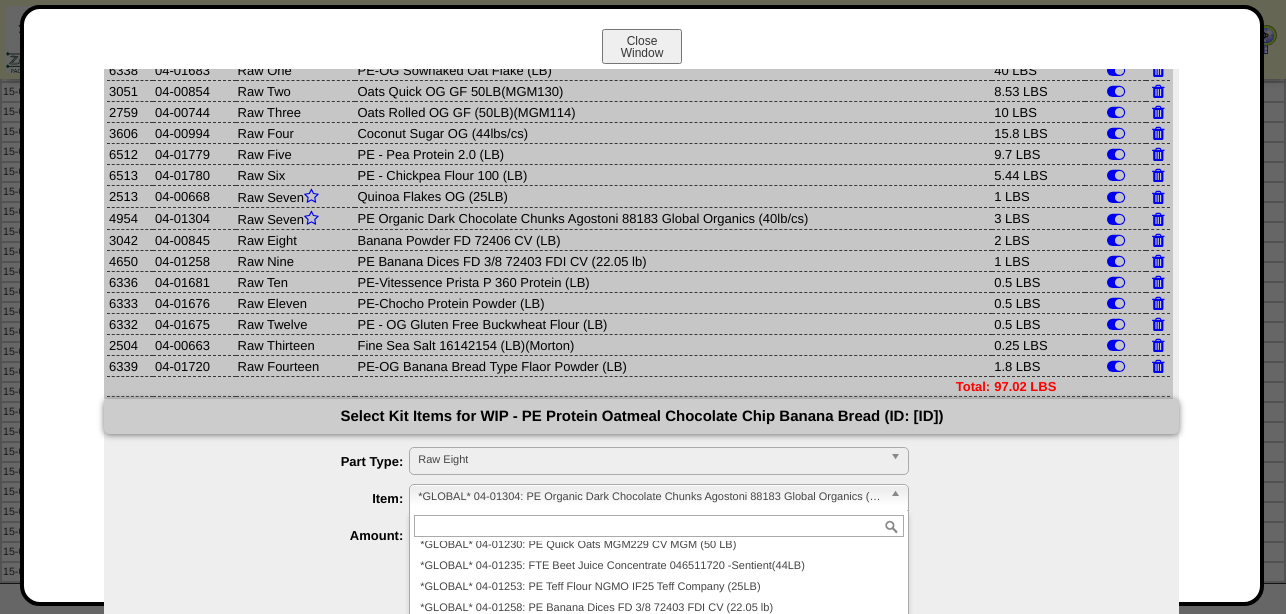 paste on "********" 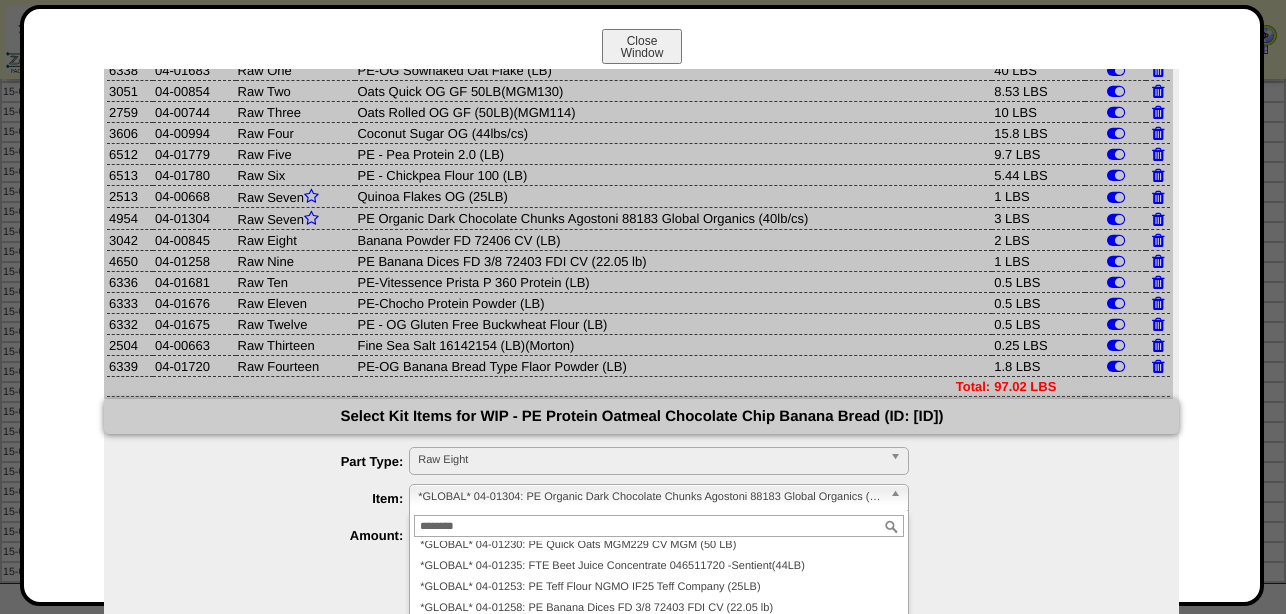 scroll, scrollTop: 0, scrollLeft: 0, axis: both 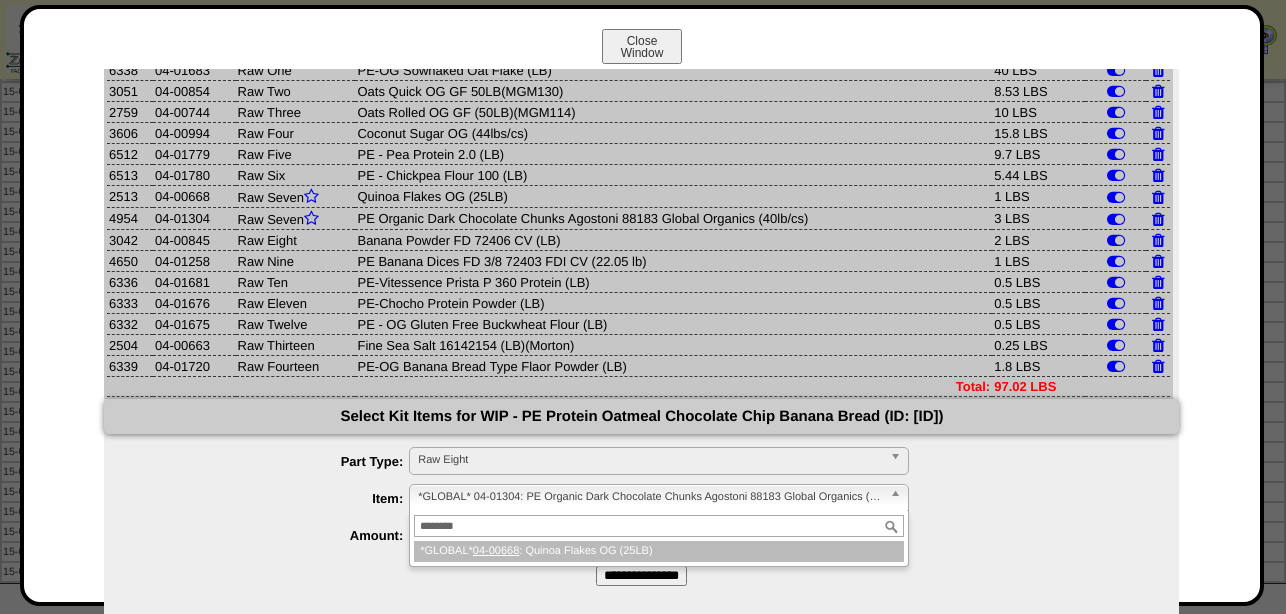 type on "********" 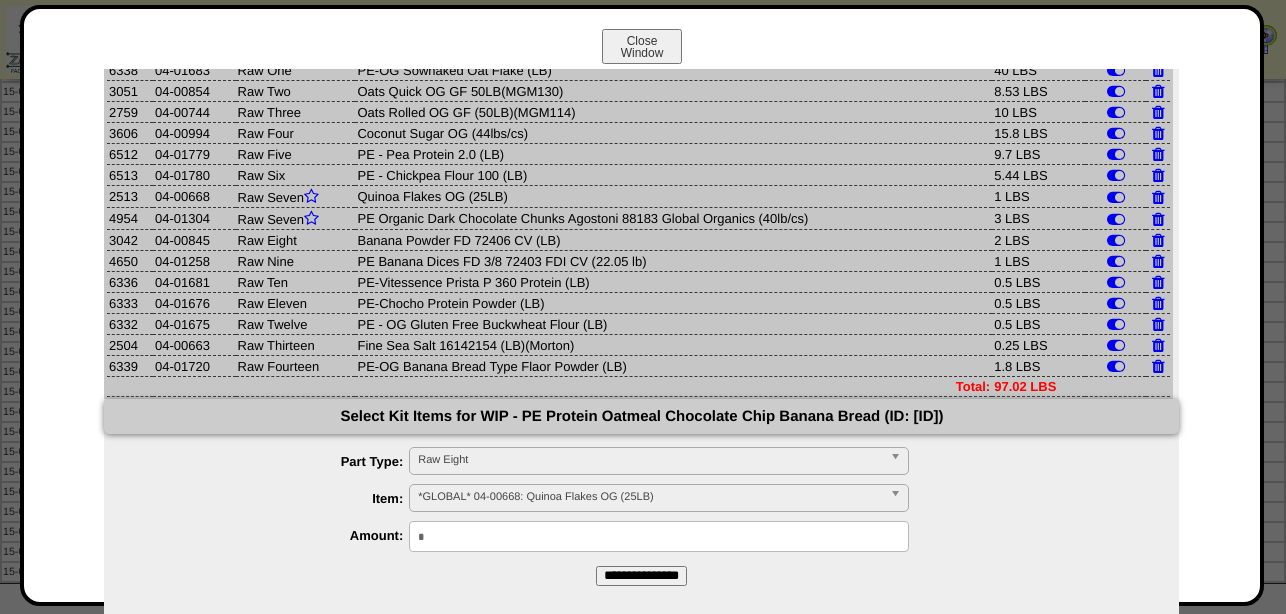 drag, startPoint x: 449, startPoint y: 545, endPoint x: 233, endPoint y: 542, distance: 216.02083 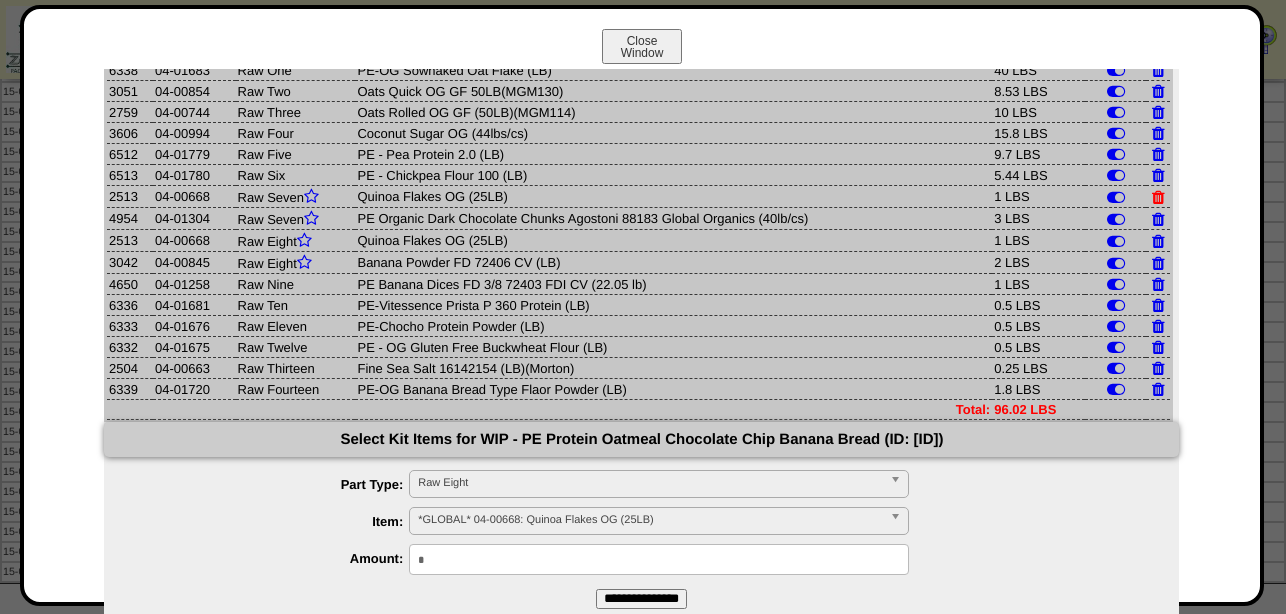 click at bounding box center (1158, 197) 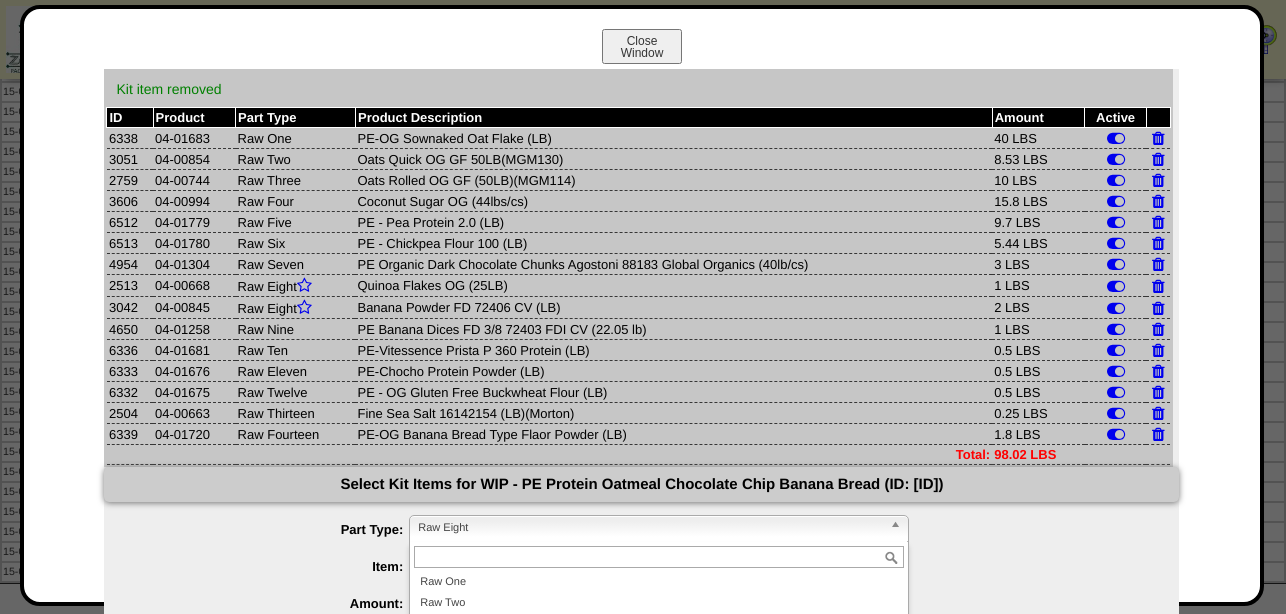 click on "Raw Eight" at bounding box center [650, 528] 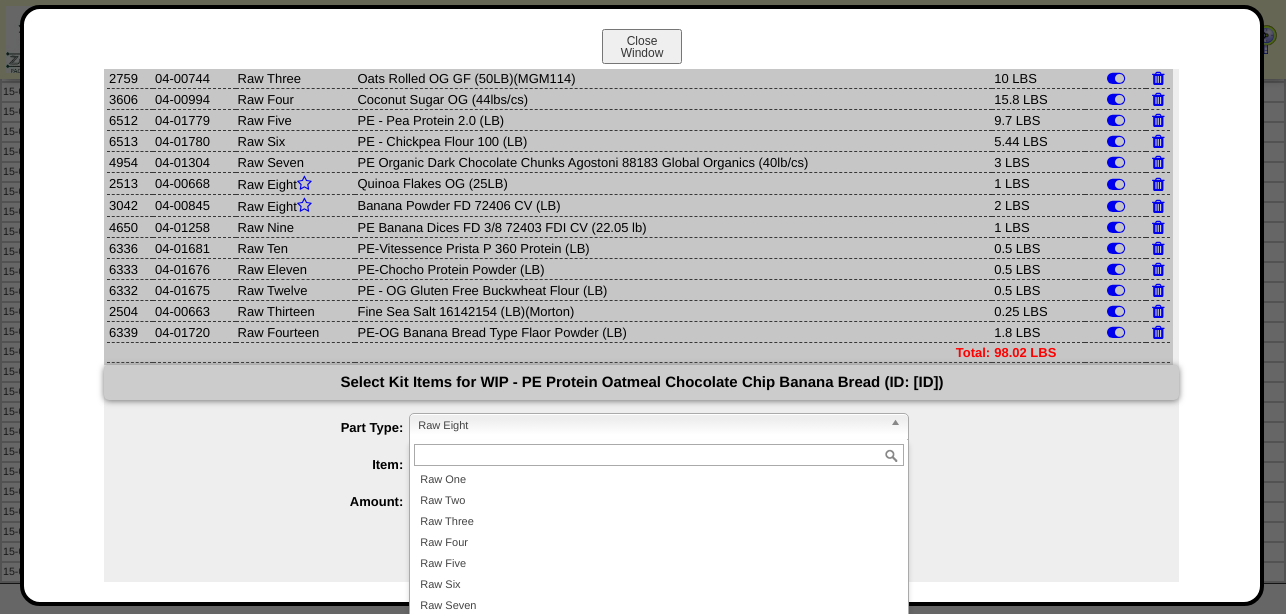 scroll, scrollTop: 180, scrollLeft: 0, axis: vertical 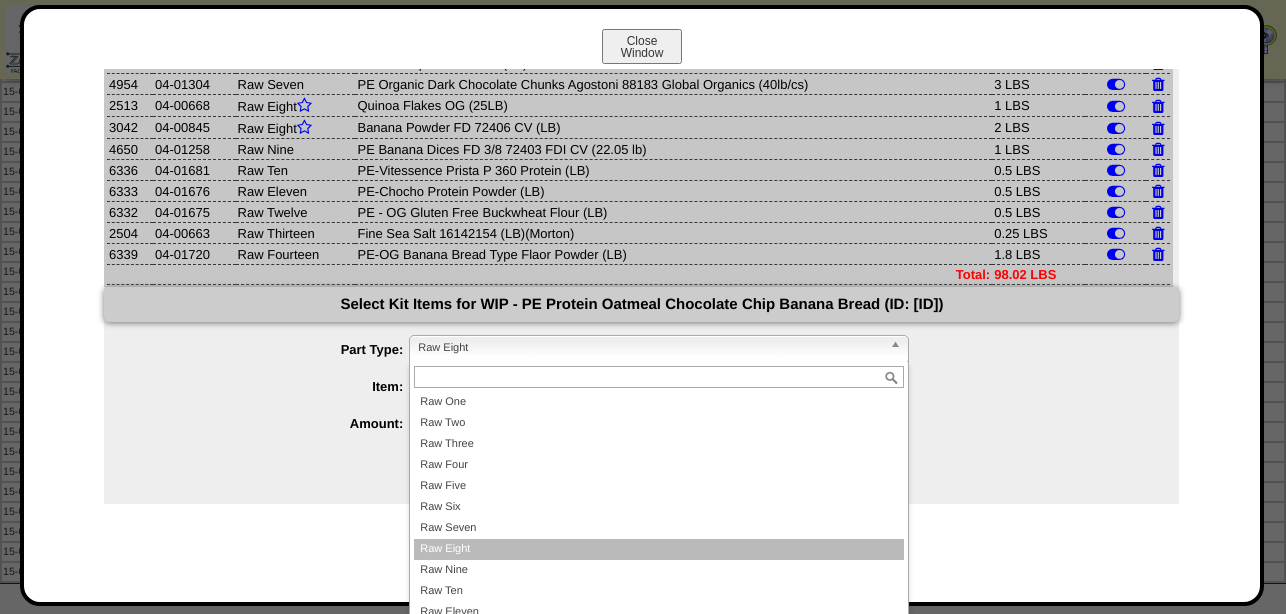 click on "Raw Eight" at bounding box center (659, 549) 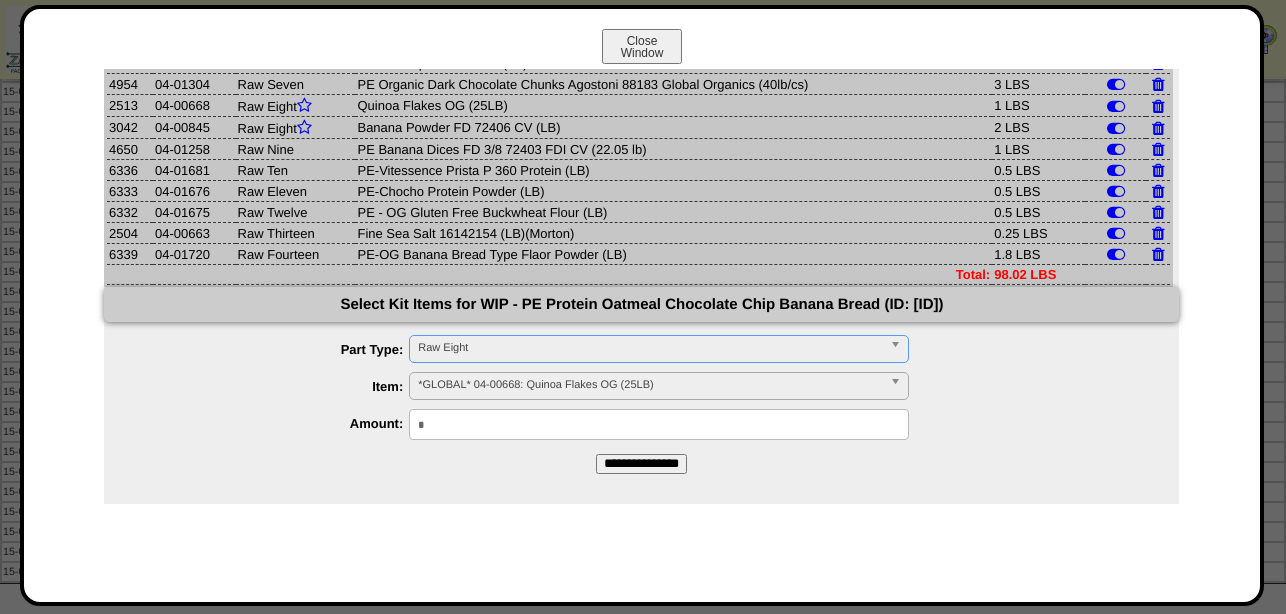 scroll, scrollTop: 68, scrollLeft: 0, axis: vertical 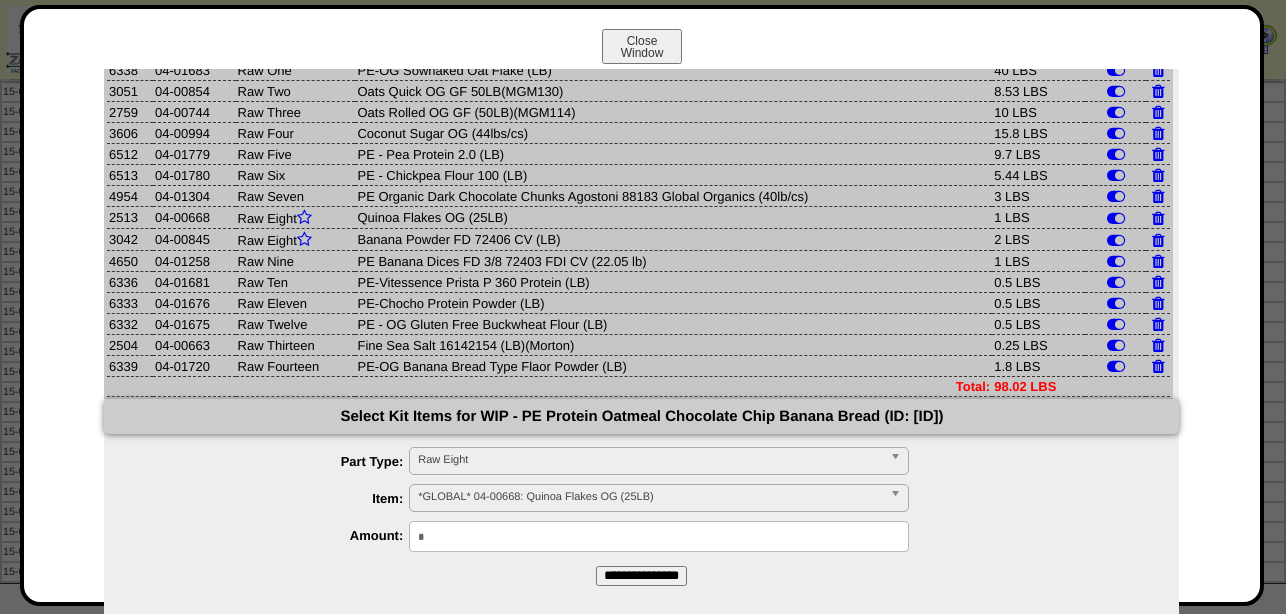 click on "*GLOBAL*  04-00668: Quinoa Flakes OG (25LB)" at bounding box center (650, 497) 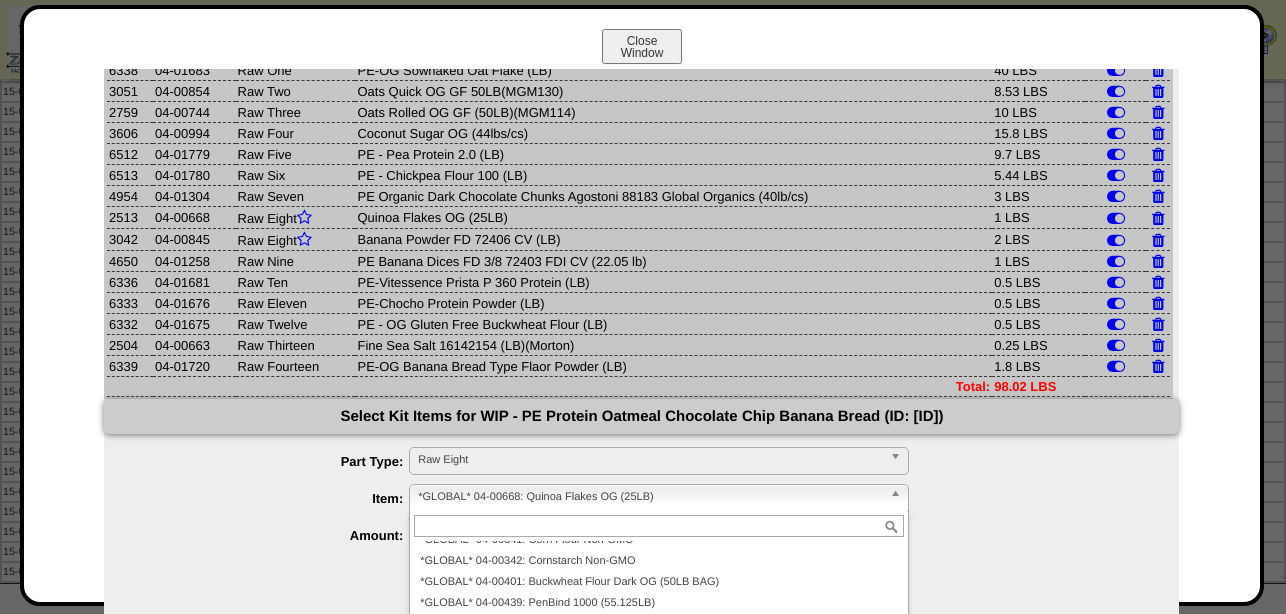 paste on "********" 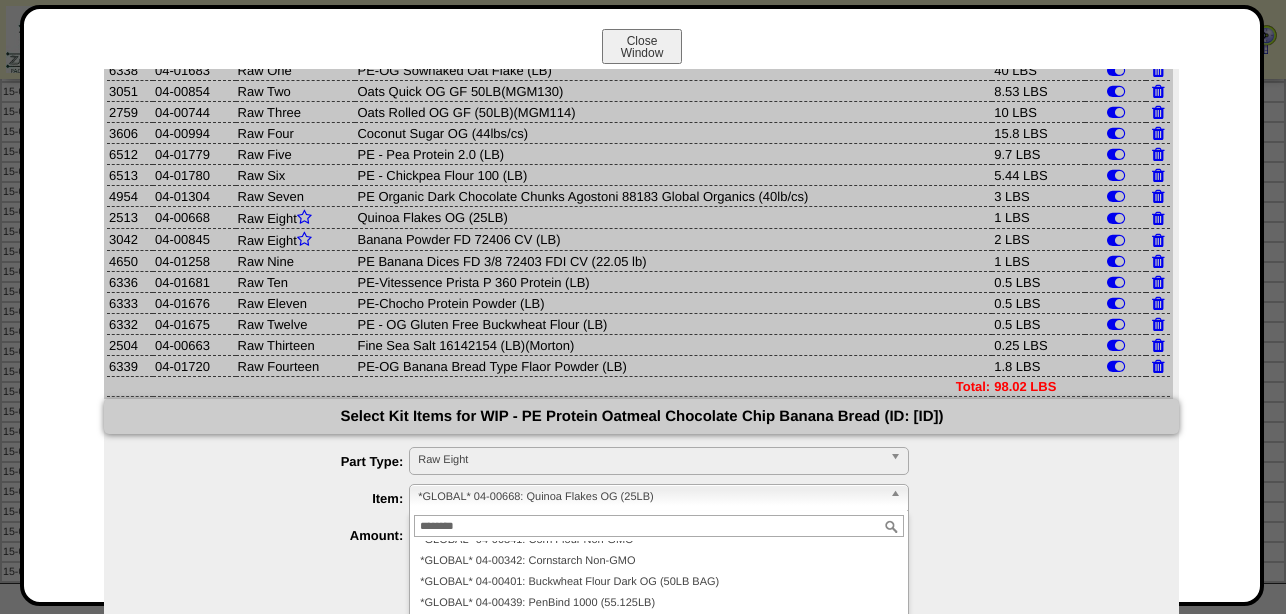 scroll, scrollTop: 0, scrollLeft: 0, axis: both 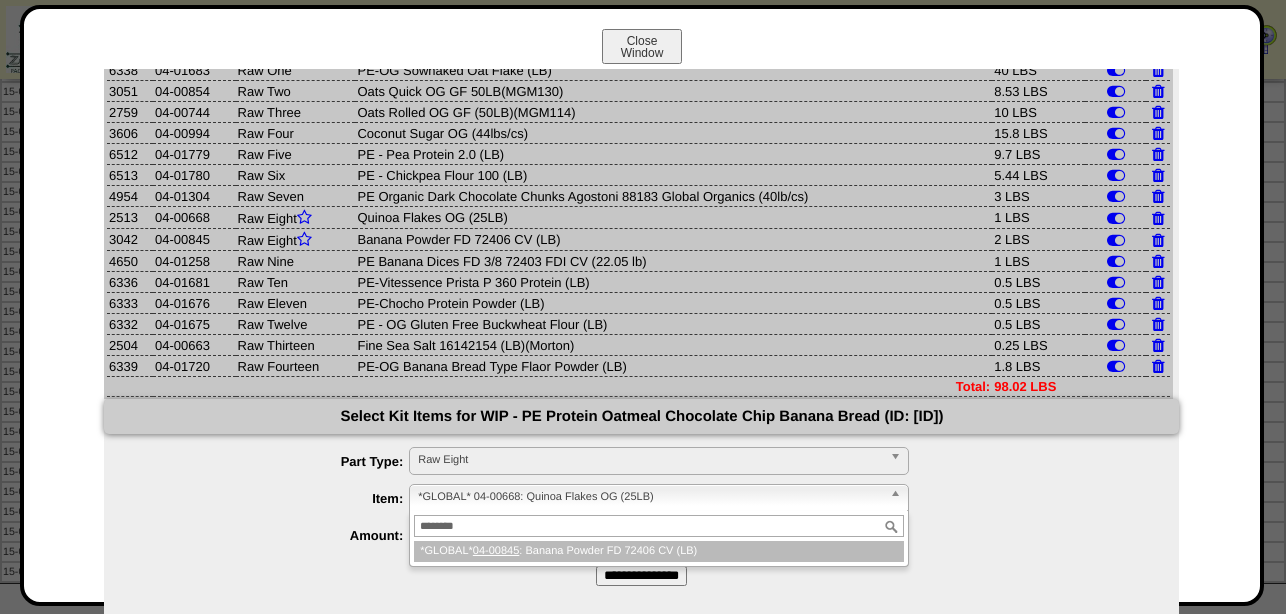 type on "********" 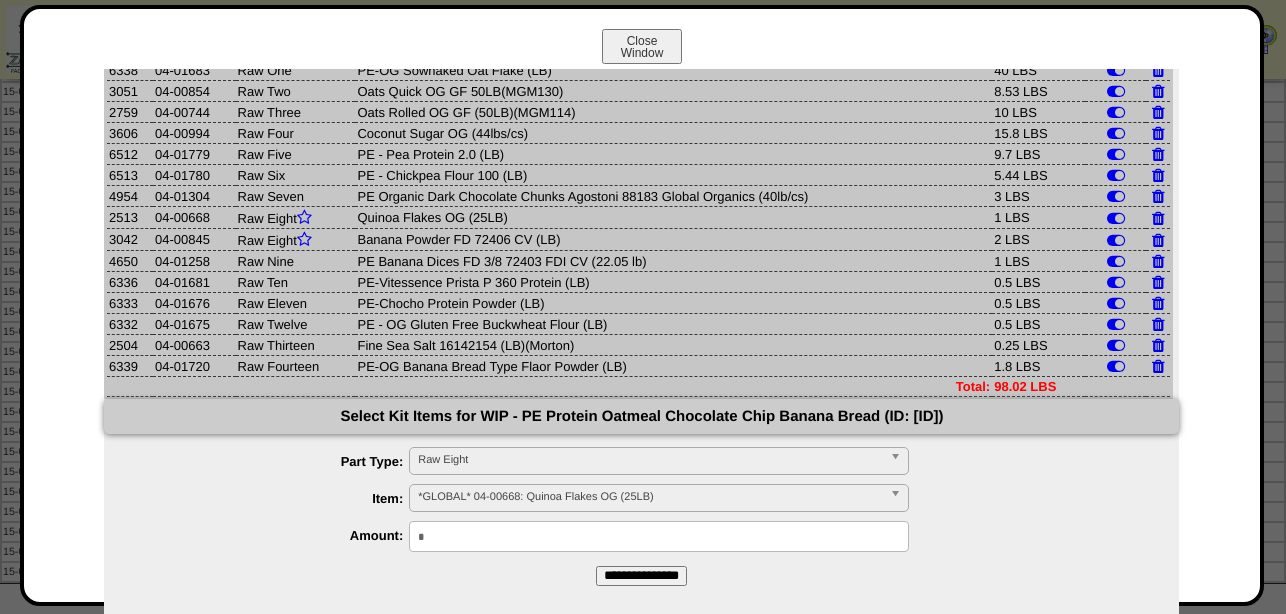 drag, startPoint x: 472, startPoint y: 548, endPoint x: 317, endPoint y: 541, distance: 155.15799 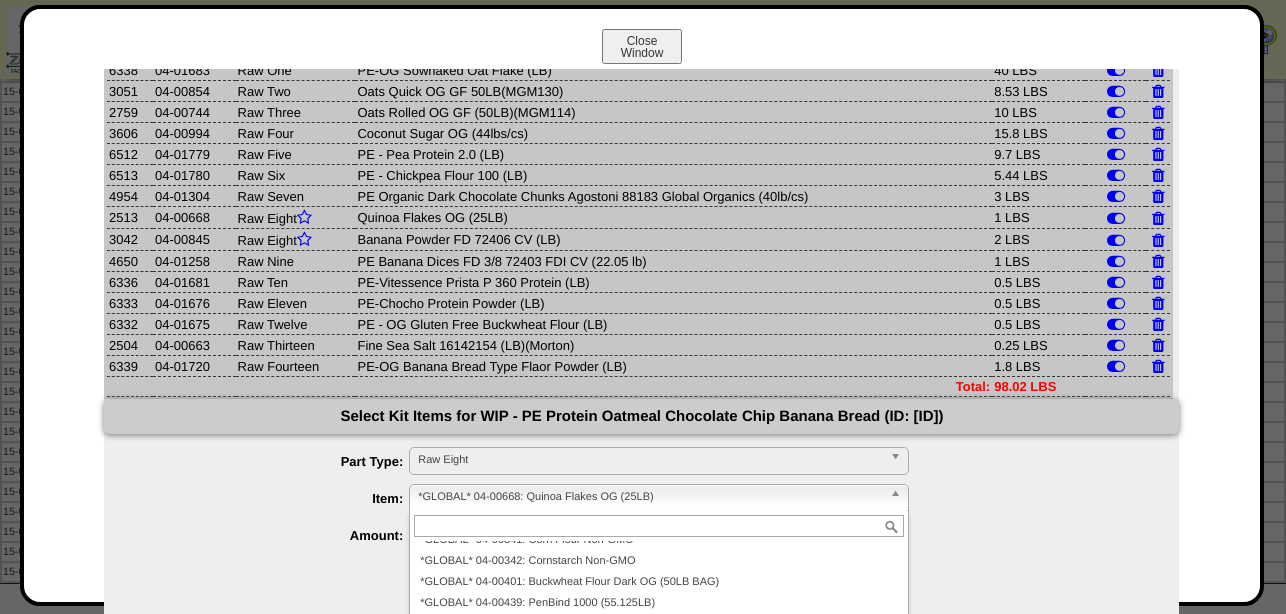 scroll, scrollTop: 1503, scrollLeft: 0, axis: vertical 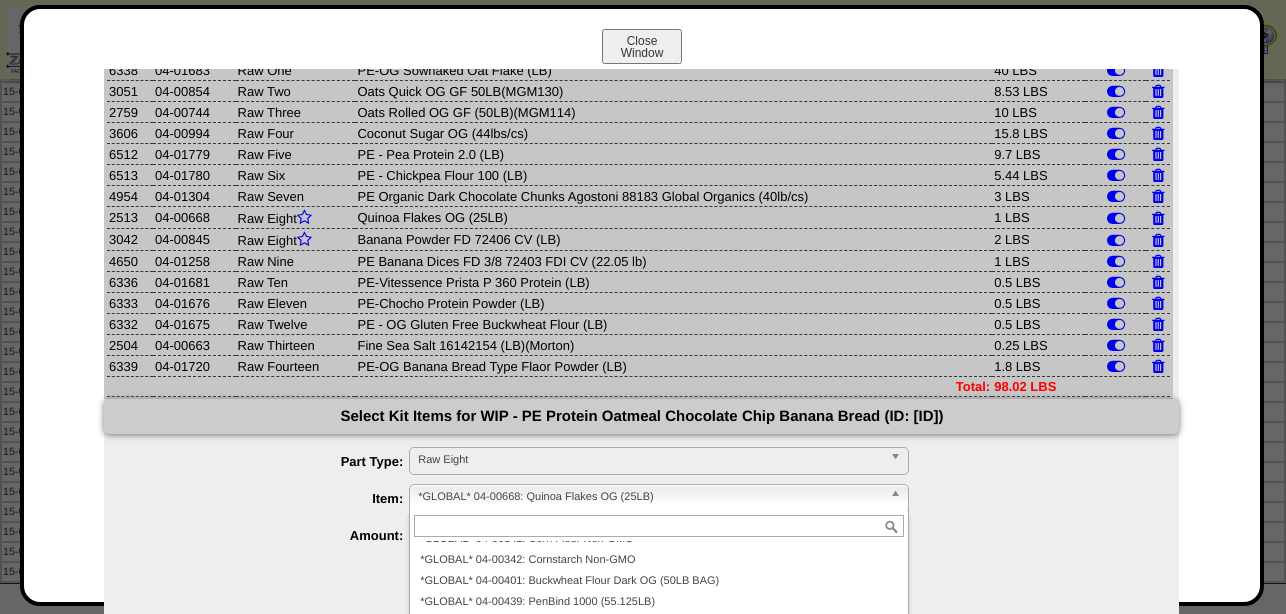 paste on "********" 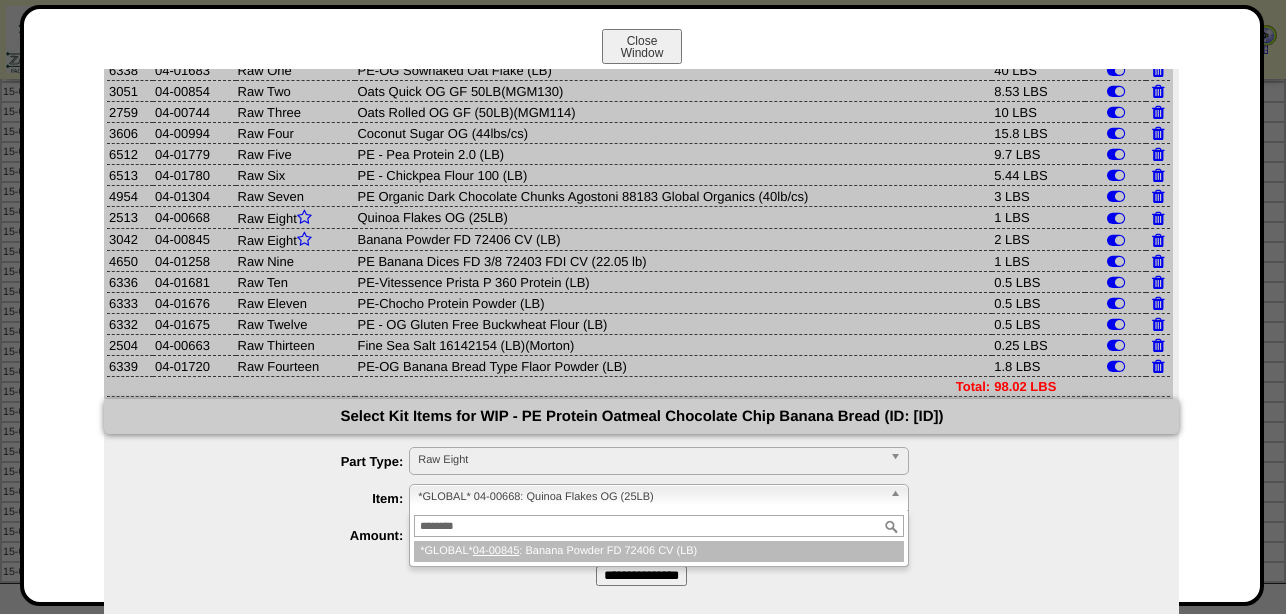 scroll, scrollTop: 0, scrollLeft: 0, axis: both 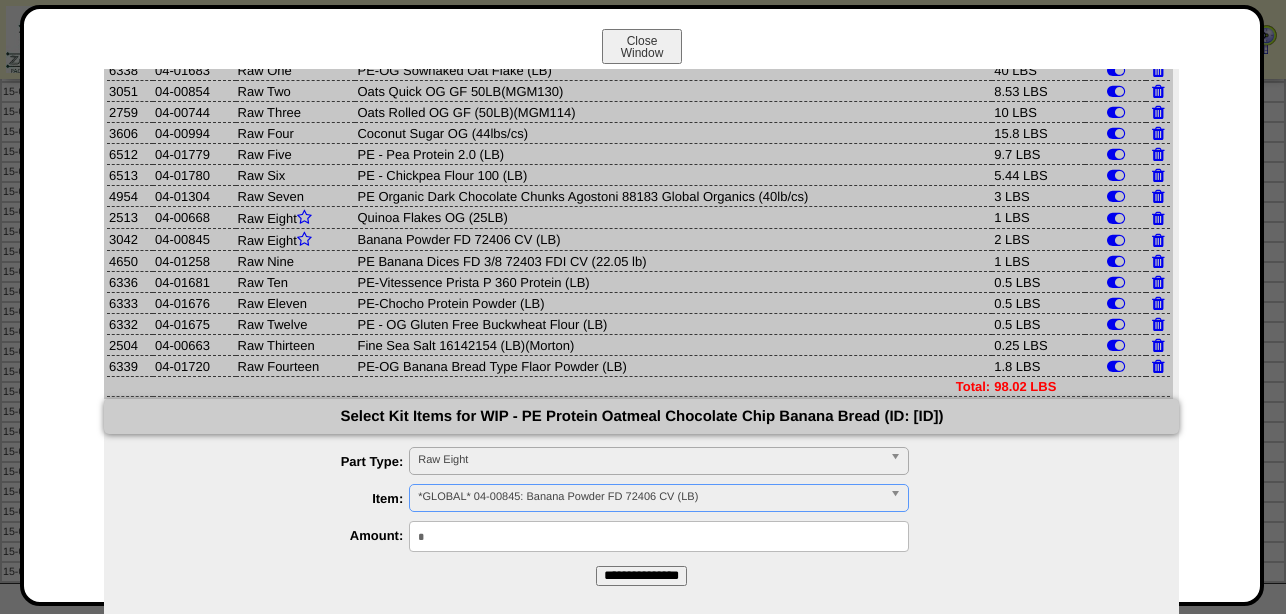 type 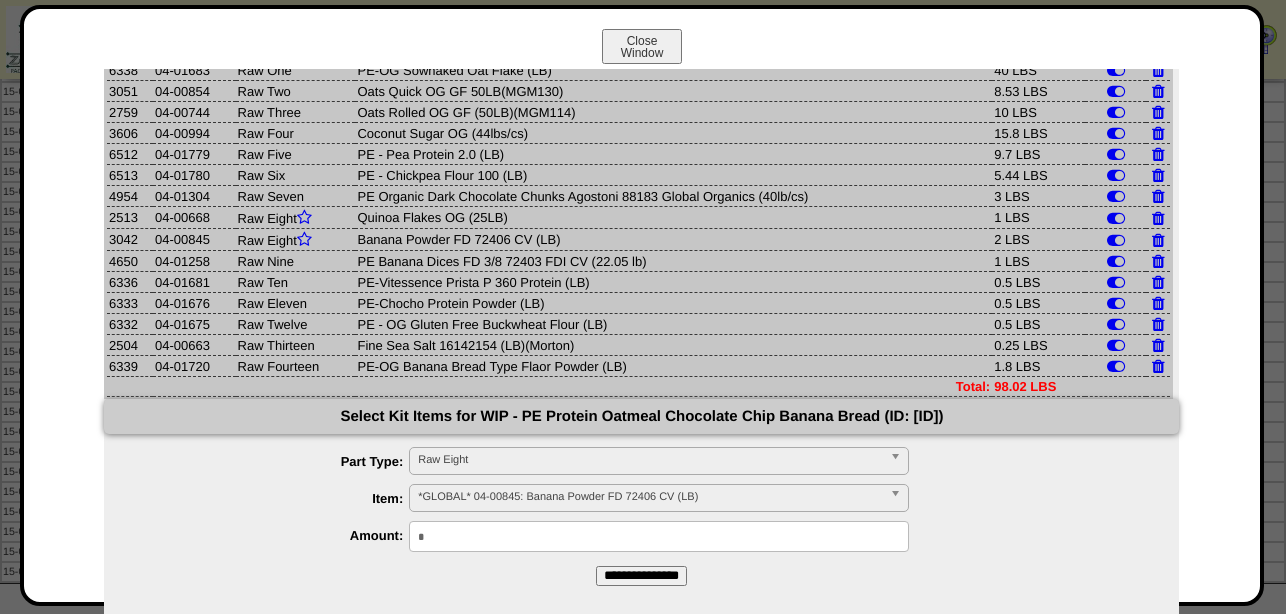 drag, startPoint x: 460, startPoint y: 543, endPoint x: 303, endPoint y: 549, distance: 157.11461 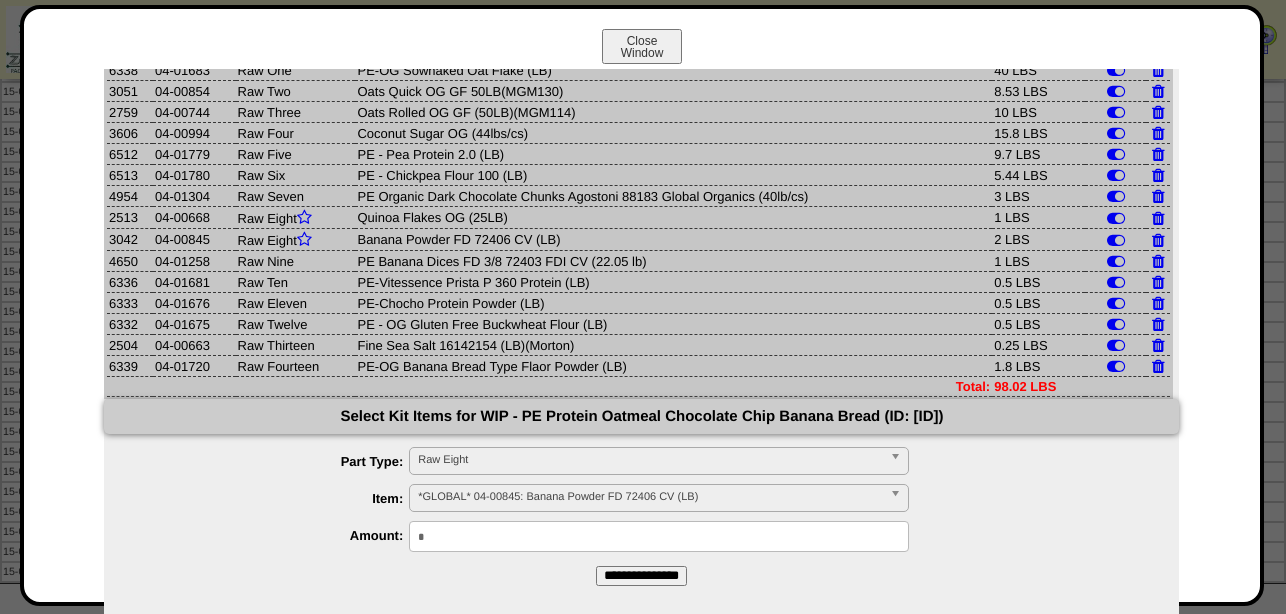 type on "*" 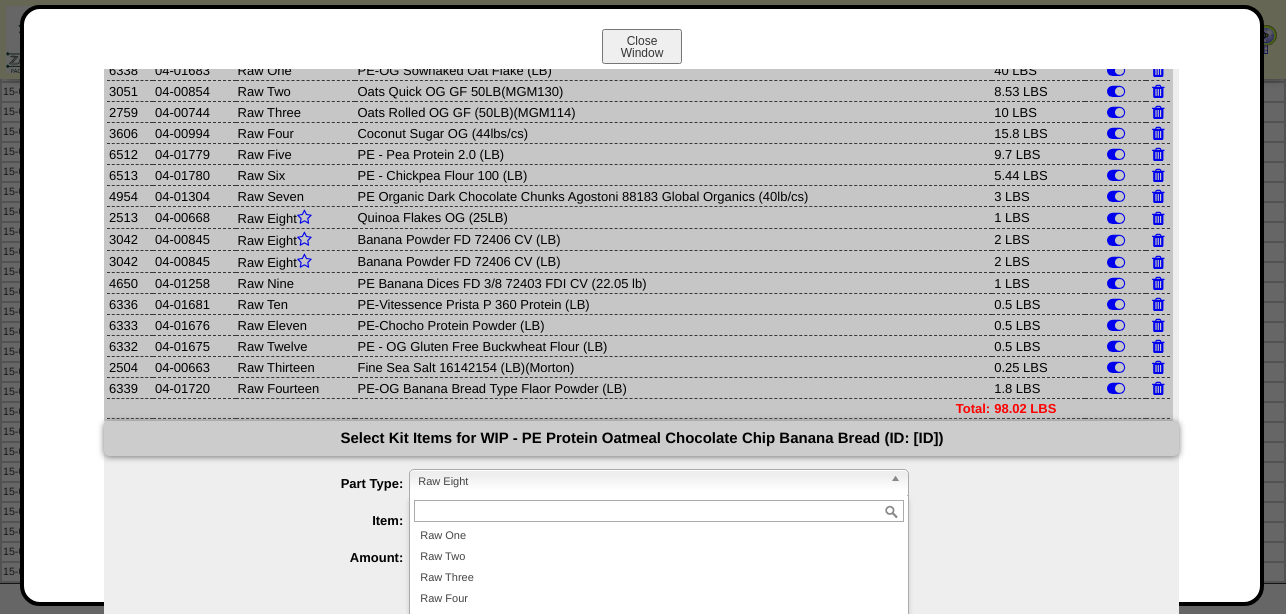 click on "Raw Eight" at bounding box center [650, 482] 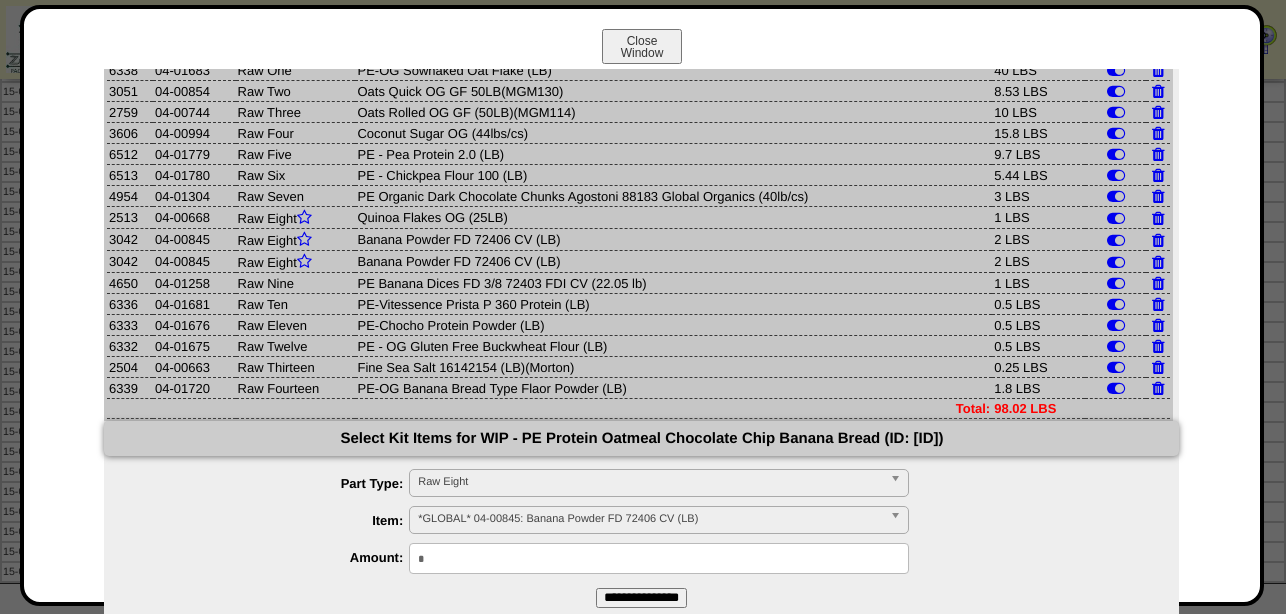 click on "Raw Eight" at bounding box center [650, 482] 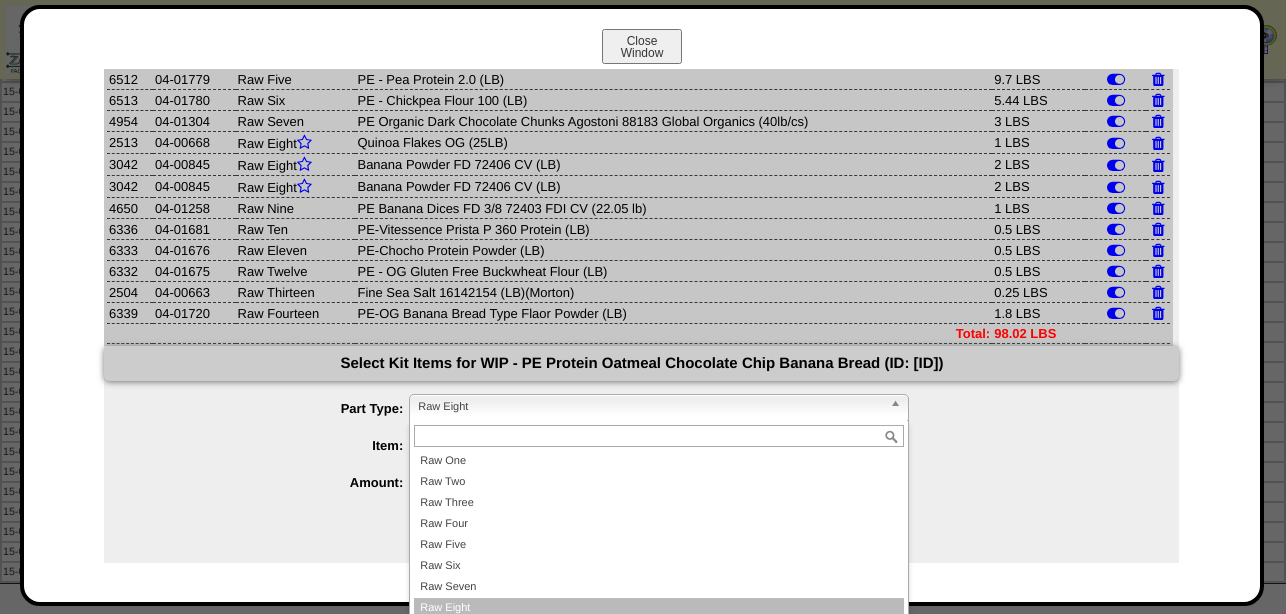 scroll, scrollTop: 223, scrollLeft: 0, axis: vertical 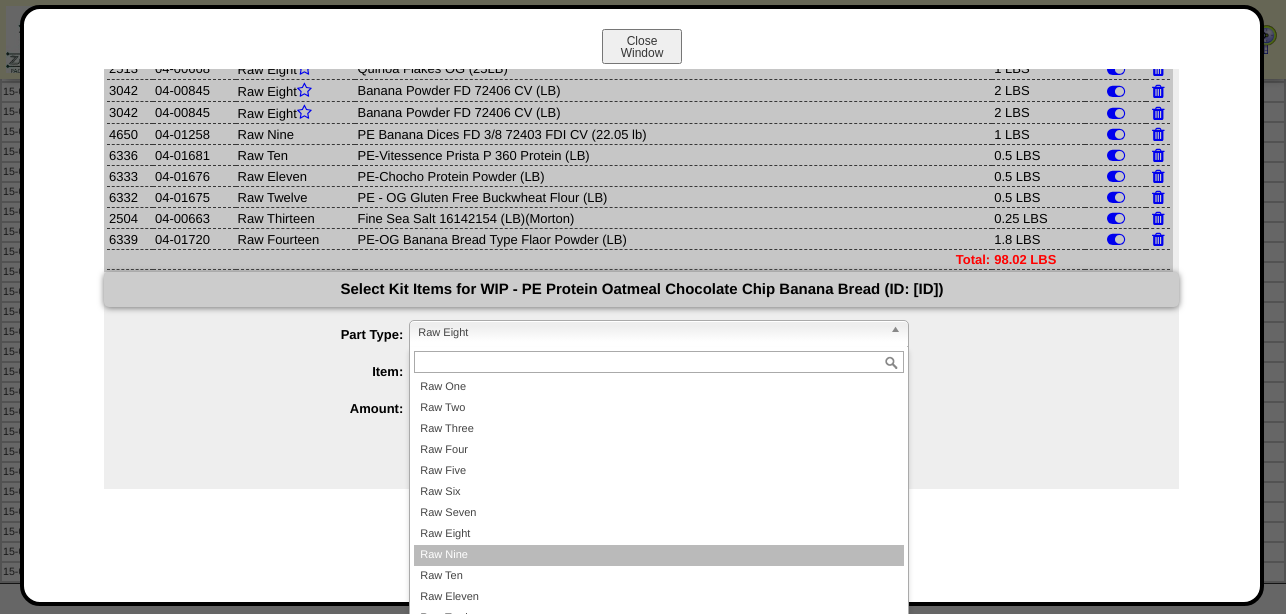 click on "Raw Nine" at bounding box center (659, 555) 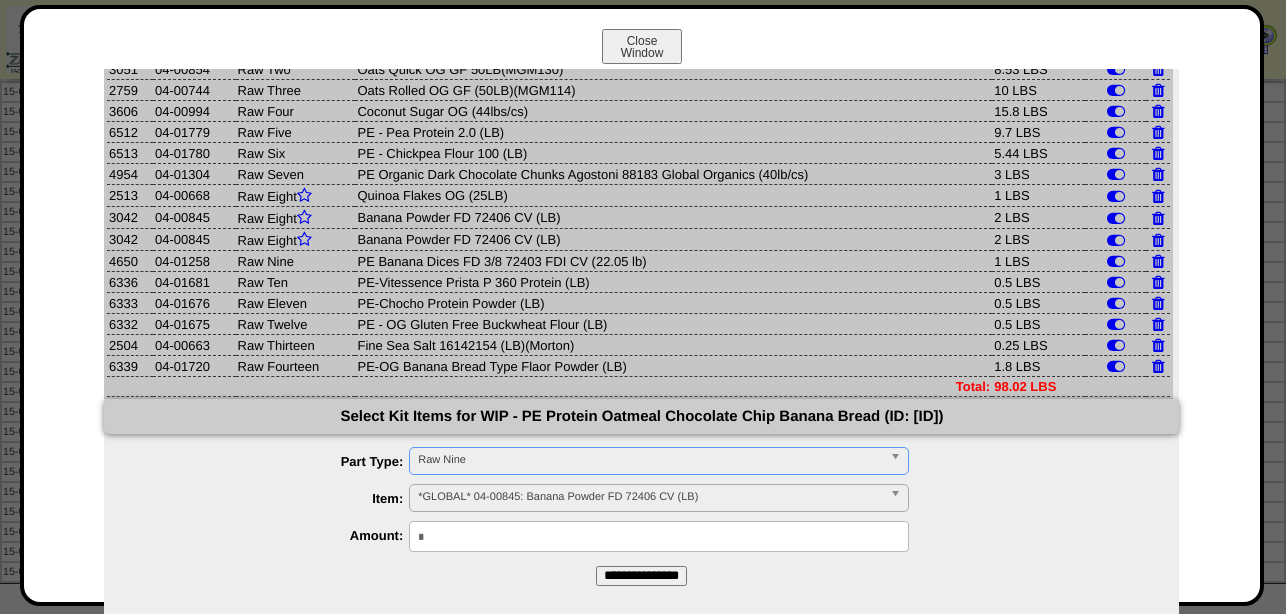 click on "**********" at bounding box center (641, 576) 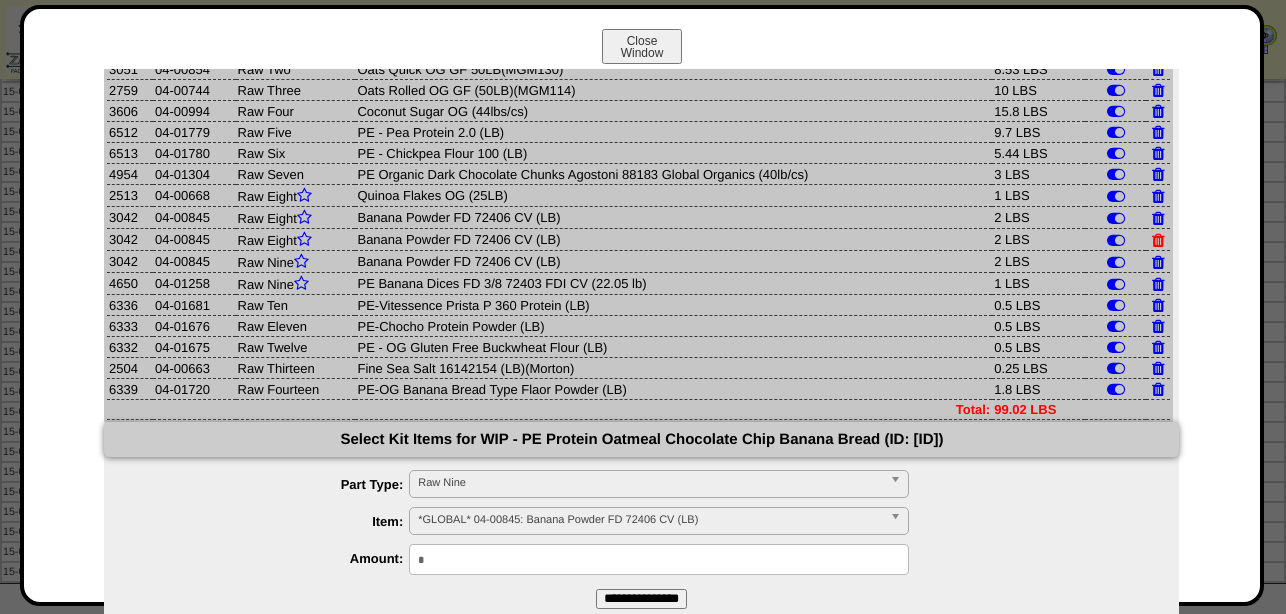 click at bounding box center [1158, 240] 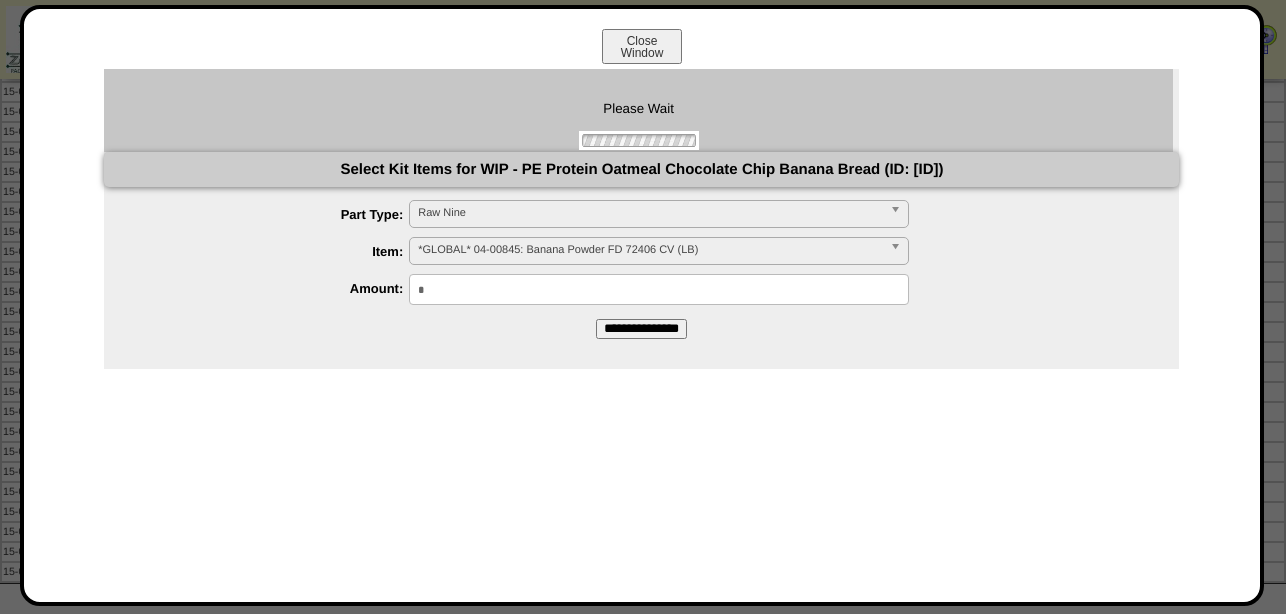 scroll, scrollTop: 0, scrollLeft: 0, axis: both 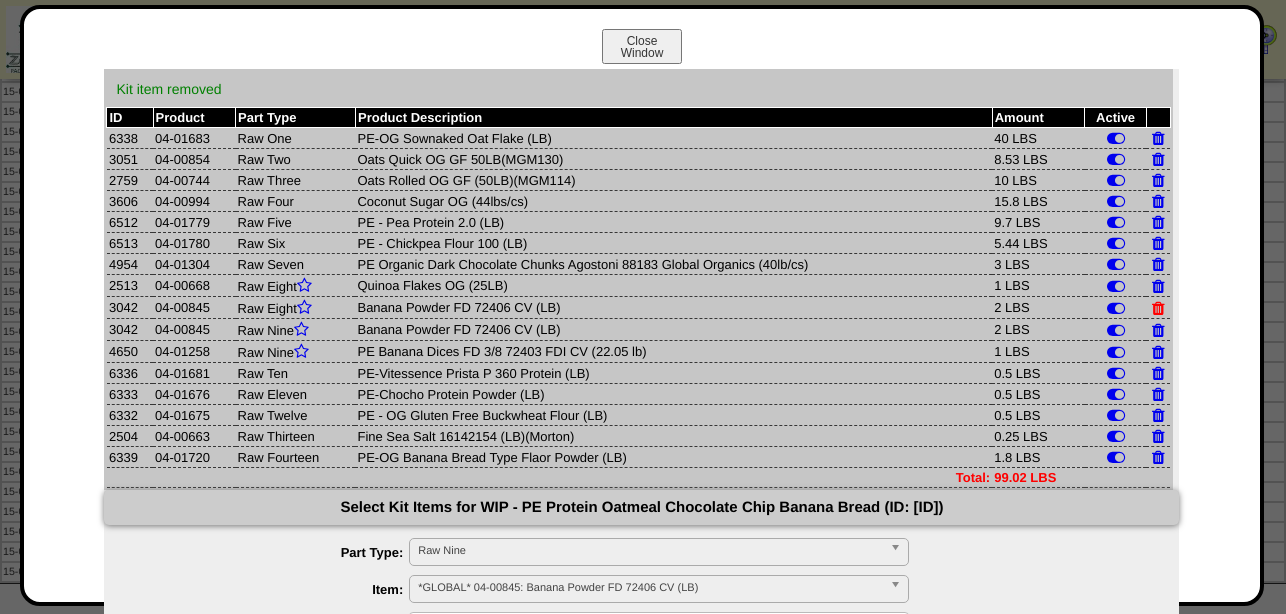 click at bounding box center [1158, 308] 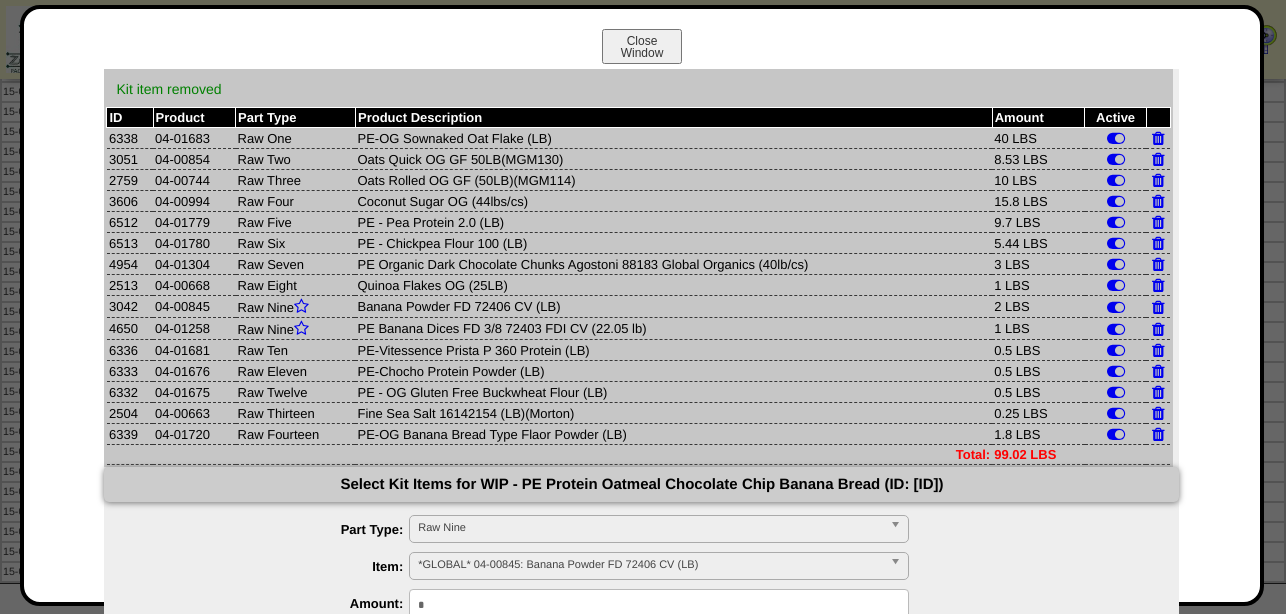 click on "Raw Nine" at bounding box center (650, 528) 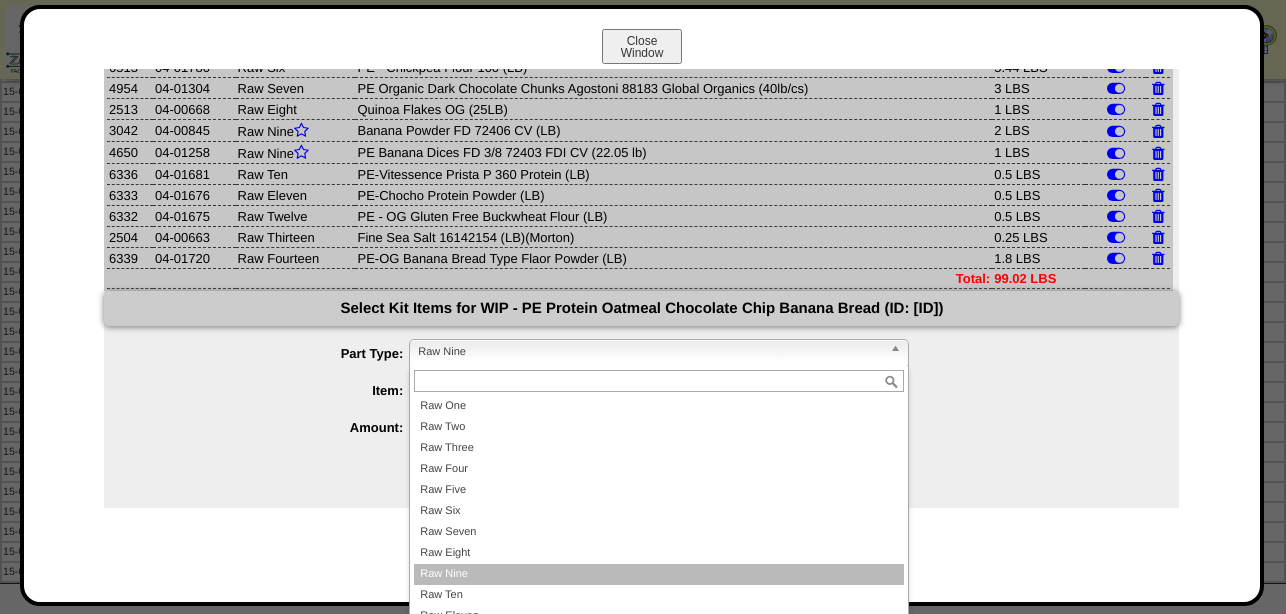 scroll, scrollTop: 180, scrollLeft: 0, axis: vertical 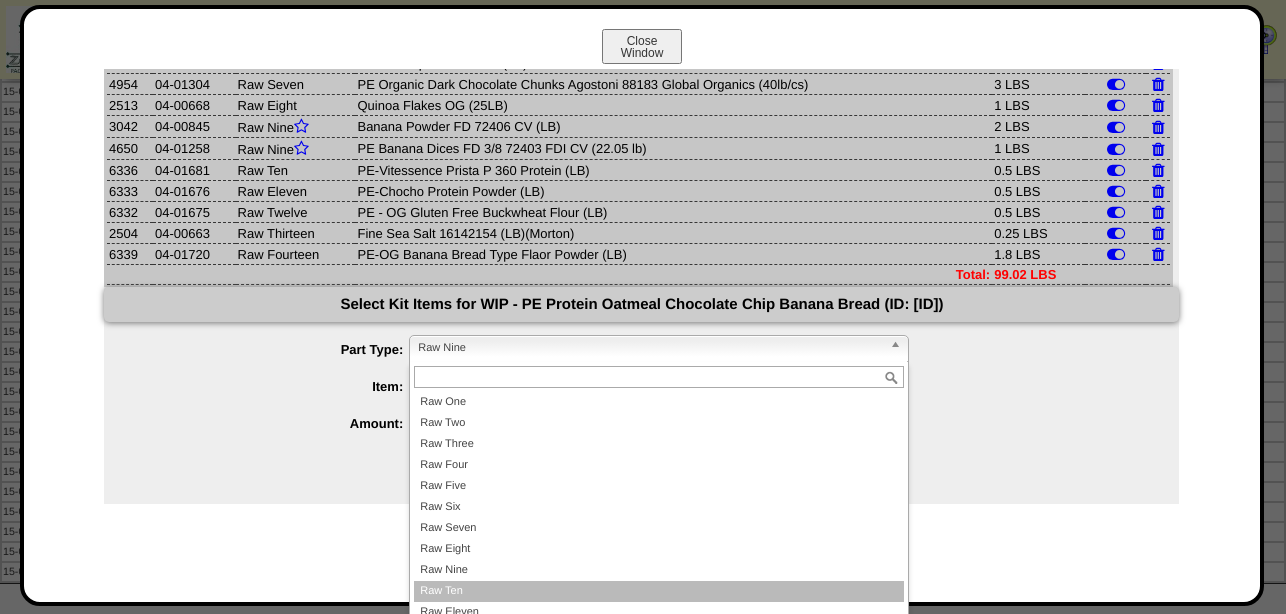 click on "Raw Ten" at bounding box center [659, 591] 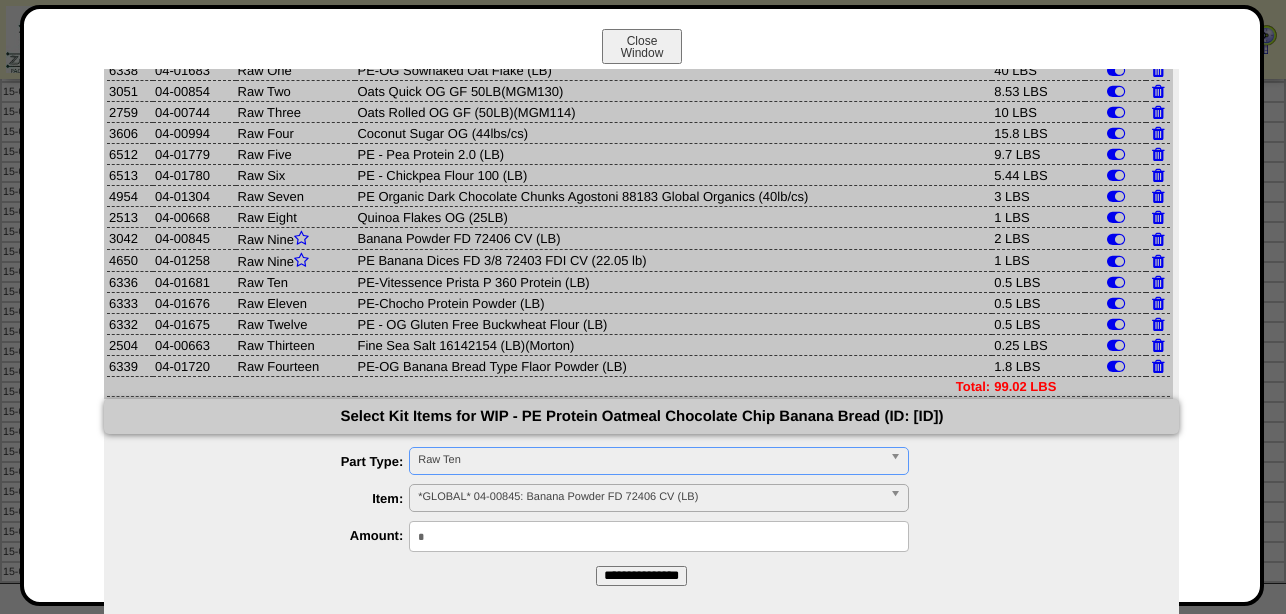 click on "*GLOBAL*  04-00845: Banana Powder FD 72406 CV (LB)" at bounding box center [650, 497] 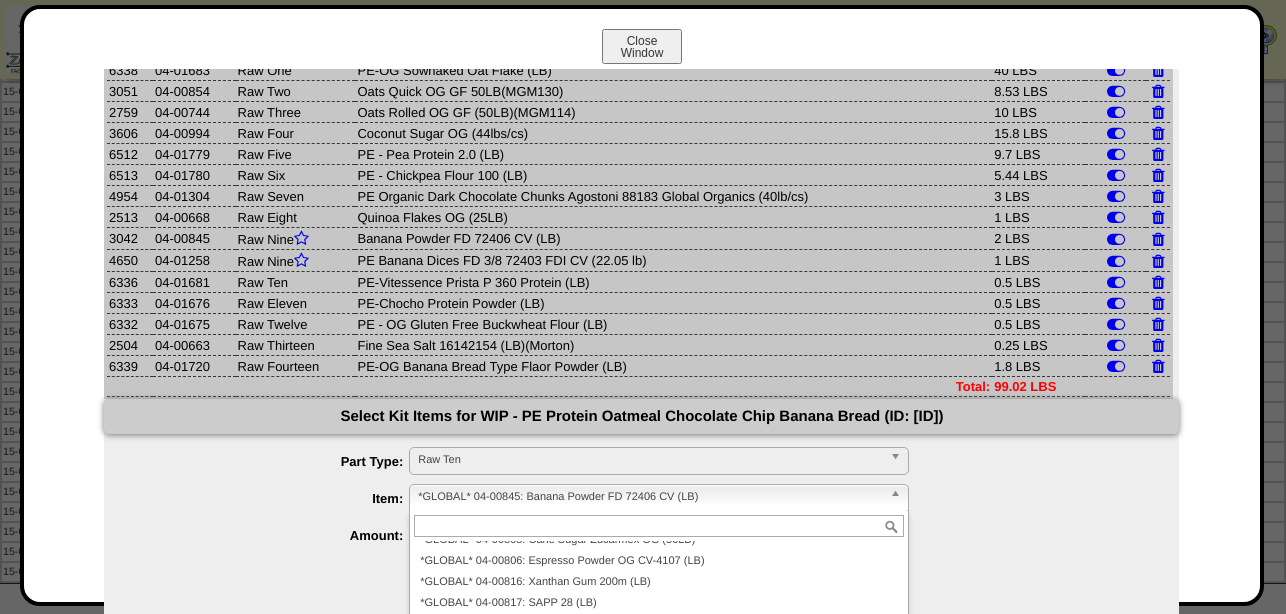 paste on "********" 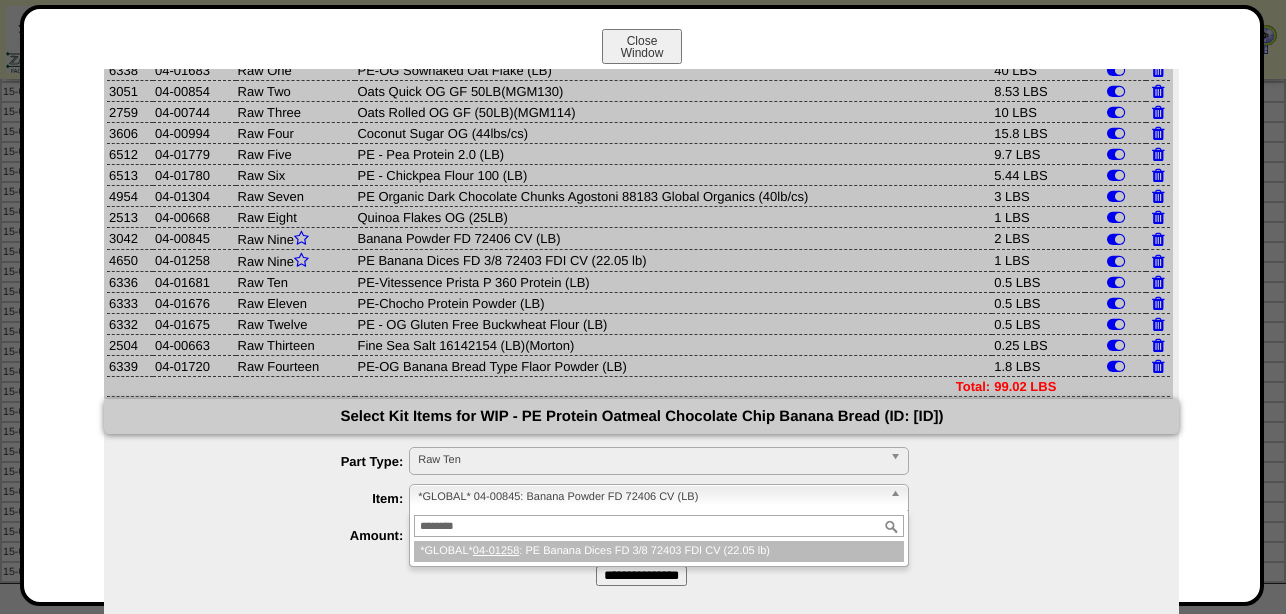 scroll, scrollTop: 0, scrollLeft: 0, axis: both 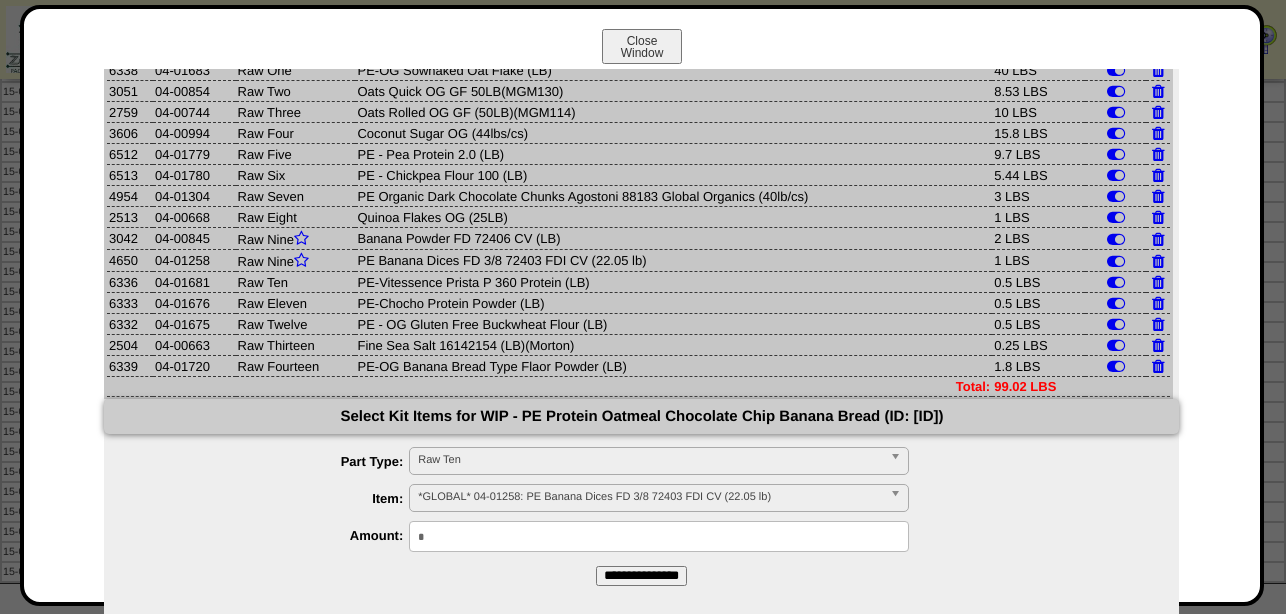 drag, startPoint x: 413, startPoint y: 544, endPoint x: 332, endPoint y: 555, distance: 81.7435 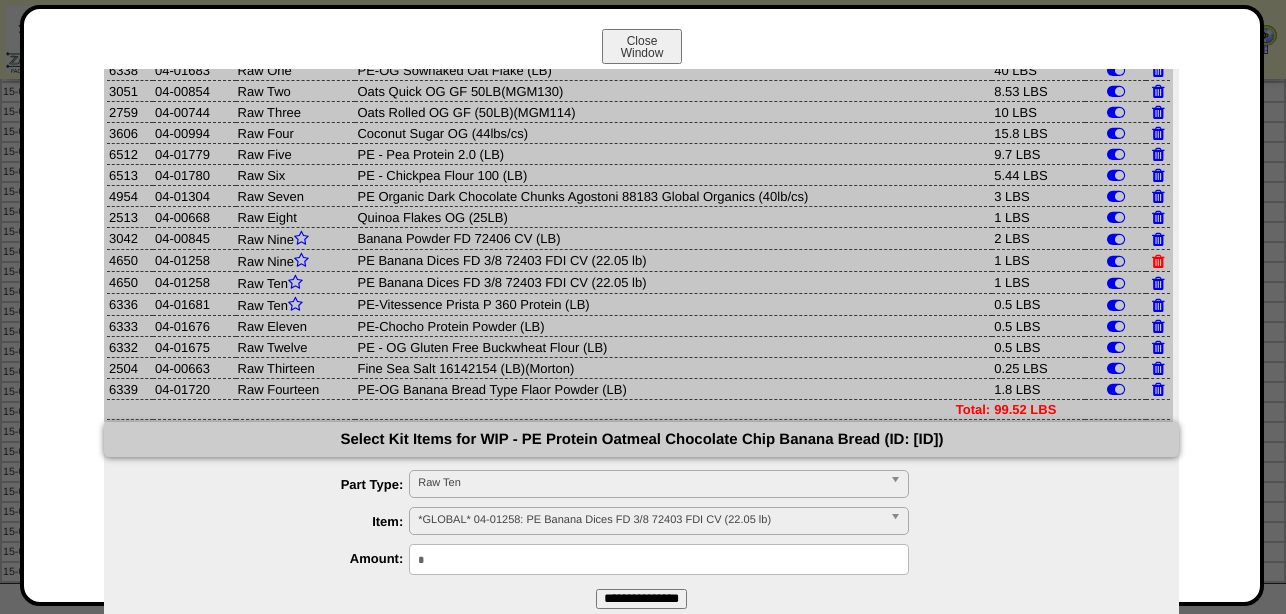 click at bounding box center [1158, 261] 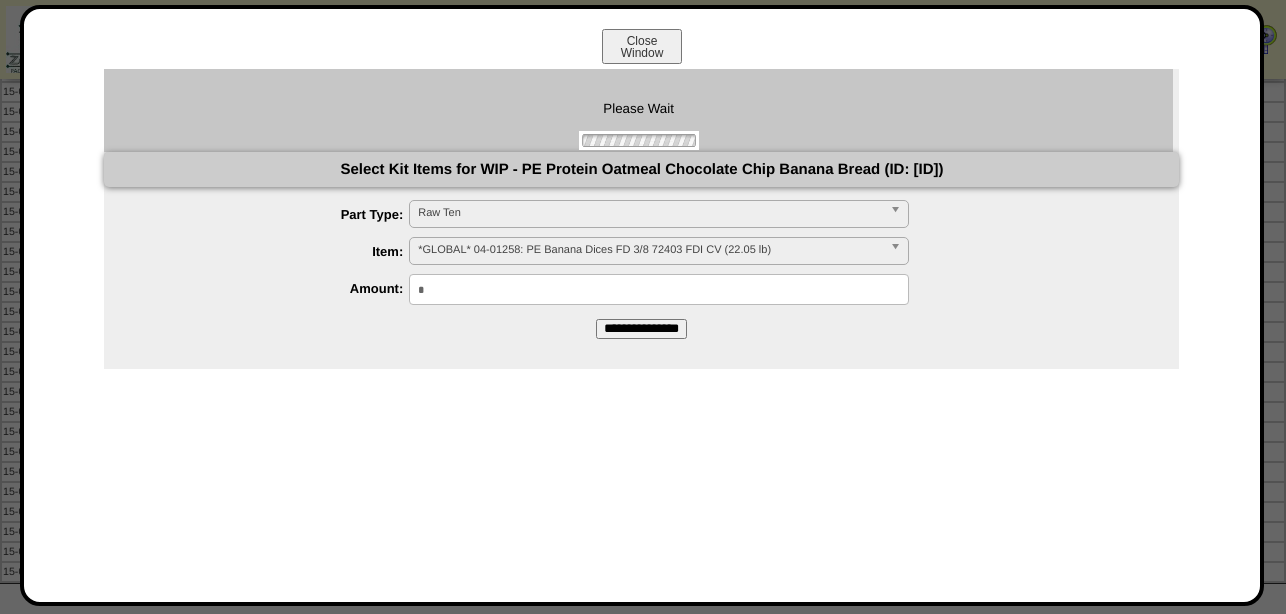 scroll, scrollTop: 0, scrollLeft: 0, axis: both 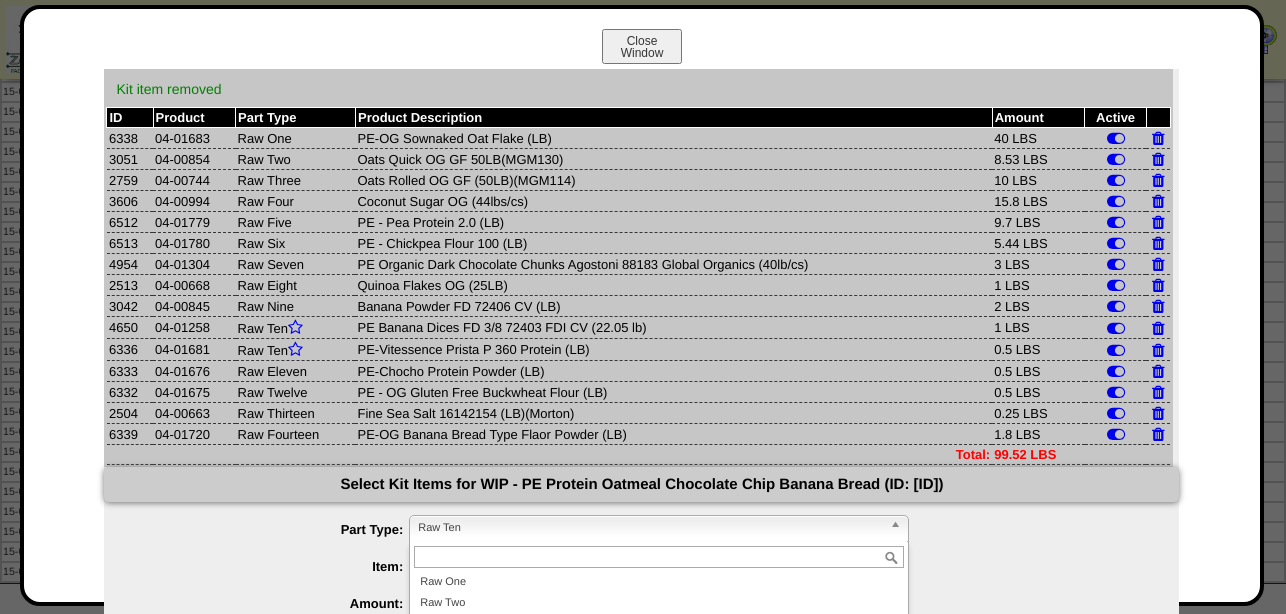 click on "Raw Ten" at bounding box center [650, 528] 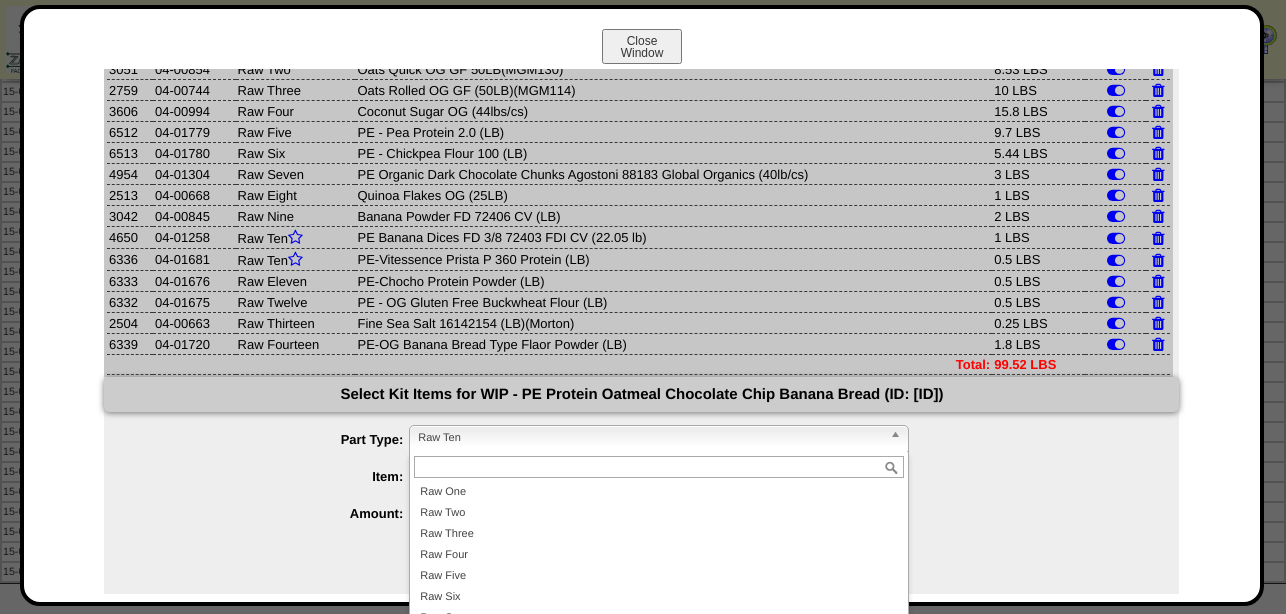 scroll, scrollTop: 120, scrollLeft: 0, axis: vertical 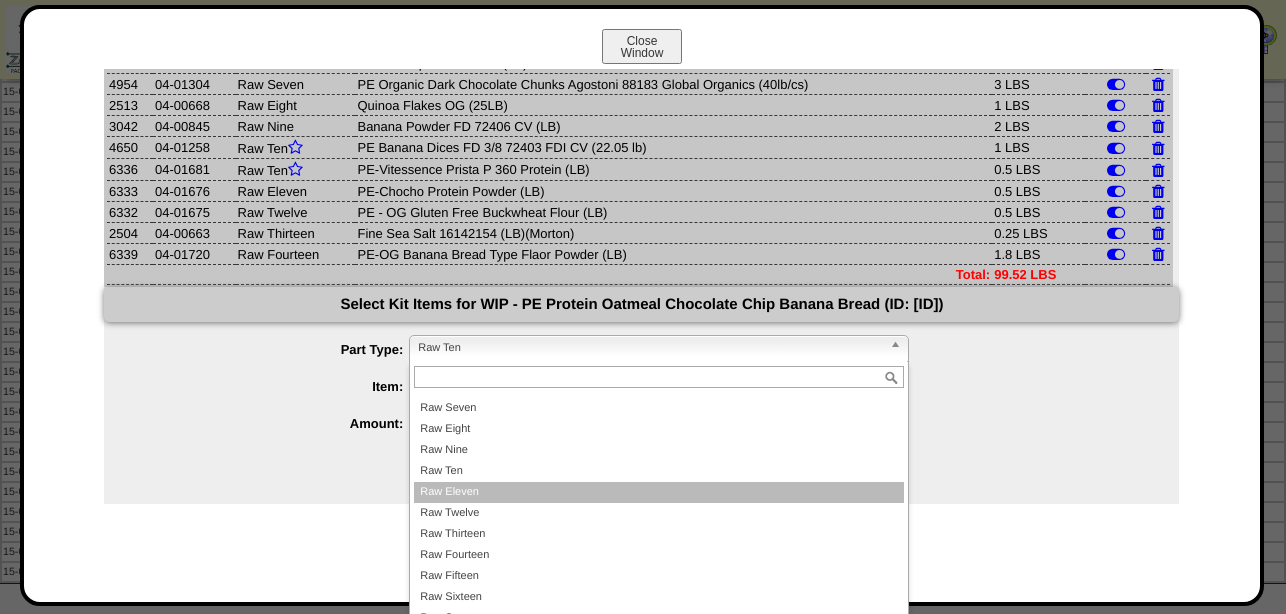 click on "Raw Eleven" at bounding box center (659, 492) 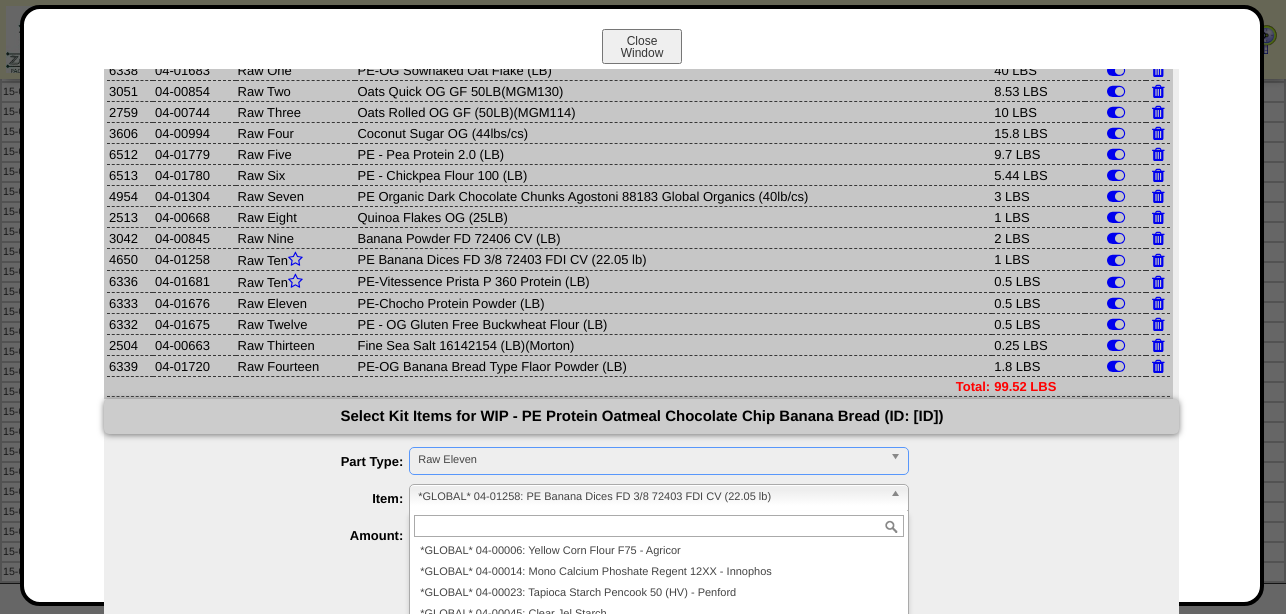 click on "*GLOBAL*  04-01258: PE Banana Dices FD 3/8 72403 FDI CV (22.05 lb)" at bounding box center (650, 497) 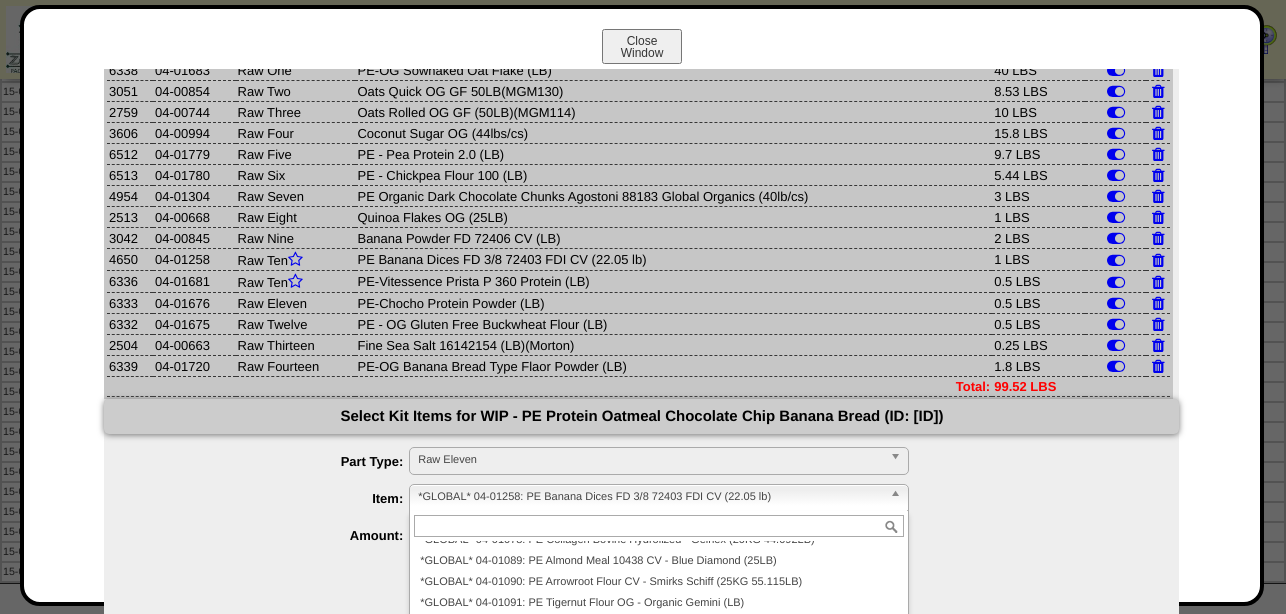 paste on "********" 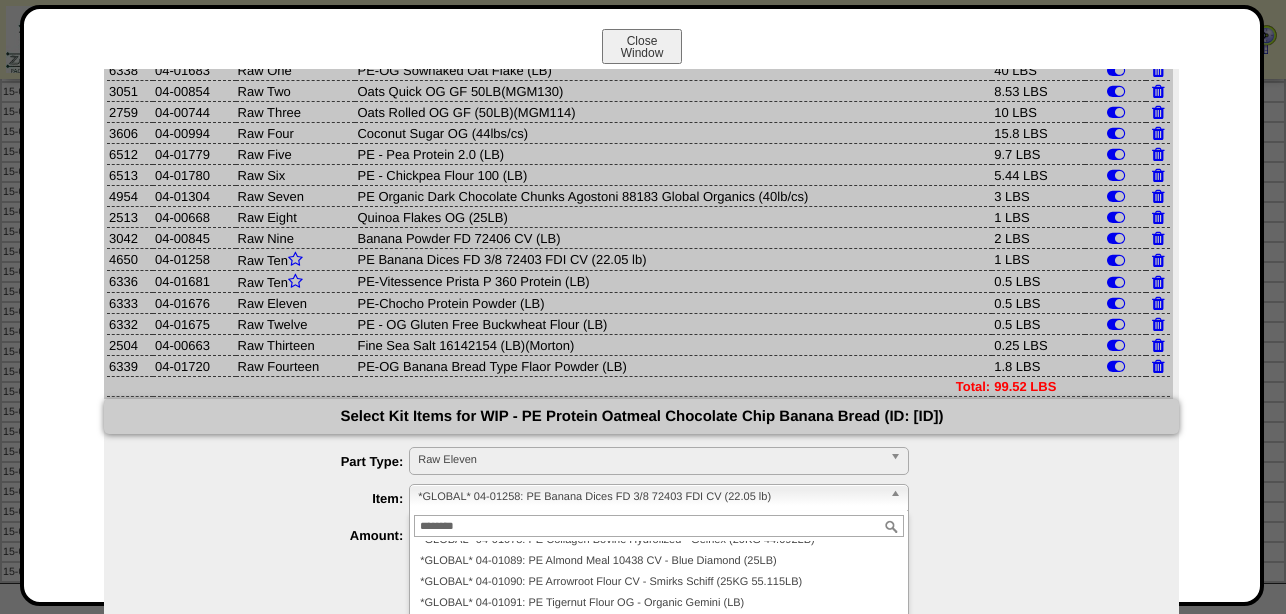 scroll, scrollTop: 0, scrollLeft: 0, axis: both 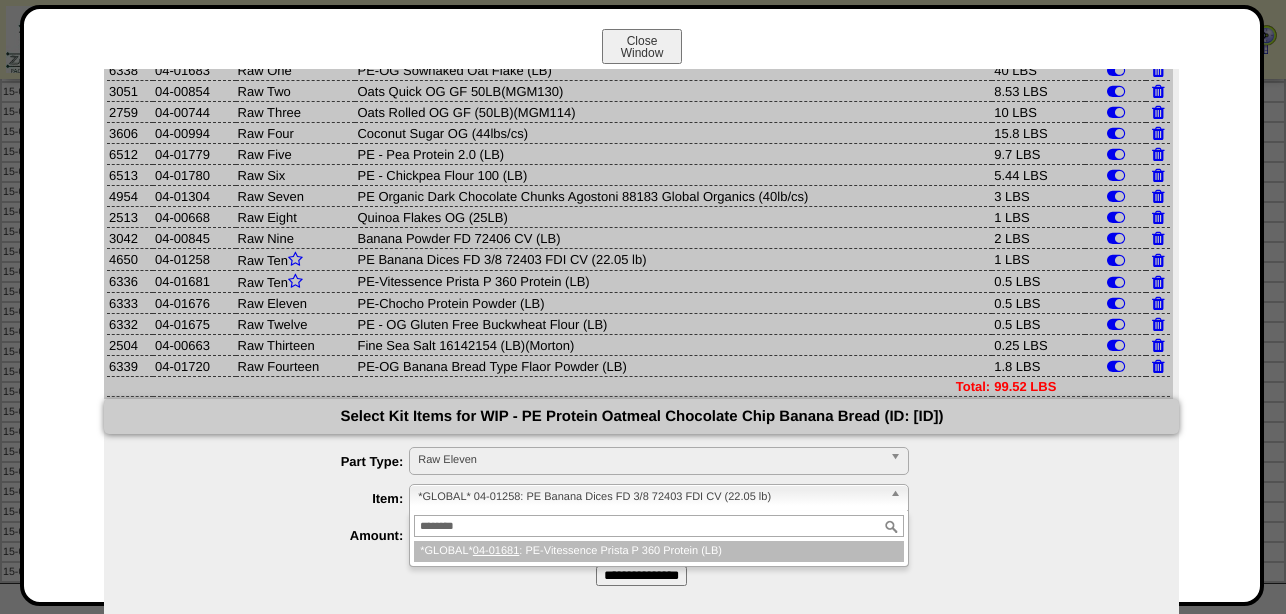 type on "********" 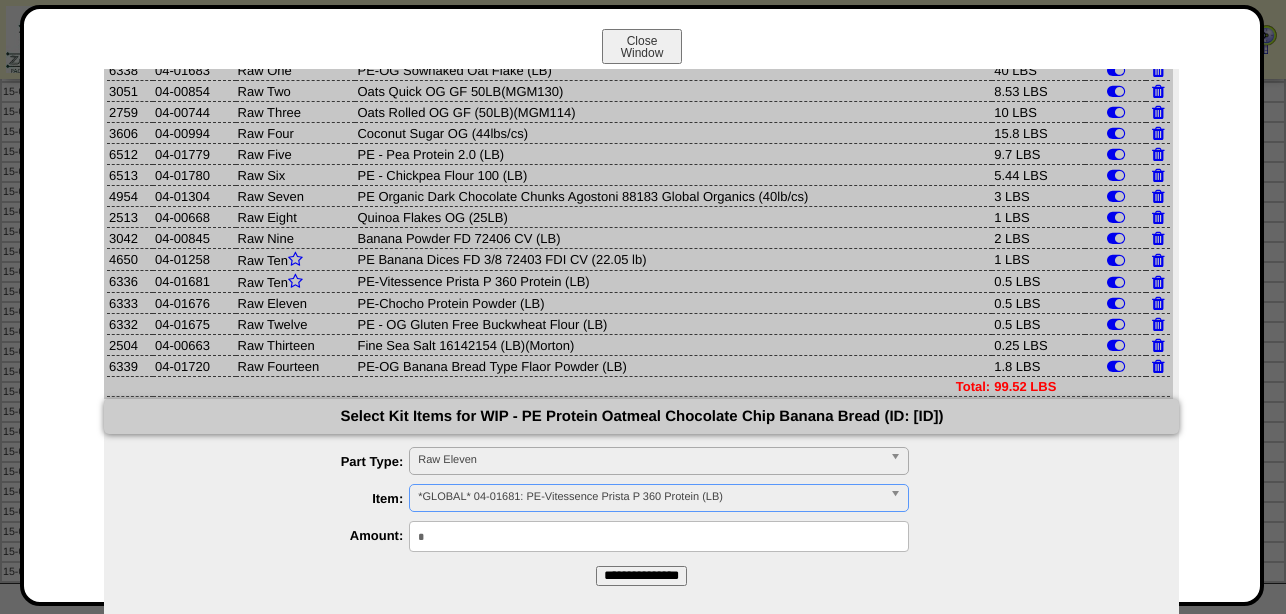 type 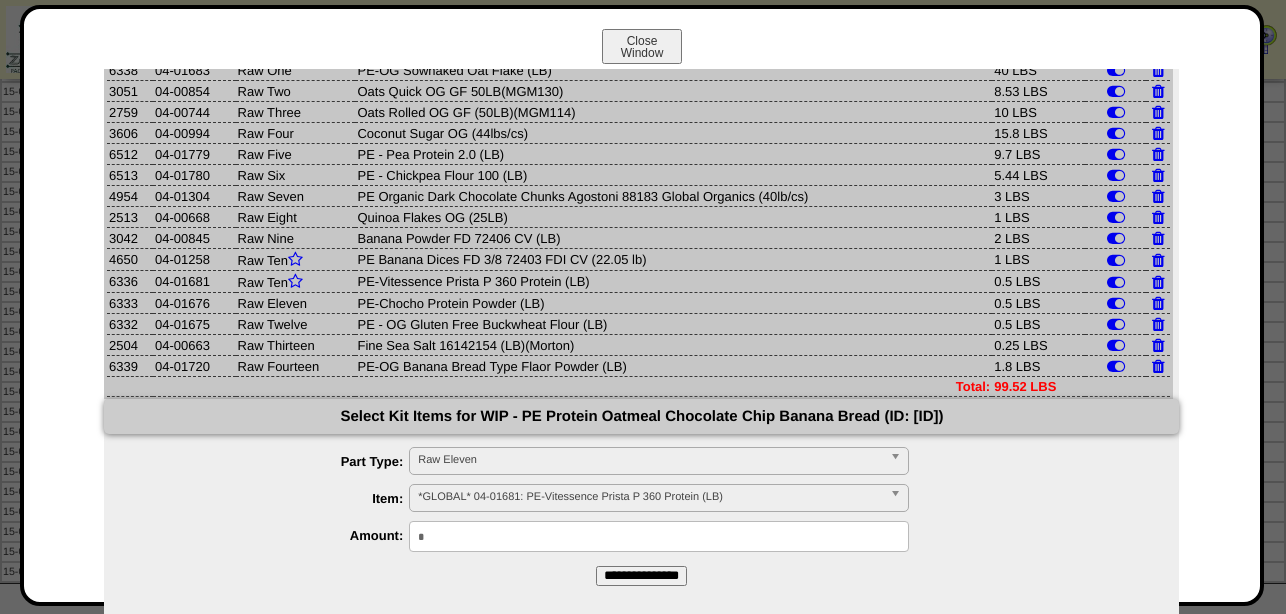 drag, startPoint x: 445, startPoint y: 541, endPoint x: 347, endPoint y: 554, distance: 98.85848 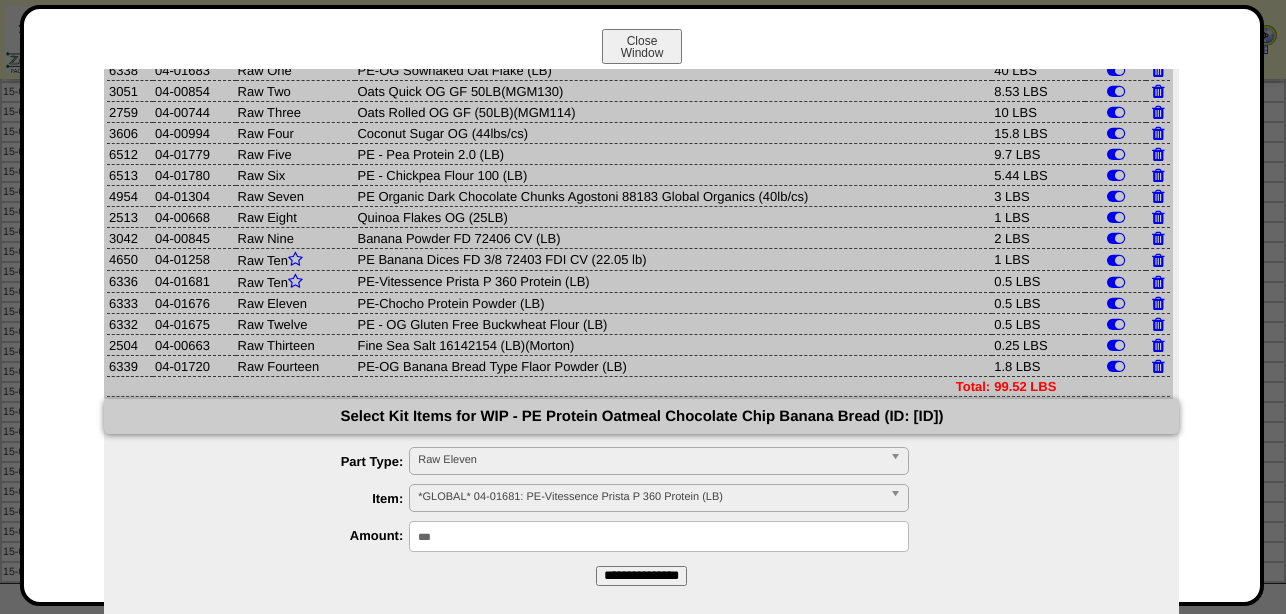 type on "***" 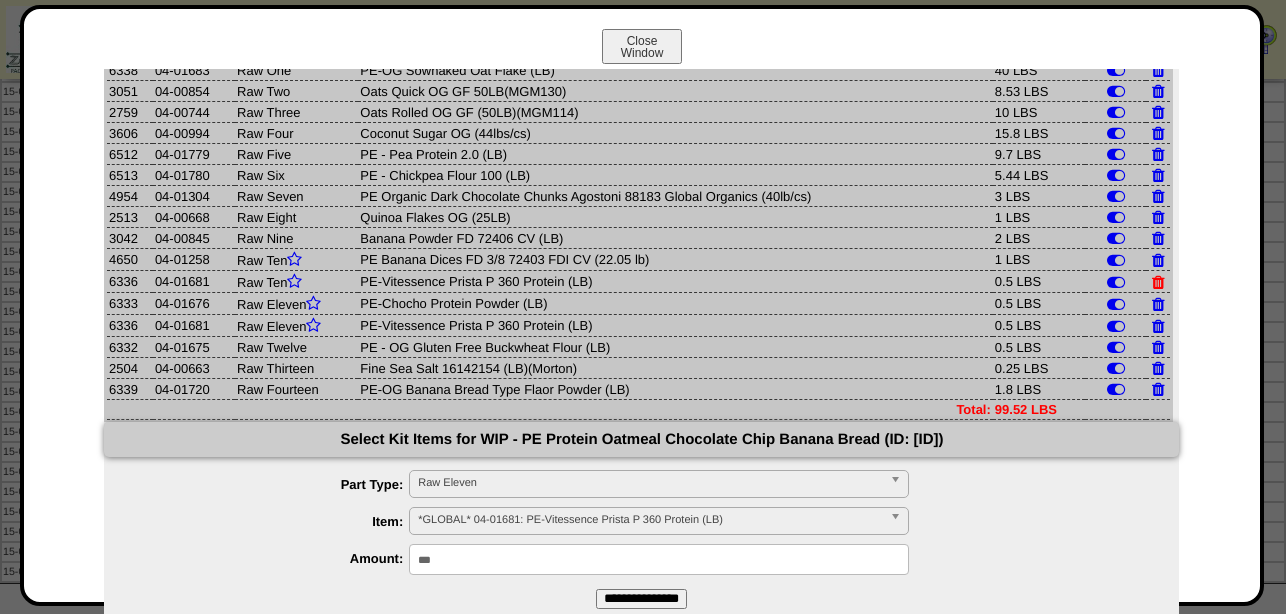 click at bounding box center [1158, 282] 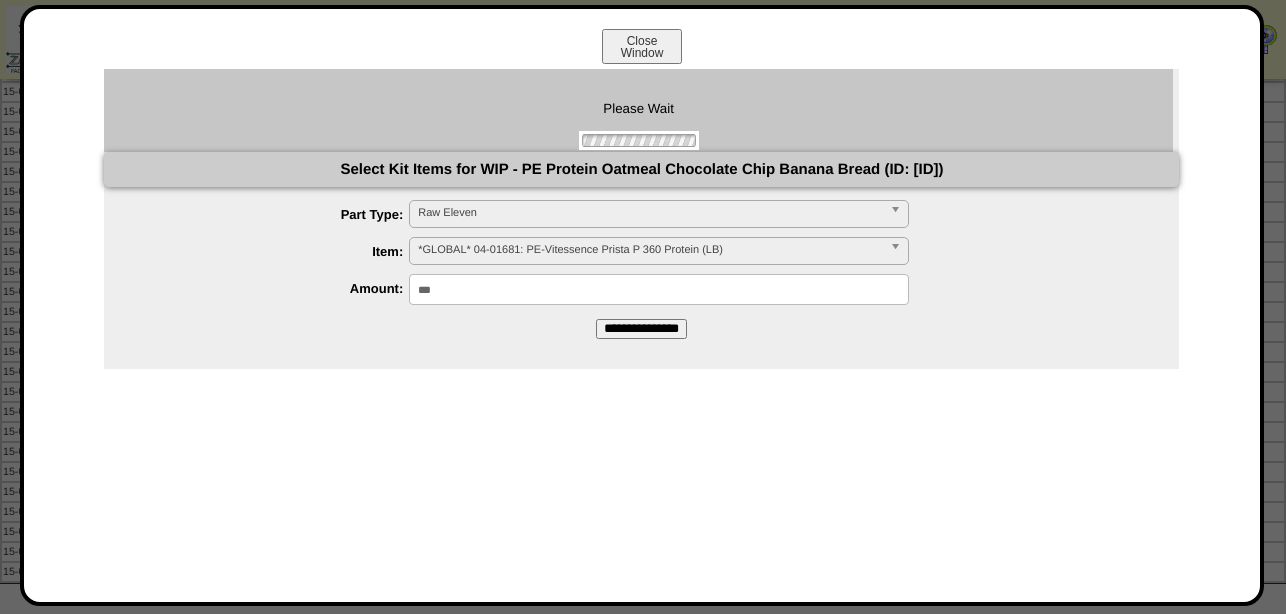 scroll, scrollTop: 0, scrollLeft: 0, axis: both 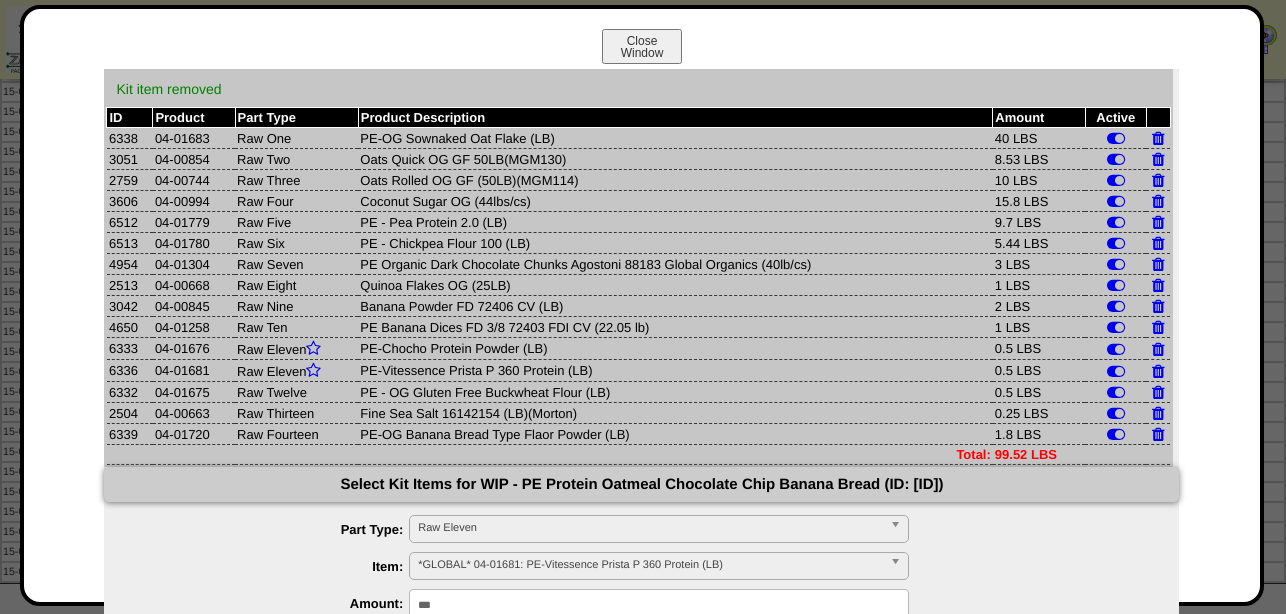click on "Raw Eleven" at bounding box center [650, 528] 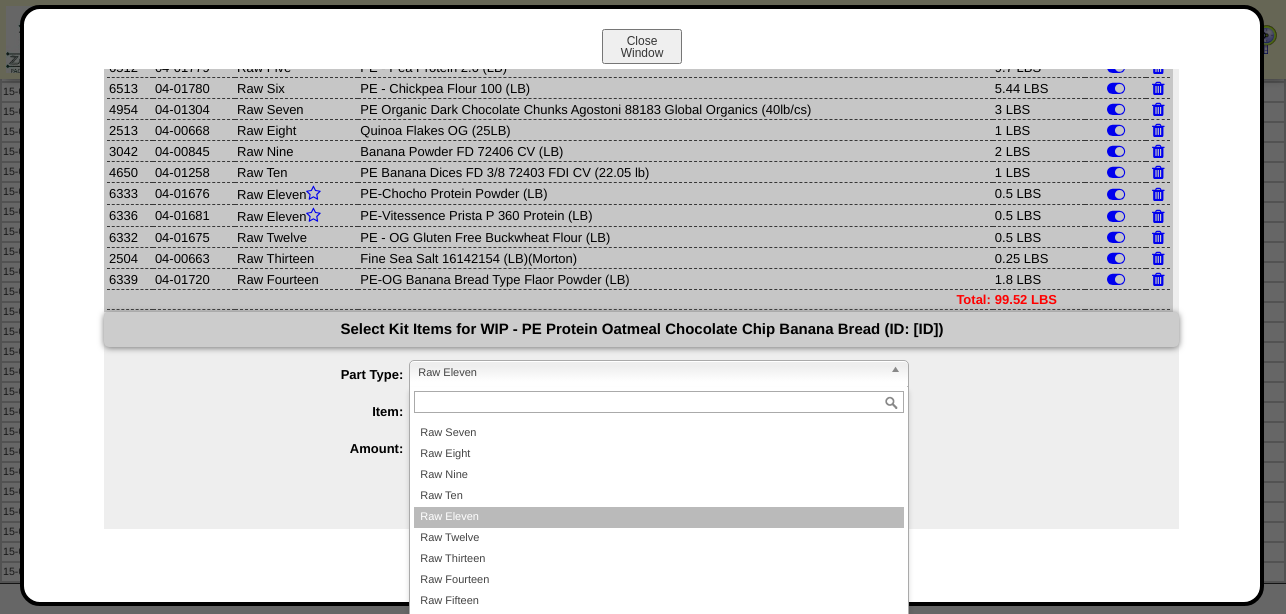 scroll, scrollTop: 180, scrollLeft: 0, axis: vertical 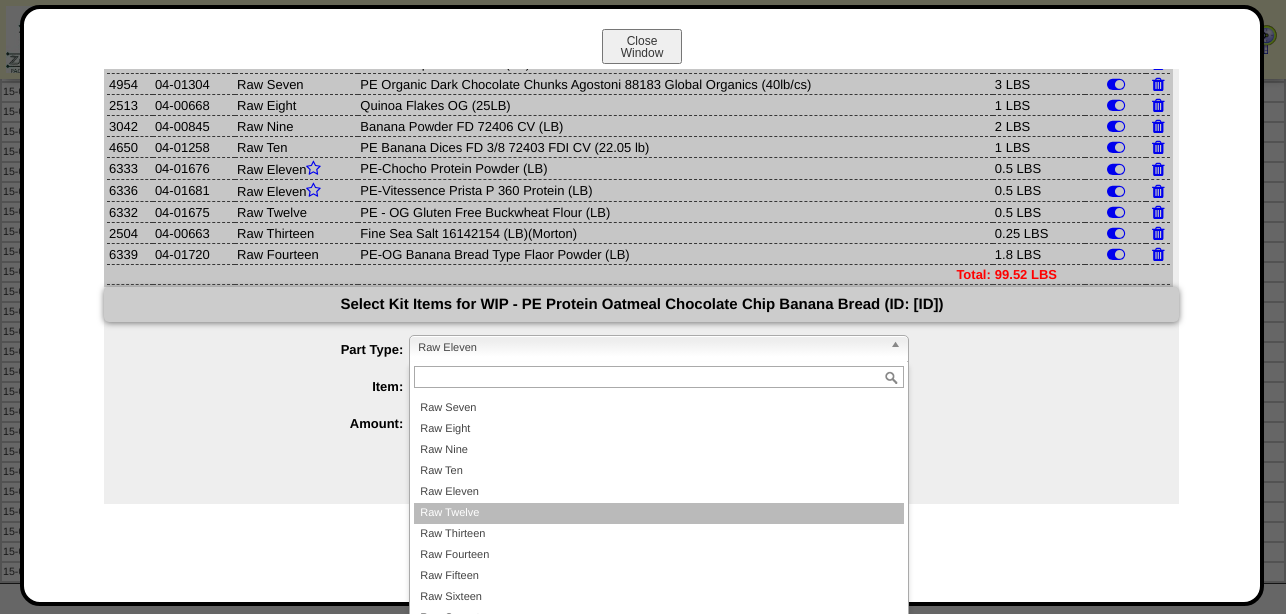 click on "Raw Twelve" at bounding box center (659, 513) 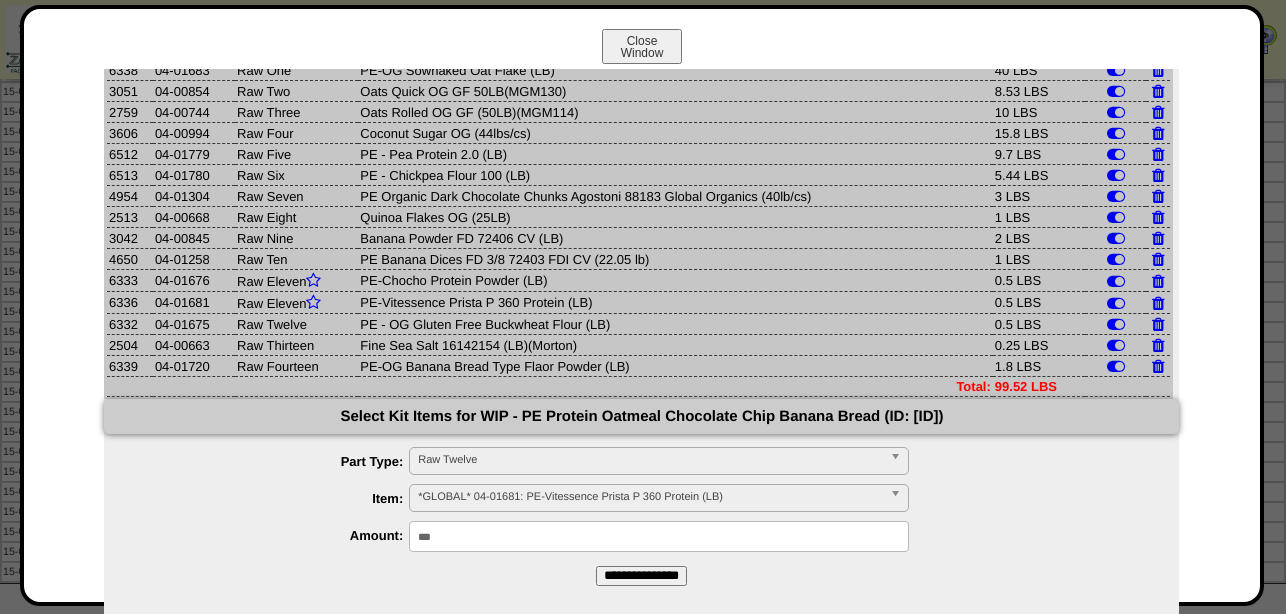 click on "*GLOBAL*  04-01681: PE-Vitessence Prista P 360 Protein (LB)" at bounding box center [650, 497] 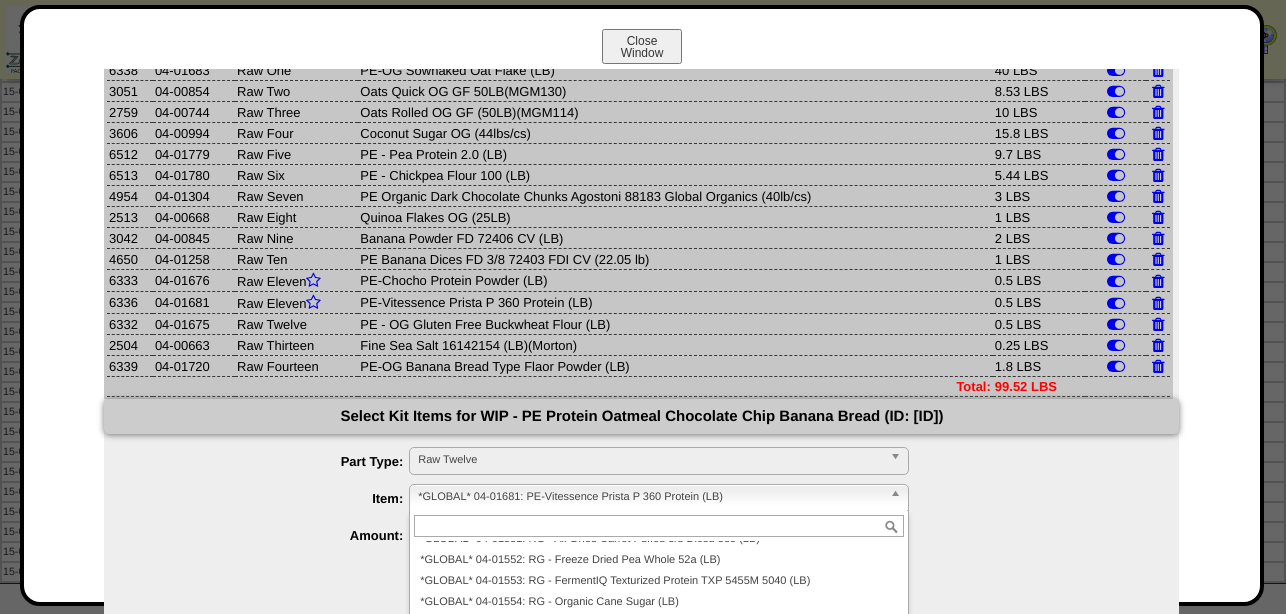 paste on "********" 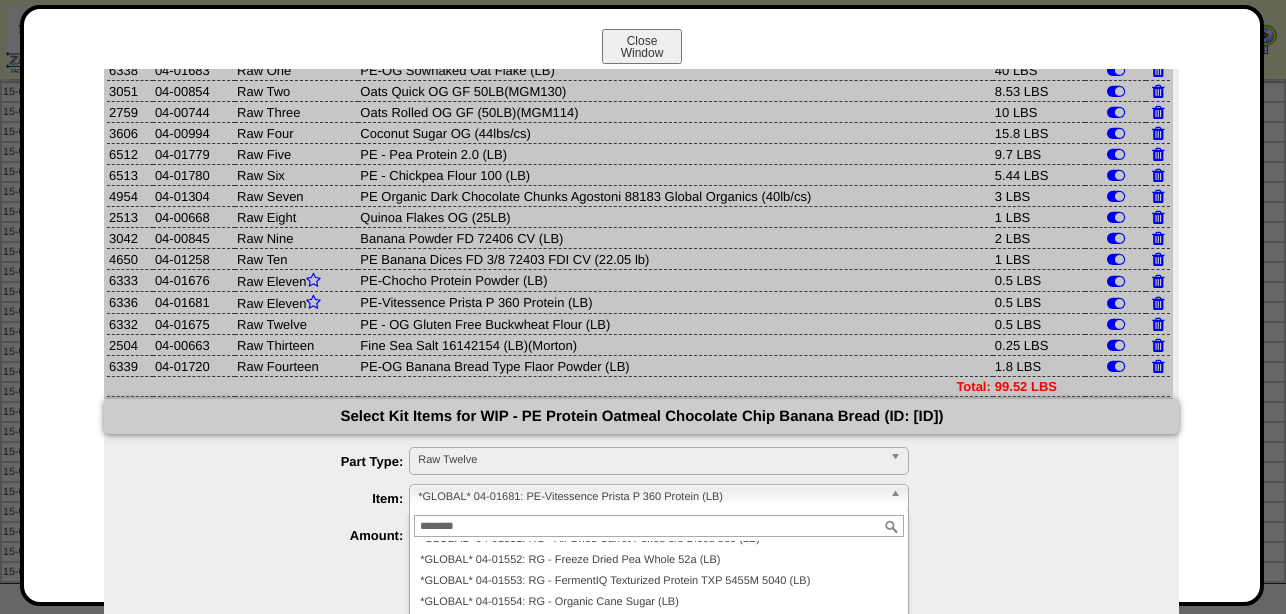 scroll, scrollTop: 0, scrollLeft: 0, axis: both 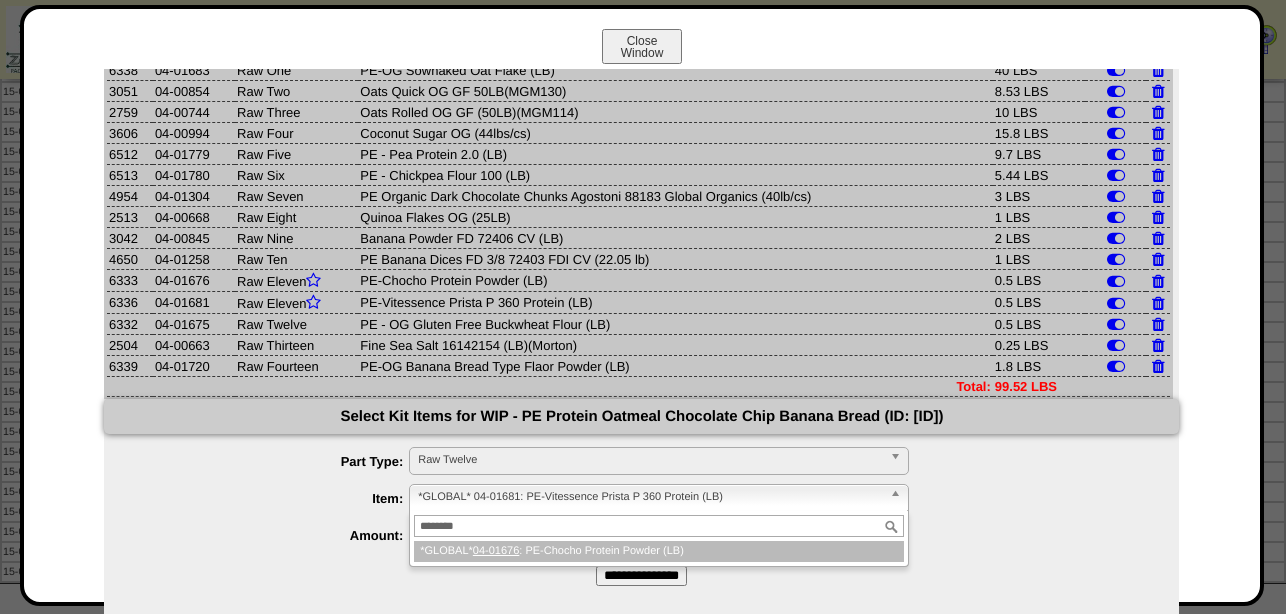 type on "********" 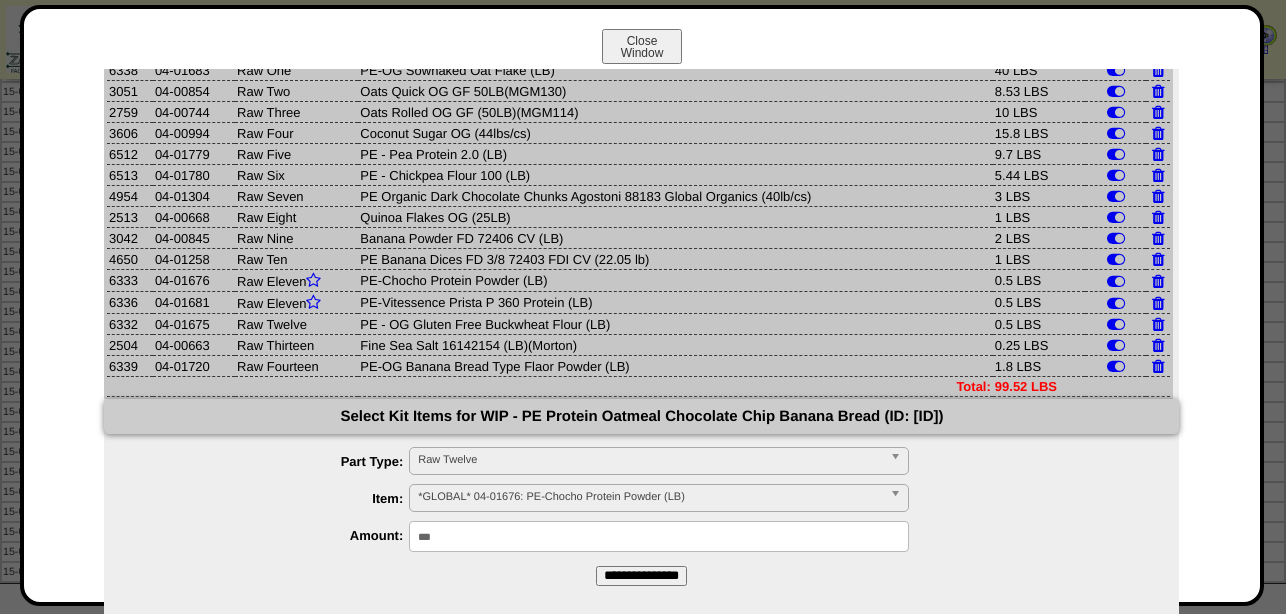 click on "**********" at bounding box center (641, 576) 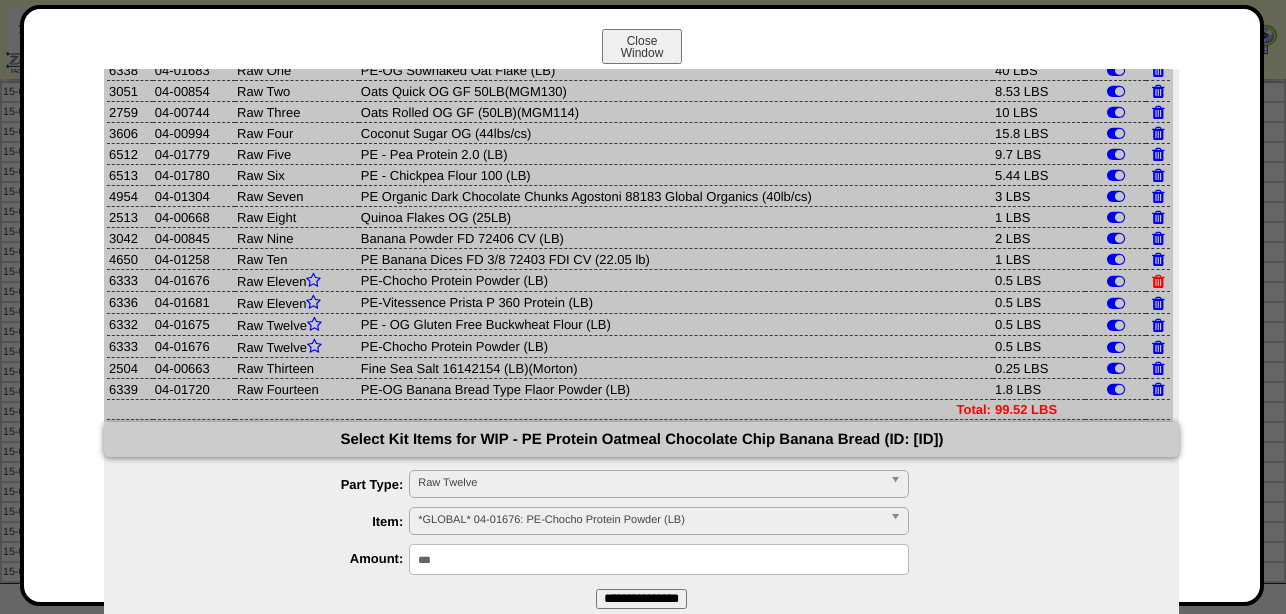 click at bounding box center (1158, 281) 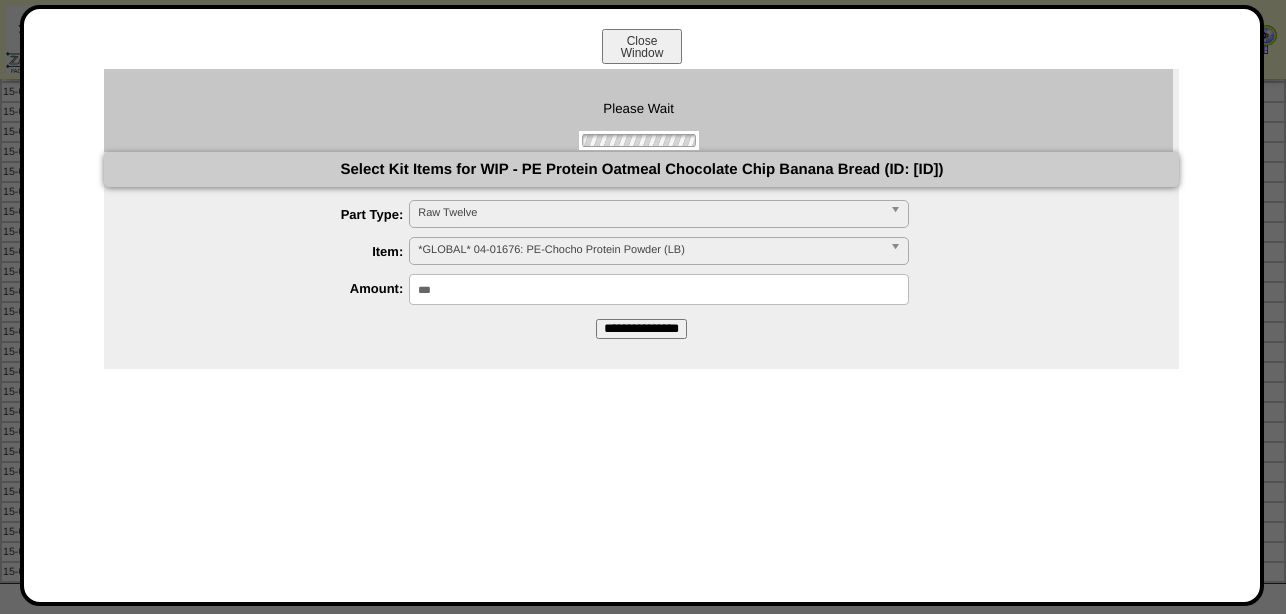 scroll, scrollTop: 0, scrollLeft: 0, axis: both 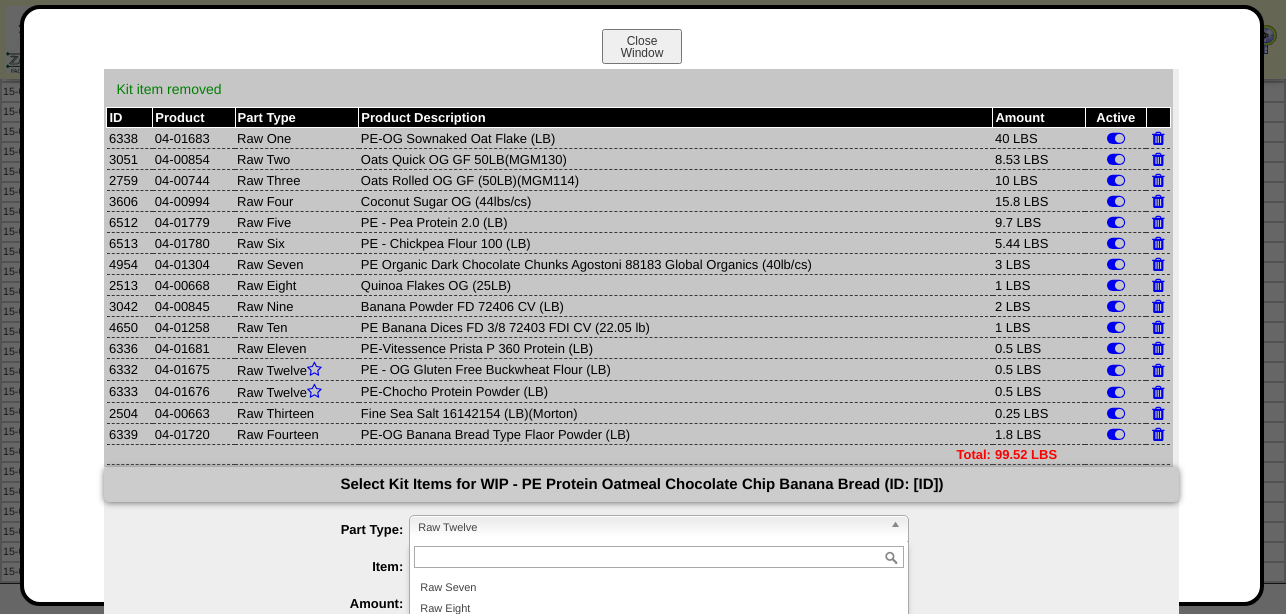 click on "Raw Twelve" at bounding box center [650, 528] 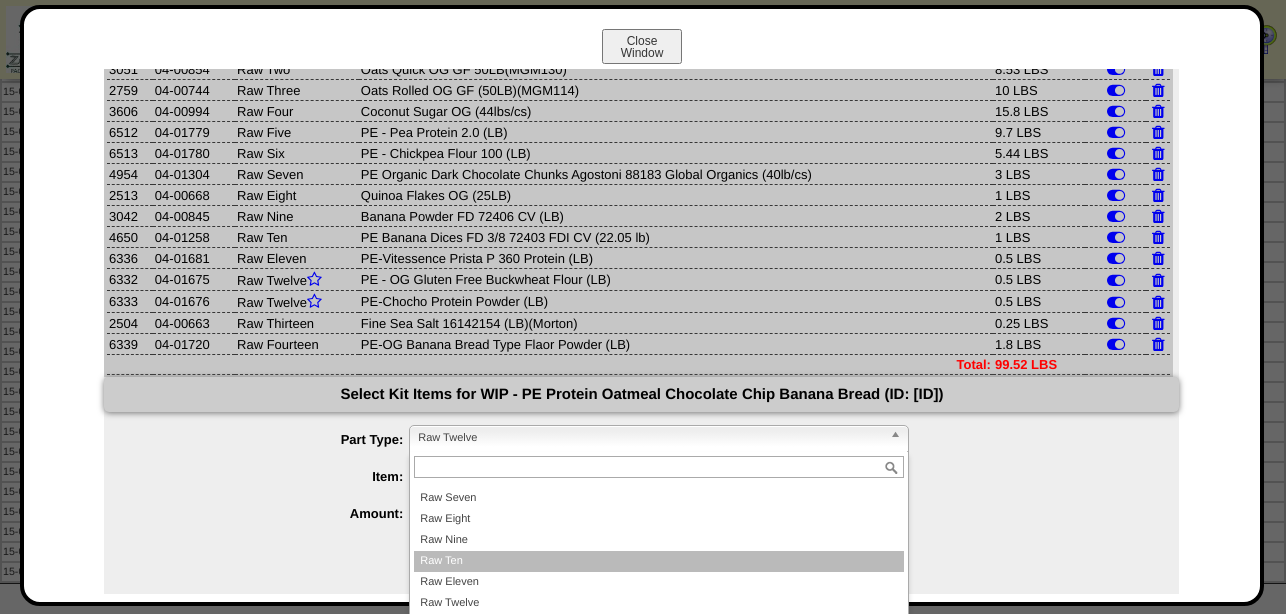 scroll, scrollTop: 180, scrollLeft: 0, axis: vertical 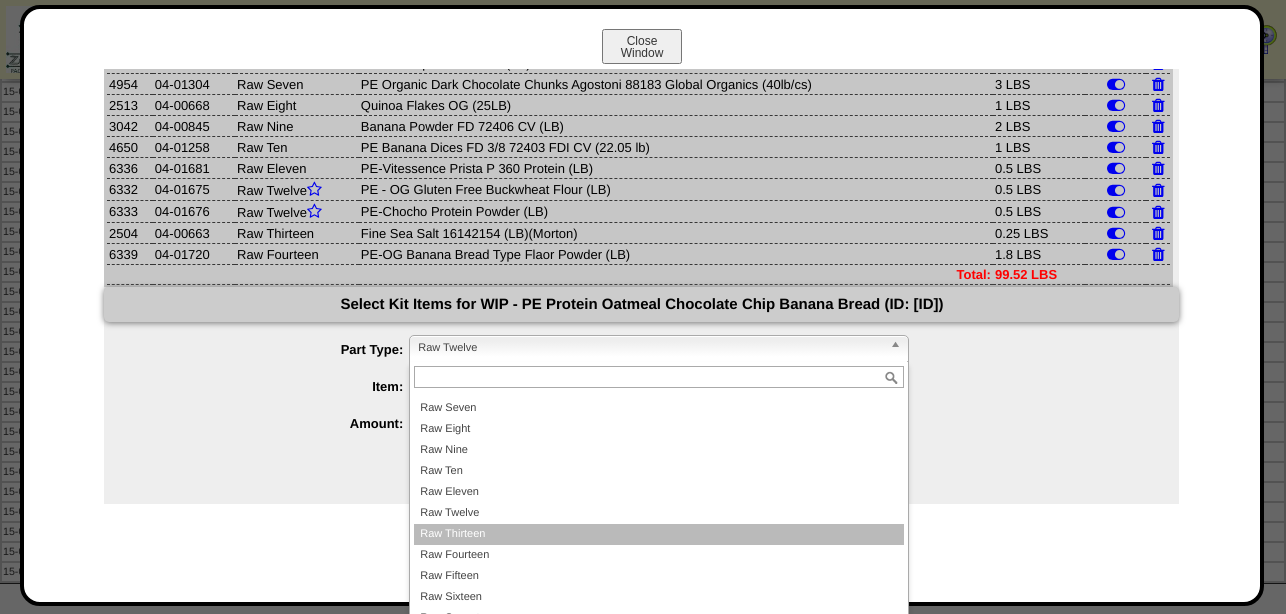 click on "Raw Thirteen" at bounding box center [659, 534] 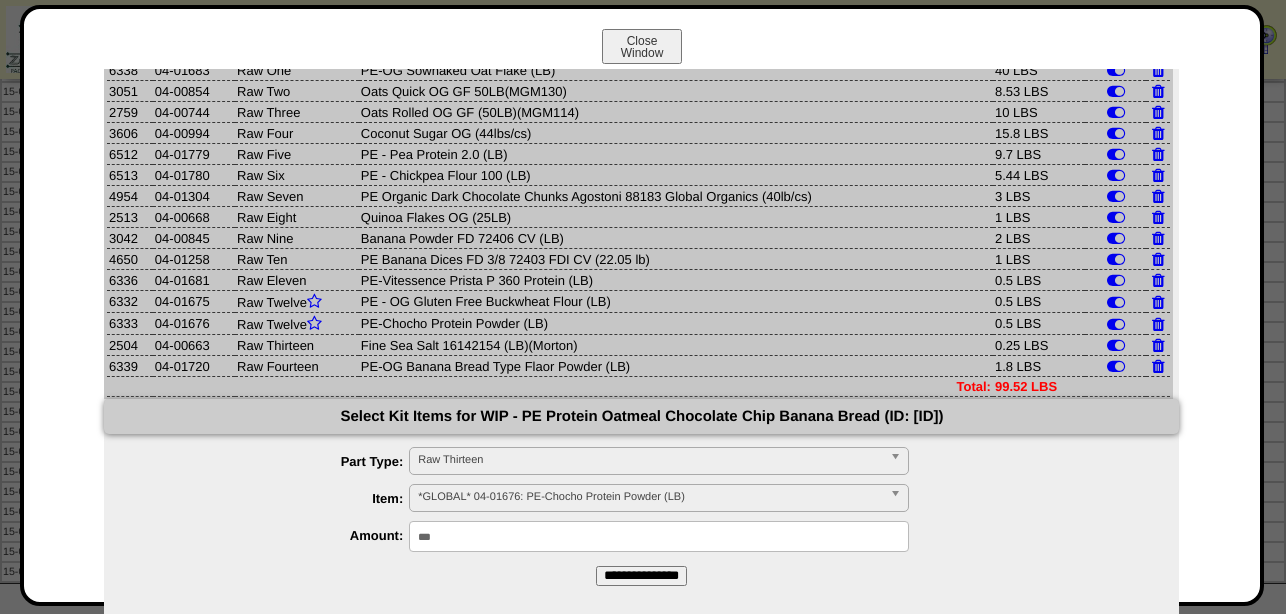 click on "*GLOBAL*  04-01676: PE-Chocho Protein Powder (LB)" at bounding box center (650, 497) 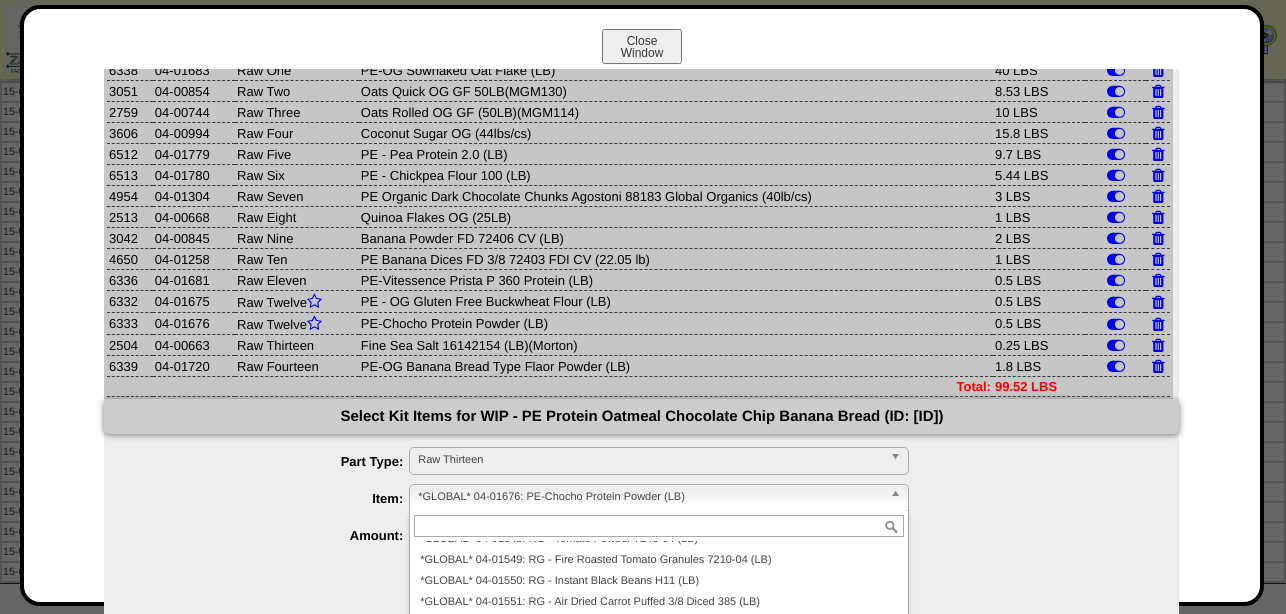 paste on "********" 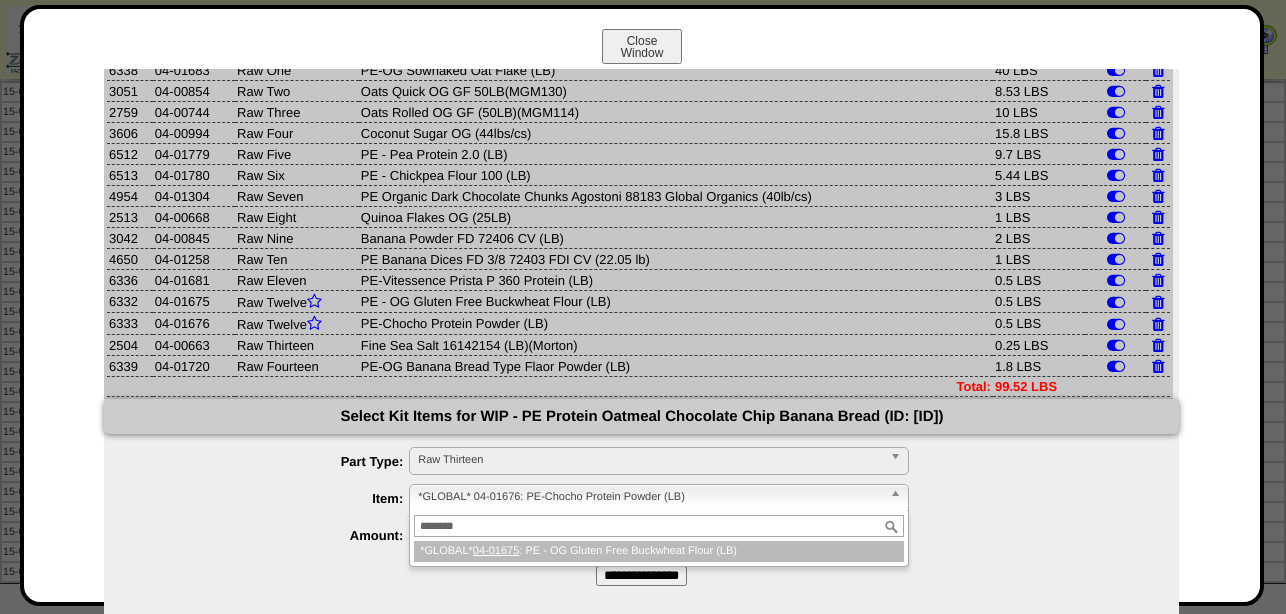 scroll, scrollTop: 0, scrollLeft: 0, axis: both 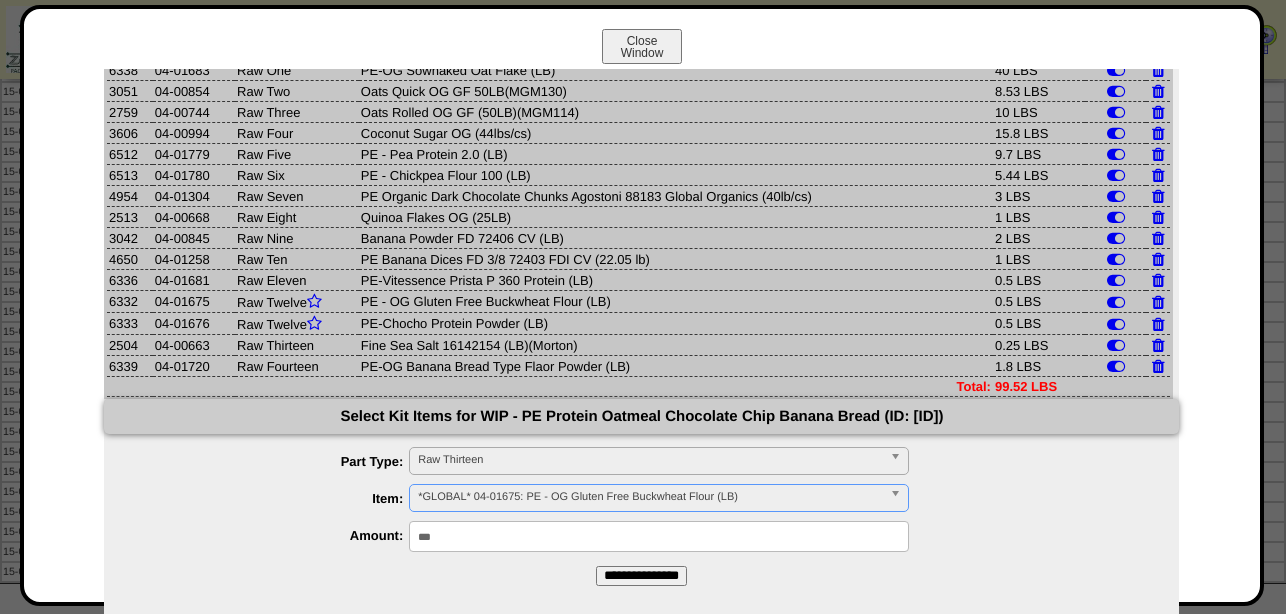 click on "**********" at bounding box center (641, 576) 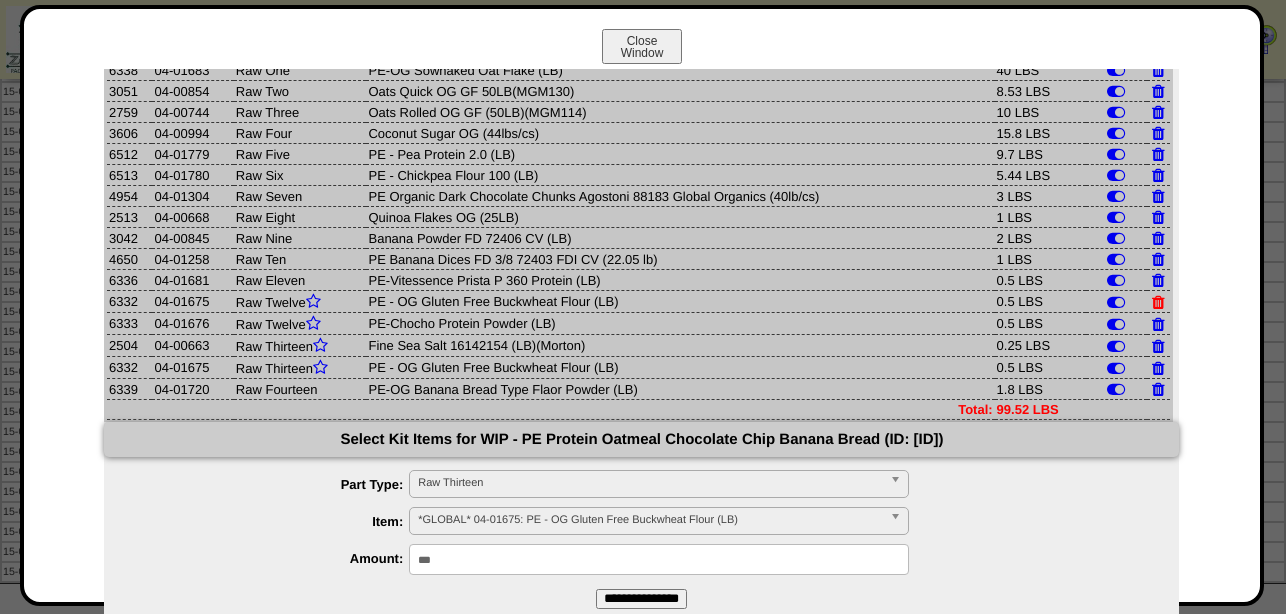 click at bounding box center (1158, 302) 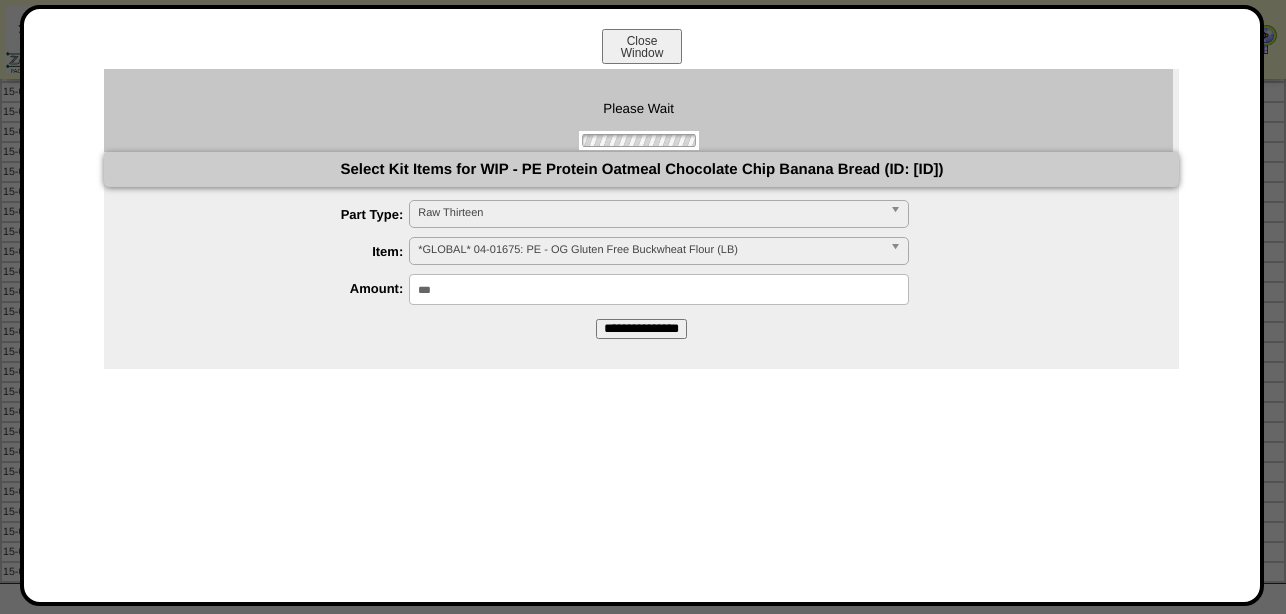 scroll, scrollTop: 0, scrollLeft: 0, axis: both 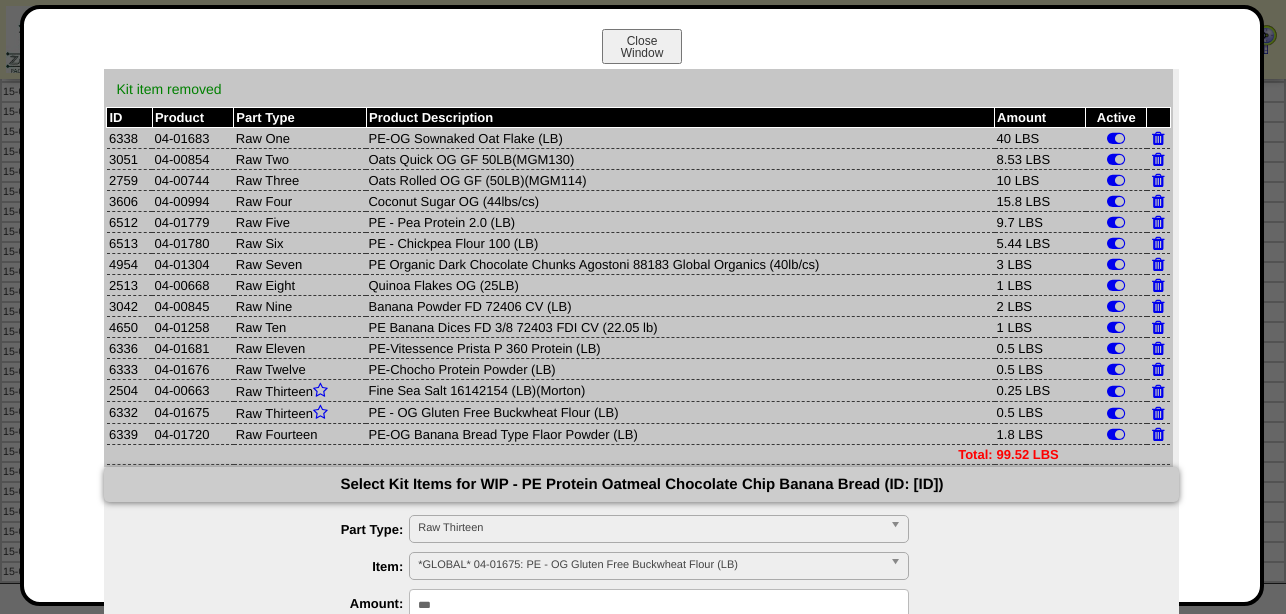 click on "Raw Thirteen" at bounding box center [650, 528] 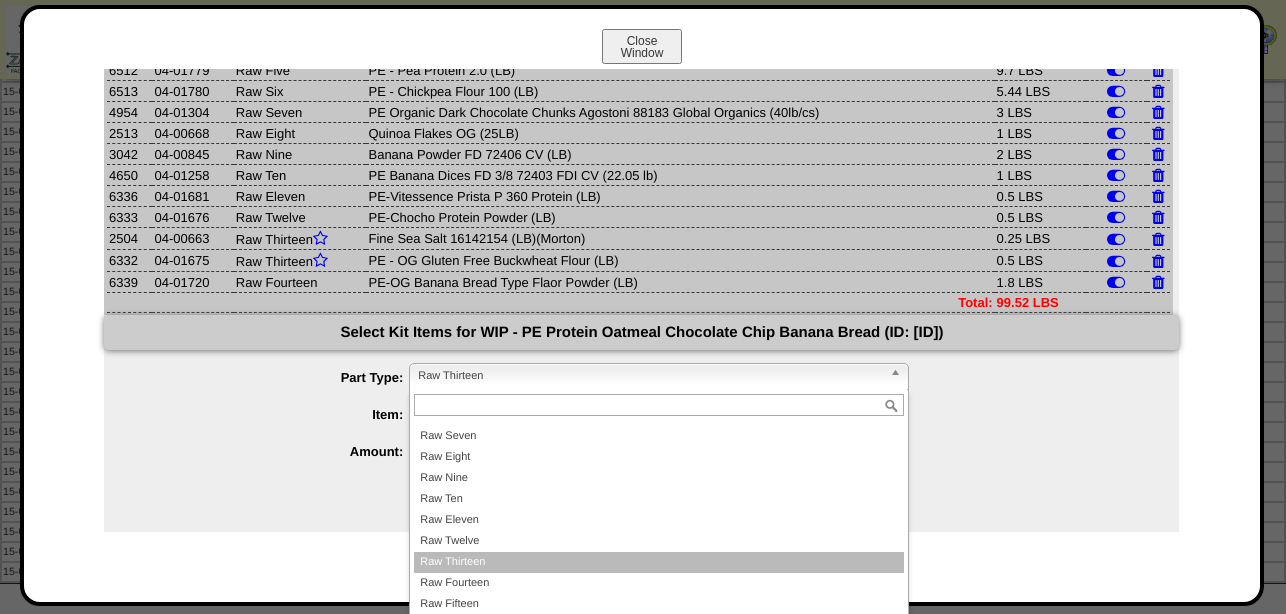 scroll, scrollTop: 180, scrollLeft: 0, axis: vertical 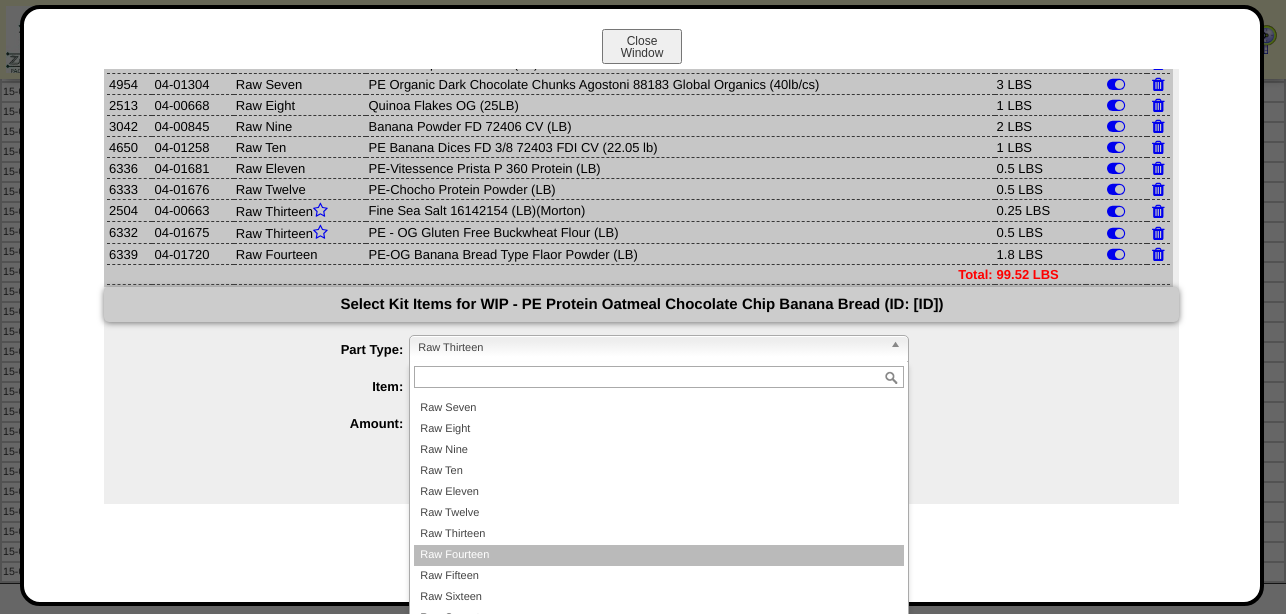 click on "Raw Fourteen" at bounding box center [659, 555] 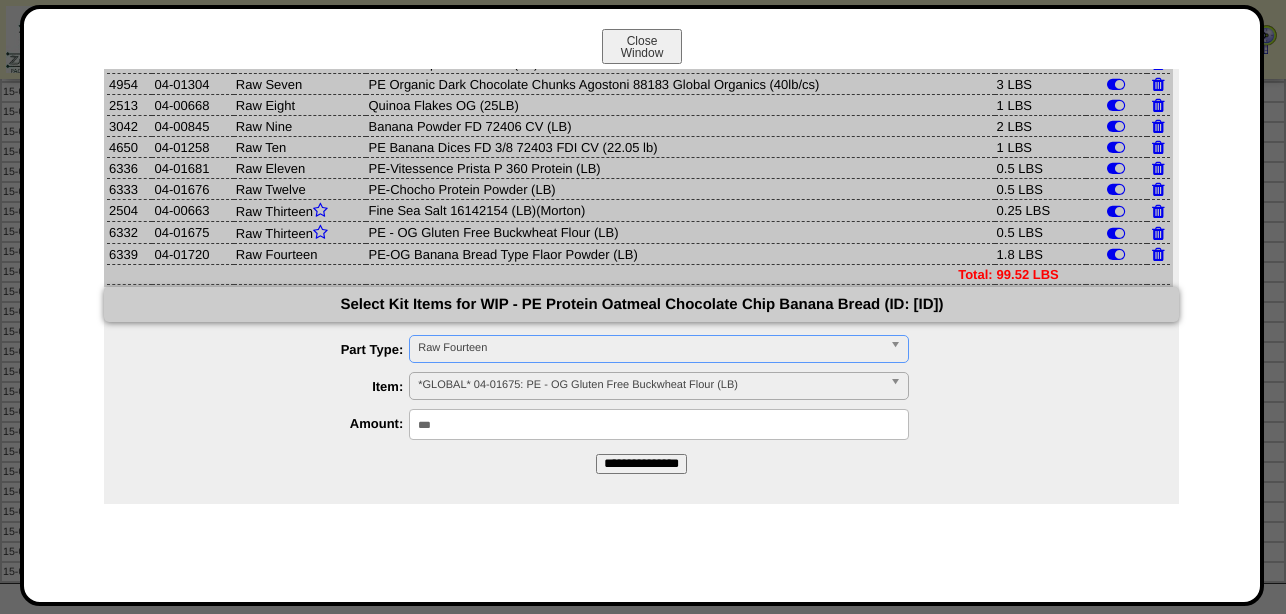 scroll, scrollTop: 68, scrollLeft: 0, axis: vertical 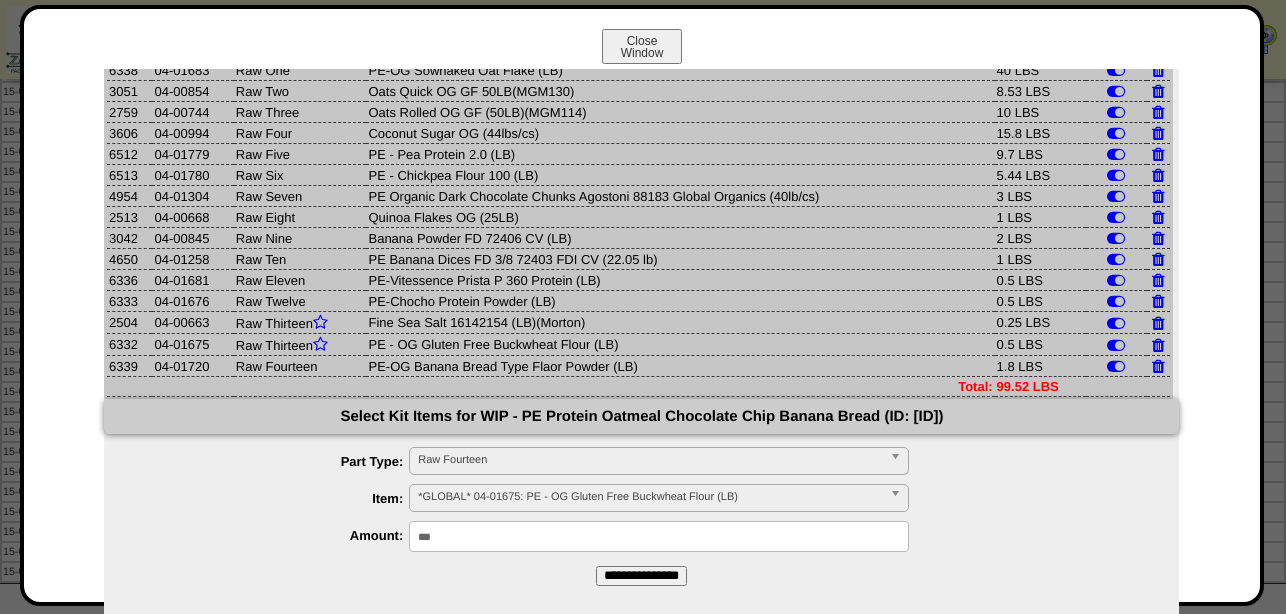 click on "*GLOBAL*  04-01675: PE - OG Gluten Free Buckwheat Flour (LB)" at bounding box center [650, 497] 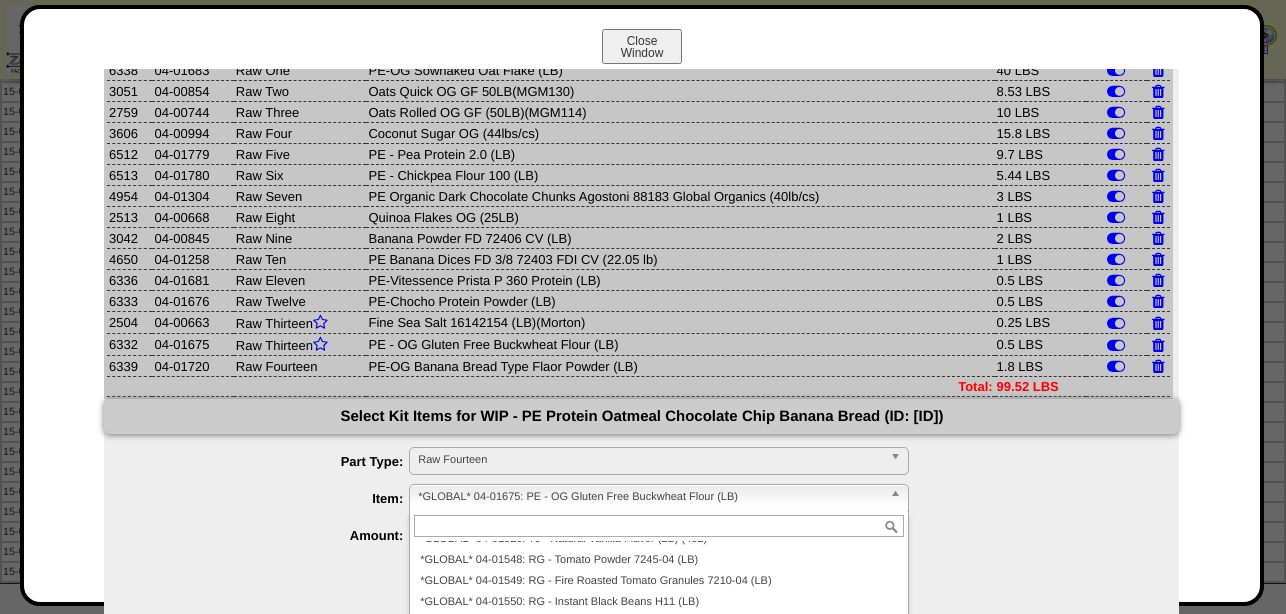 paste on "********" 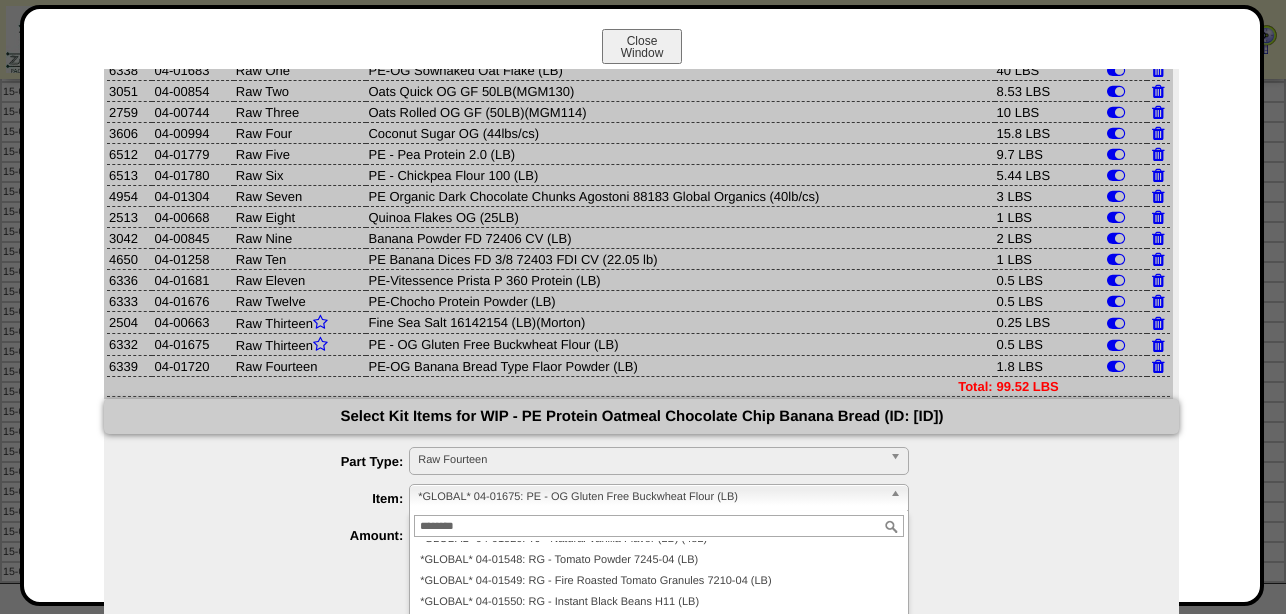 scroll, scrollTop: 0, scrollLeft: 0, axis: both 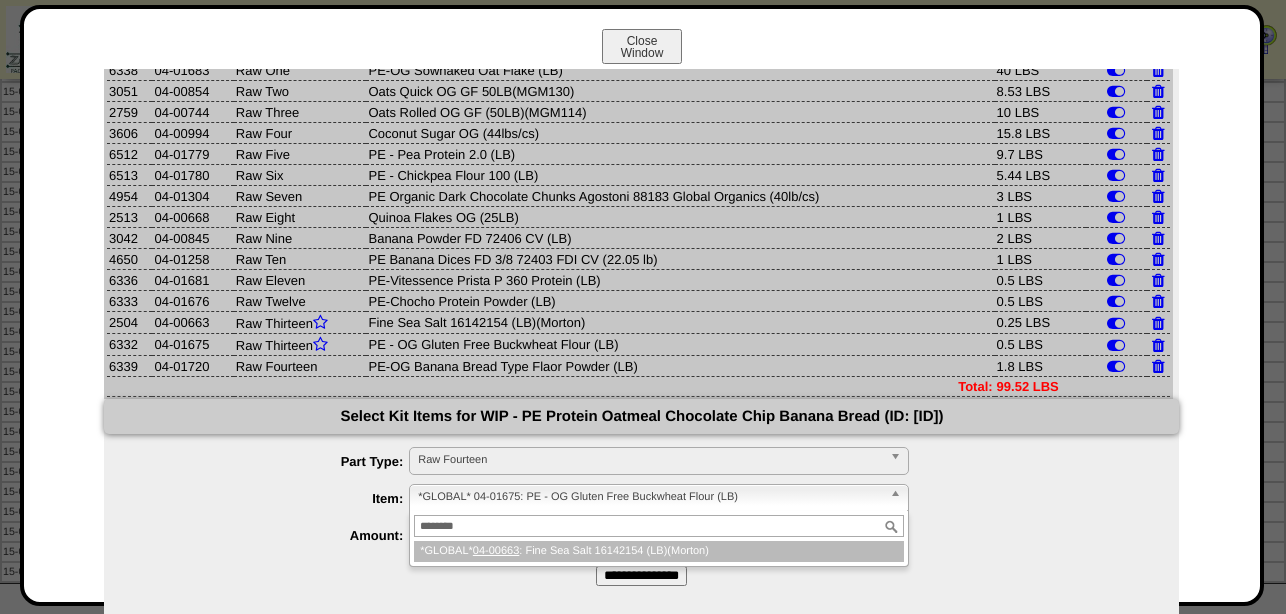 type on "********" 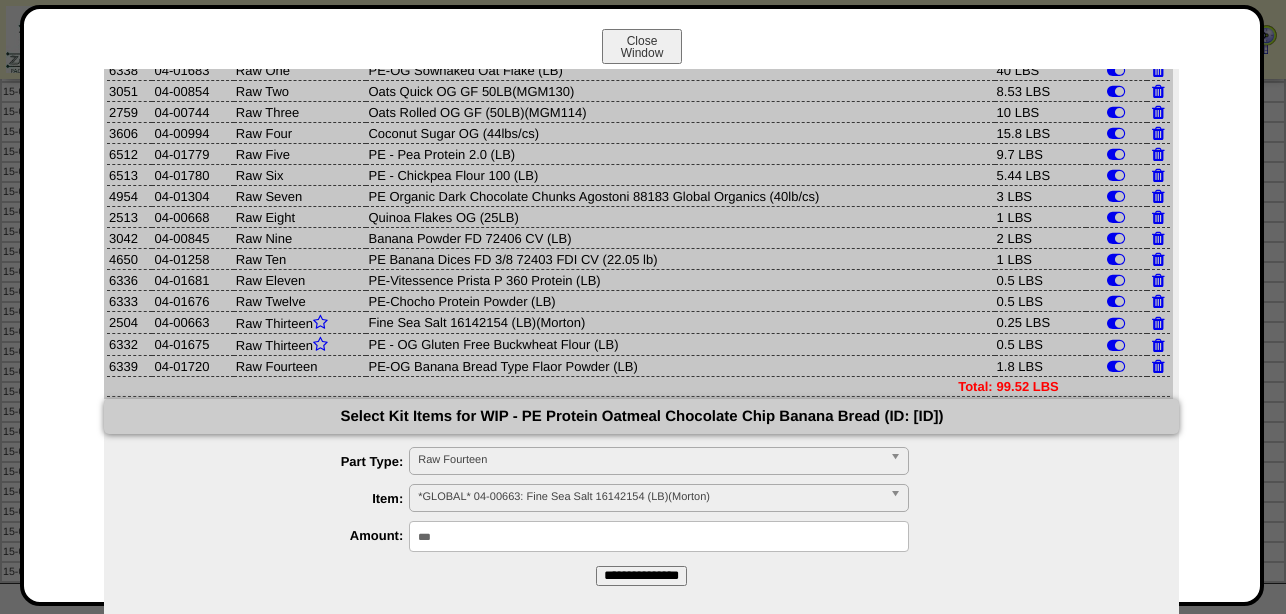 drag, startPoint x: 426, startPoint y: 535, endPoint x: 366, endPoint y: 539, distance: 60.133186 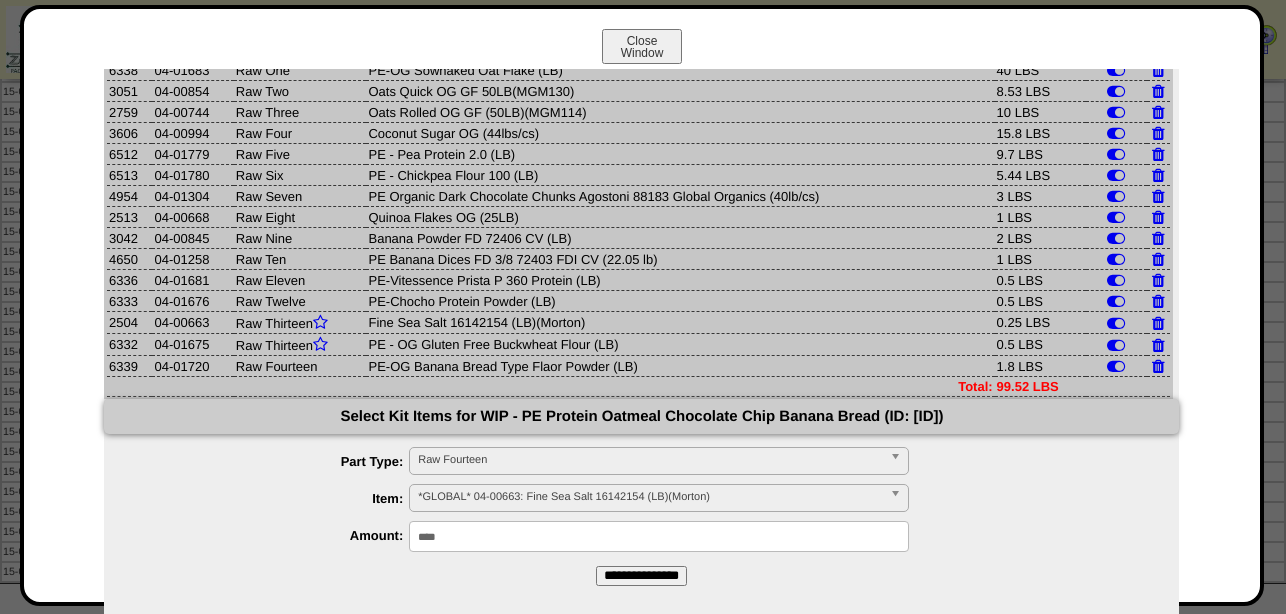type on "****" 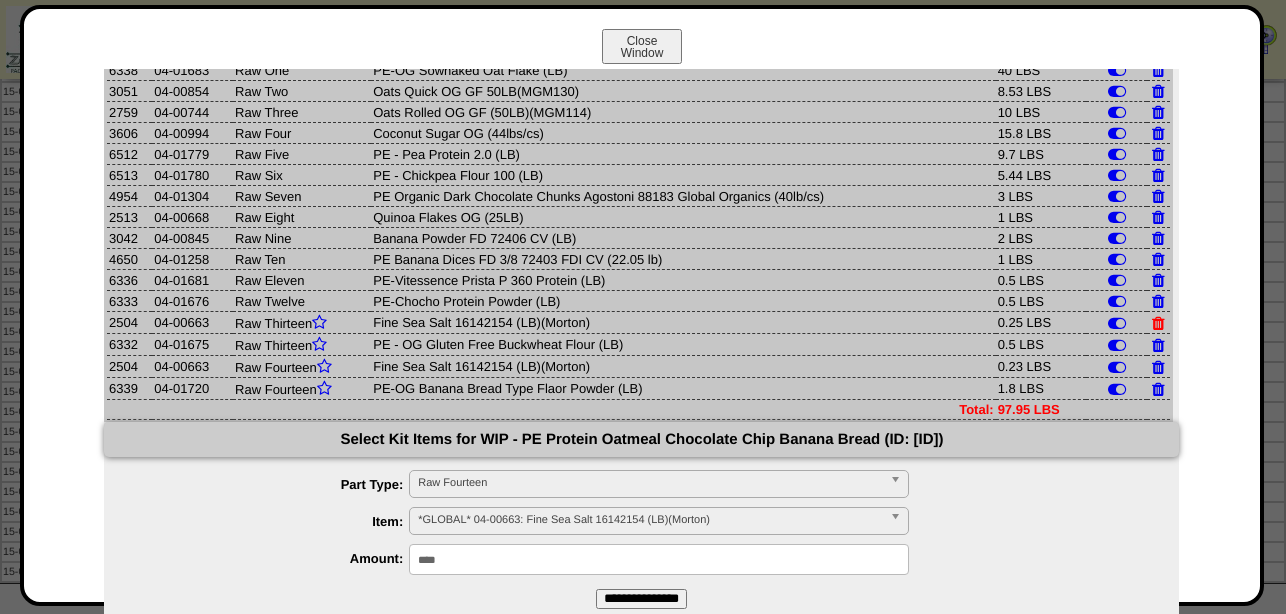 click at bounding box center (1158, 323) 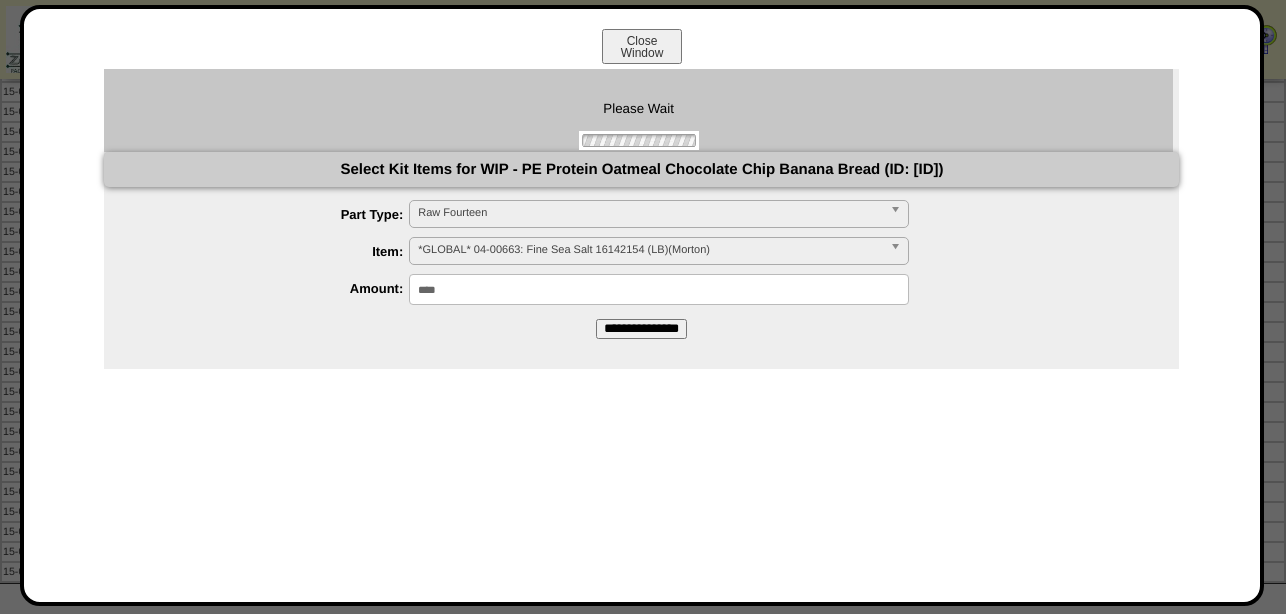 scroll, scrollTop: 0, scrollLeft: 0, axis: both 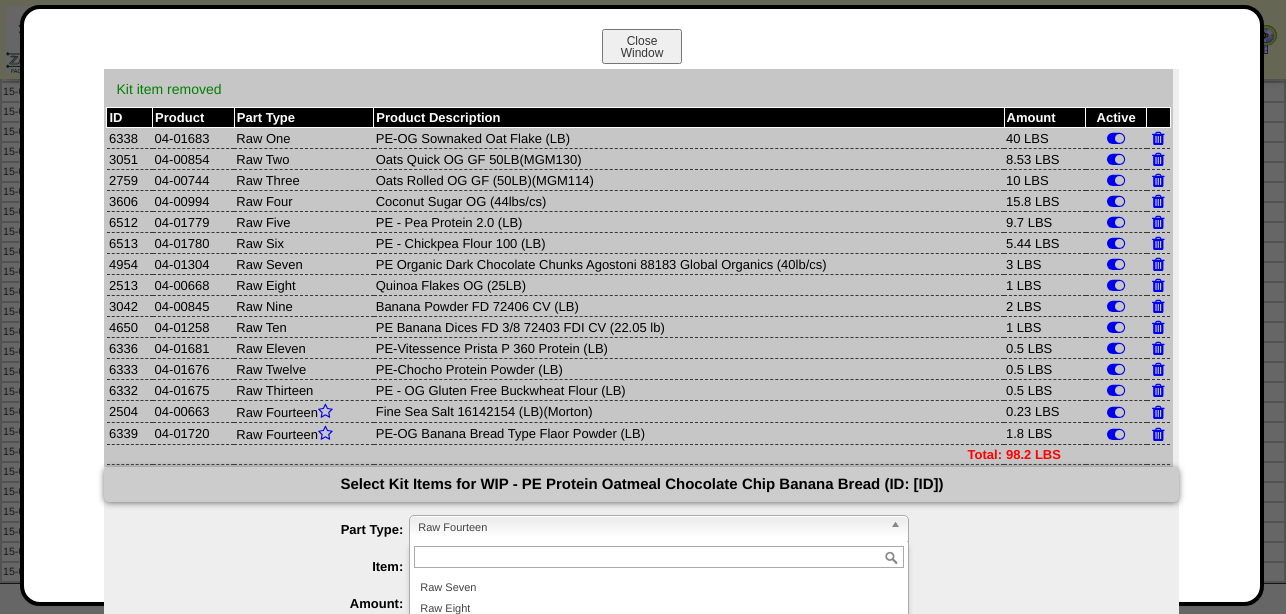 click on "Raw Fourteen" at bounding box center [650, 528] 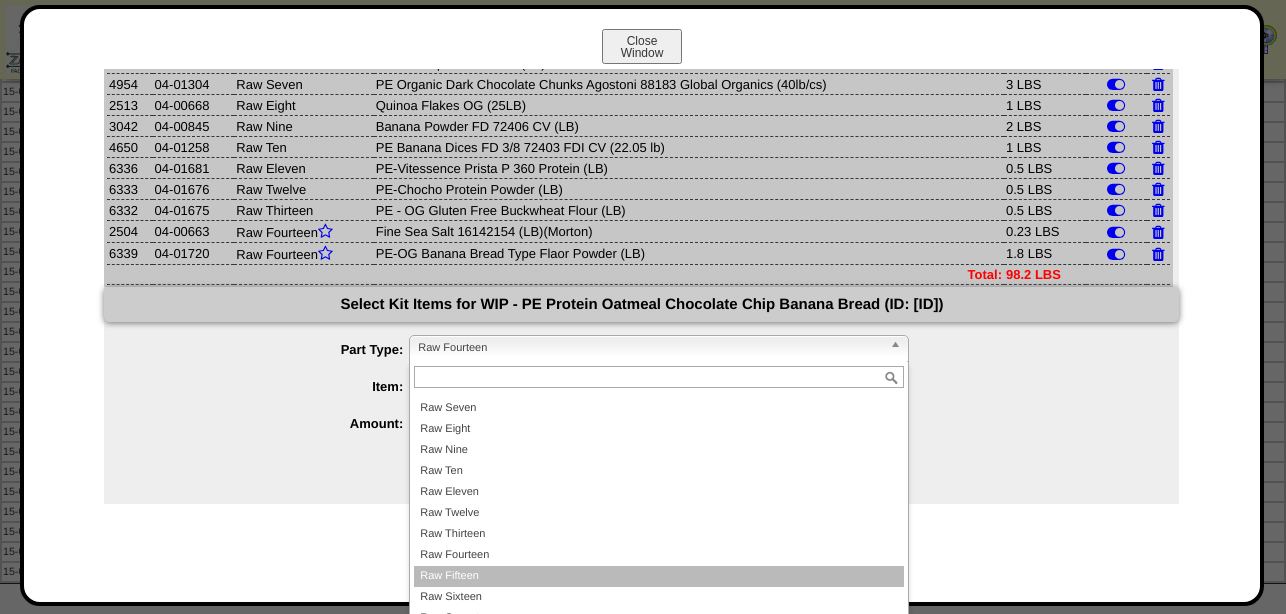 click on "Raw Fifteen" at bounding box center [659, 576] 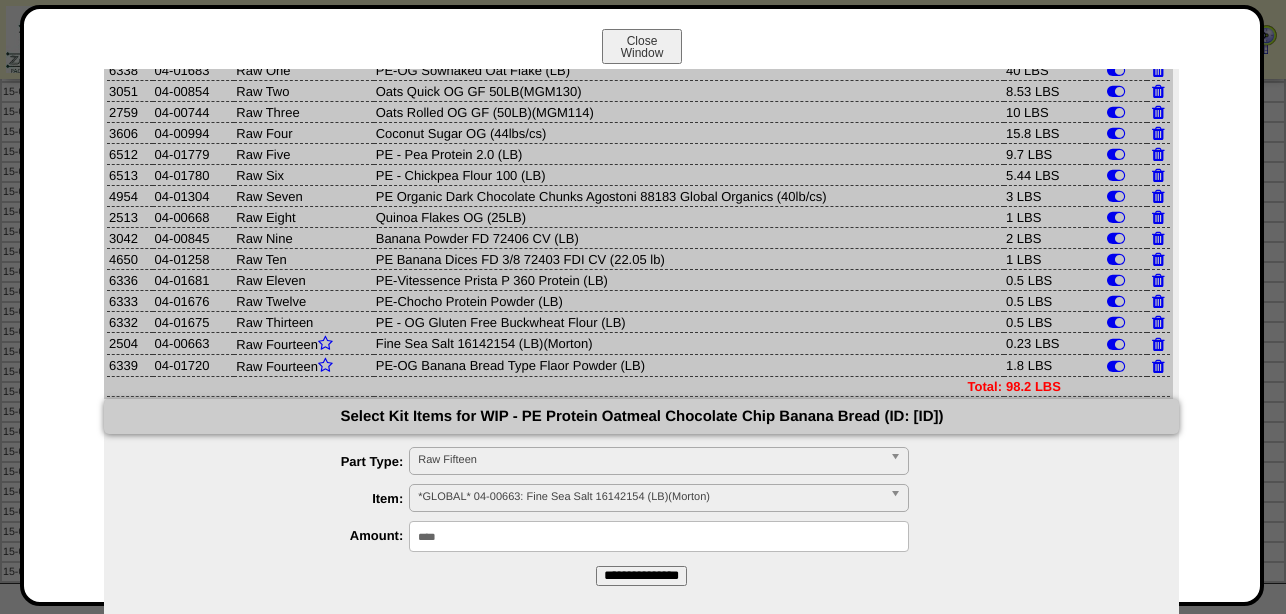 click on "*GLOBAL*  04-00663: Fine Sea Salt 16142154 (LB)(Morton)" at bounding box center (650, 497) 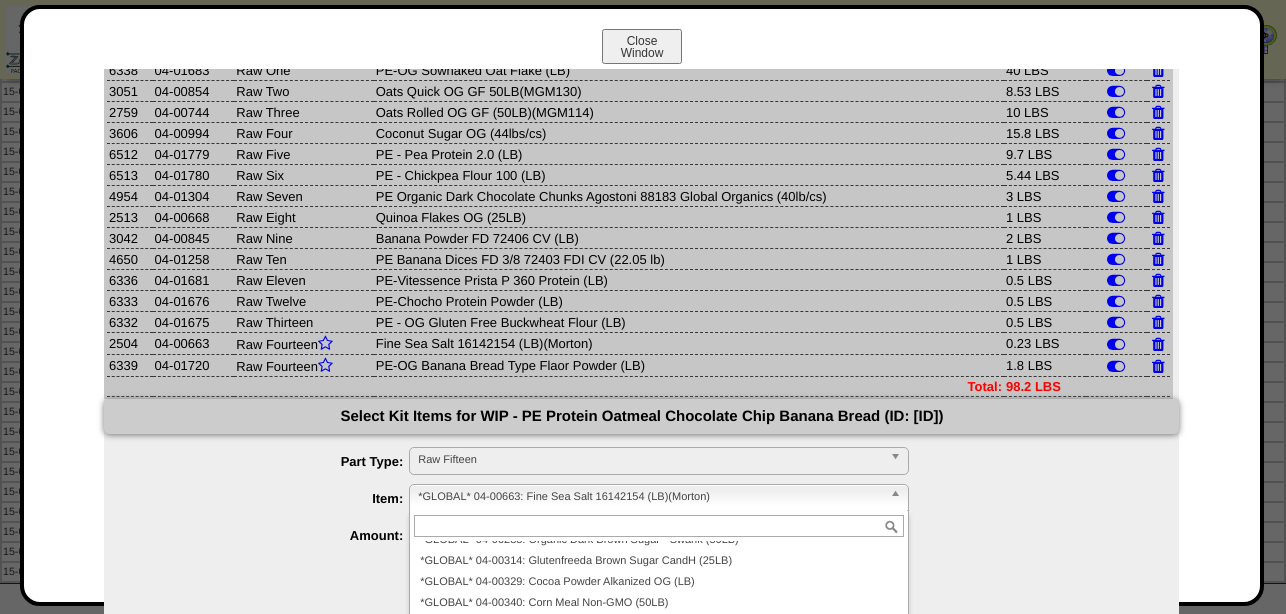 paste on "********" 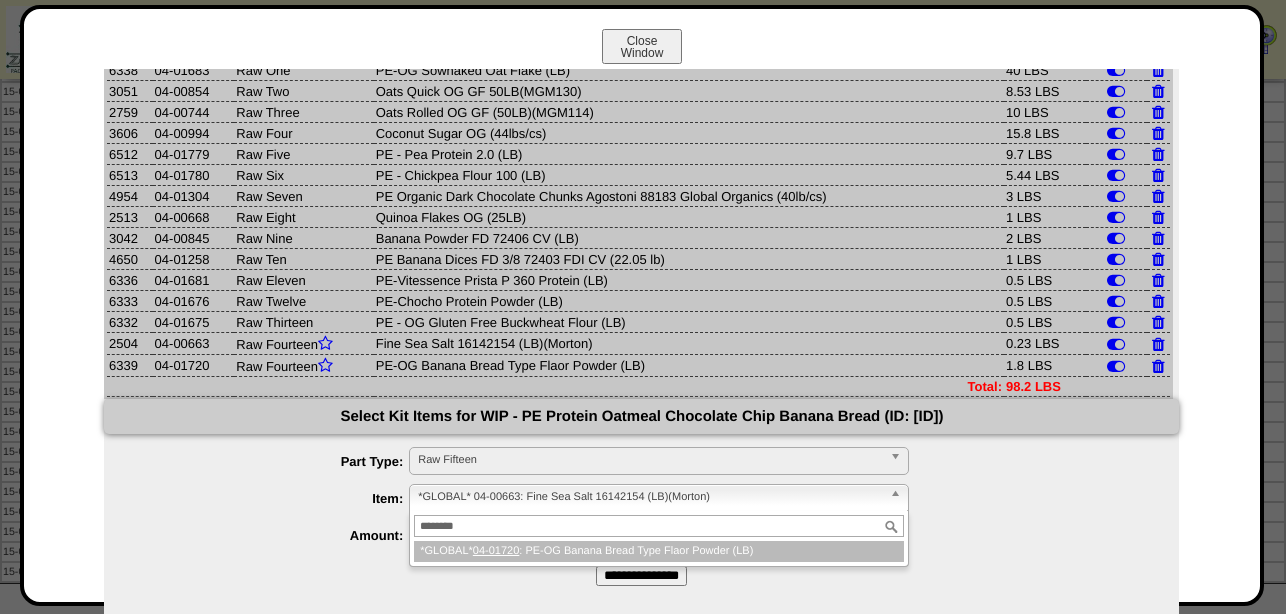 scroll, scrollTop: 0, scrollLeft: 0, axis: both 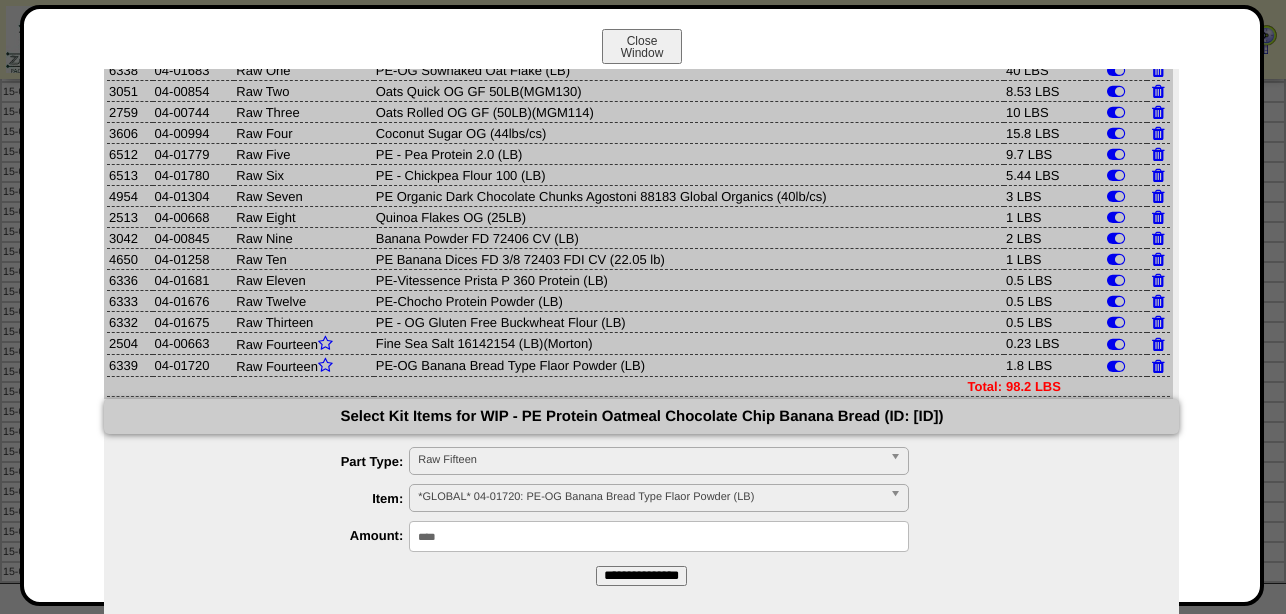 drag, startPoint x: 477, startPoint y: 543, endPoint x: 264, endPoint y: 521, distance: 214.13313 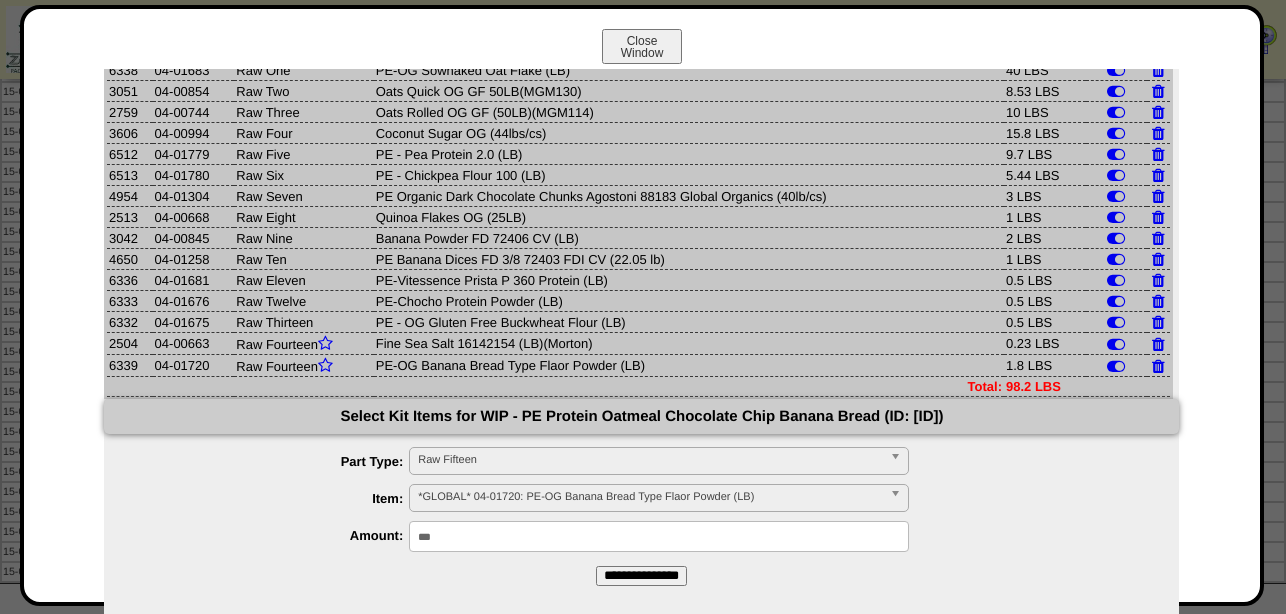 type on "***" 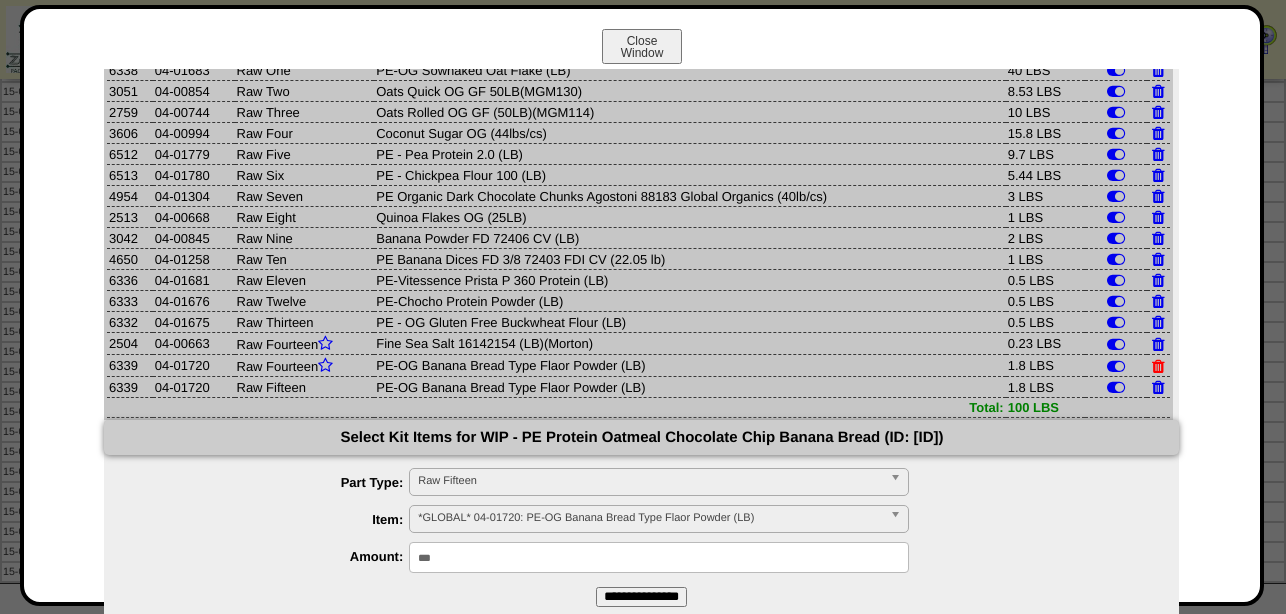 click at bounding box center [1158, 366] 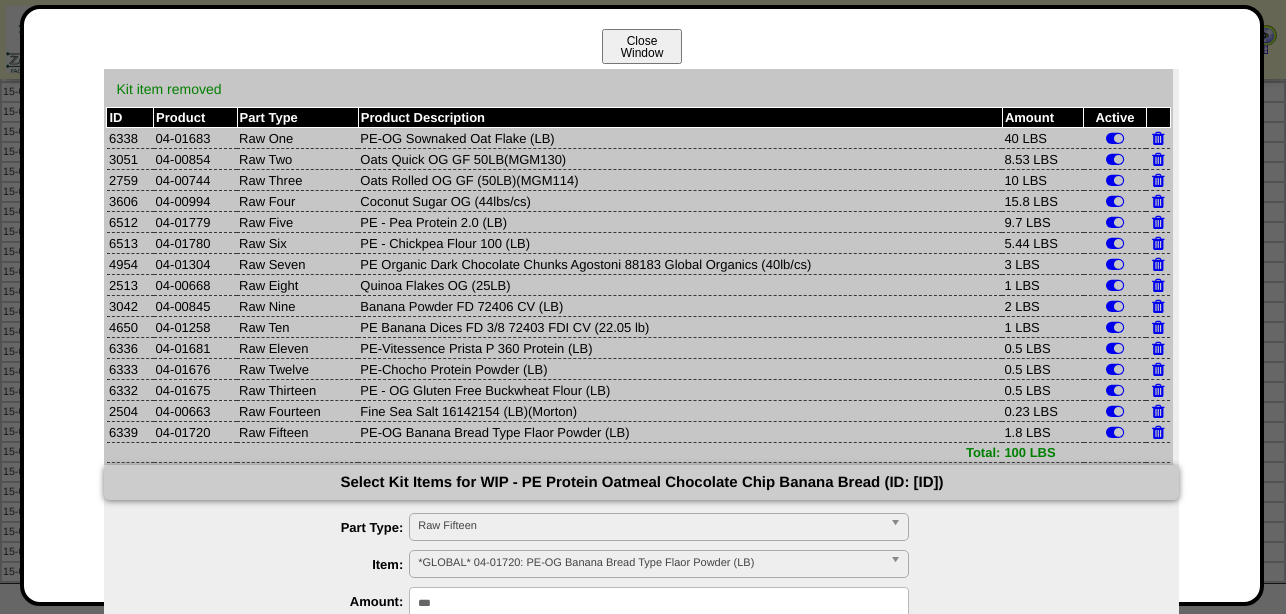 click on "Close Window" at bounding box center [642, 46] 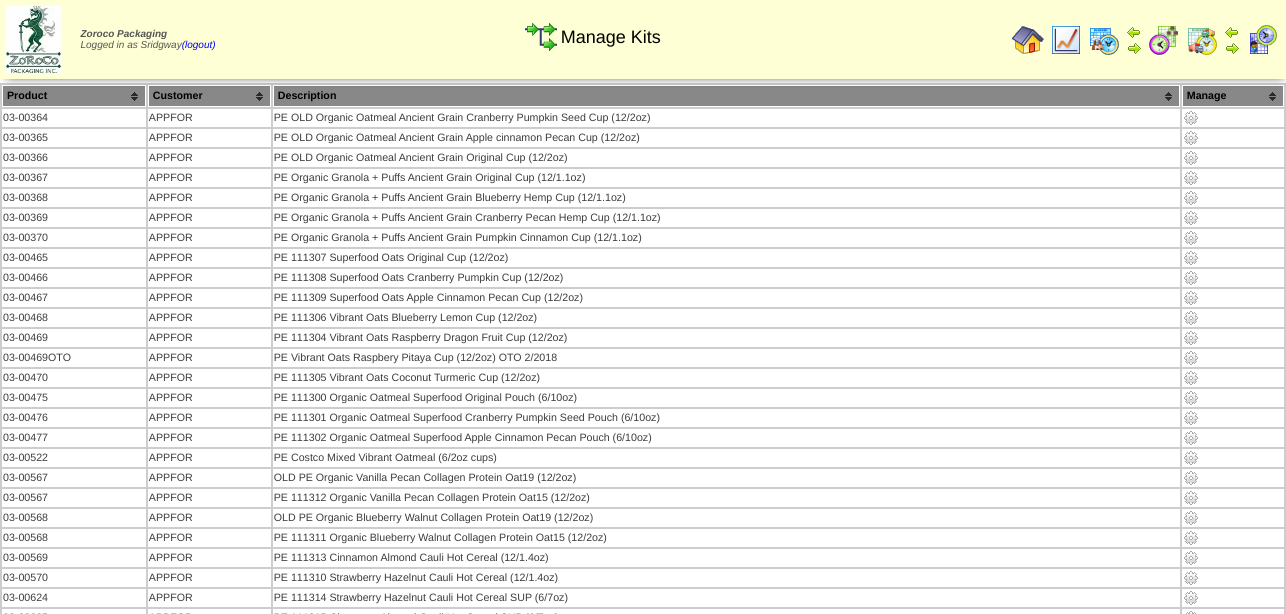 scroll, scrollTop: 0, scrollLeft: 0, axis: both 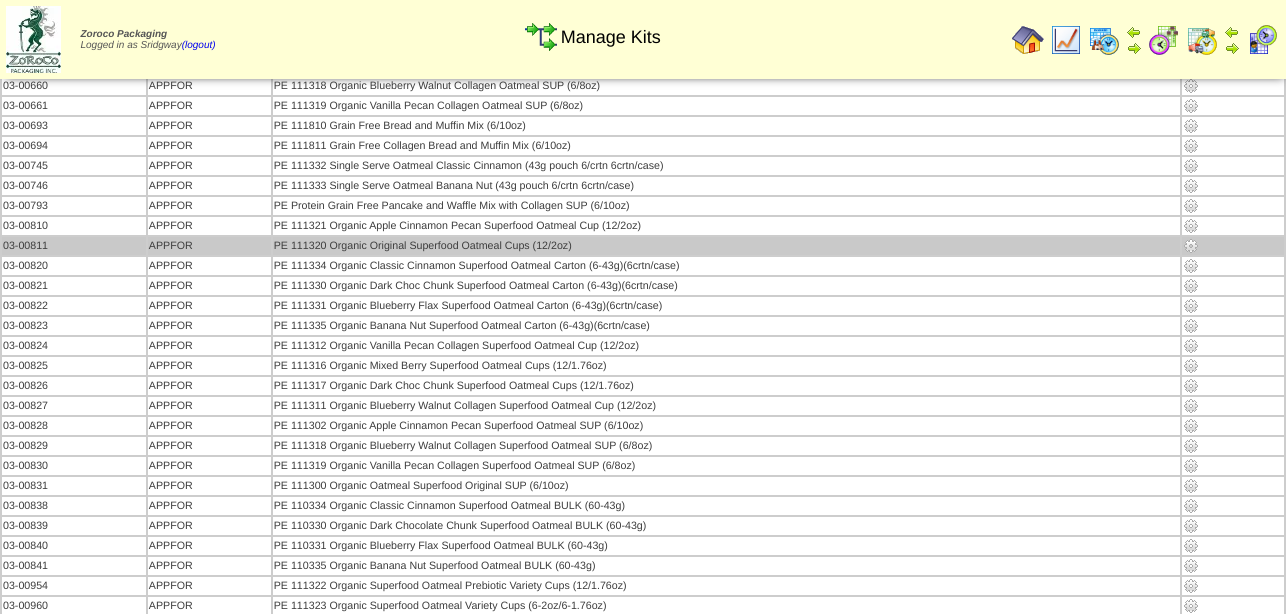click at bounding box center [1191, 246] 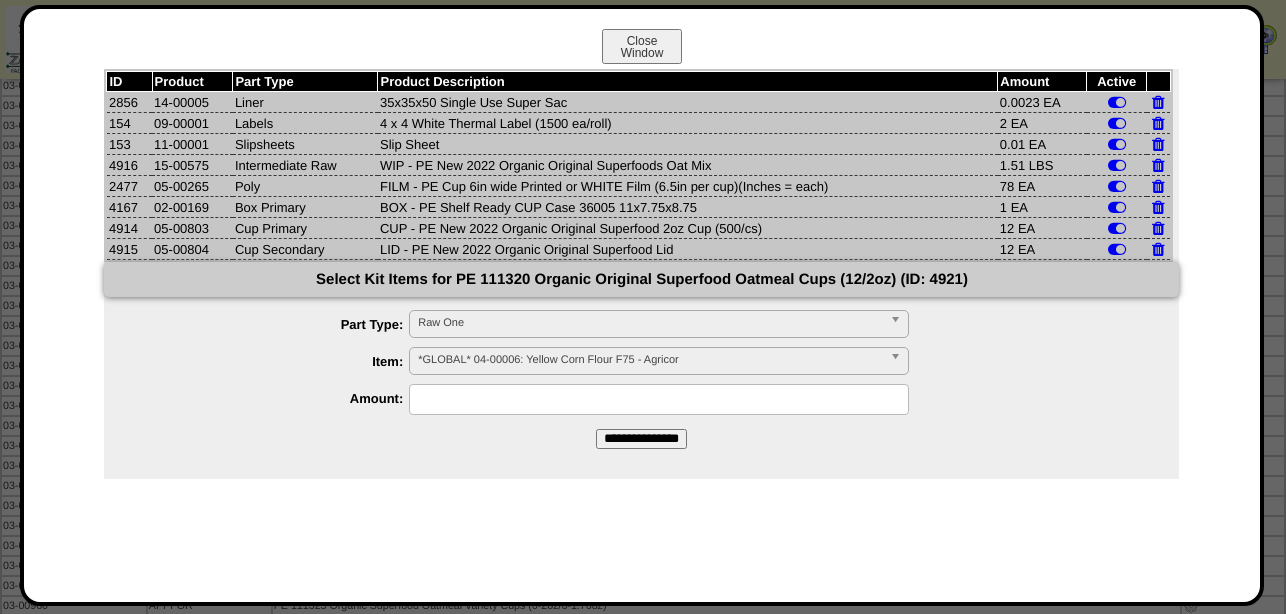 click on "Raw One" at bounding box center (650, 323) 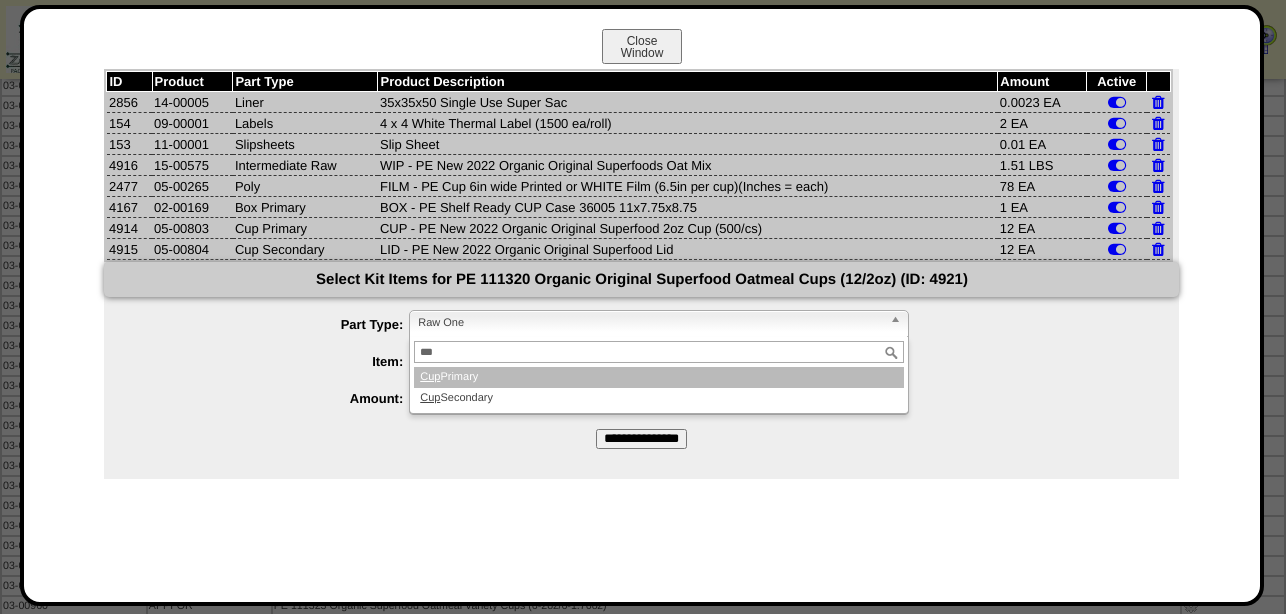 type on "***" 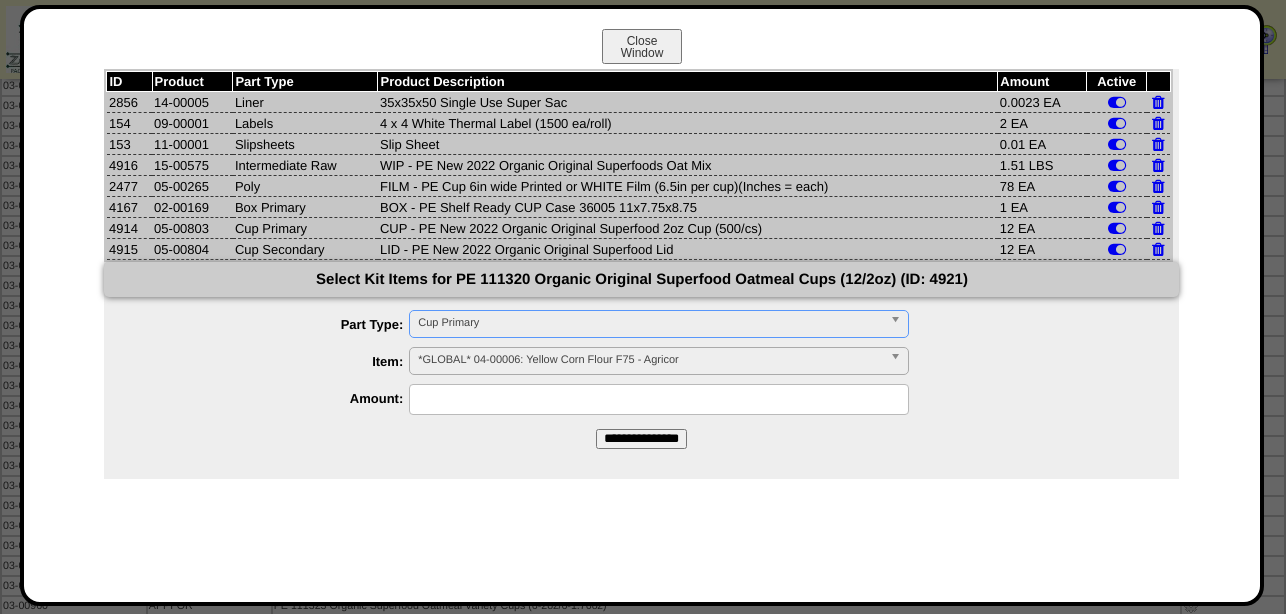 click on "*GLOBAL*  04-00006: Yellow Corn Flour F75 - Agricor" at bounding box center (650, 360) 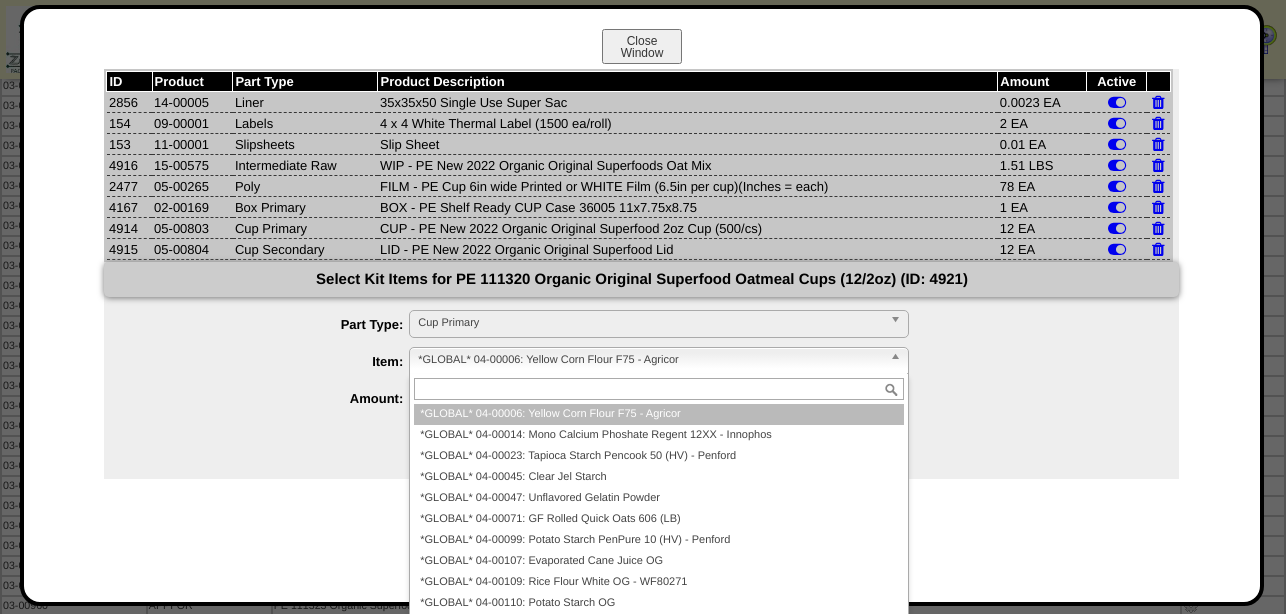 paste on "********" 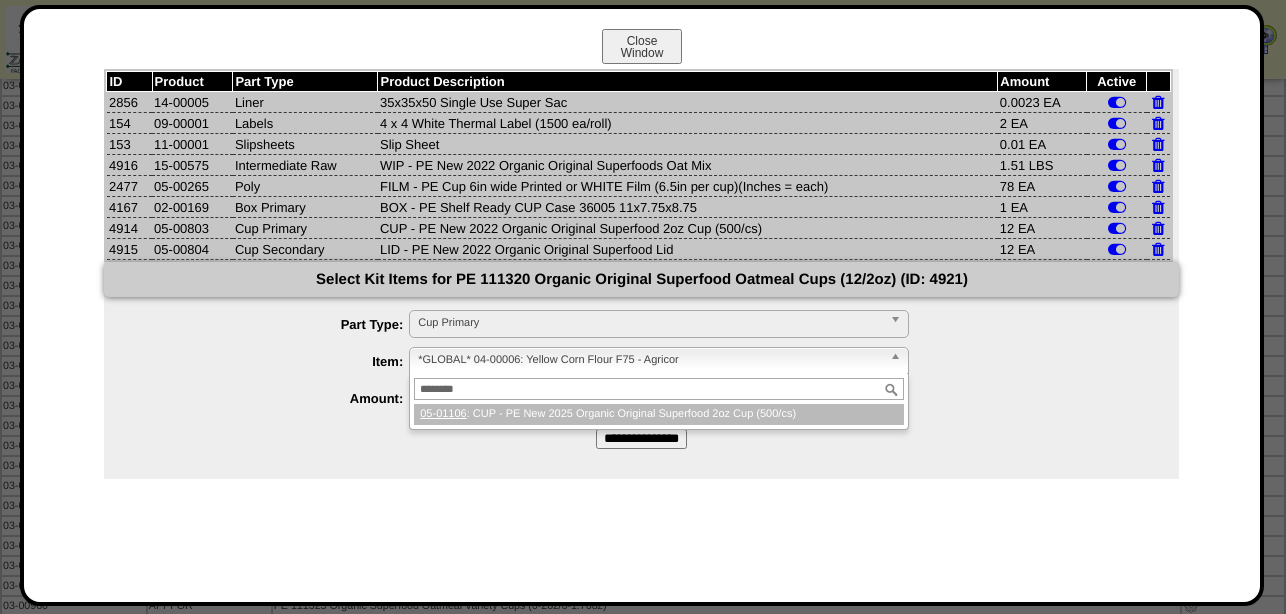 type on "********" 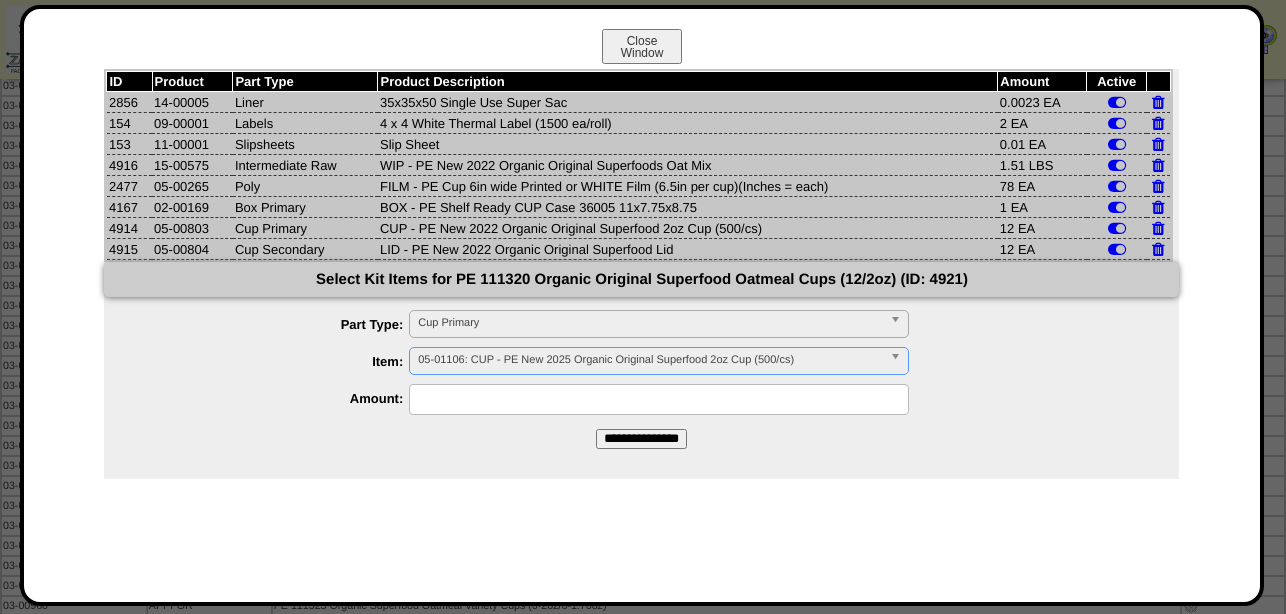 click at bounding box center (659, 399) 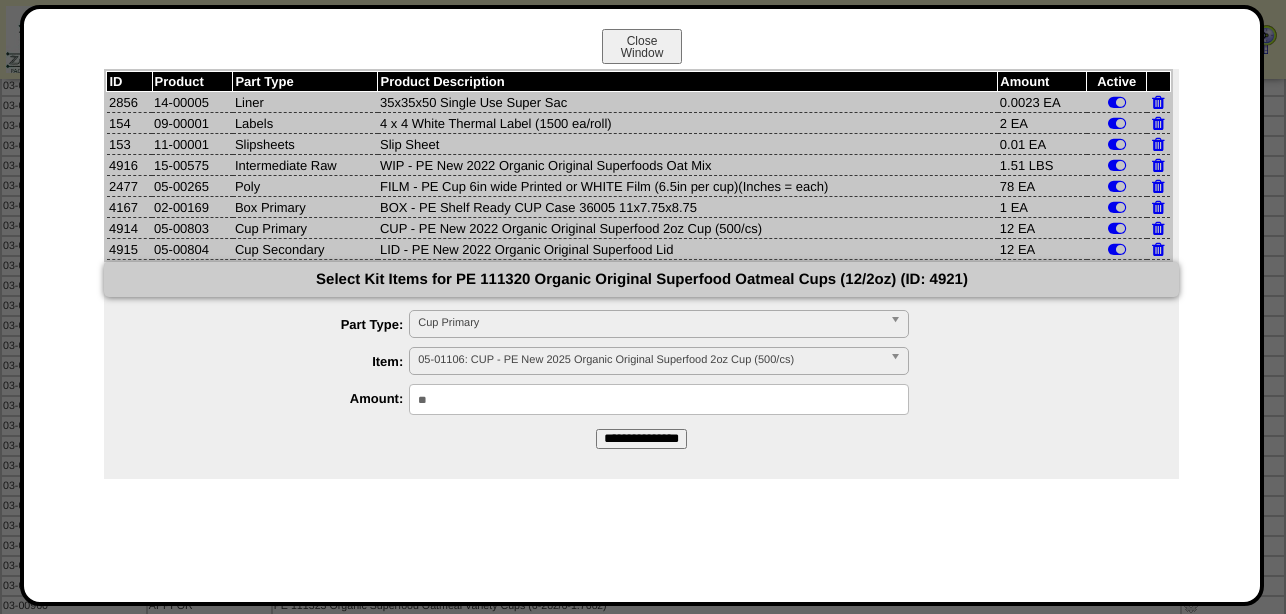 type on "**" 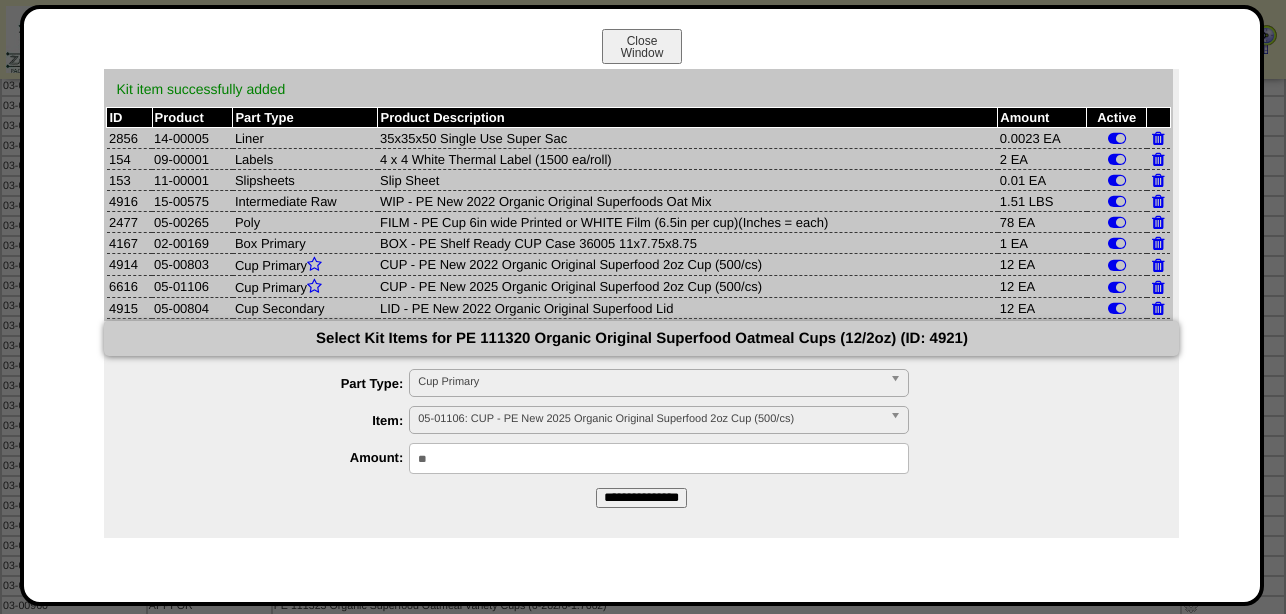 drag, startPoint x: 207, startPoint y: 272, endPoint x: 157, endPoint y: 269, distance: 50.08992 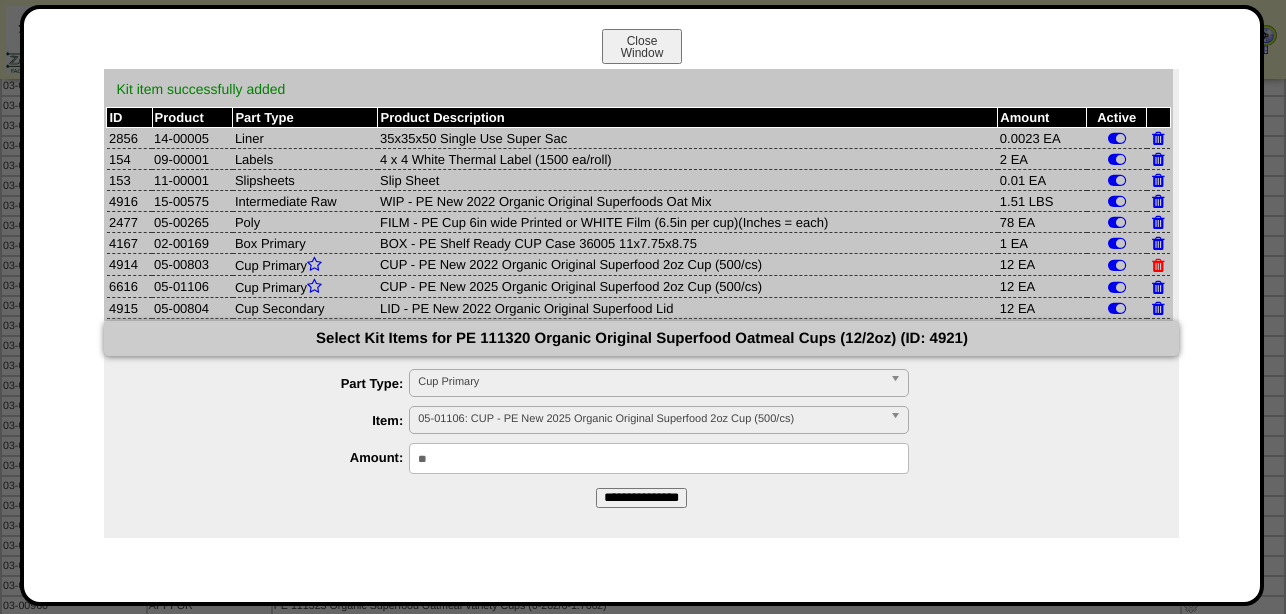 click at bounding box center (1158, 265) 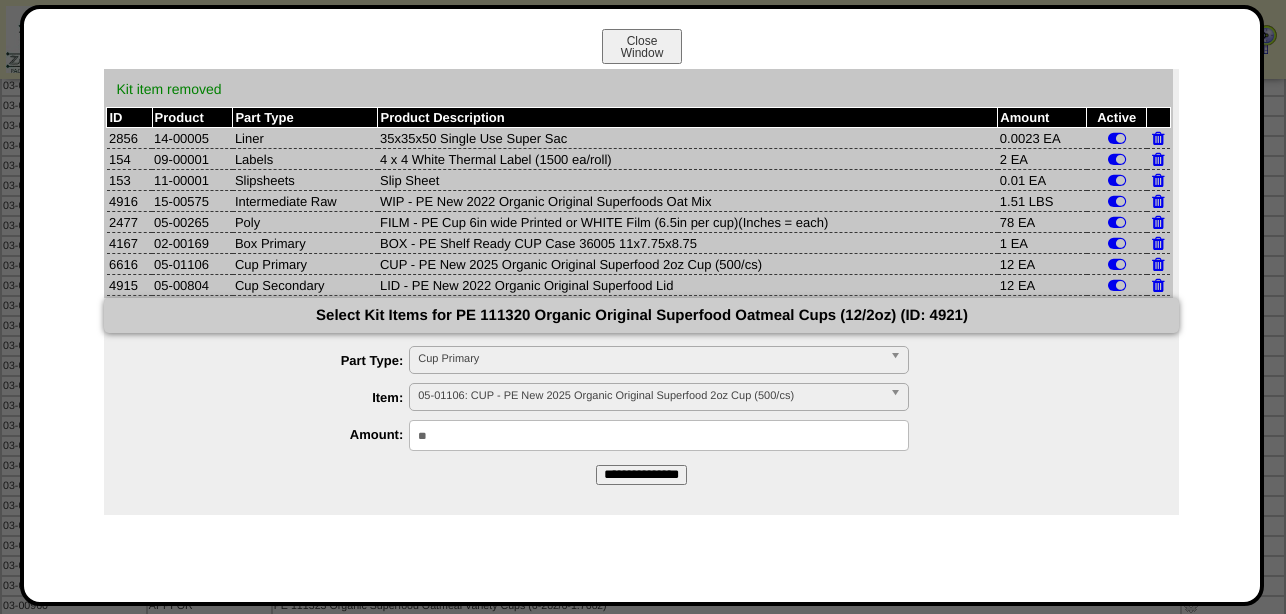 drag, startPoint x: 206, startPoint y: 287, endPoint x: 153, endPoint y: 290, distance: 53.08484 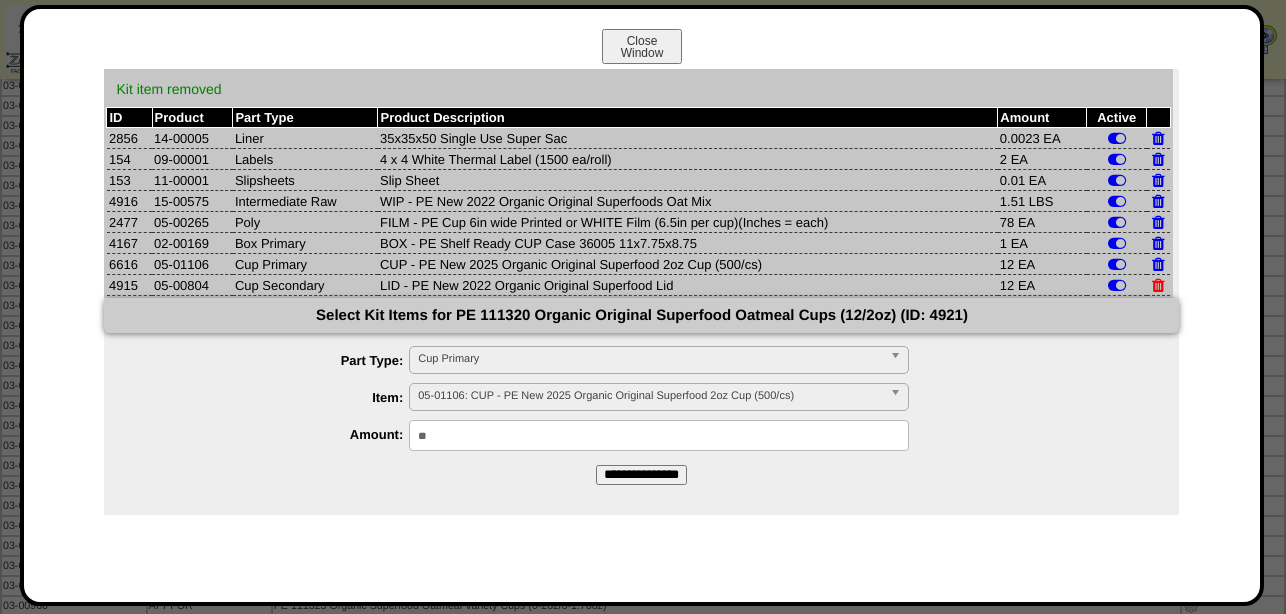 click at bounding box center (1158, 285) 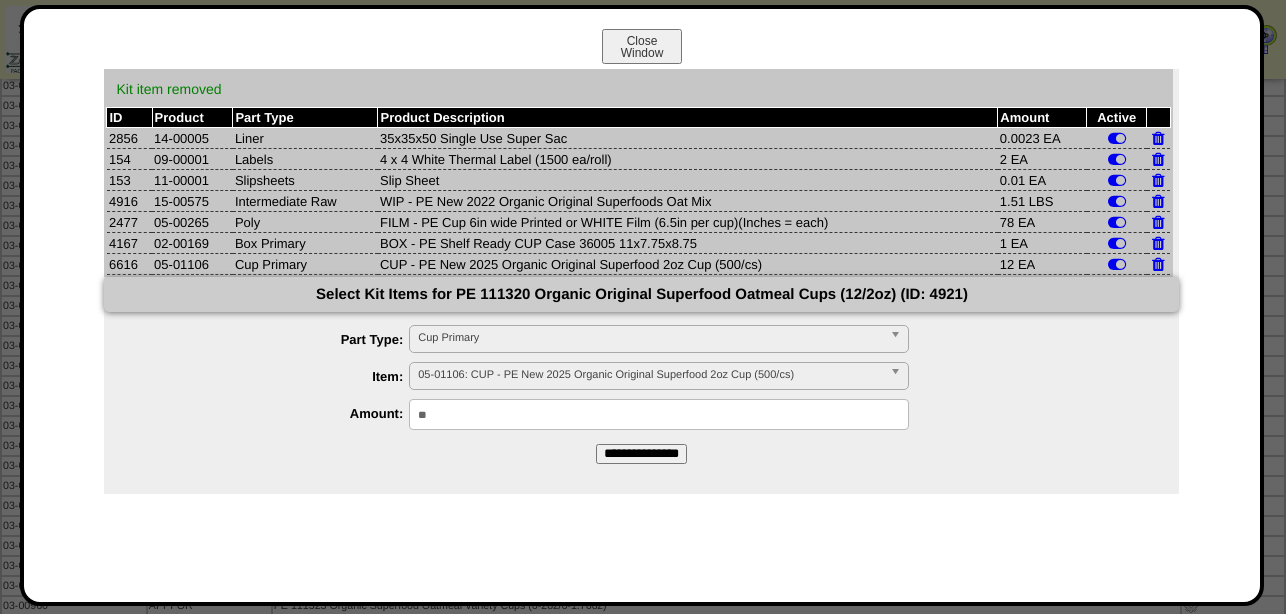 click on "Cup Primary" at bounding box center (650, 338) 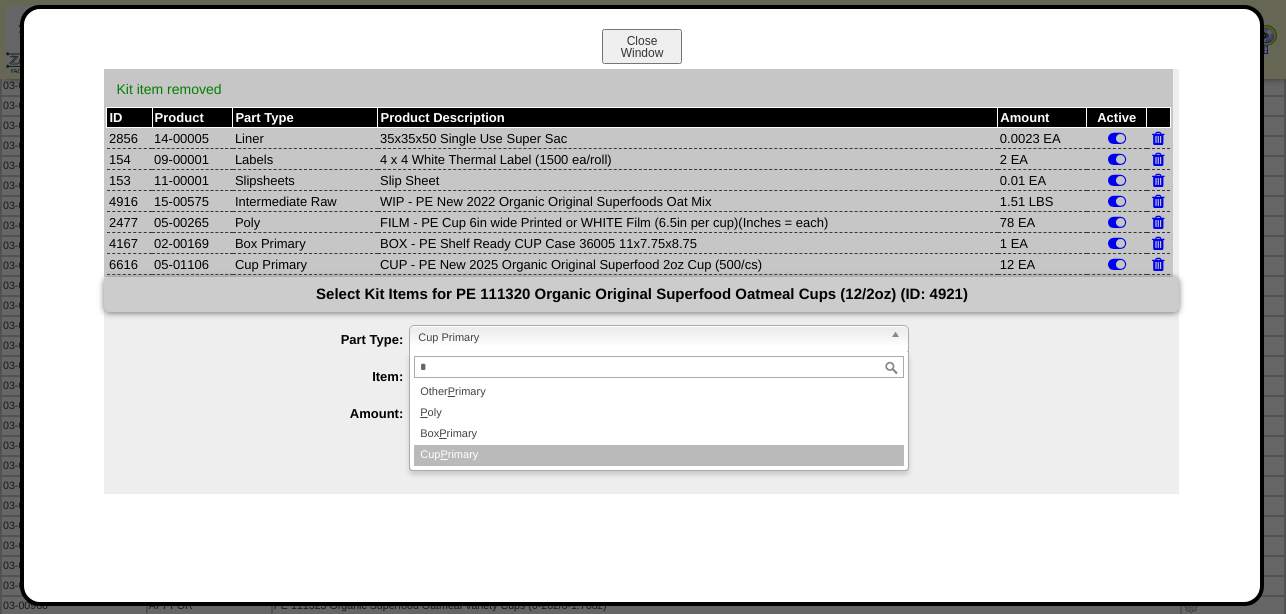 scroll, scrollTop: 0, scrollLeft: 0, axis: both 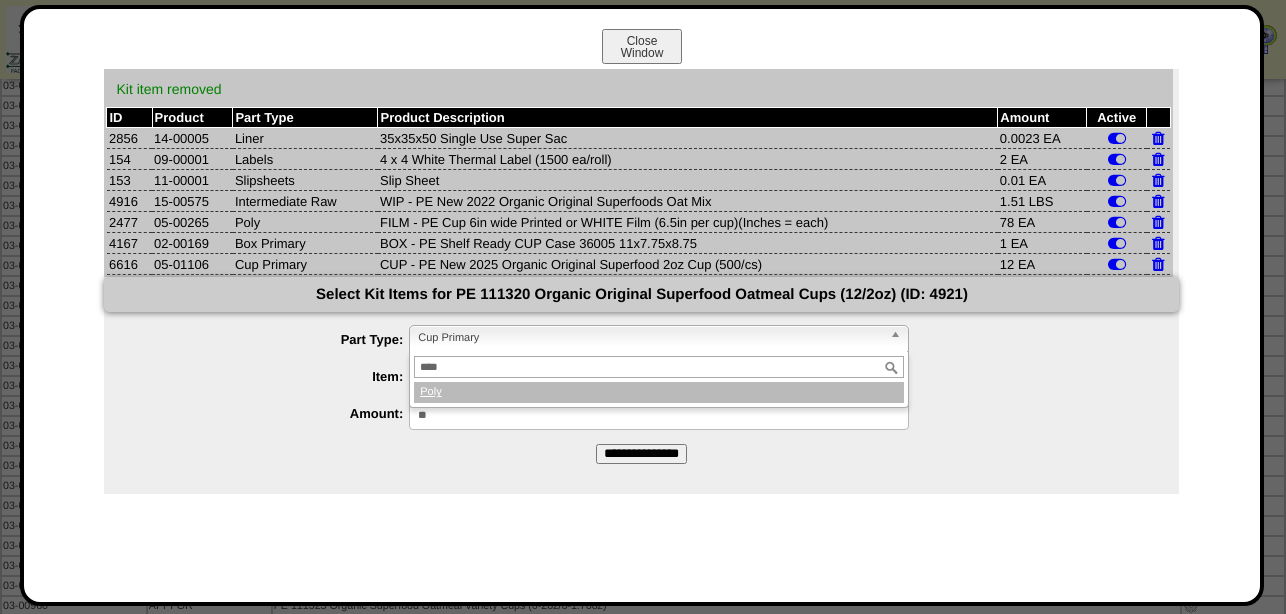 type on "****" 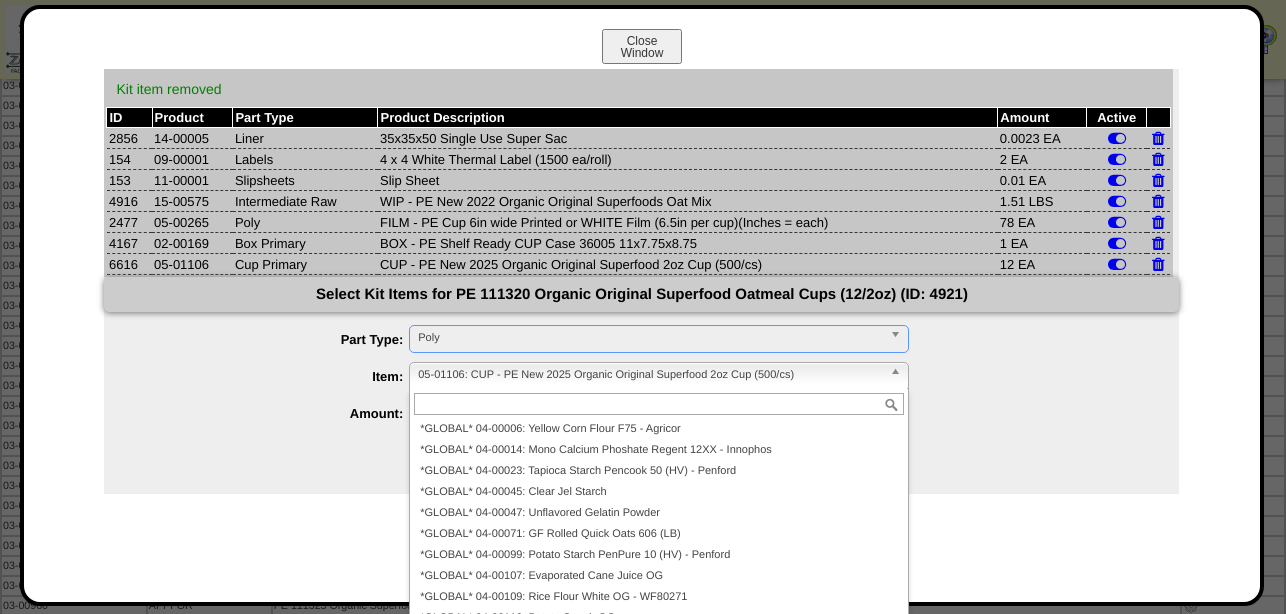 click on "05-01106: CUP - PE New 2025 Organic Original Superfood 2oz Cup  (500/cs)" at bounding box center [650, 375] 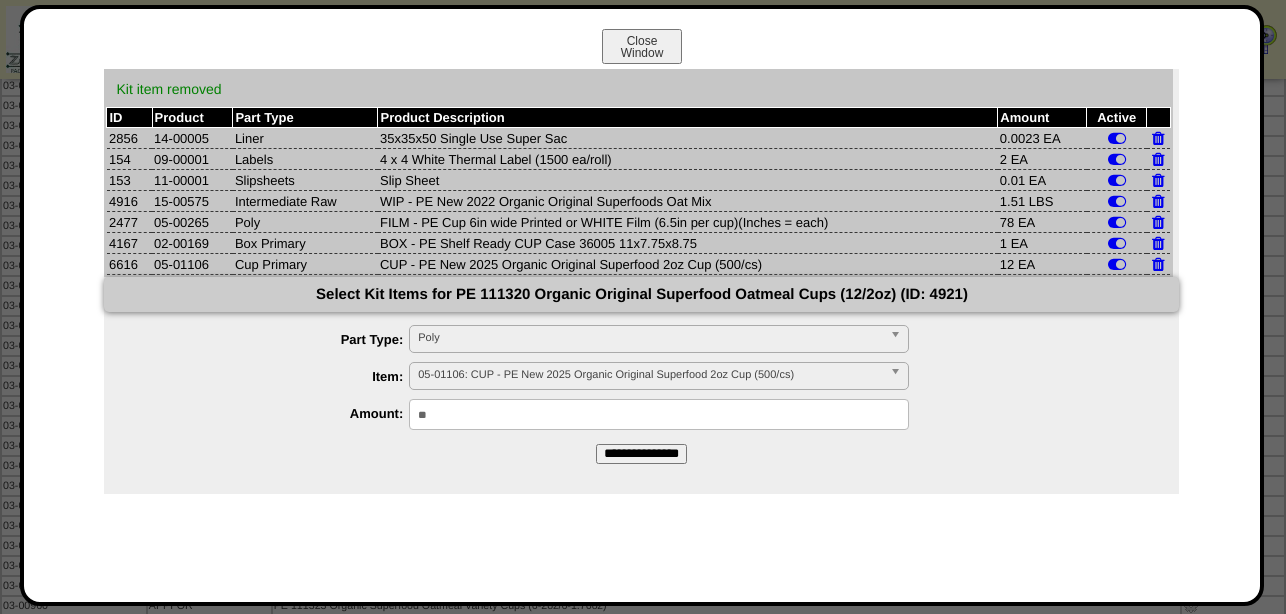 drag, startPoint x: 449, startPoint y: 411, endPoint x: 347, endPoint y: 417, distance: 102.176315 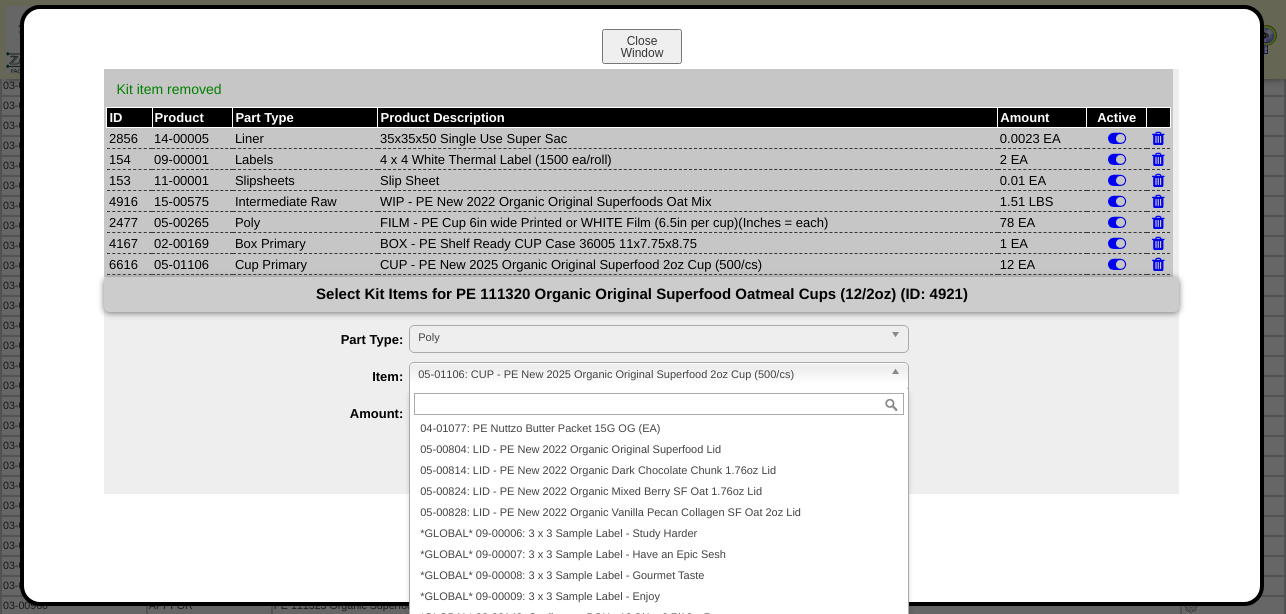 paste on "********" 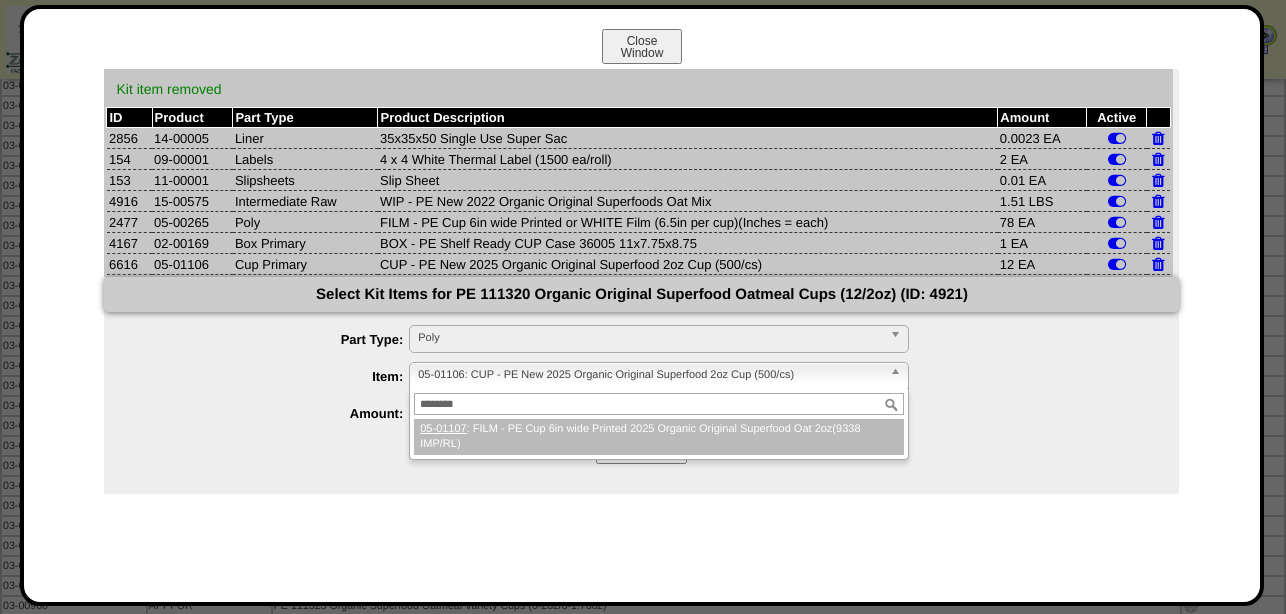 scroll, scrollTop: 0, scrollLeft: 0, axis: both 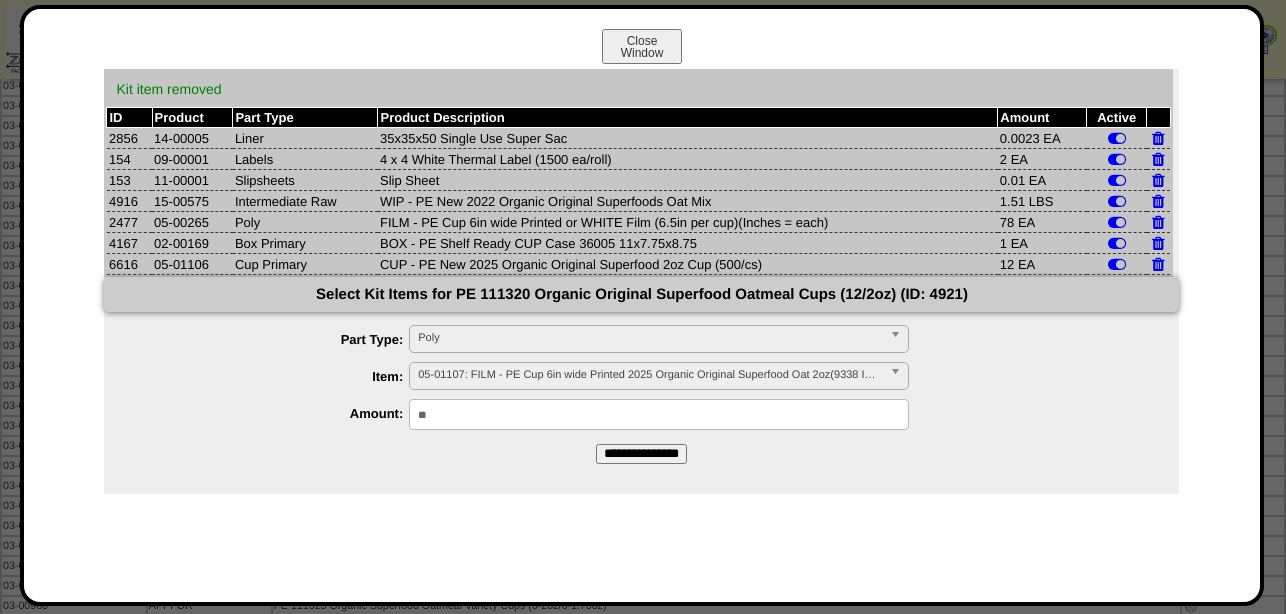 drag, startPoint x: 454, startPoint y: 414, endPoint x: 362, endPoint y: 416, distance: 92.021736 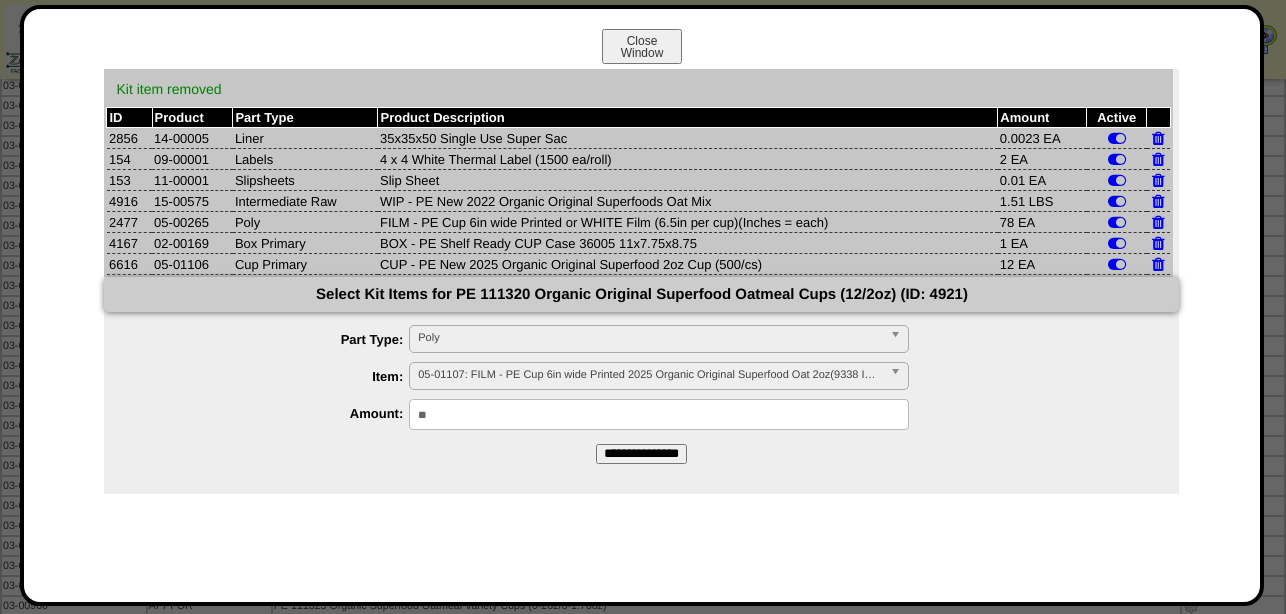 click on "**********" at bounding box center [641, 370] 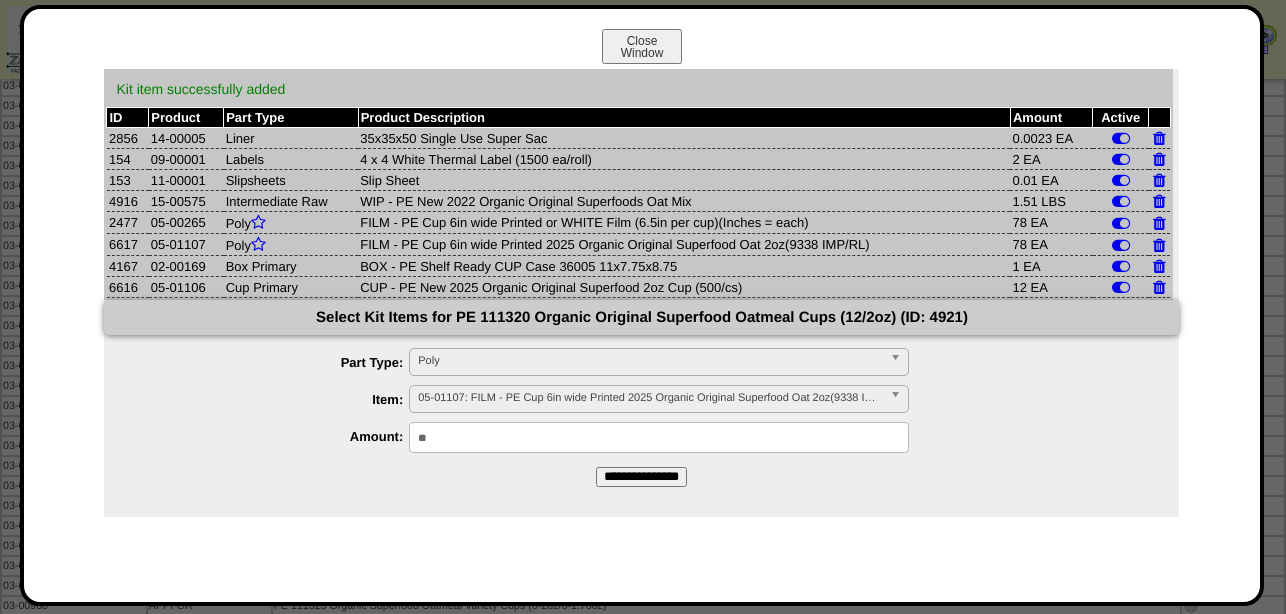 drag, startPoint x: 434, startPoint y: 439, endPoint x: 368, endPoint y: 449, distance: 66.75328 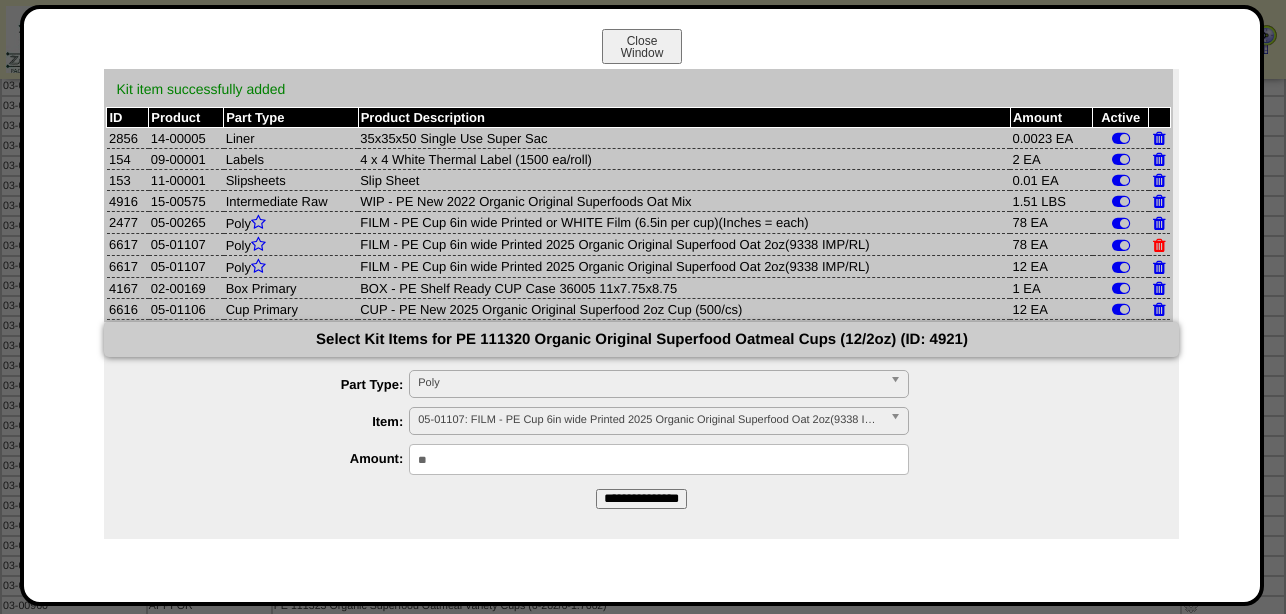 click at bounding box center (1159, 245) 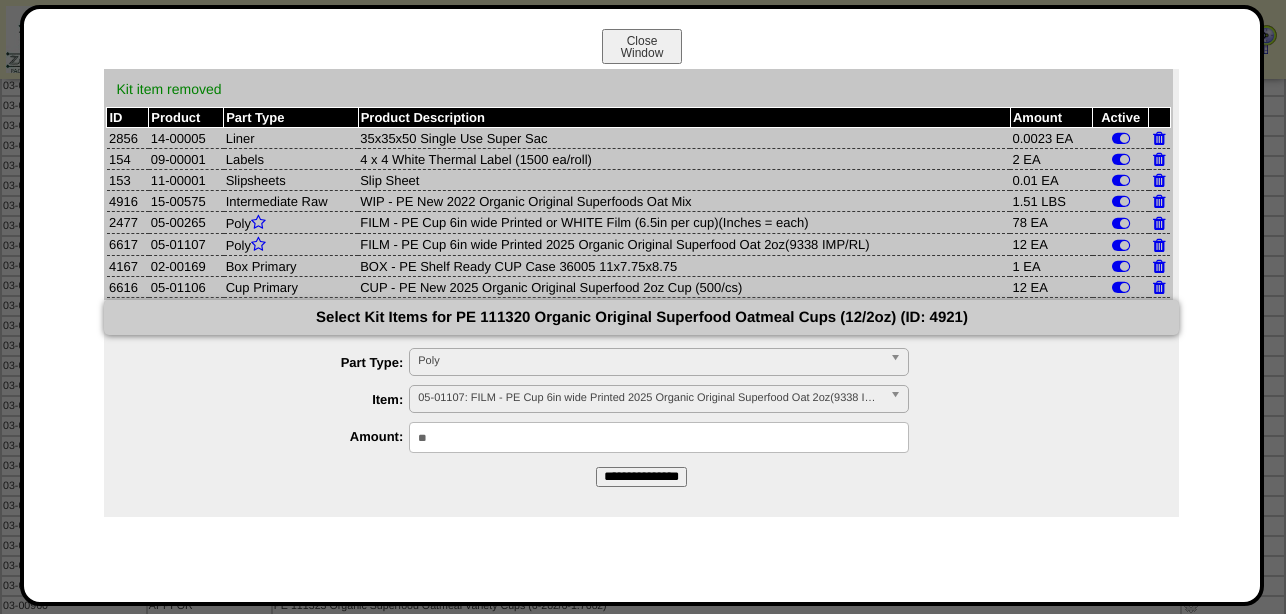 drag, startPoint x: 204, startPoint y: 222, endPoint x: 154, endPoint y: 225, distance: 50.08992 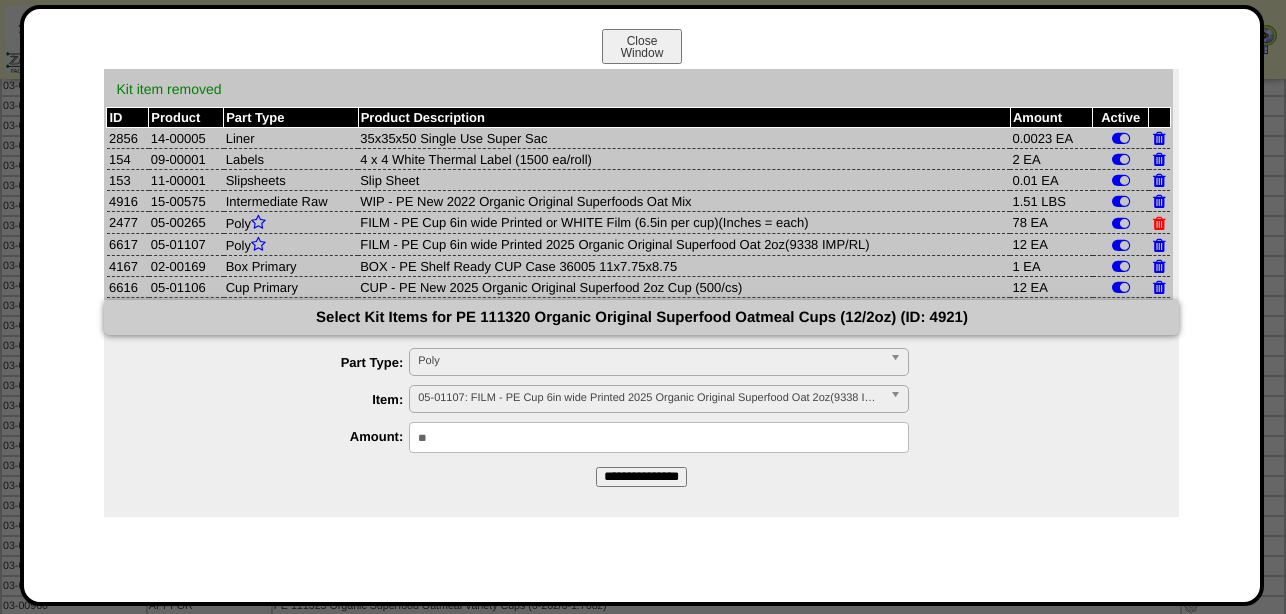 click at bounding box center (1159, 223) 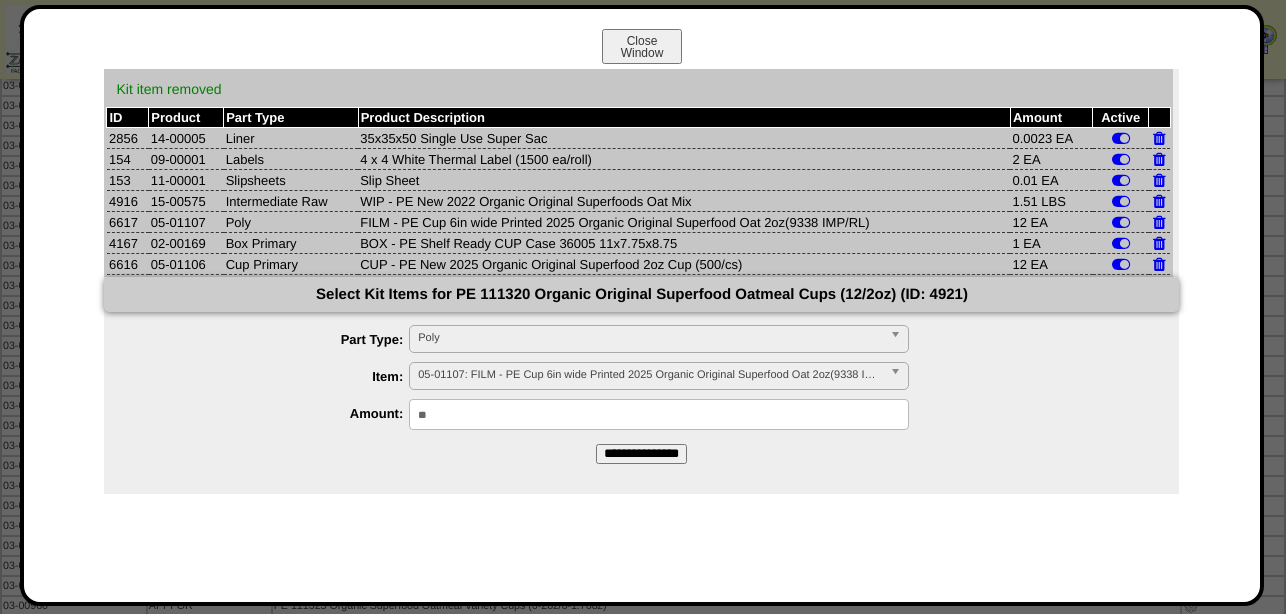 drag, startPoint x: 201, startPoint y: 224, endPoint x: 151, endPoint y: 229, distance: 50.24938 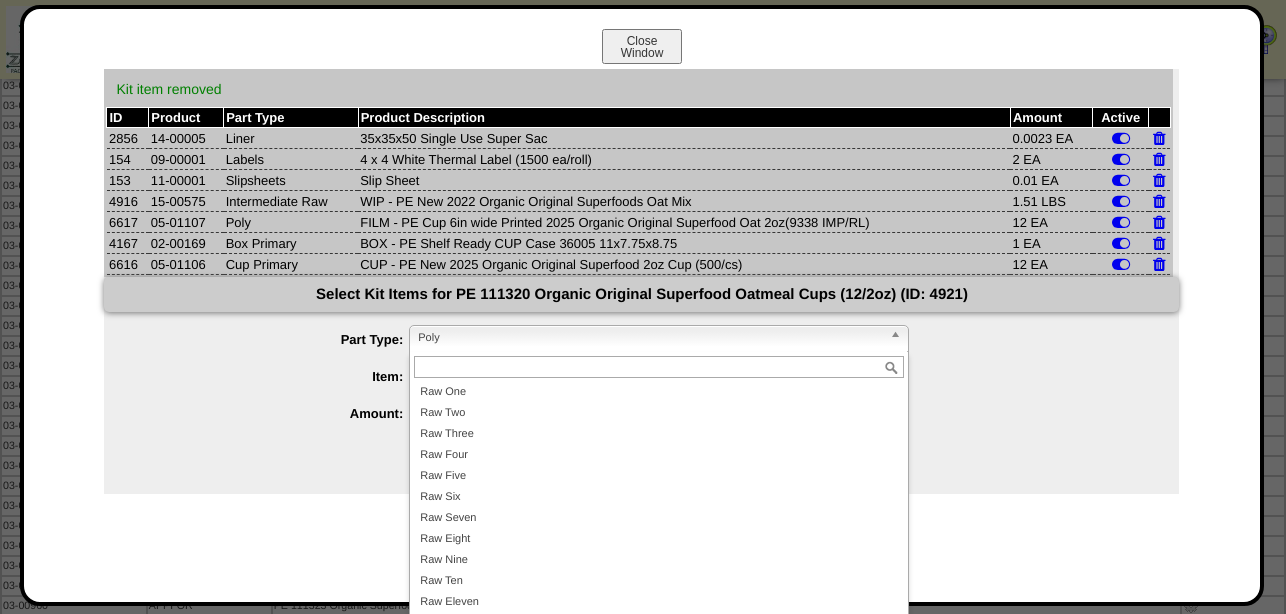 click on "Poly" at bounding box center (650, 338) 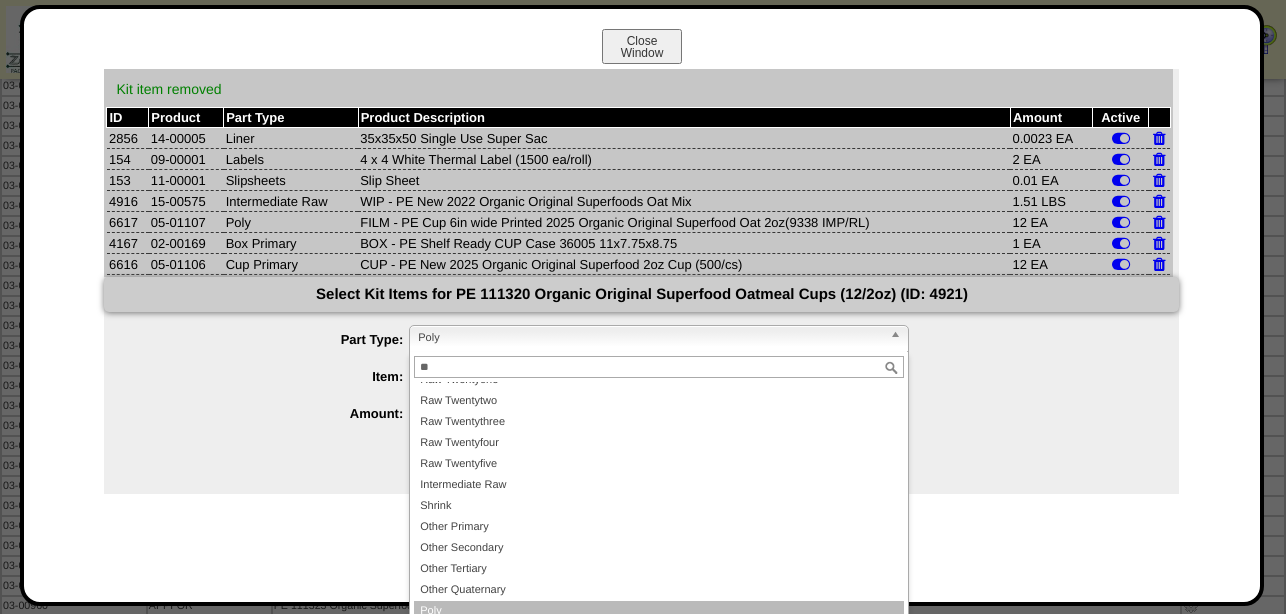 scroll, scrollTop: 0, scrollLeft: 0, axis: both 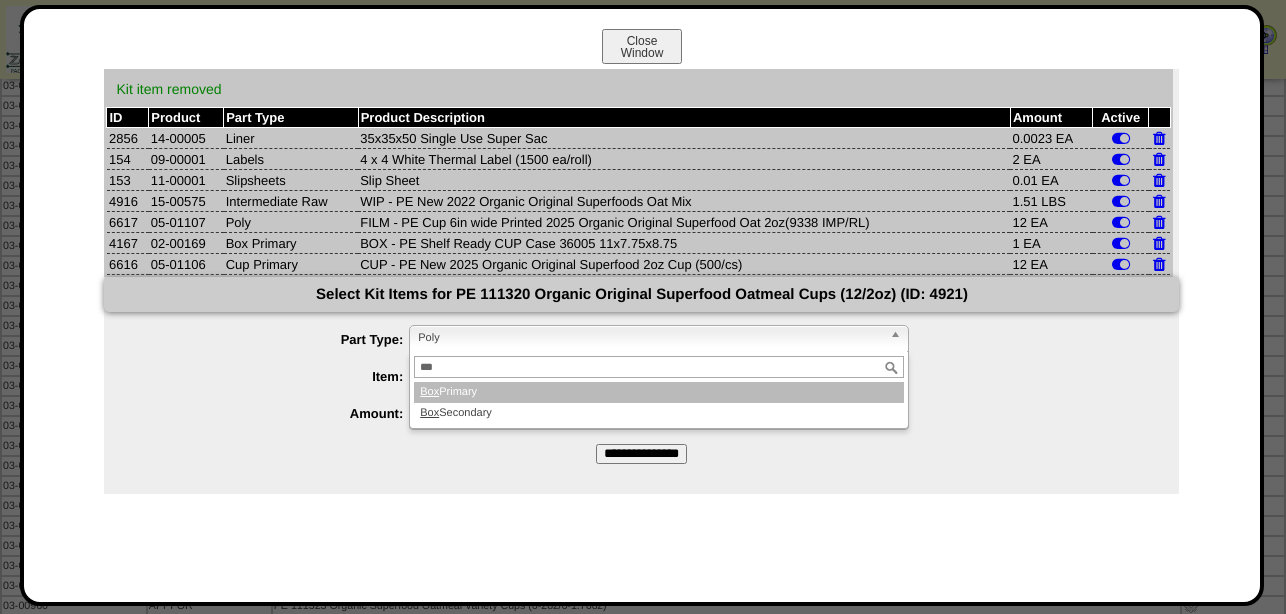 type on "***" 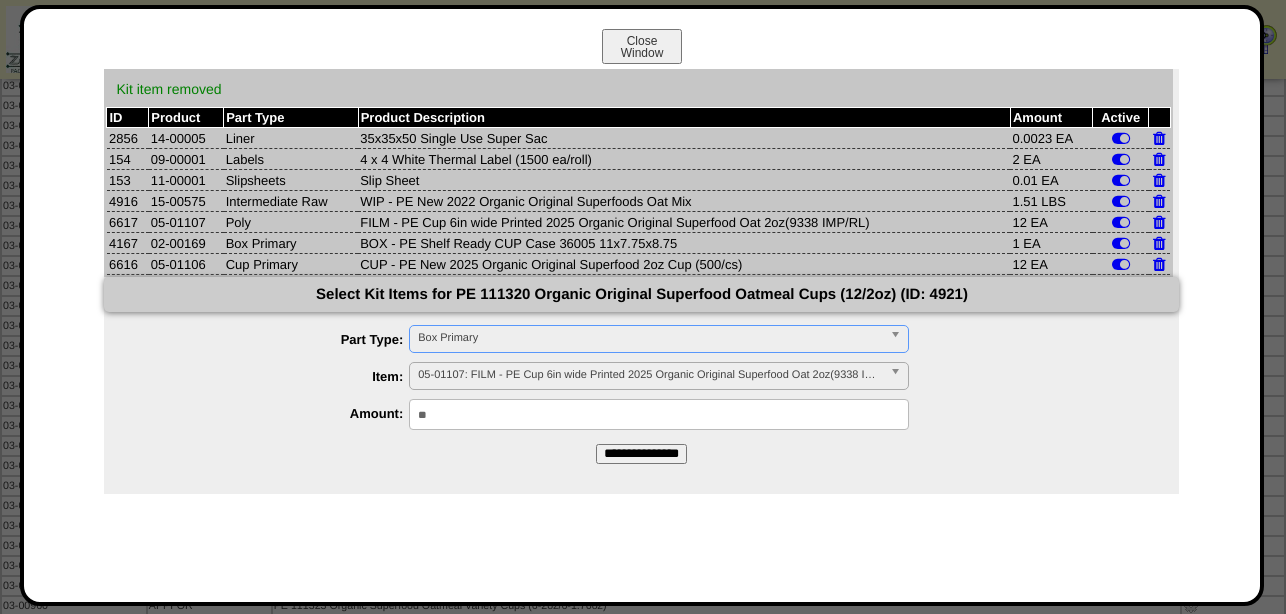 click on "05-01107: FILM - PE Cup 6in wide Printed 2025 Organic Original Superfood Oat 2oz(9338 IMP/RL)" at bounding box center [650, 375] 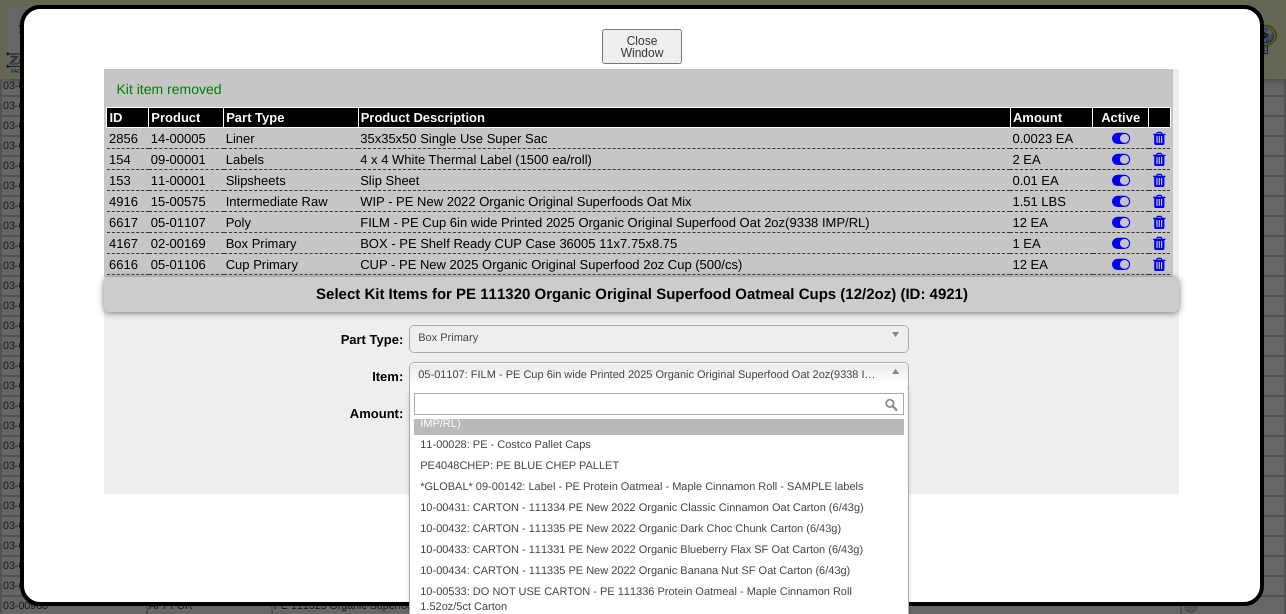 paste on "********" 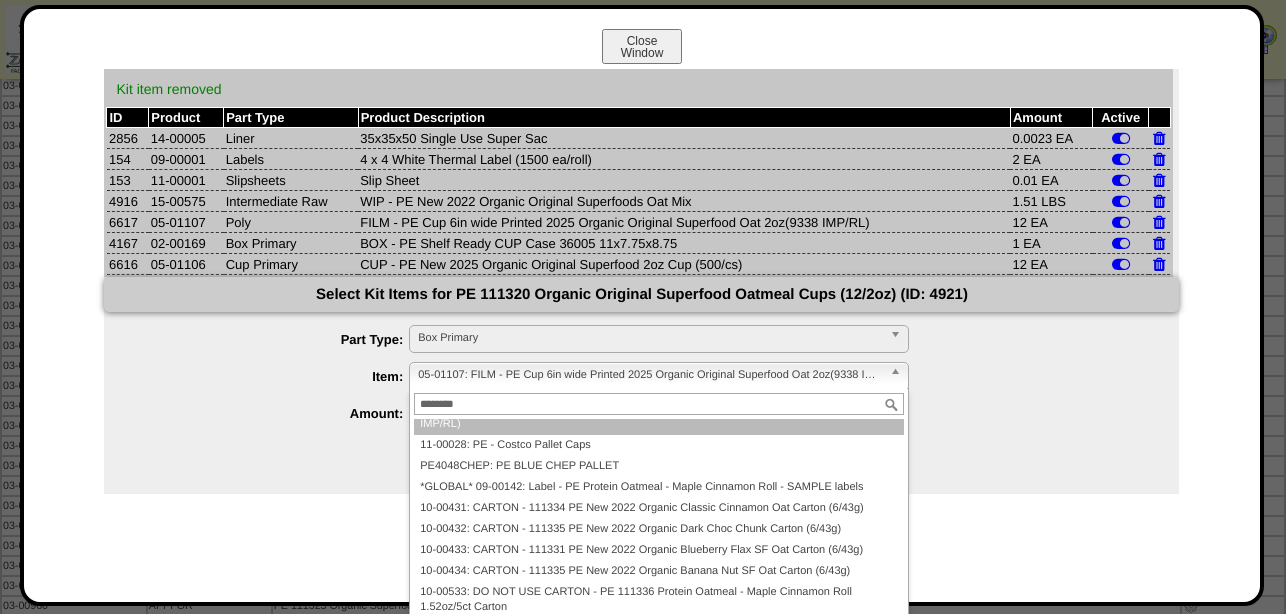 scroll, scrollTop: 0, scrollLeft: 0, axis: both 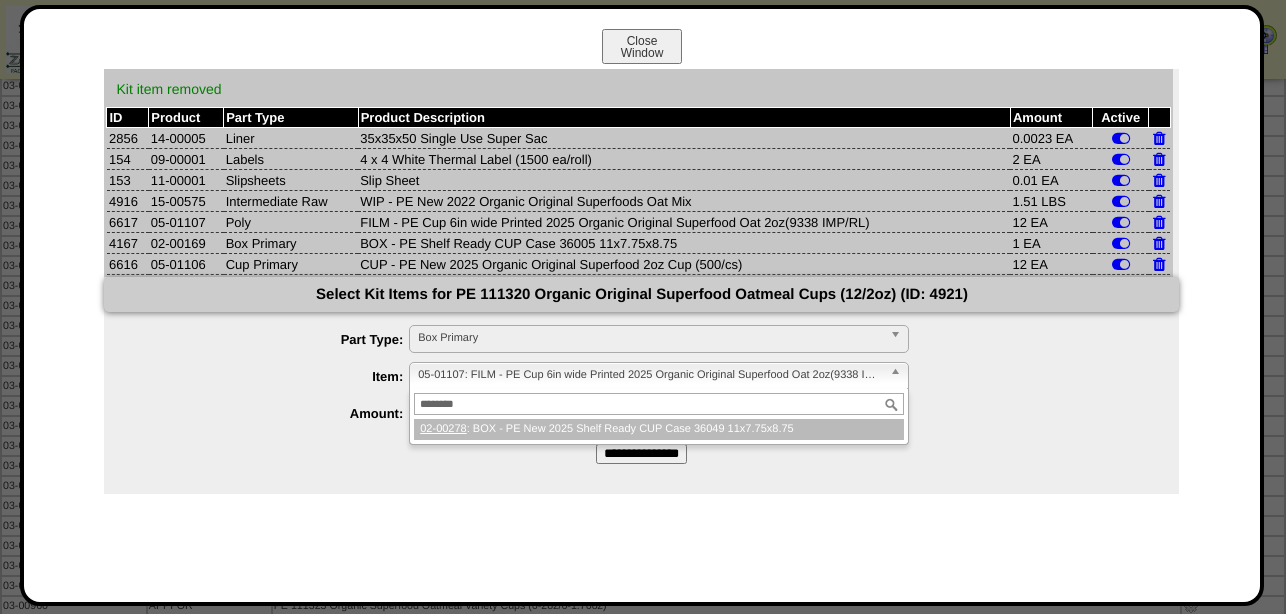 type on "********" 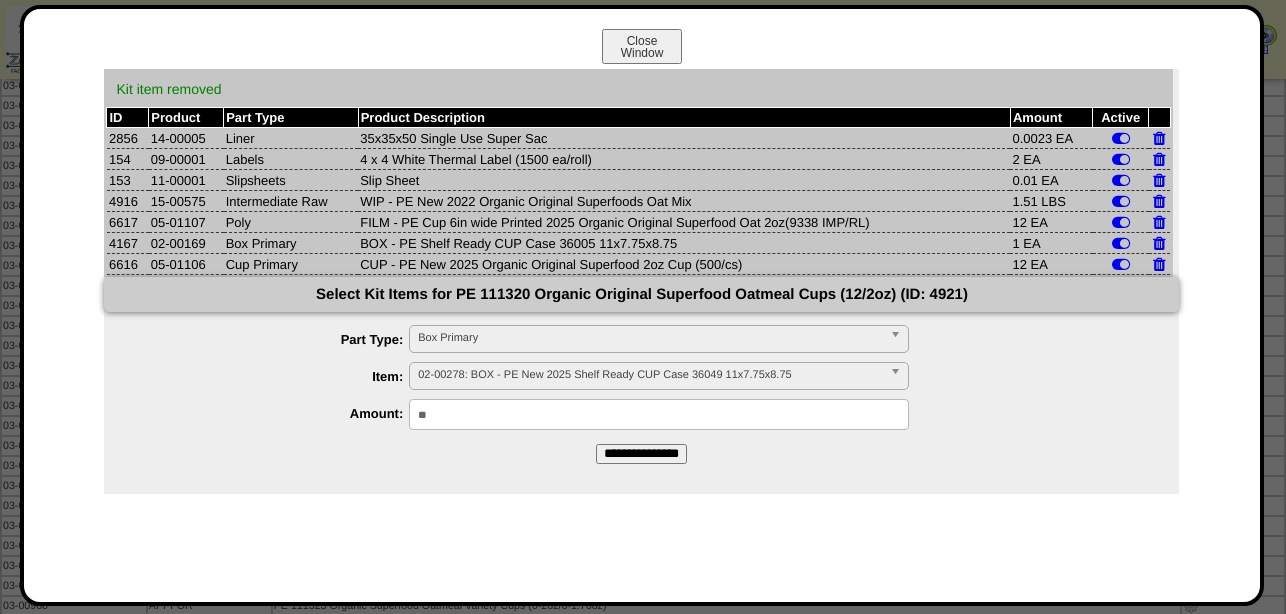 drag, startPoint x: 538, startPoint y: 421, endPoint x: 275, endPoint y: 414, distance: 263.09314 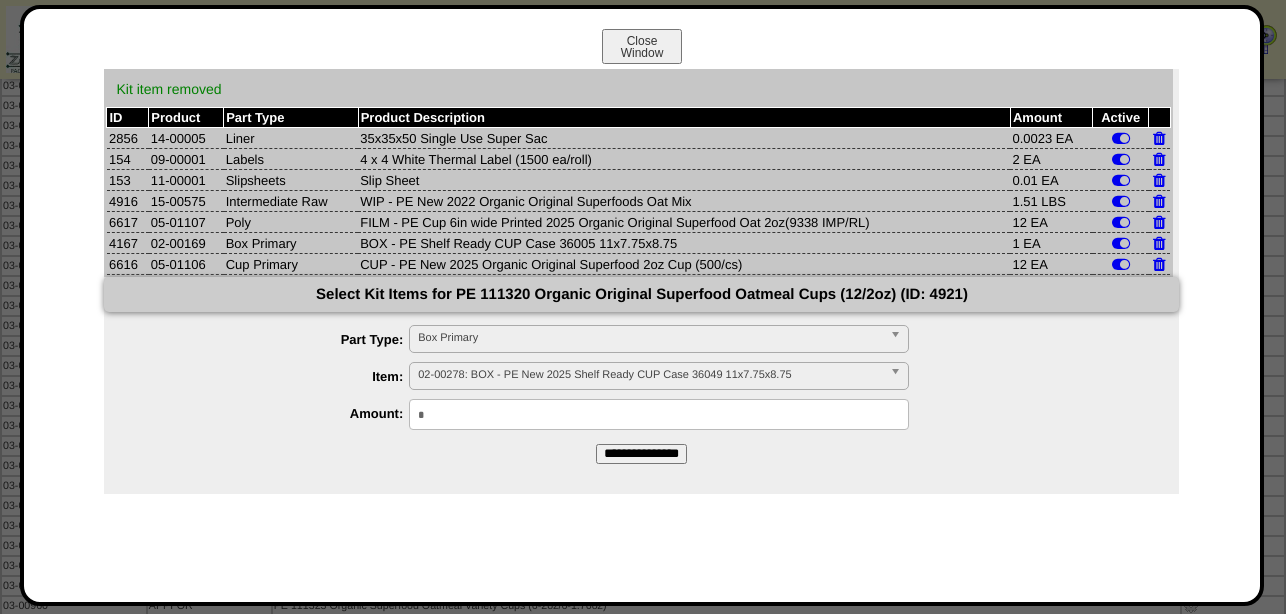 type on "*" 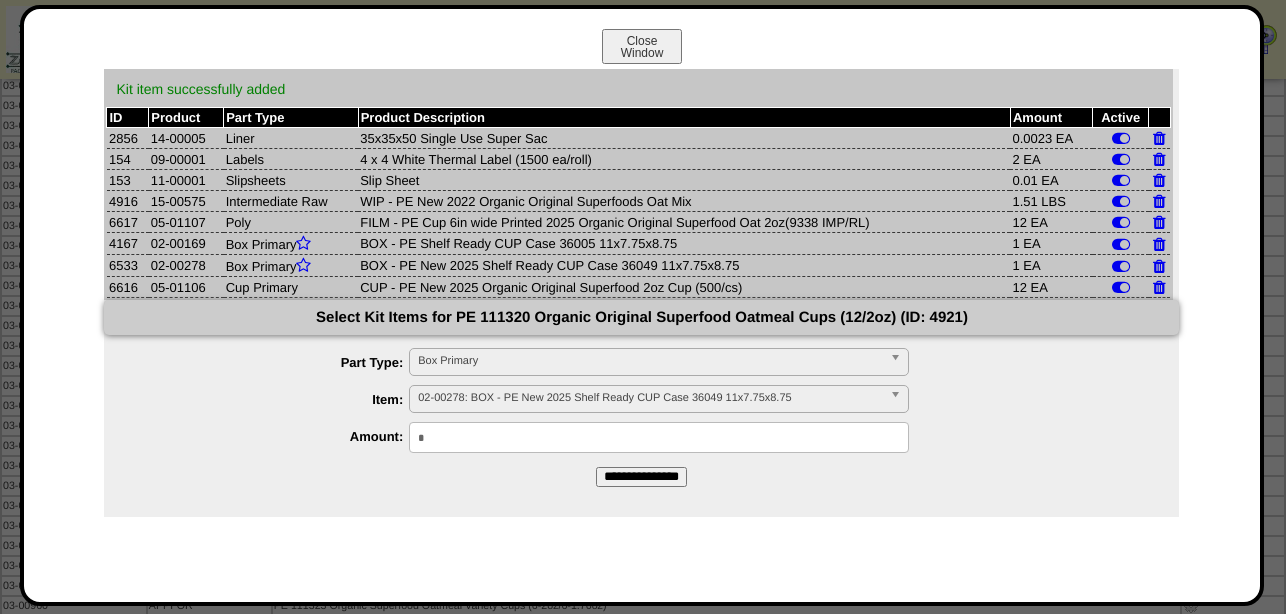 drag, startPoint x: 204, startPoint y: 266, endPoint x: 154, endPoint y: 269, distance: 50.08992 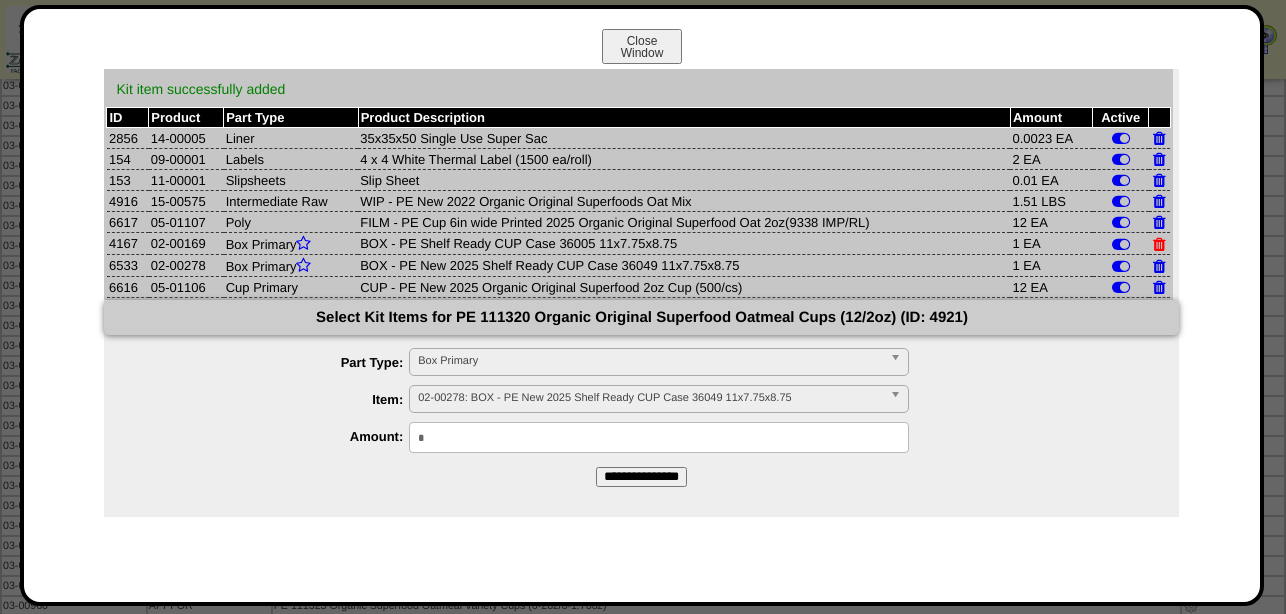 click at bounding box center (1159, 244) 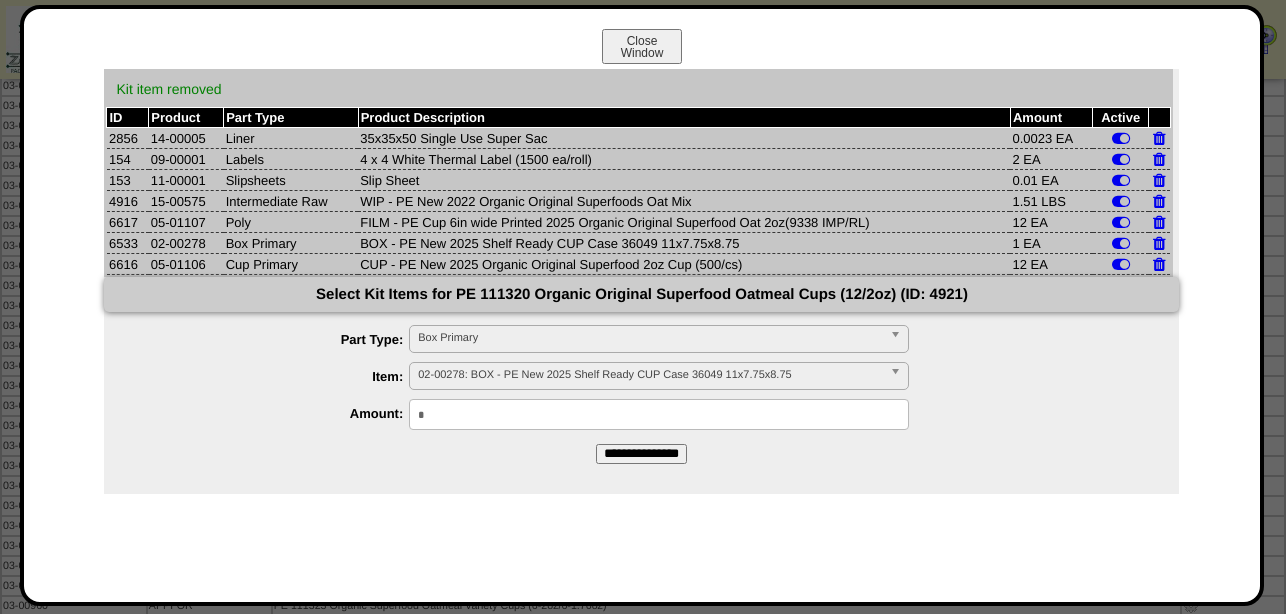 click on "**********" at bounding box center (641, 370) 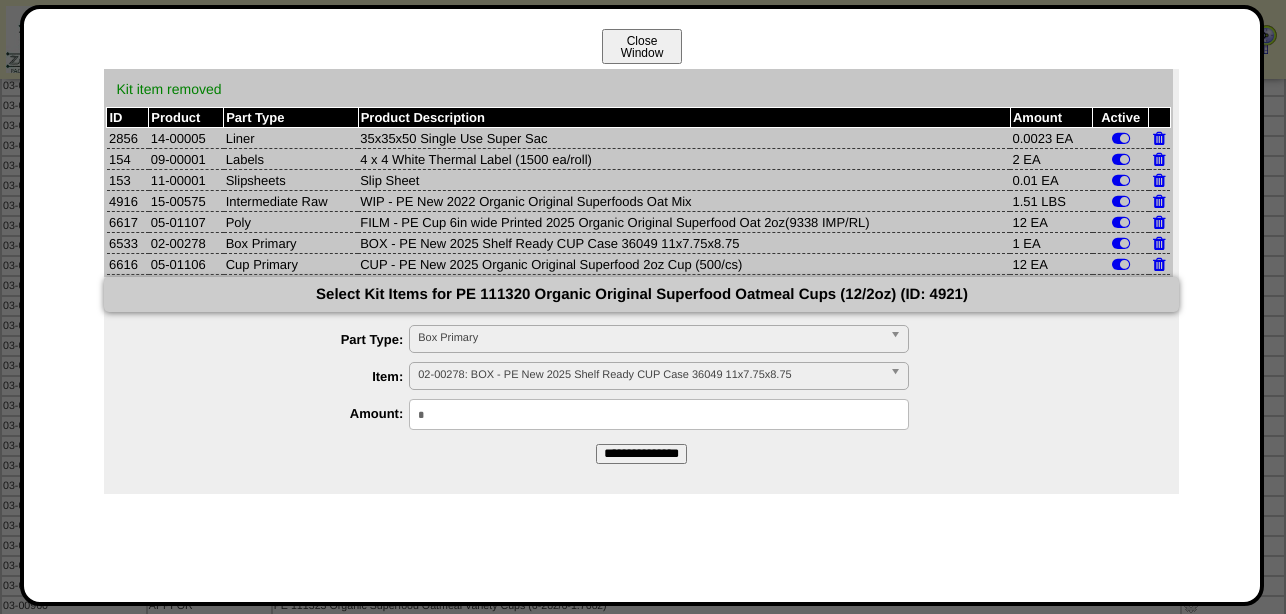 click on "Close Window" at bounding box center (642, 46) 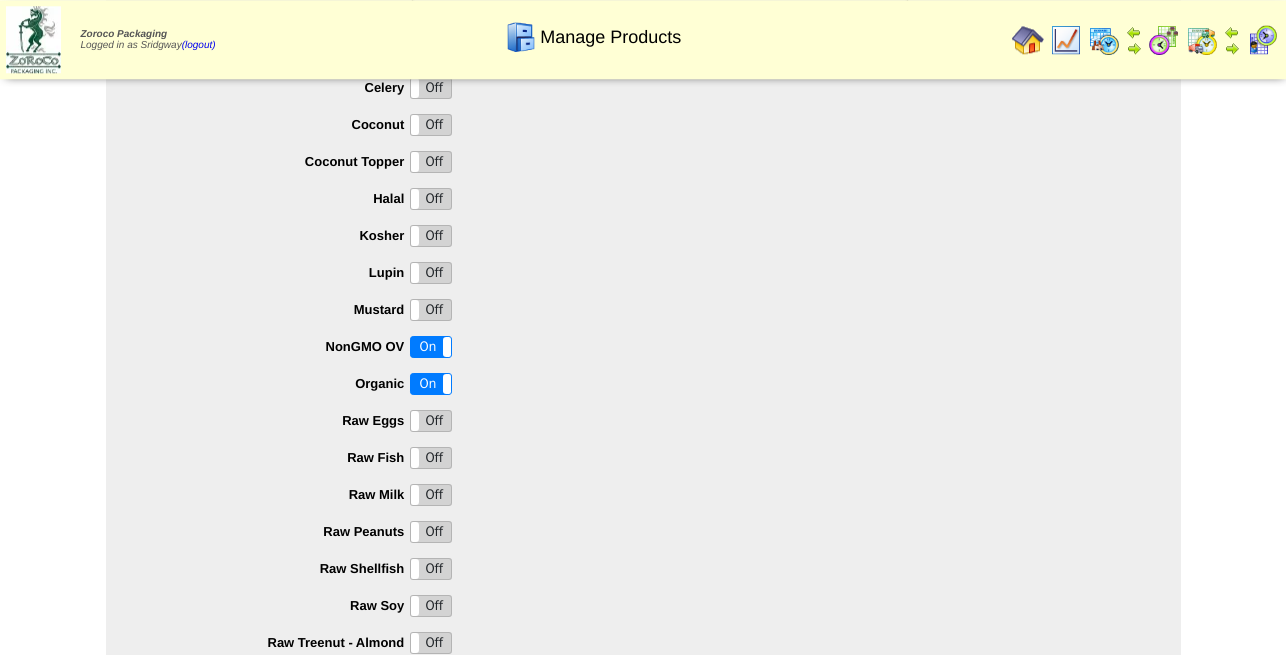 scroll, scrollTop: 1530, scrollLeft: 0, axis: vertical 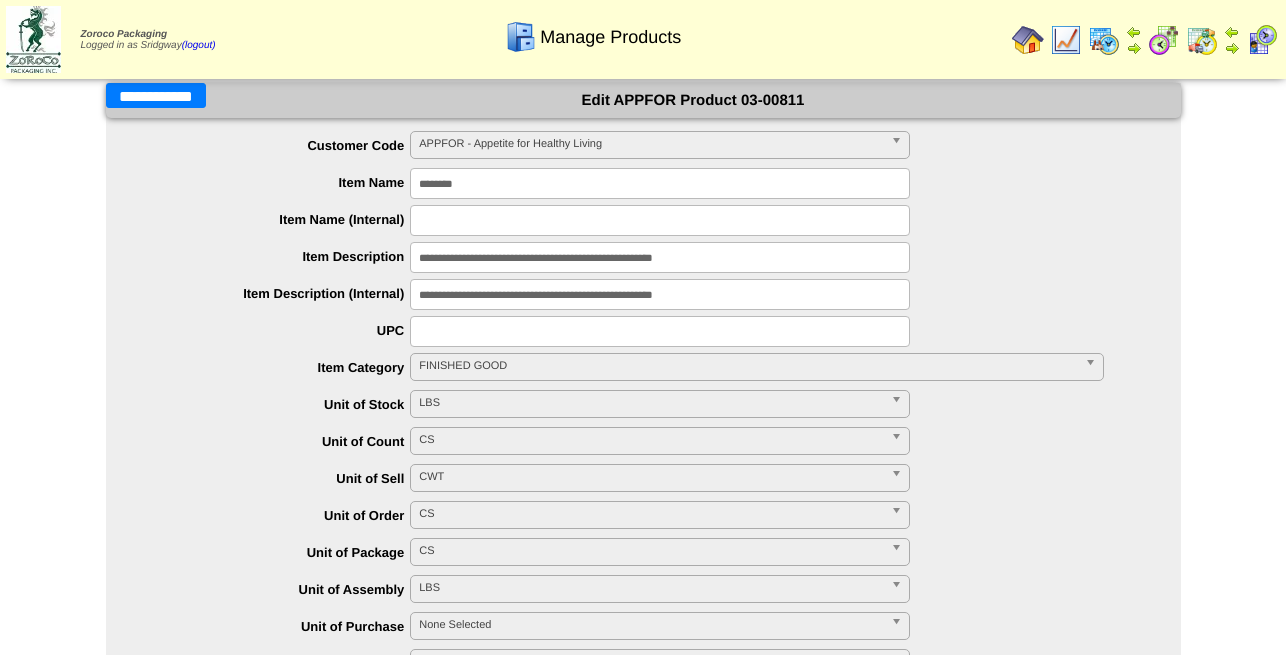 click on "**********" at bounding box center (156, 95) 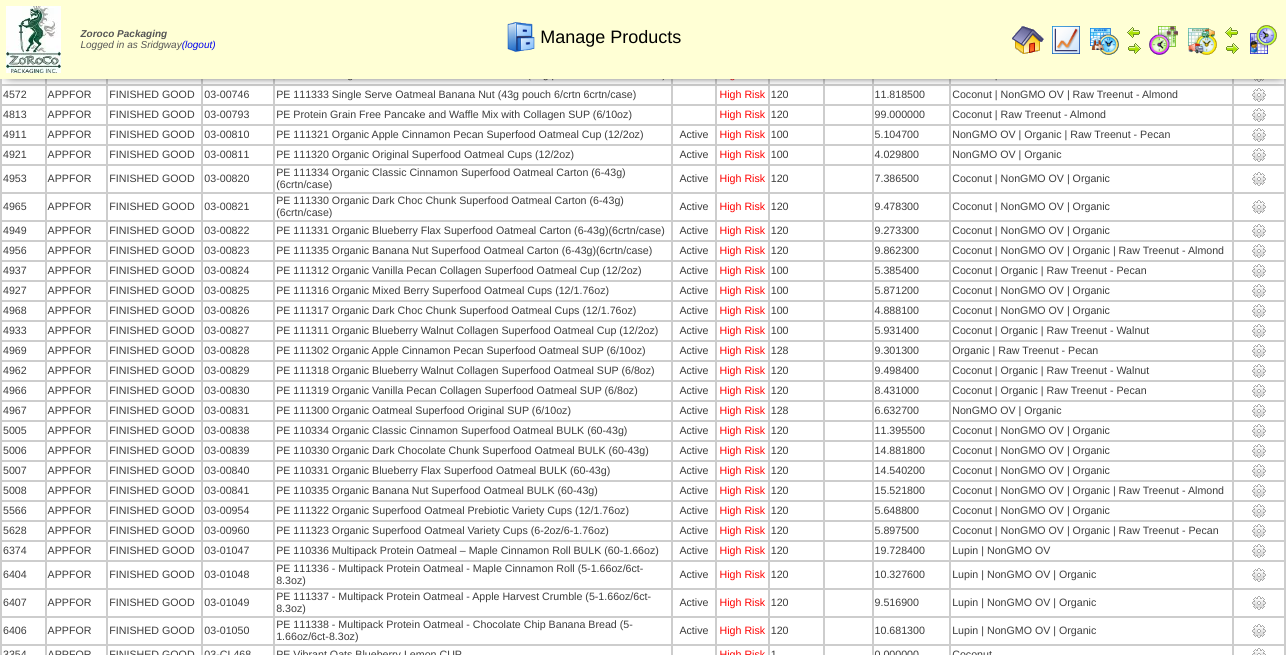 scroll, scrollTop: 929, scrollLeft: 0, axis: vertical 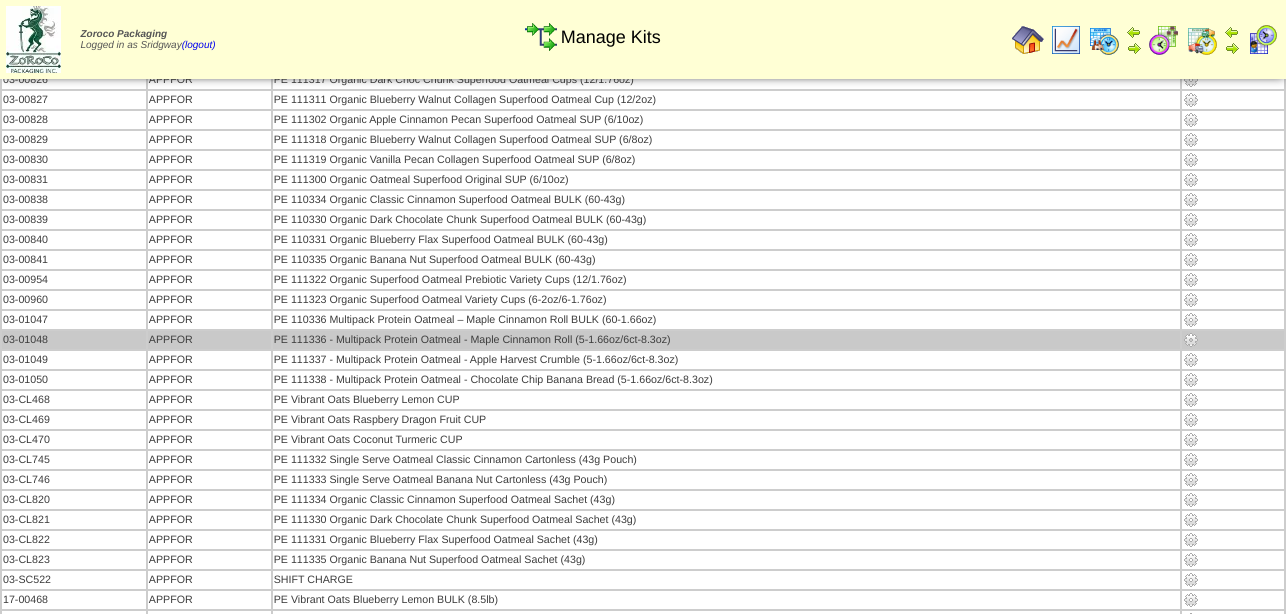 click at bounding box center (1191, 340) 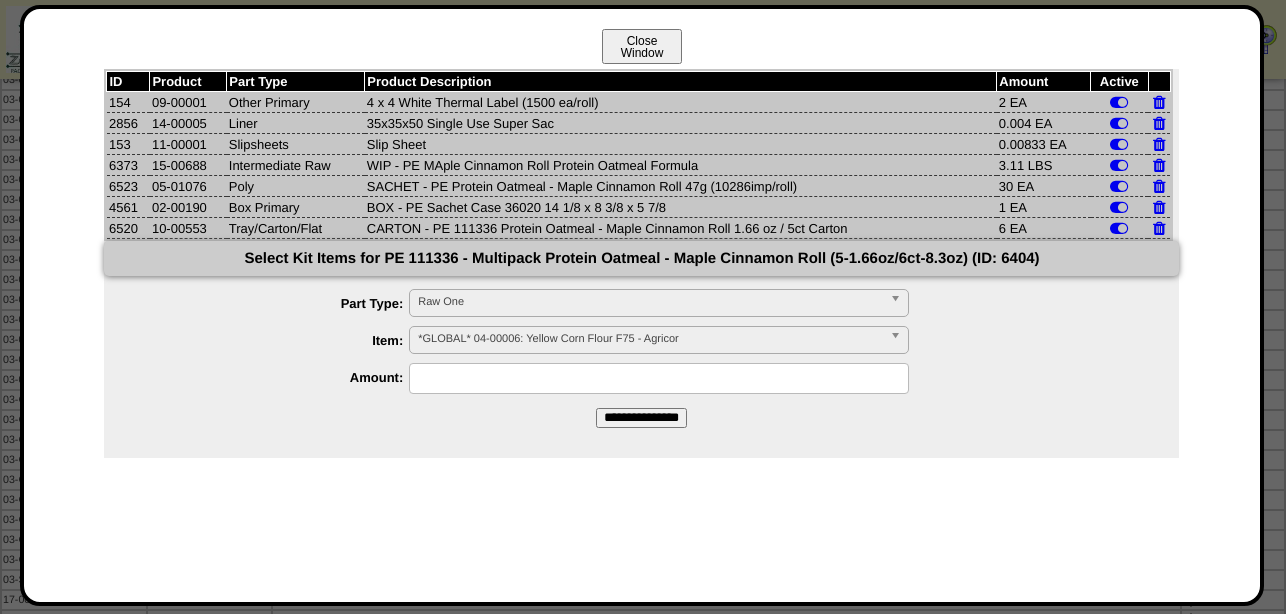 click on "Close Window" at bounding box center (642, 46) 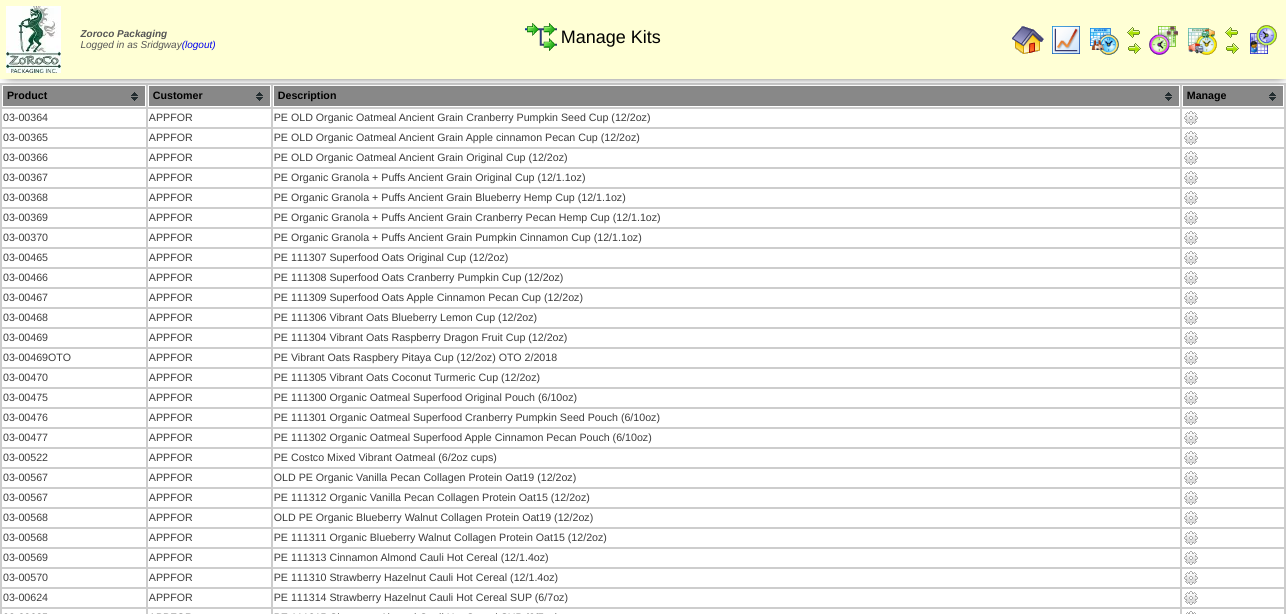 scroll, scrollTop: 0, scrollLeft: 0, axis: both 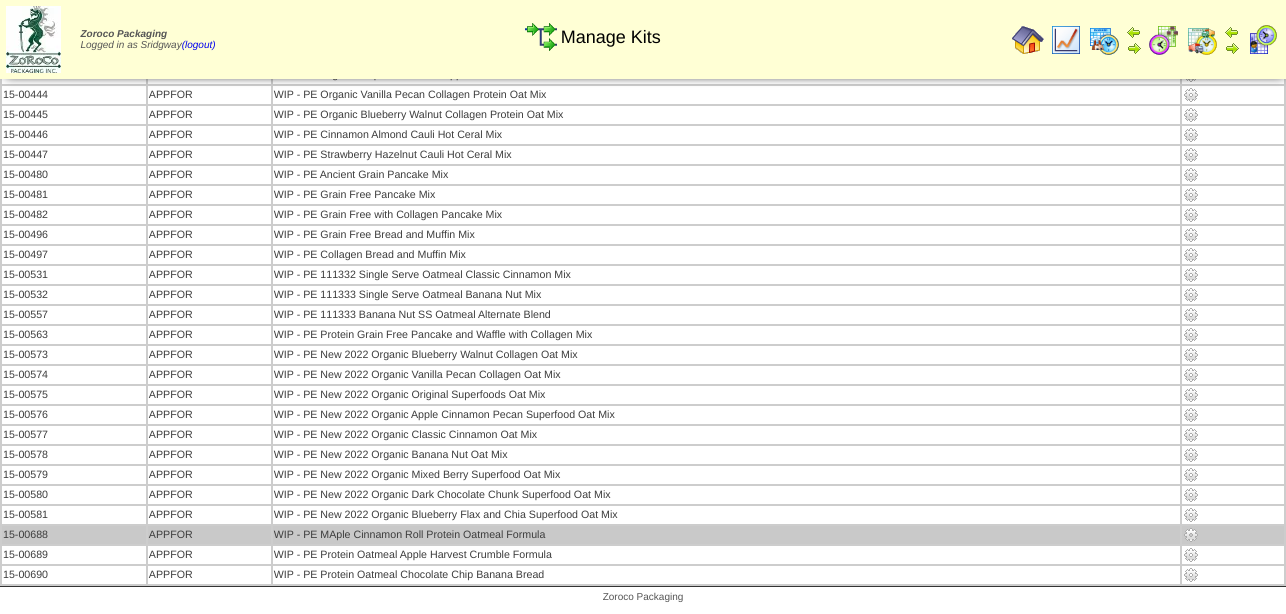 click at bounding box center (1191, 535) 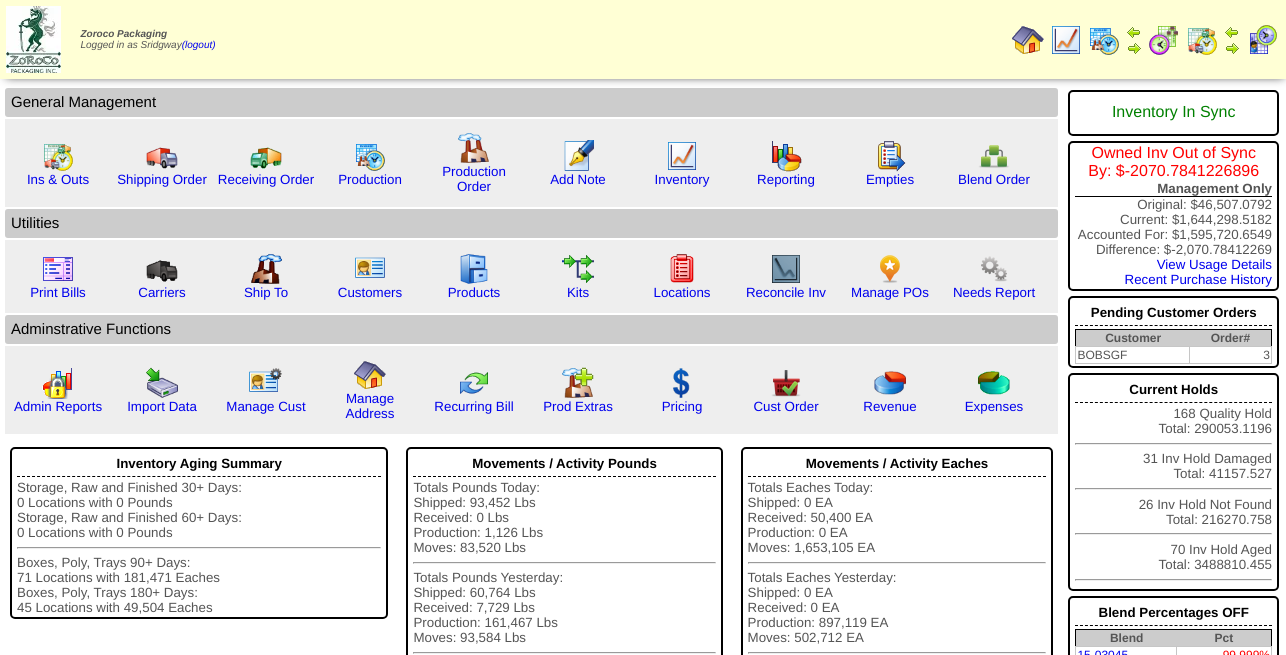 scroll, scrollTop: 0, scrollLeft: 0, axis: both 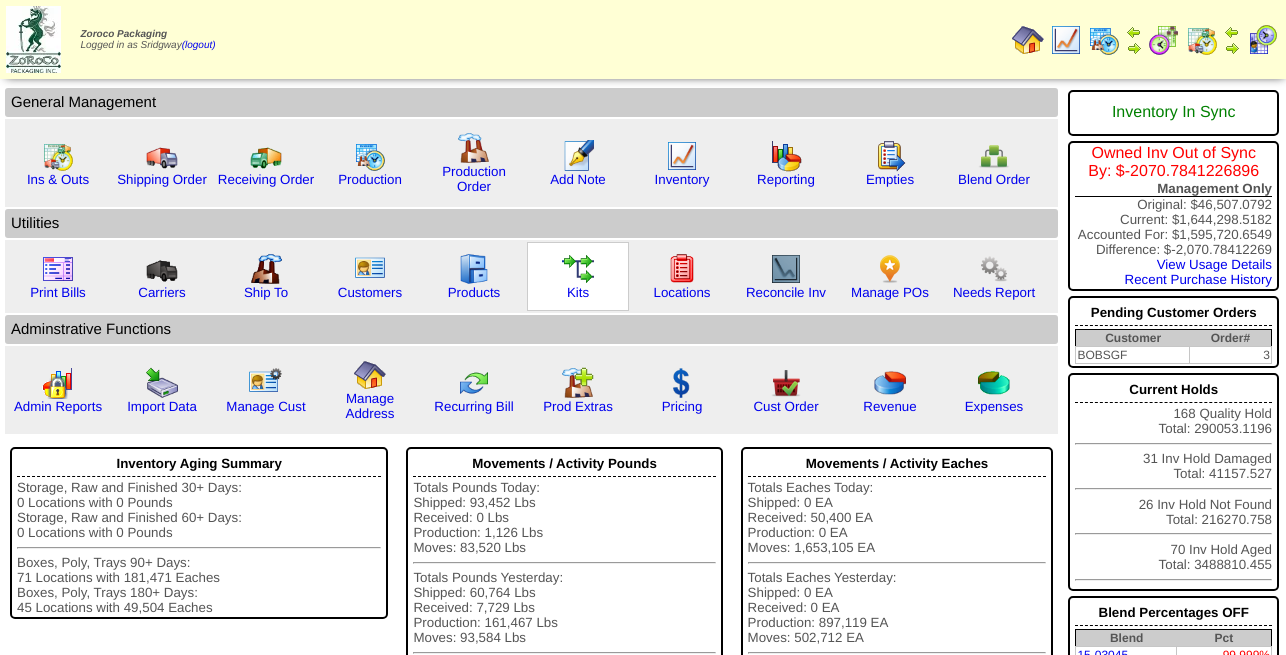 click at bounding box center [578, 269] 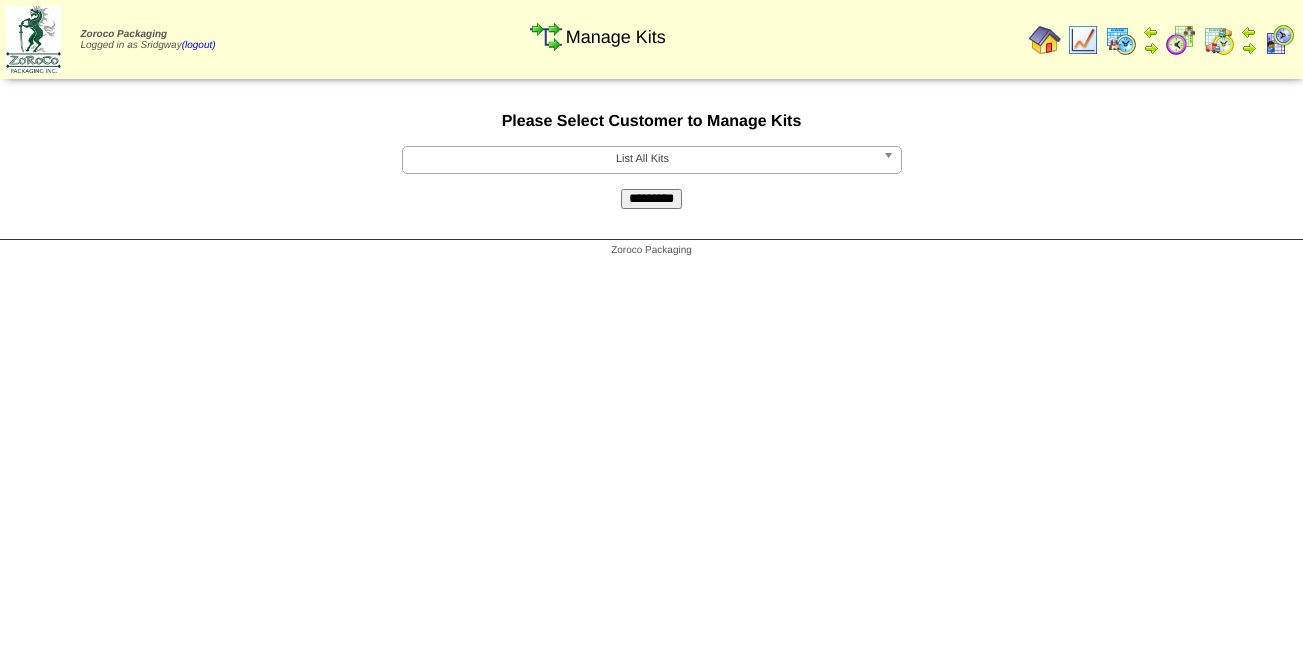 scroll, scrollTop: 0, scrollLeft: 0, axis: both 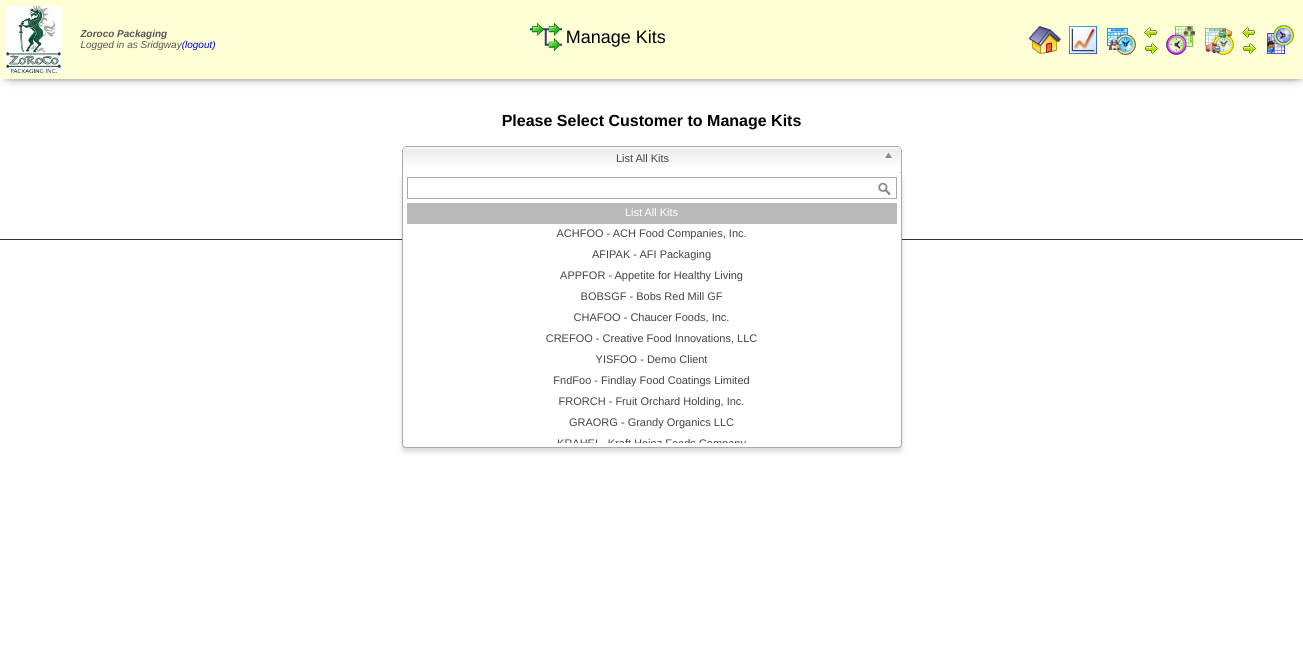 click on "List All Kits" at bounding box center (643, 159) 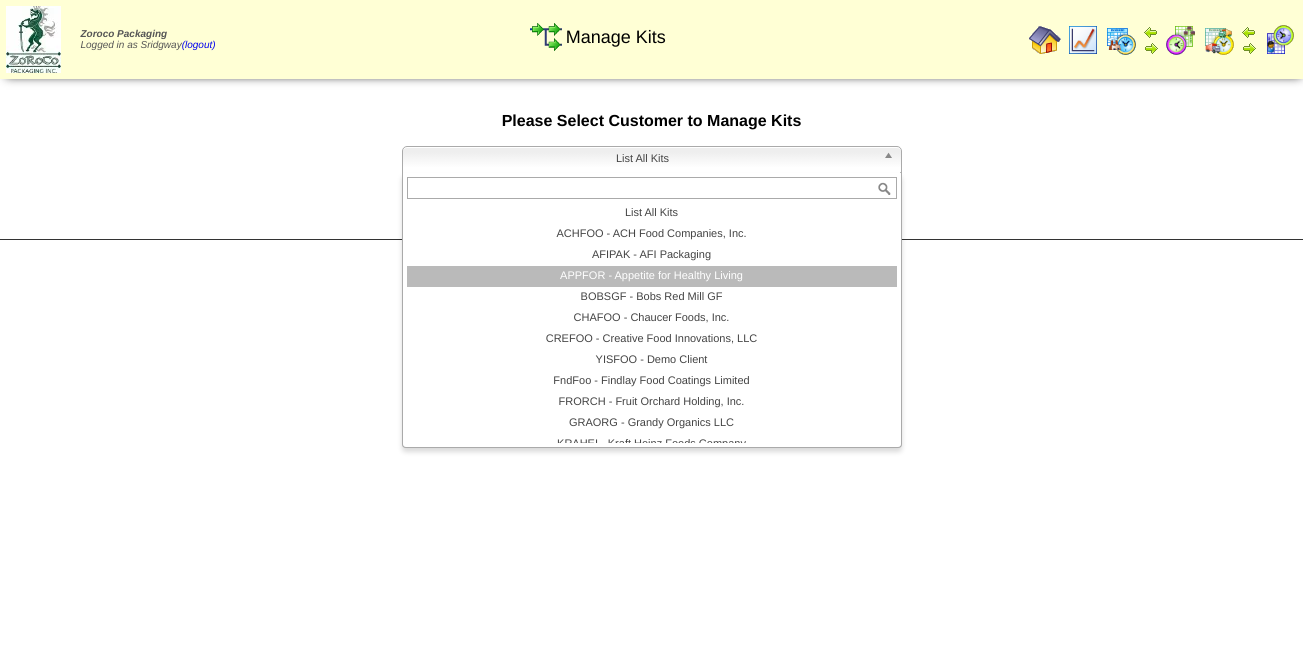click on "APPFOR - Appetite for Healthy Living" at bounding box center (652, 276) 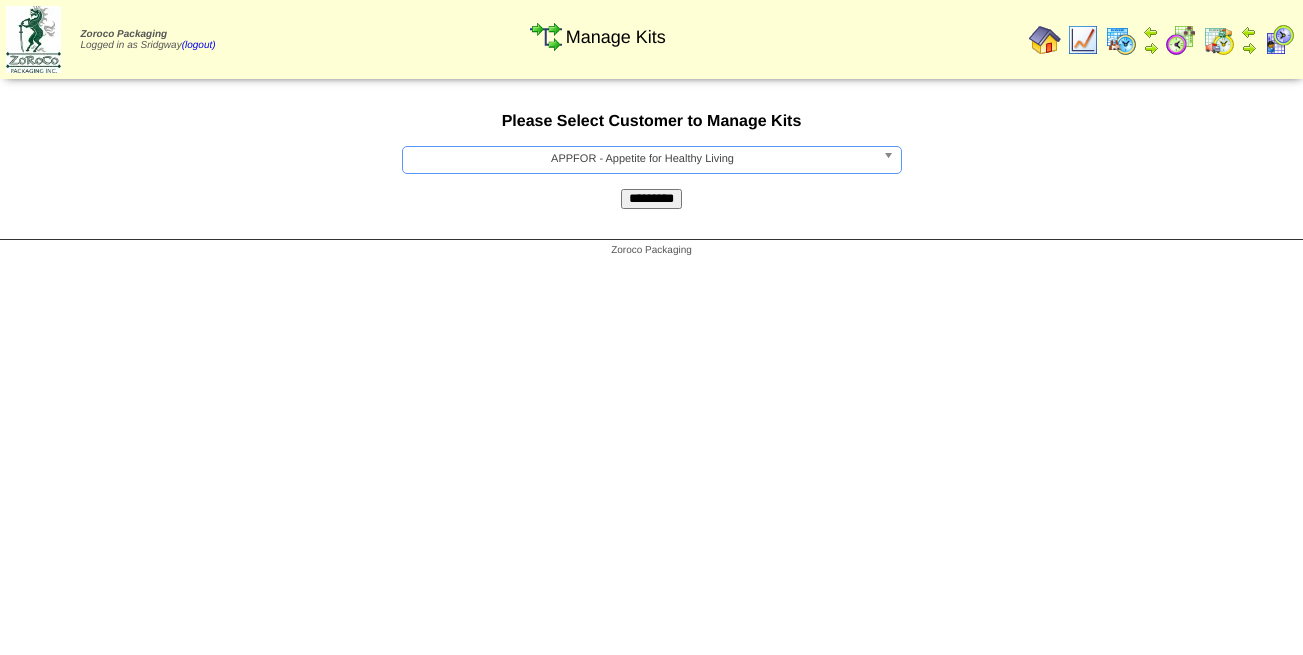 click on "*********" at bounding box center [651, 199] 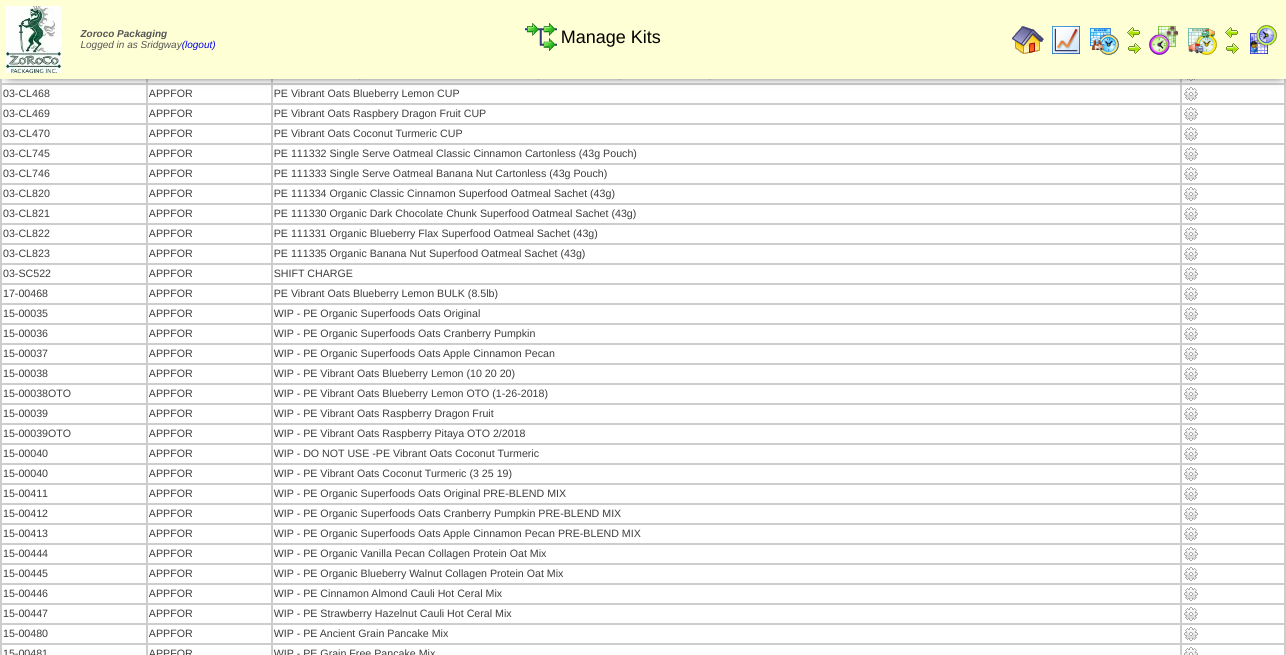 scroll, scrollTop: 1645, scrollLeft: 0, axis: vertical 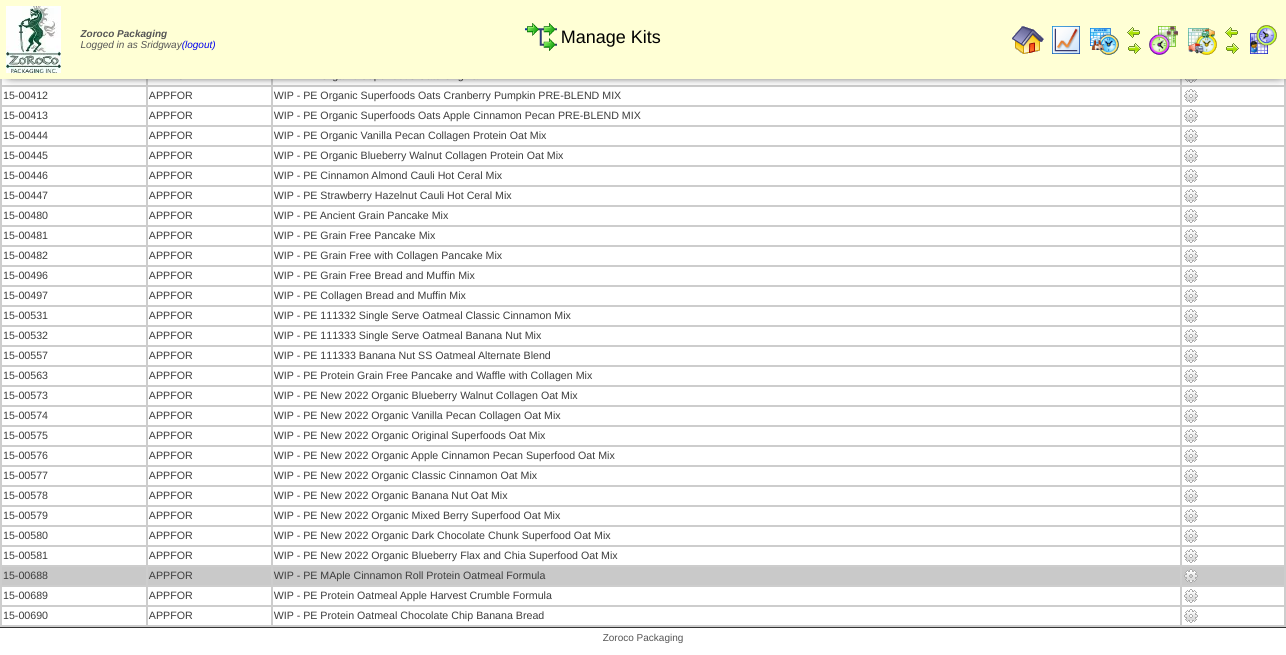 click at bounding box center (1191, 576) 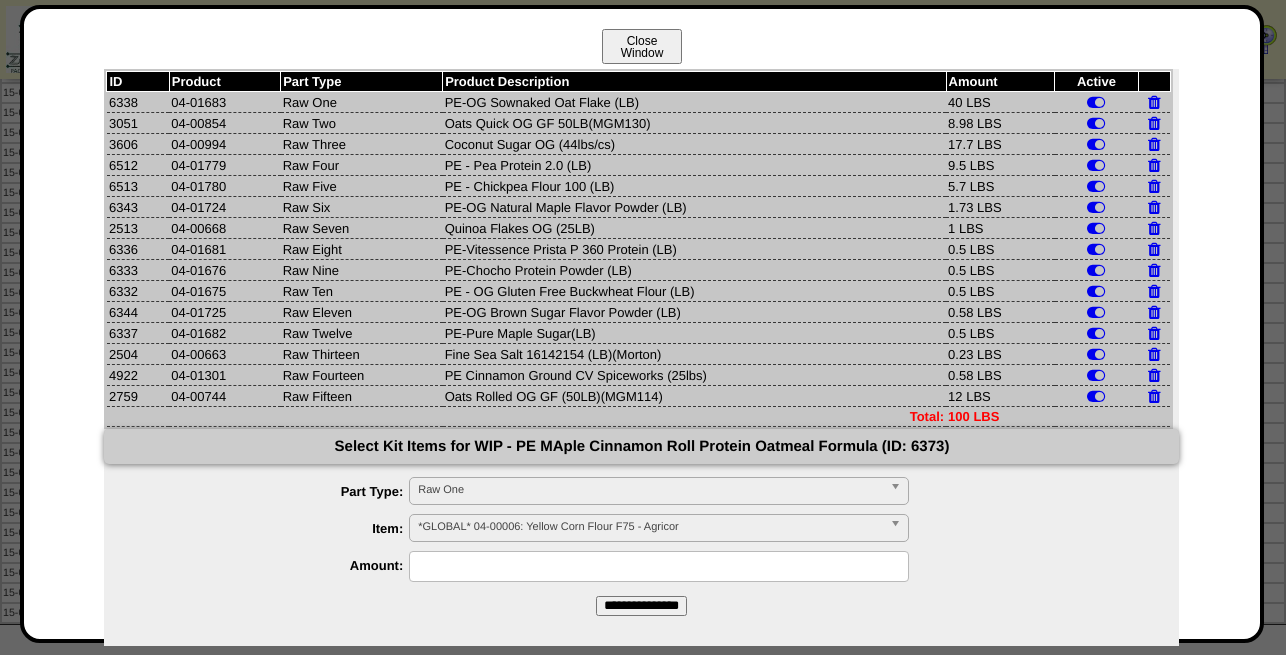 click on "Close Window" at bounding box center [642, 46] 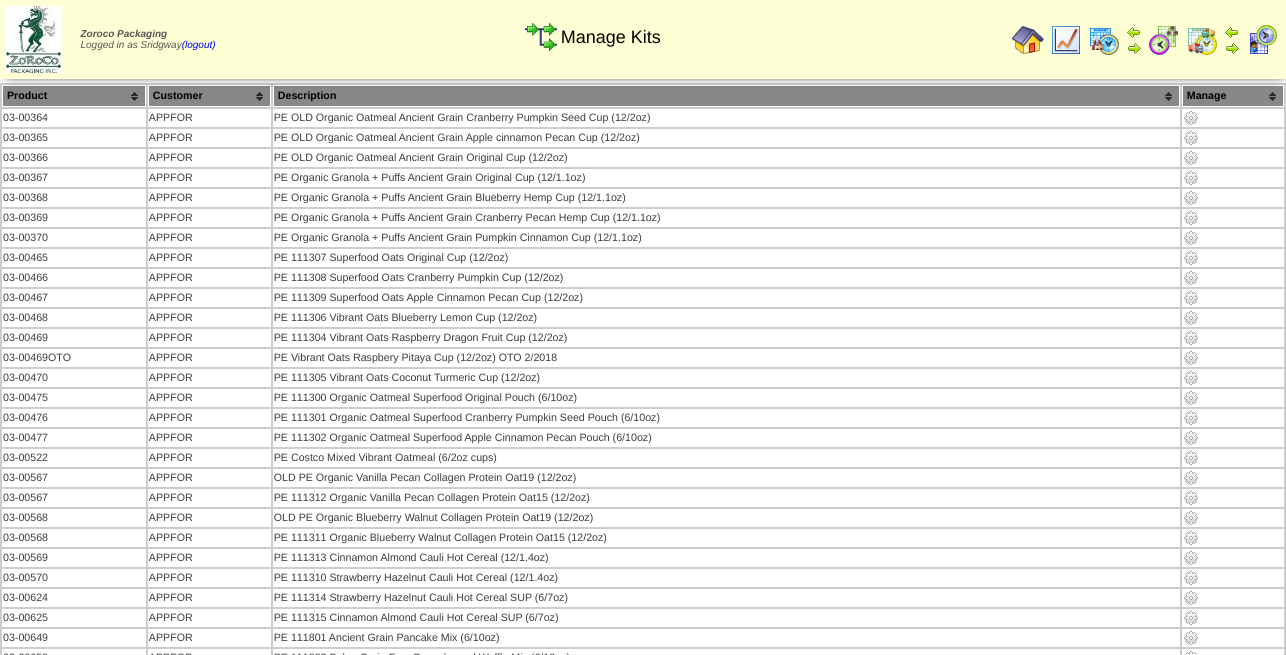 scroll, scrollTop: 0, scrollLeft: 0, axis: both 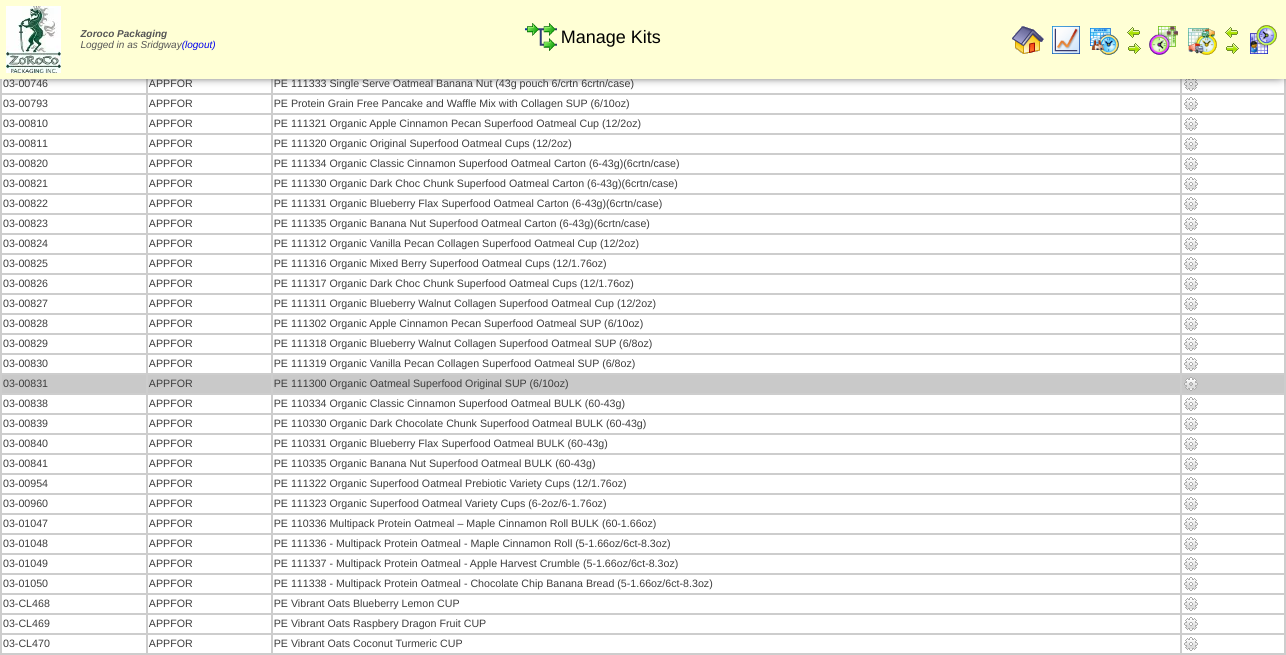 click at bounding box center [1191, 384] 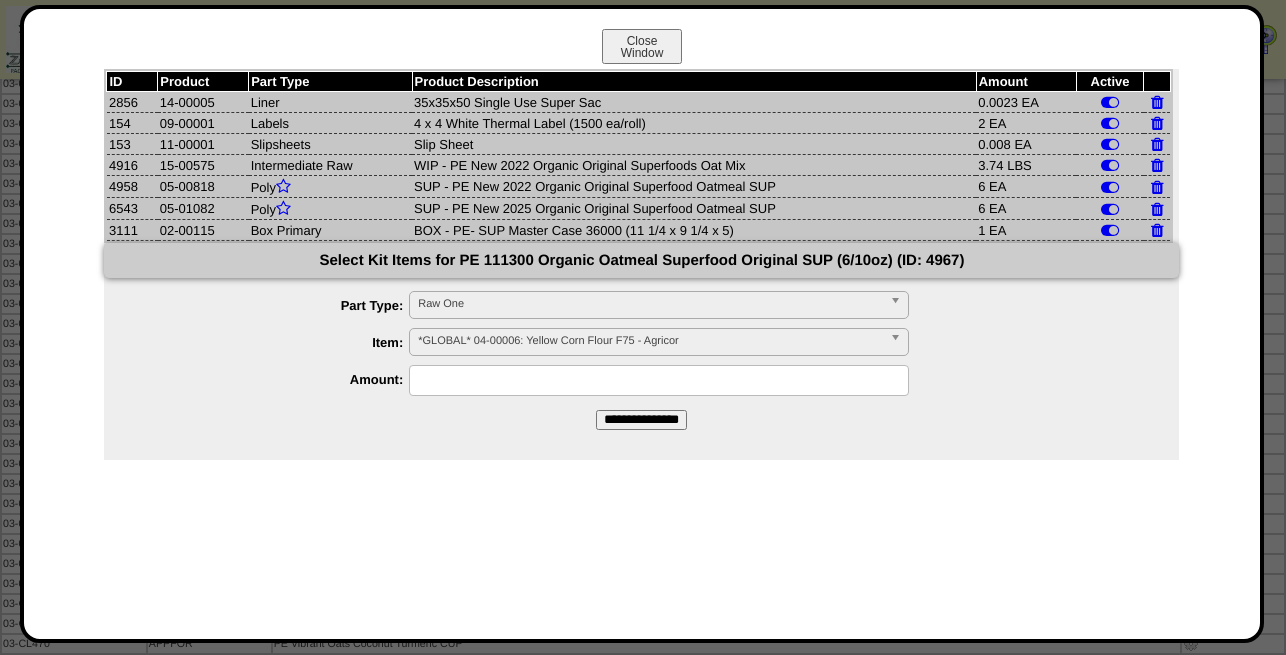 drag, startPoint x: 215, startPoint y: 186, endPoint x: 160, endPoint y: 193, distance: 55.443665 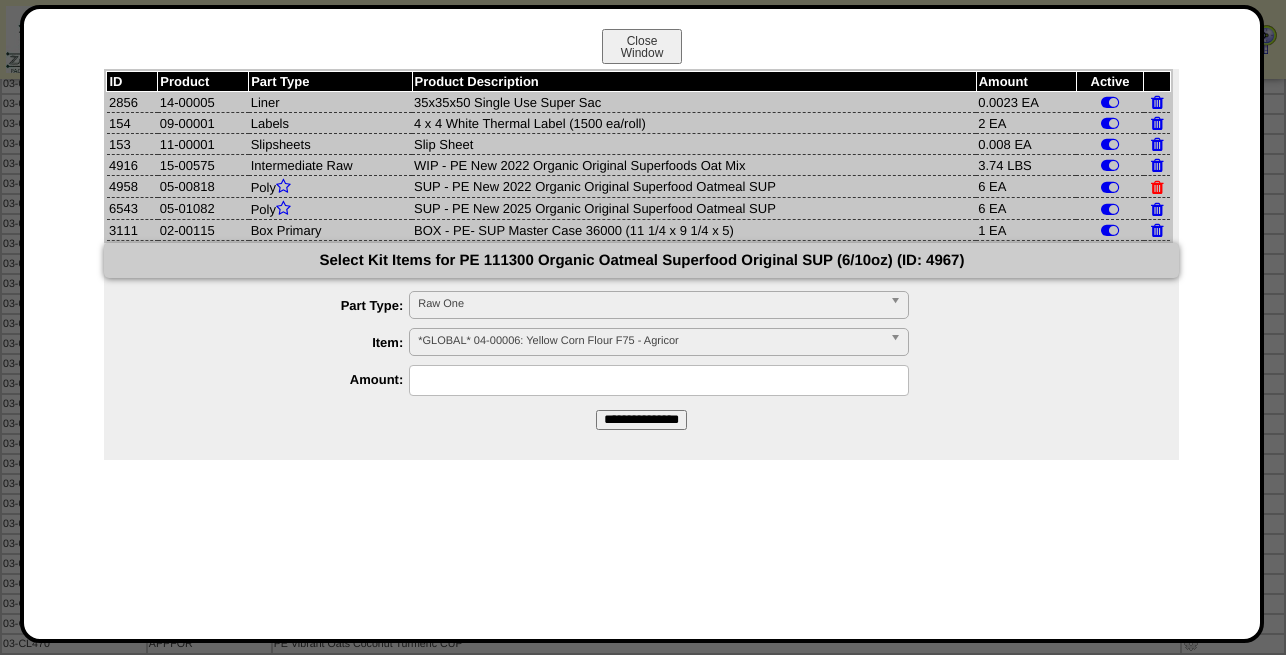 click at bounding box center [1157, 187] 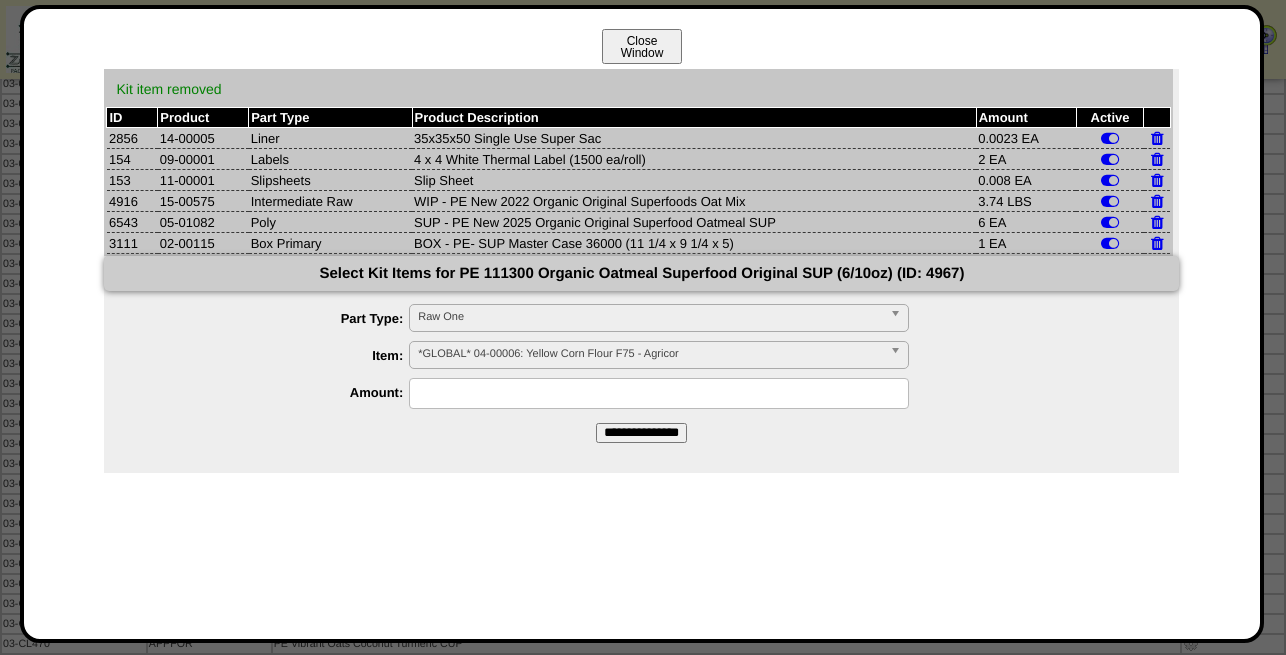click on "Close Window" at bounding box center (642, 46) 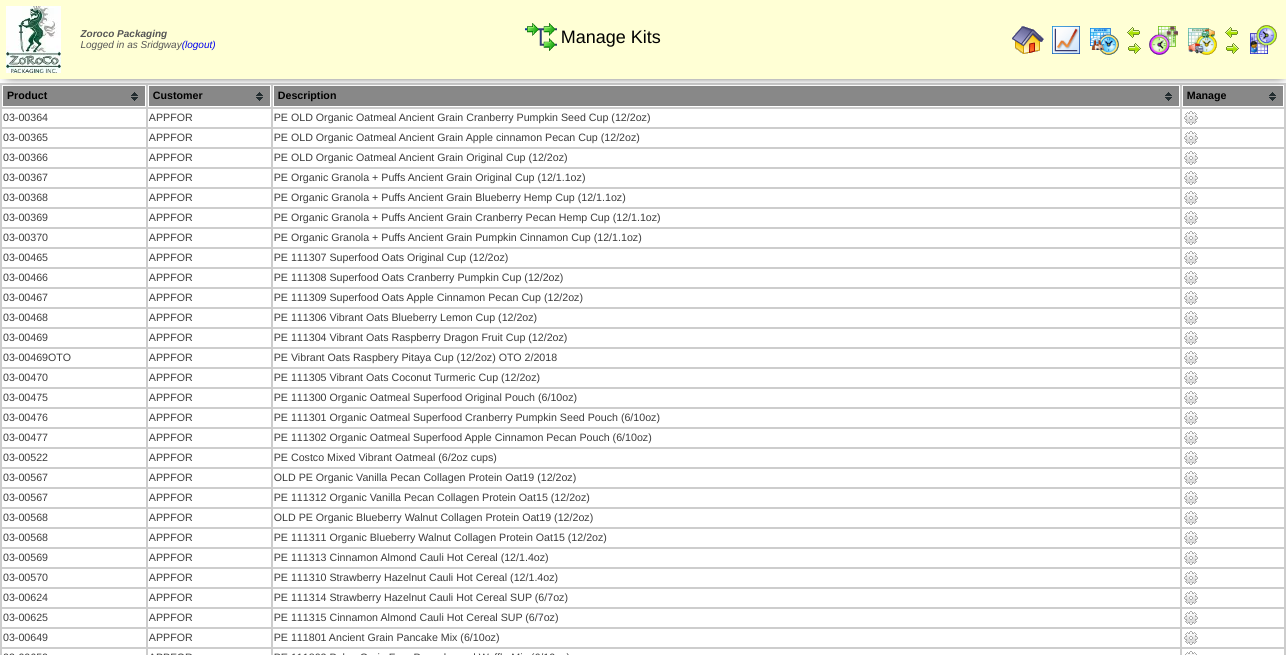 scroll, scrollTop: 0, scrollLeft: 0, axis: both 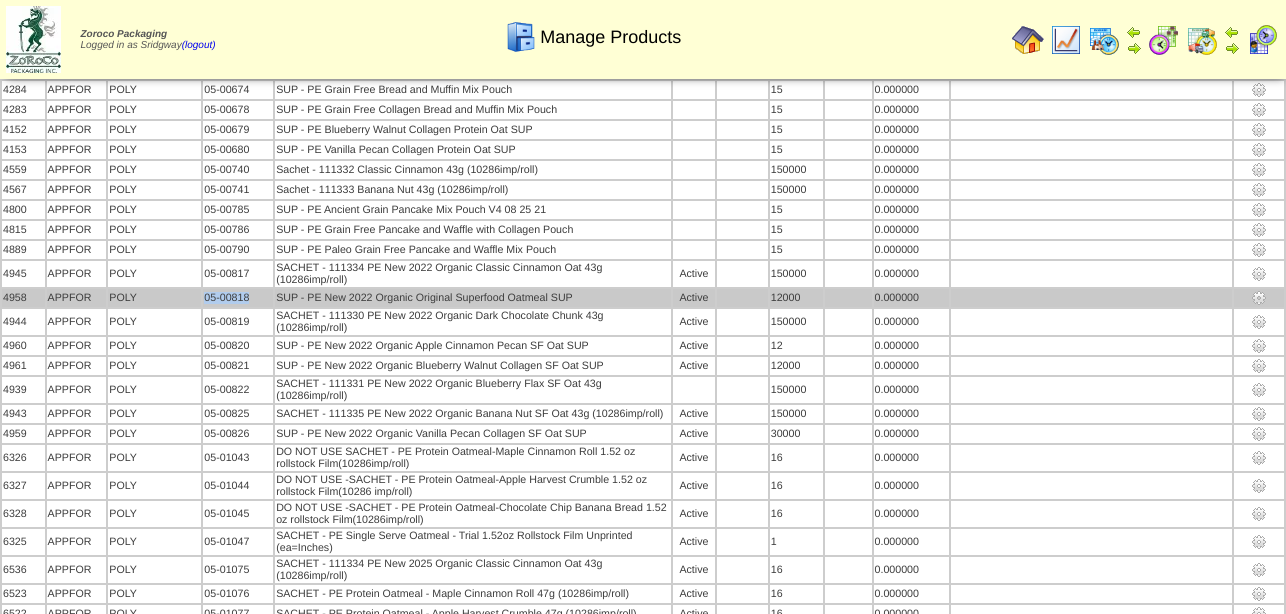 click at bounding box center [1259, 298] 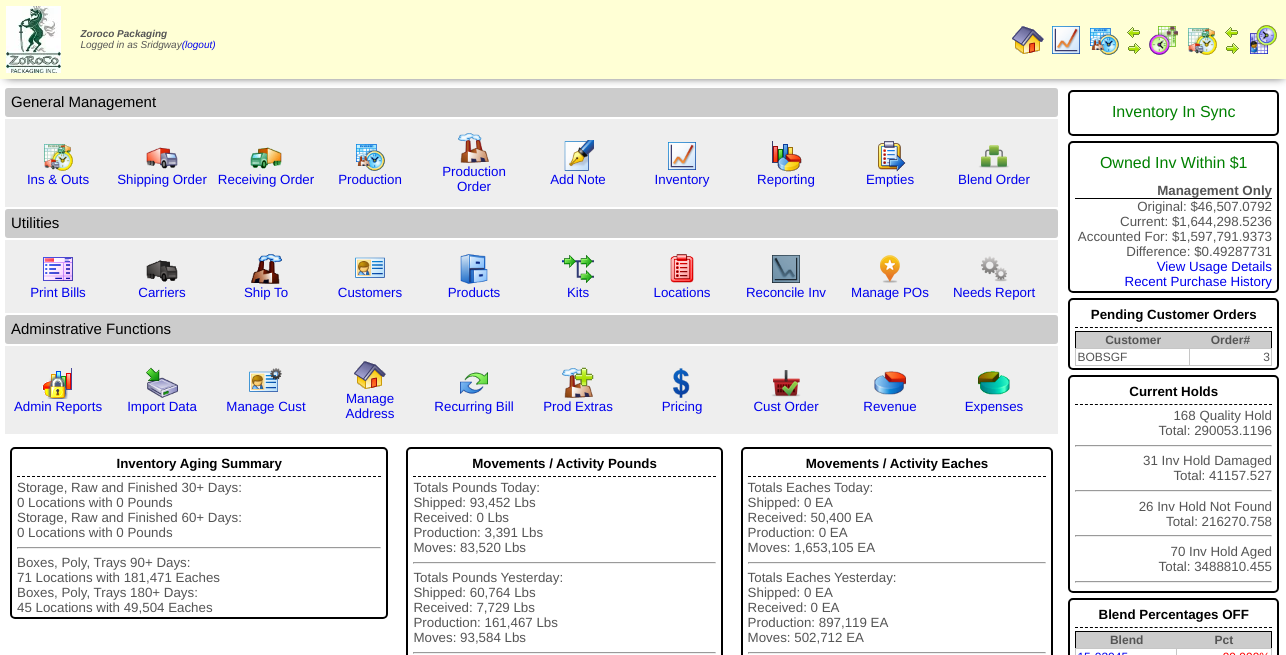 scroll, scrollTop: 0, scrollLeft: 0, axis: both 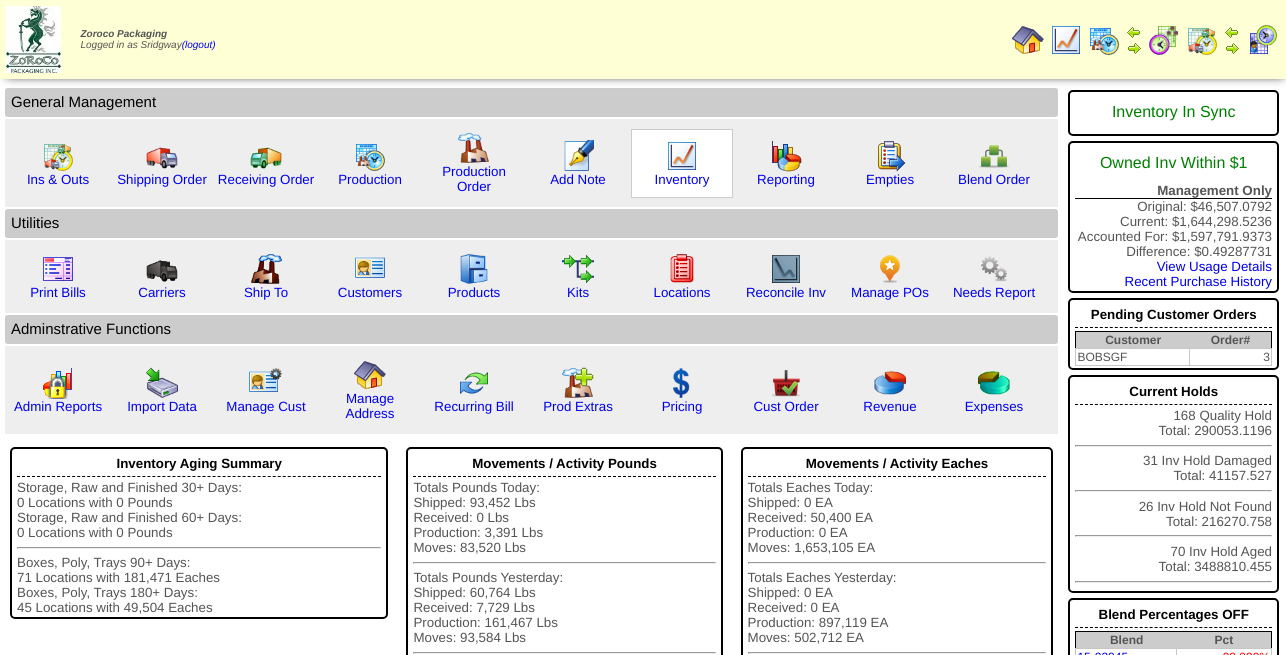 click at bounding box center [682, 156] 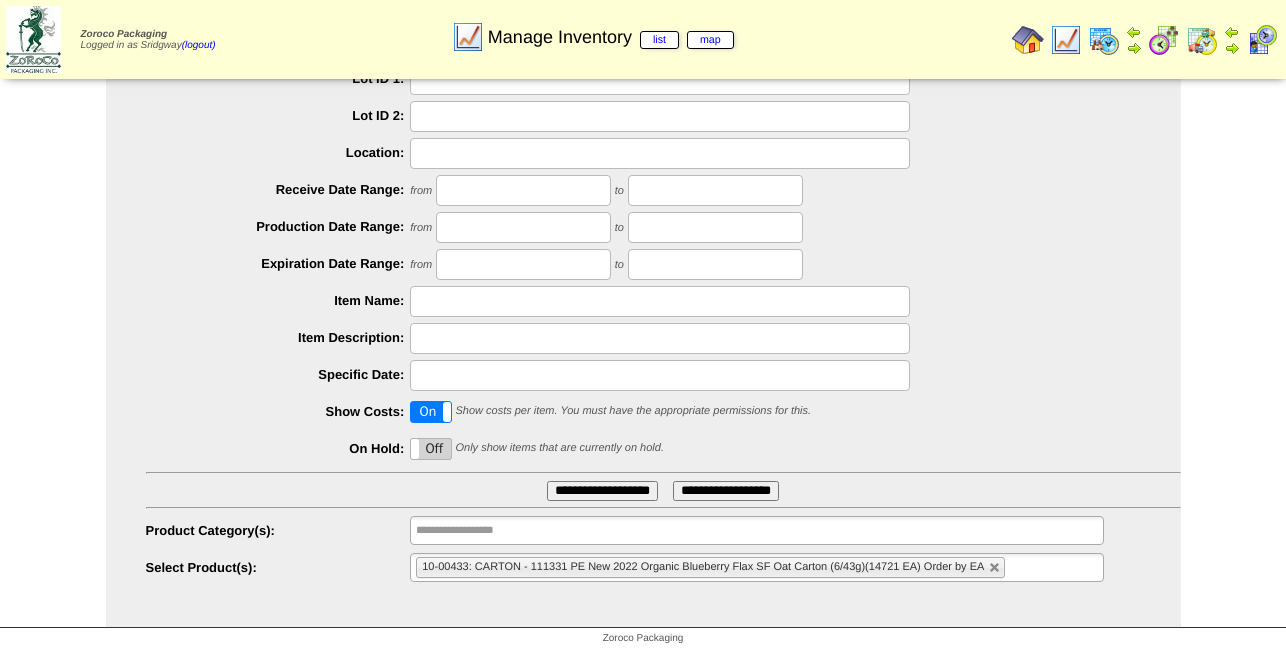 scroll, scrollTop: 0, scrollLeft: 0, axis: both 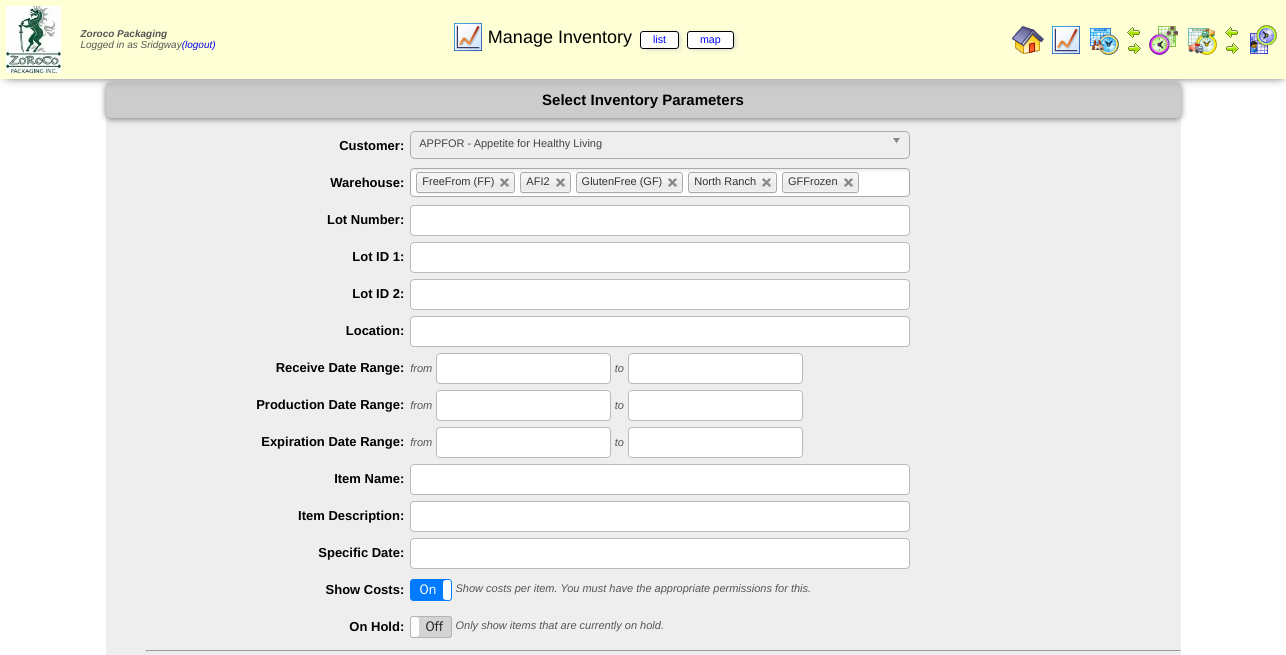 click at bounding box center (900, 145) 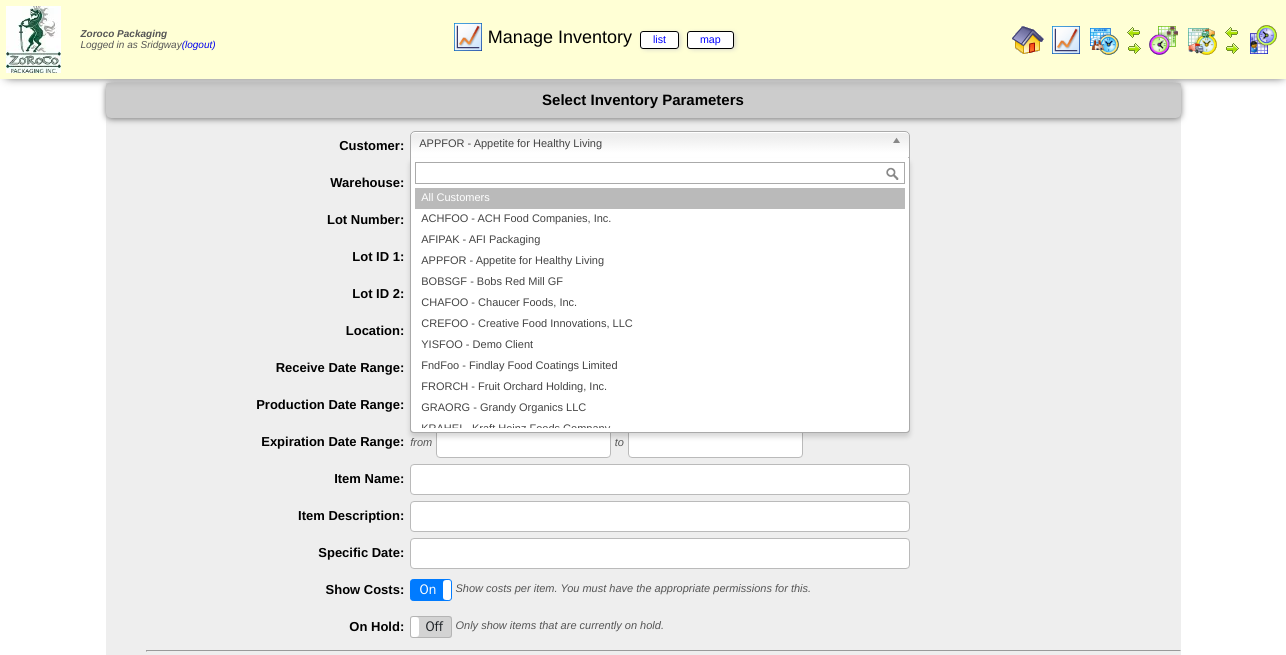 click on "All Customers" at bounding box center [660, 198] 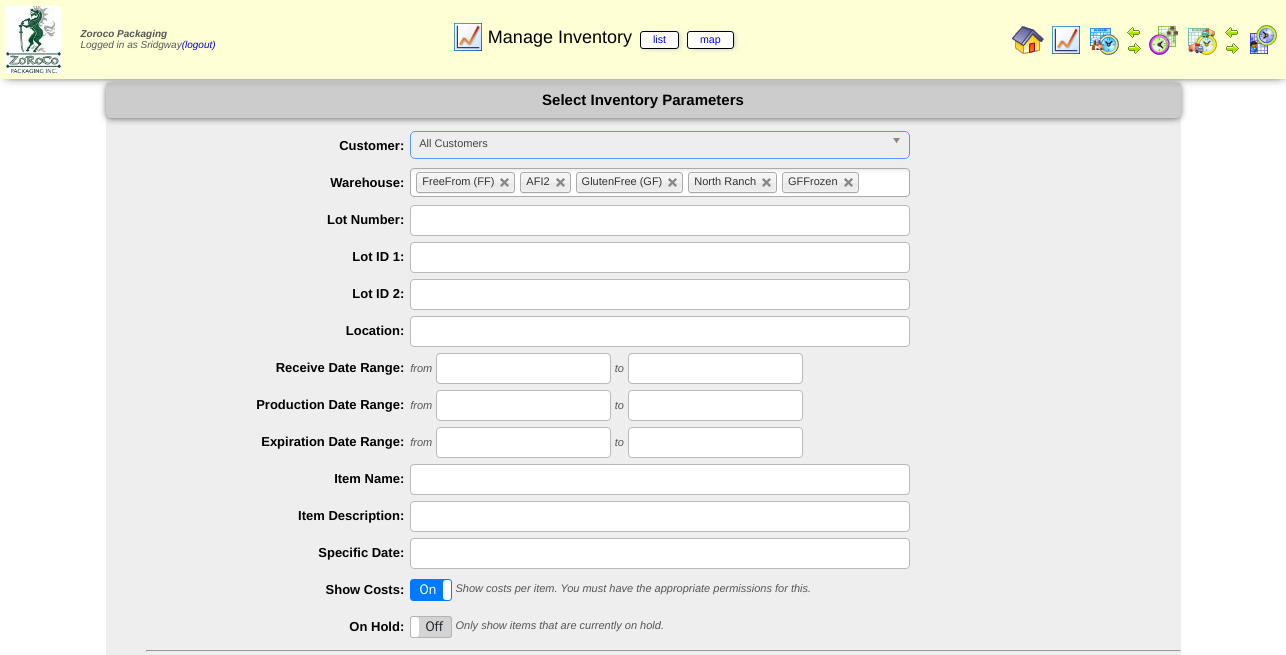 scroll, scrollTop: 182, scrollLeft: 0, axis: vertical 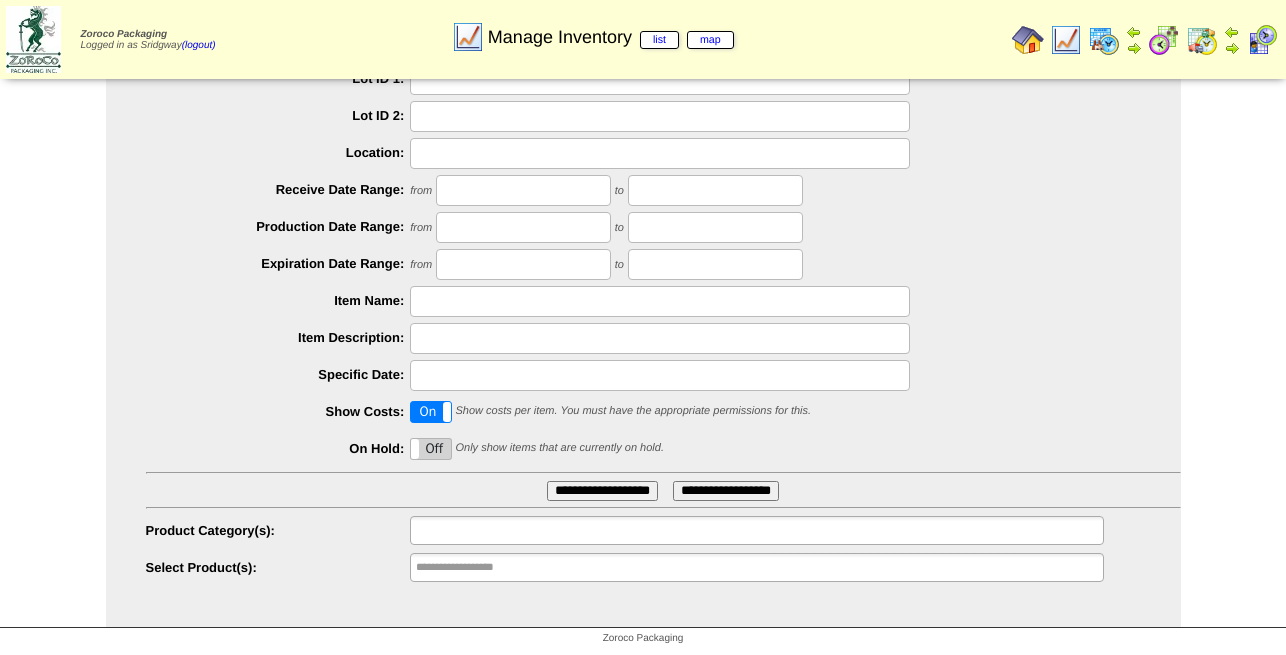click at bounding box center [756, 530] 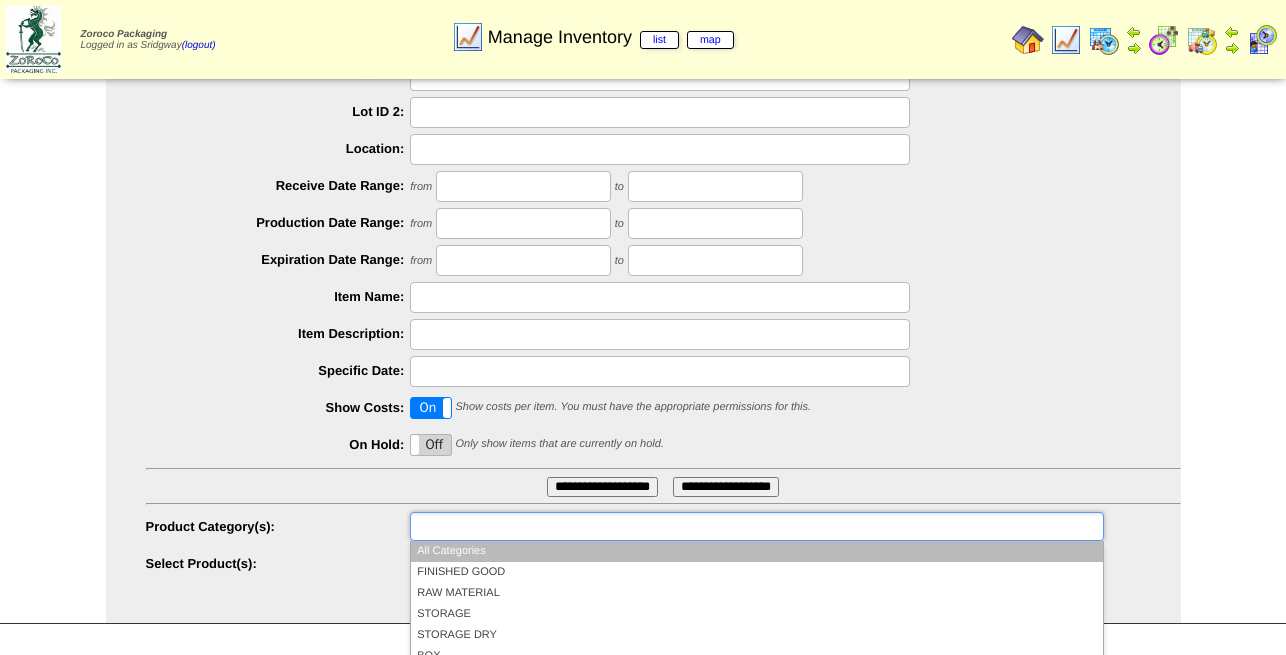 click on "On Off
Show costs per item. You must have the appropriate permissions for this." at bounding box center [663, 408] 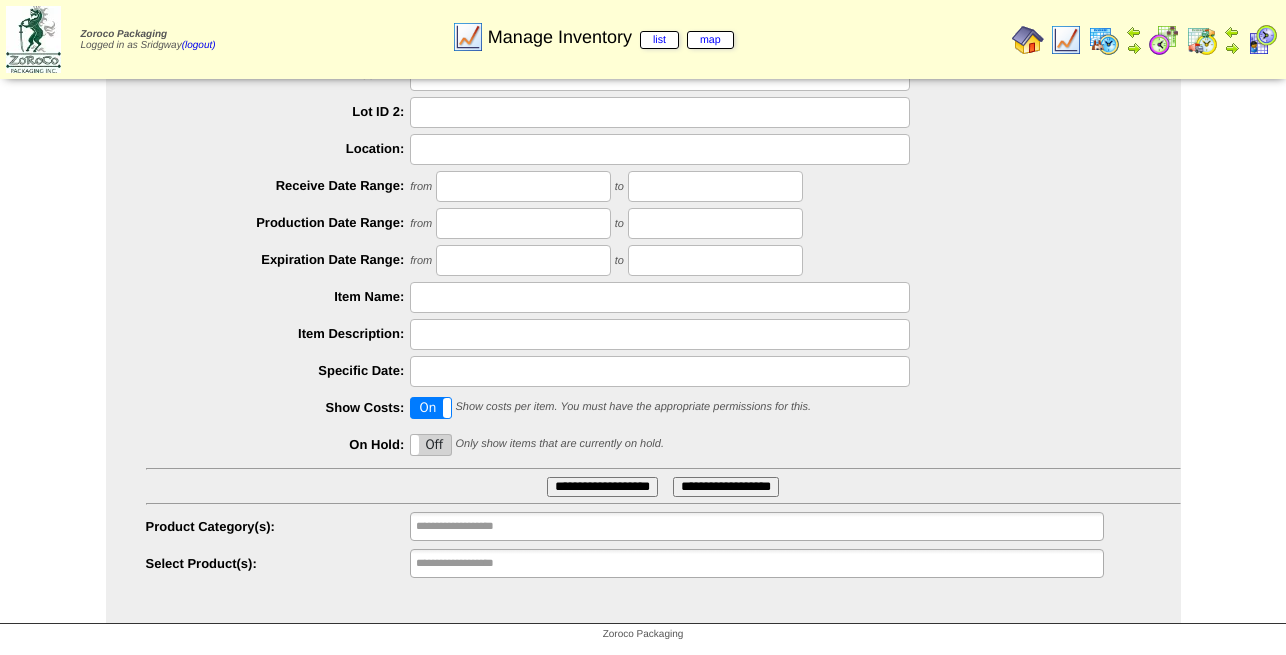 click on "**********" at bounding box center (480, 563) 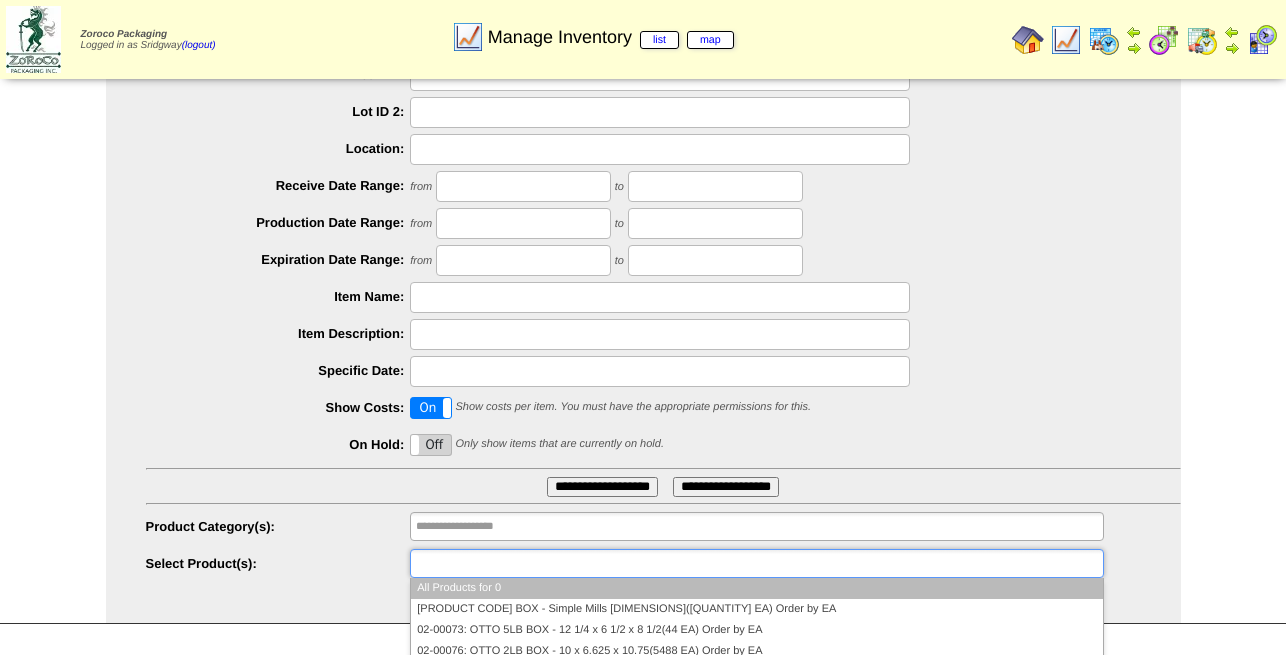 paste on "********" 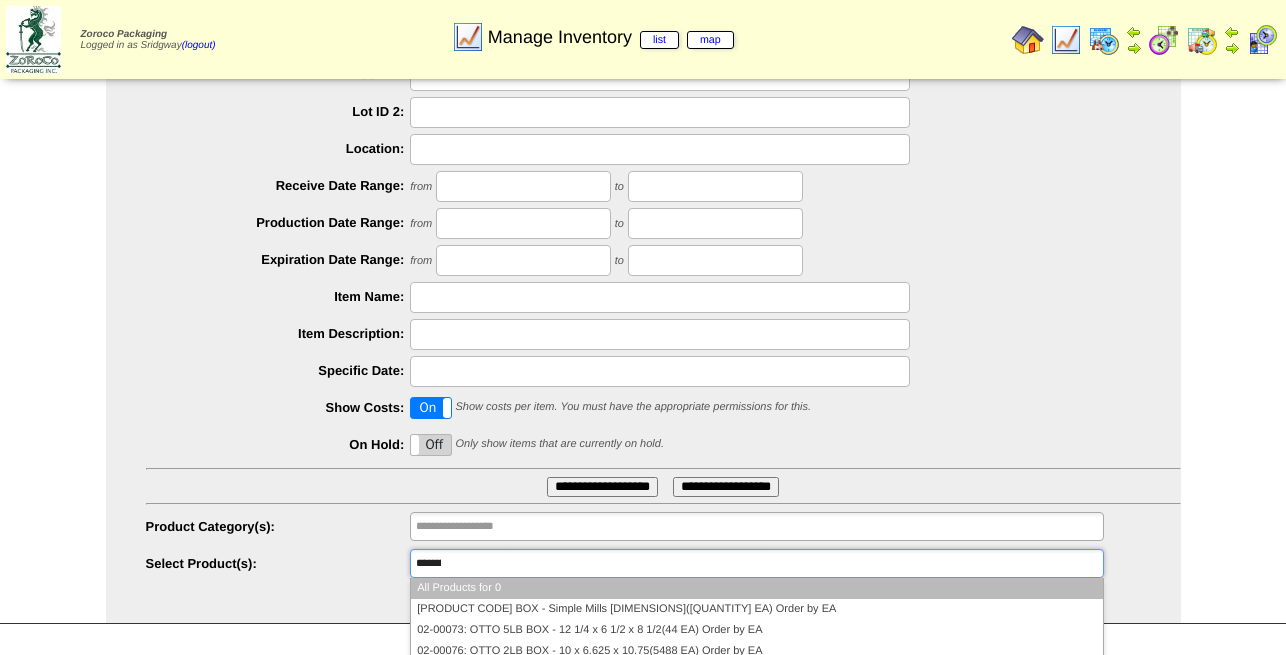 scroll, scrollTop: 0, scrollLeft: 0, axis: both 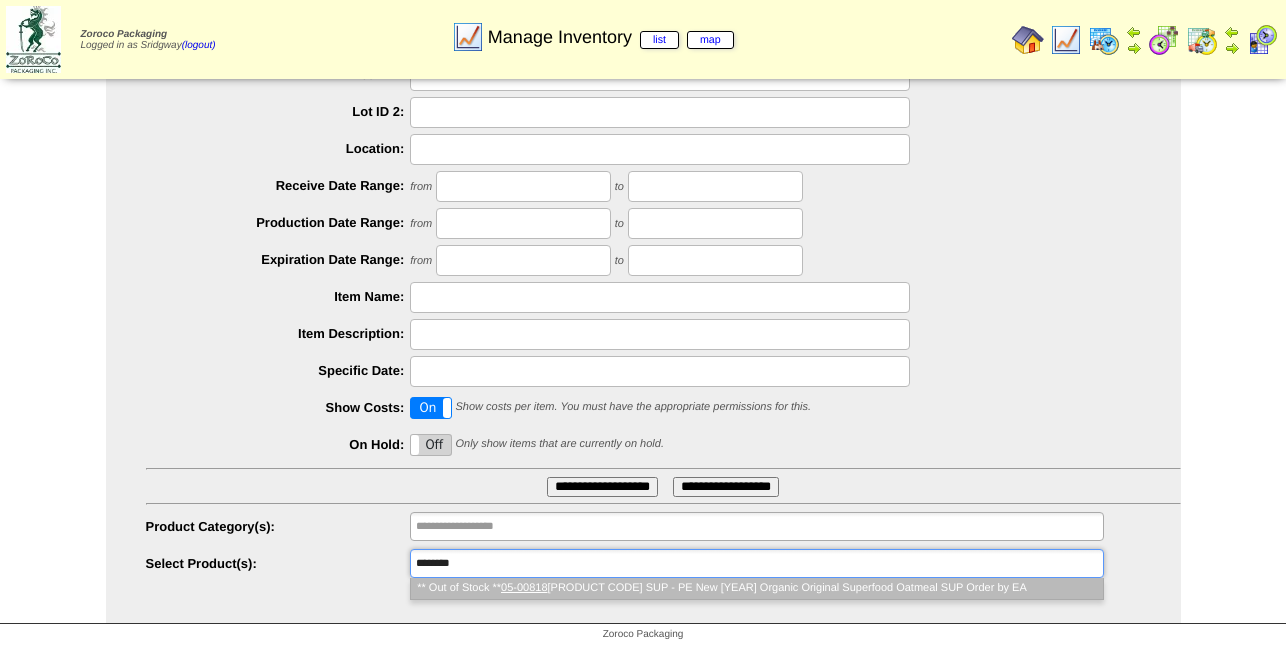 type on "********" 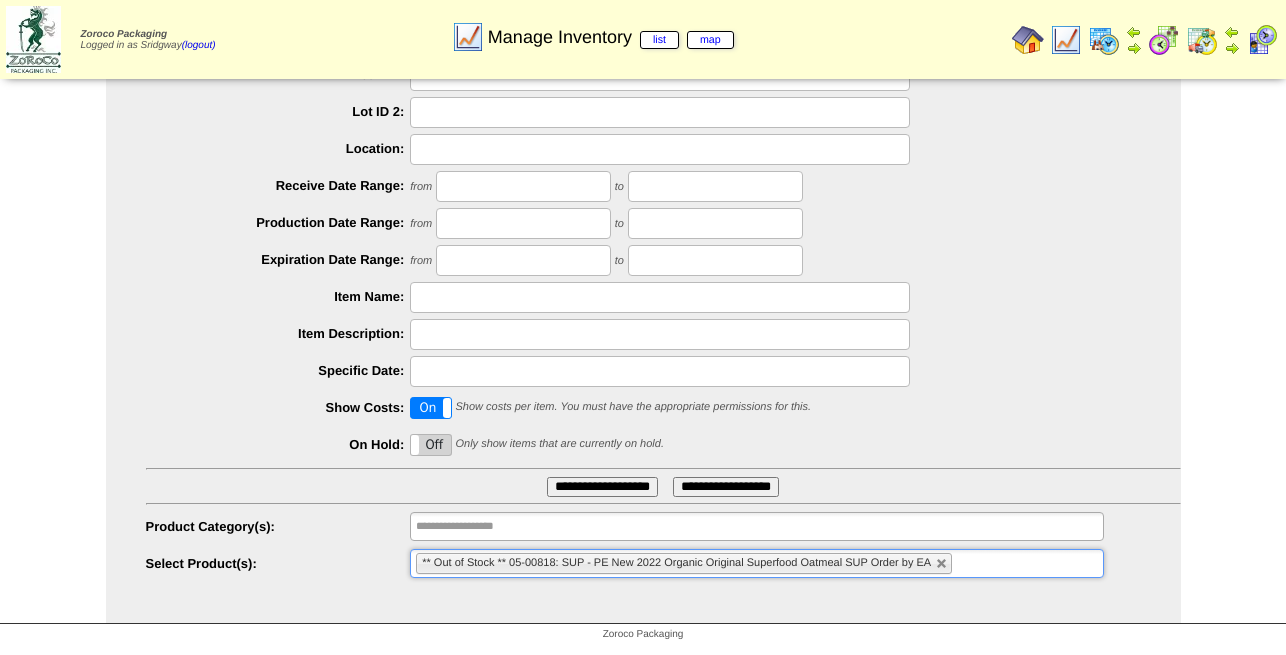 click on "**********" at bounding box center (602, 487) 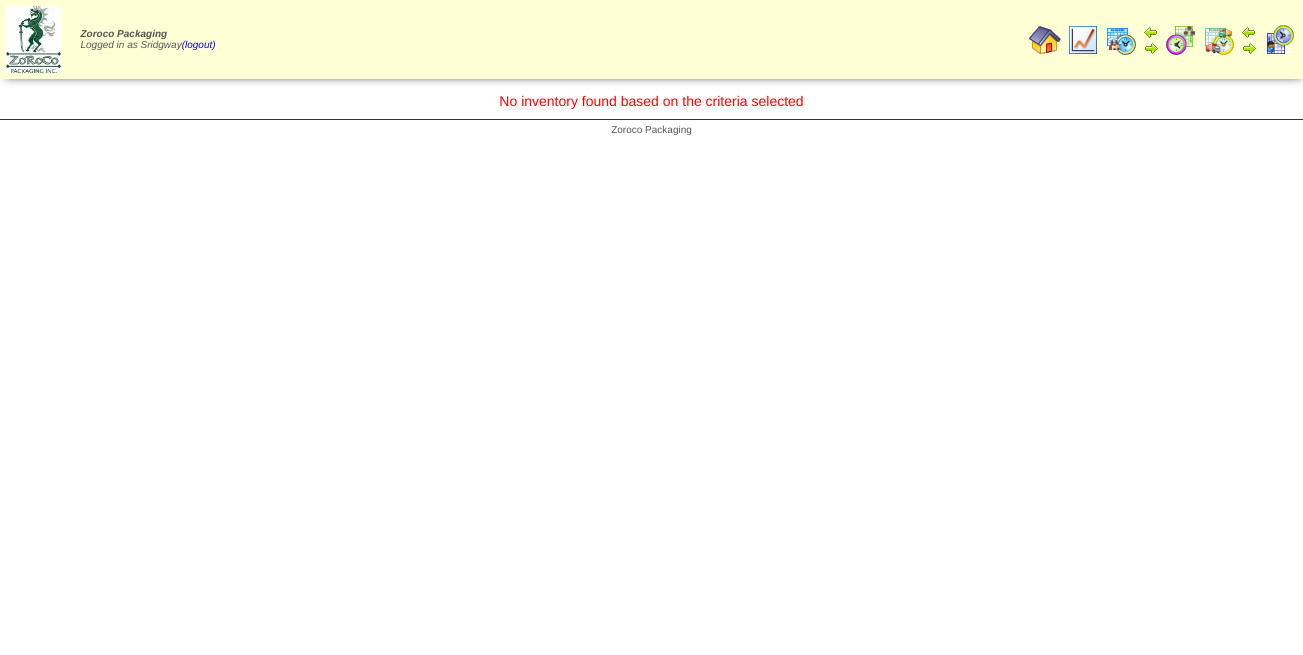scroll, scrollTop: 0, scrollLeft: 0, axis: both 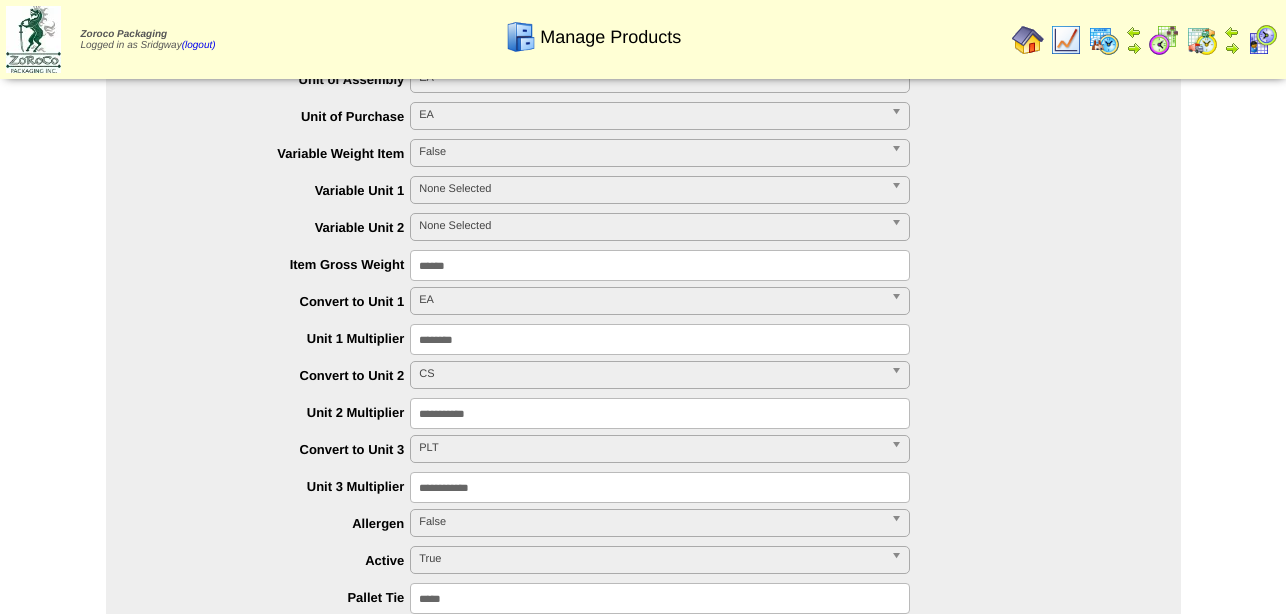 click on "True" at bounding box center [651, 559] 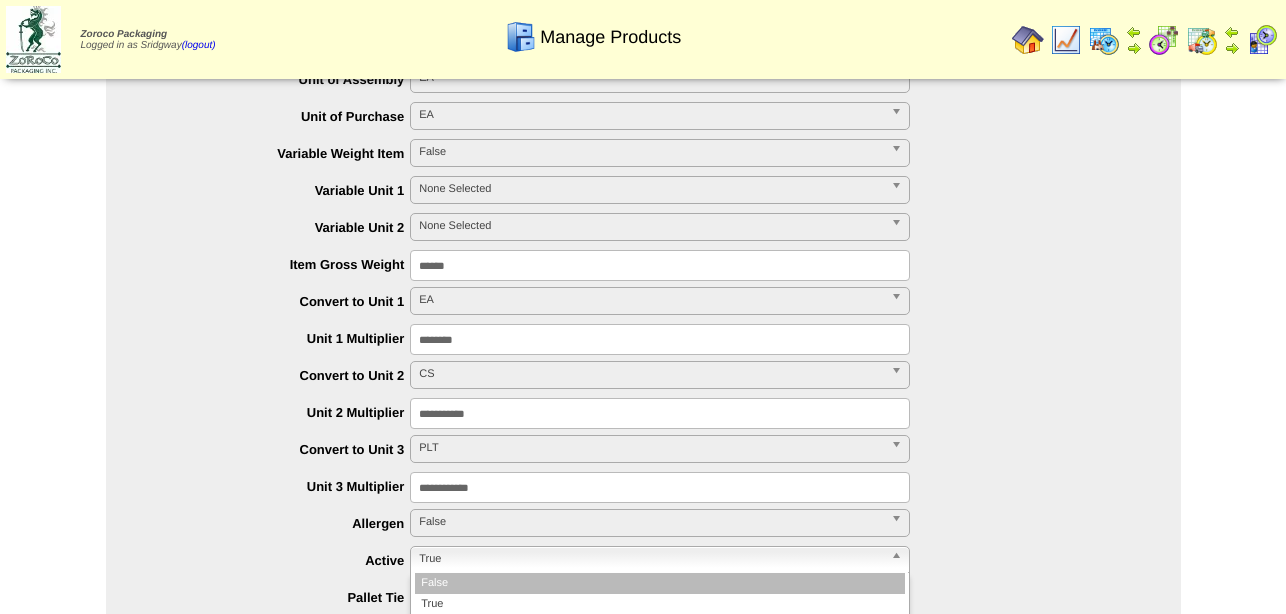 click on "False" at bounding box center [660, 583] 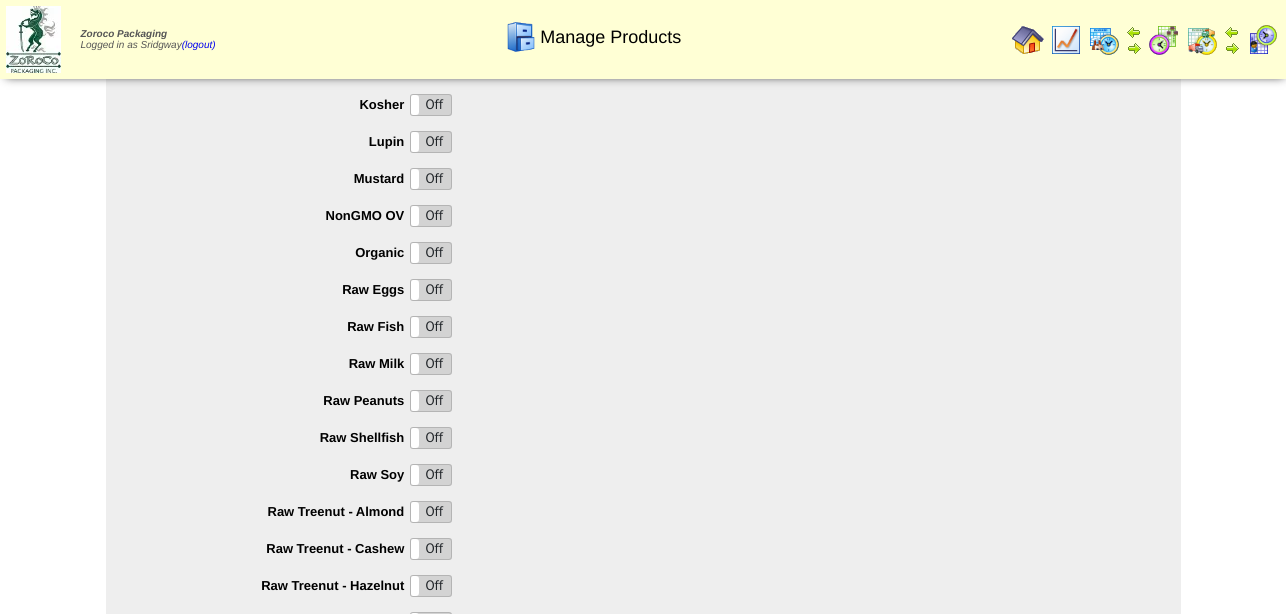 scroll, scrollTop: 2029, scrollLeft: 0, axis: vertical 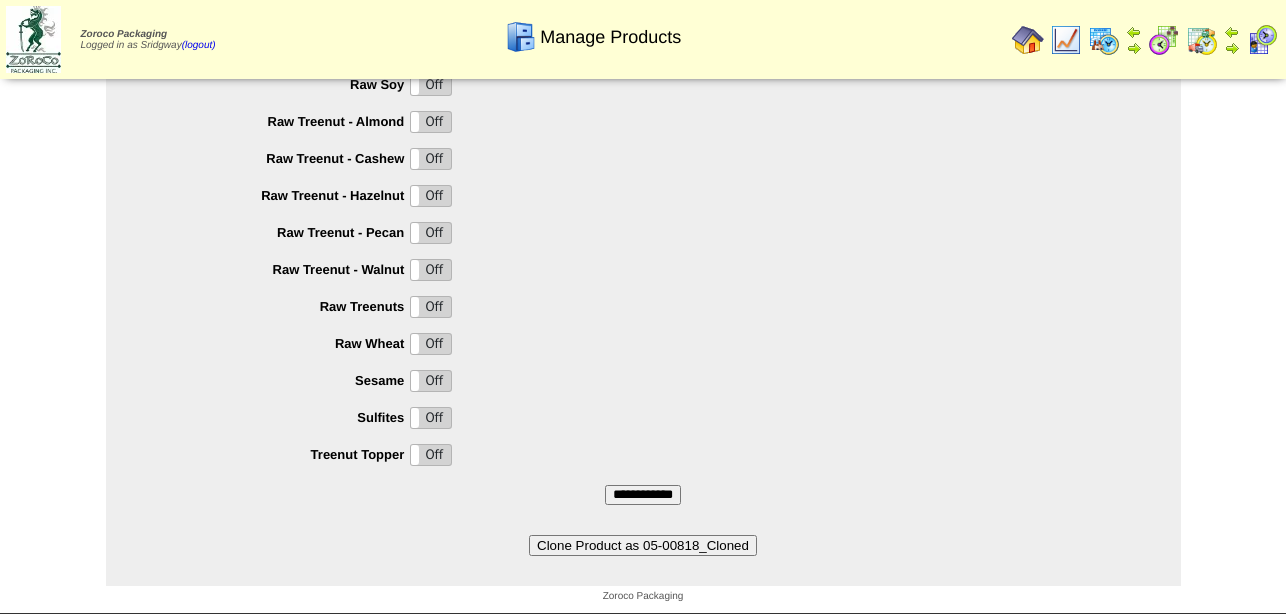 click on "**********" at bounding box center (643, 495) 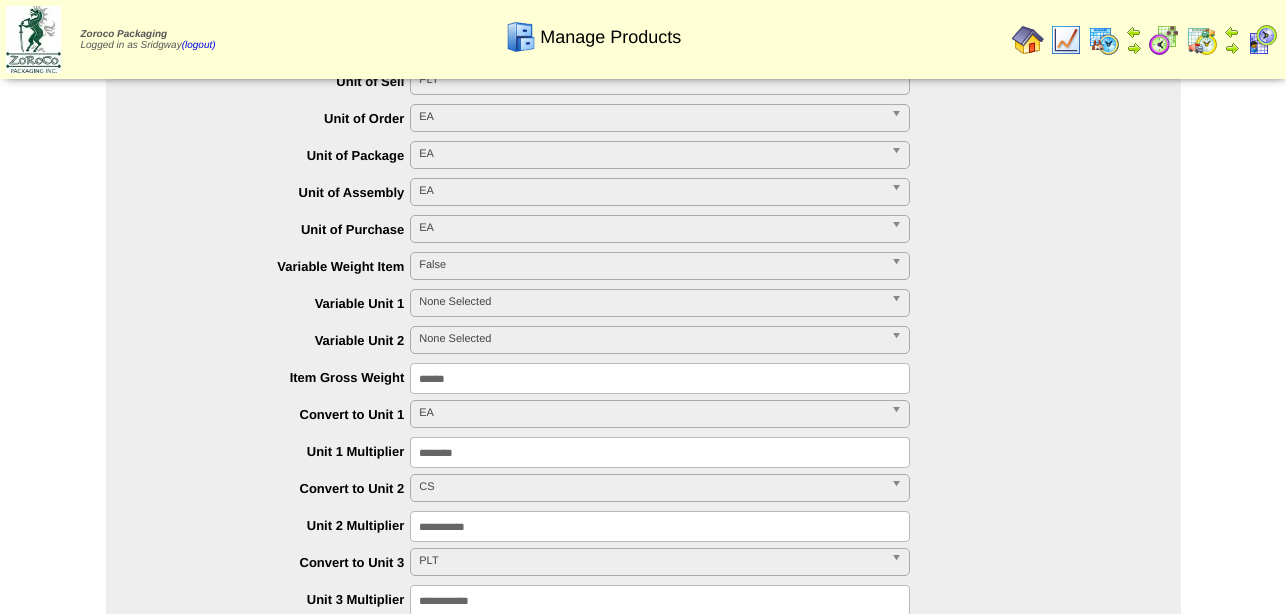scroll, scrollTop: 0, scrollLeft: 0, axis: both 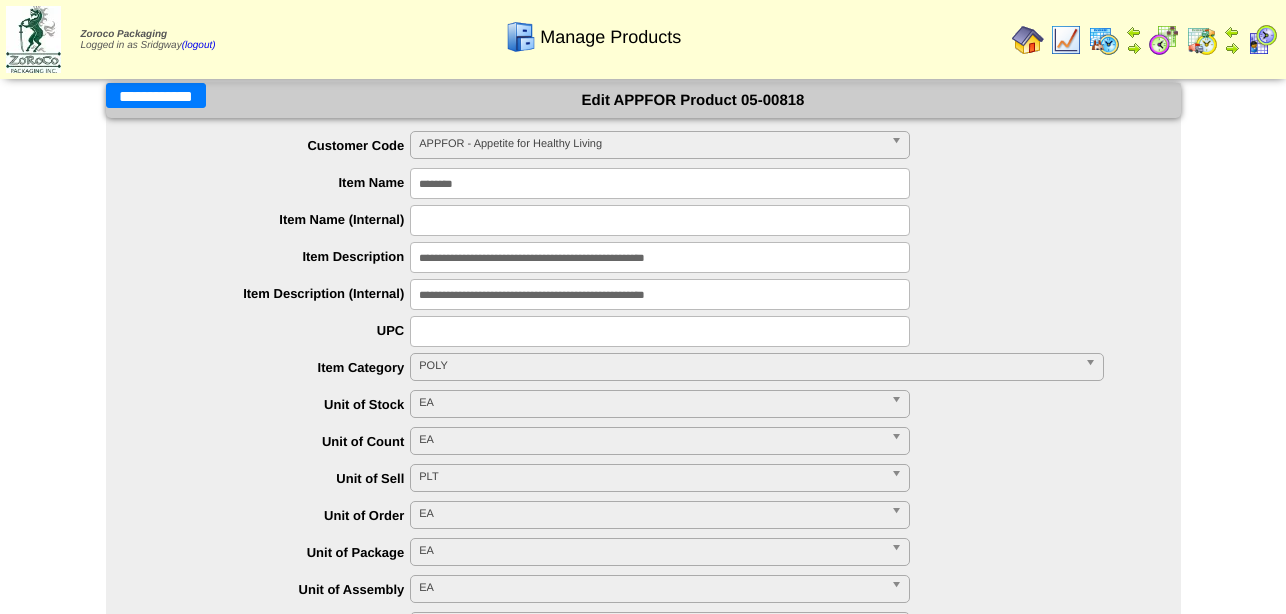 click on "**********" at bounding box center [156, 95] 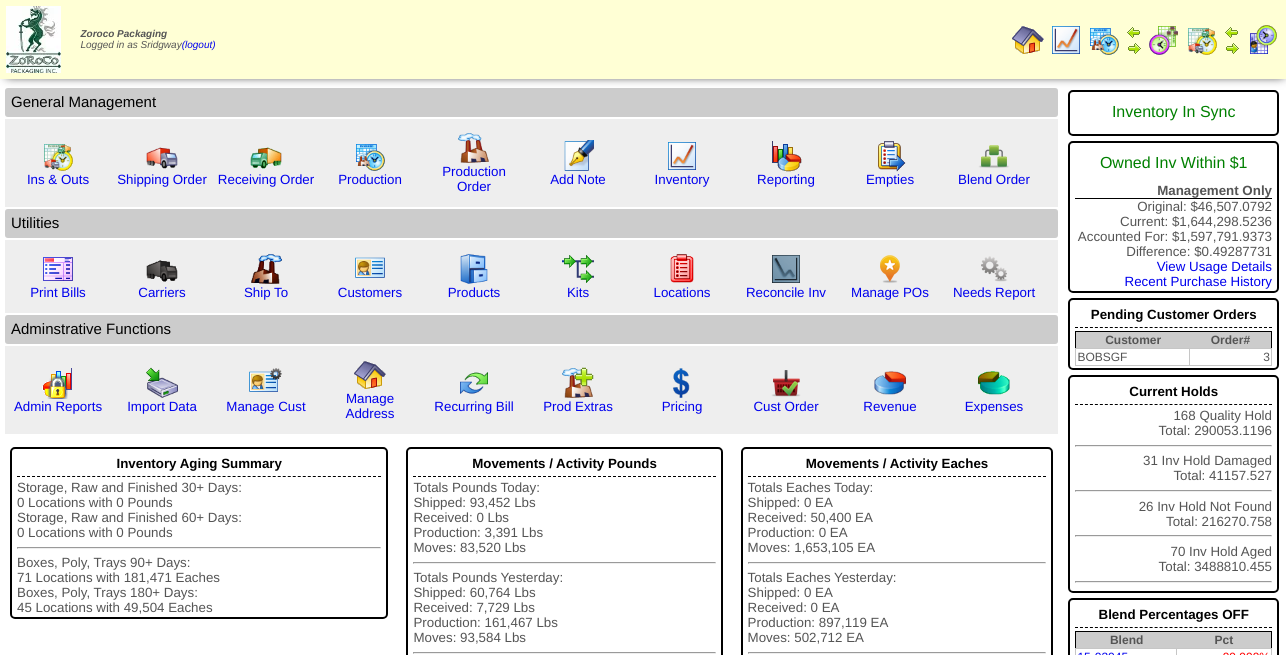 scroll, scrollTop: 0, scrollLeft: 0, axis: both 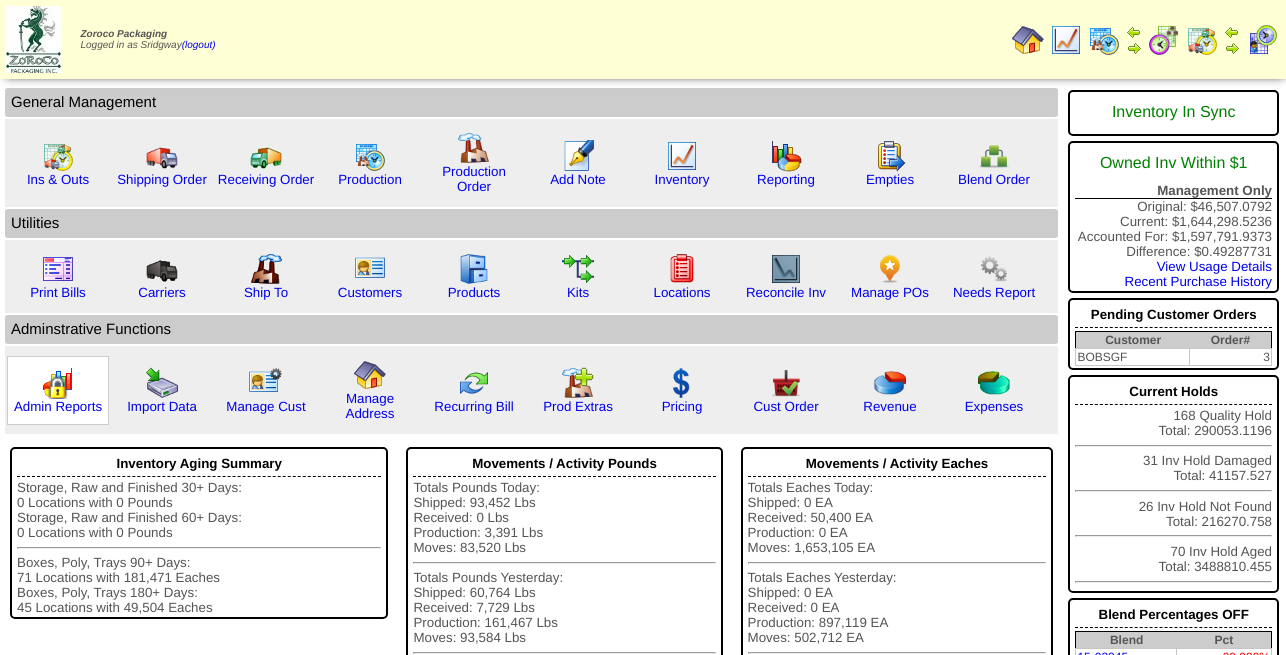 click at bounding box center (58, 383) 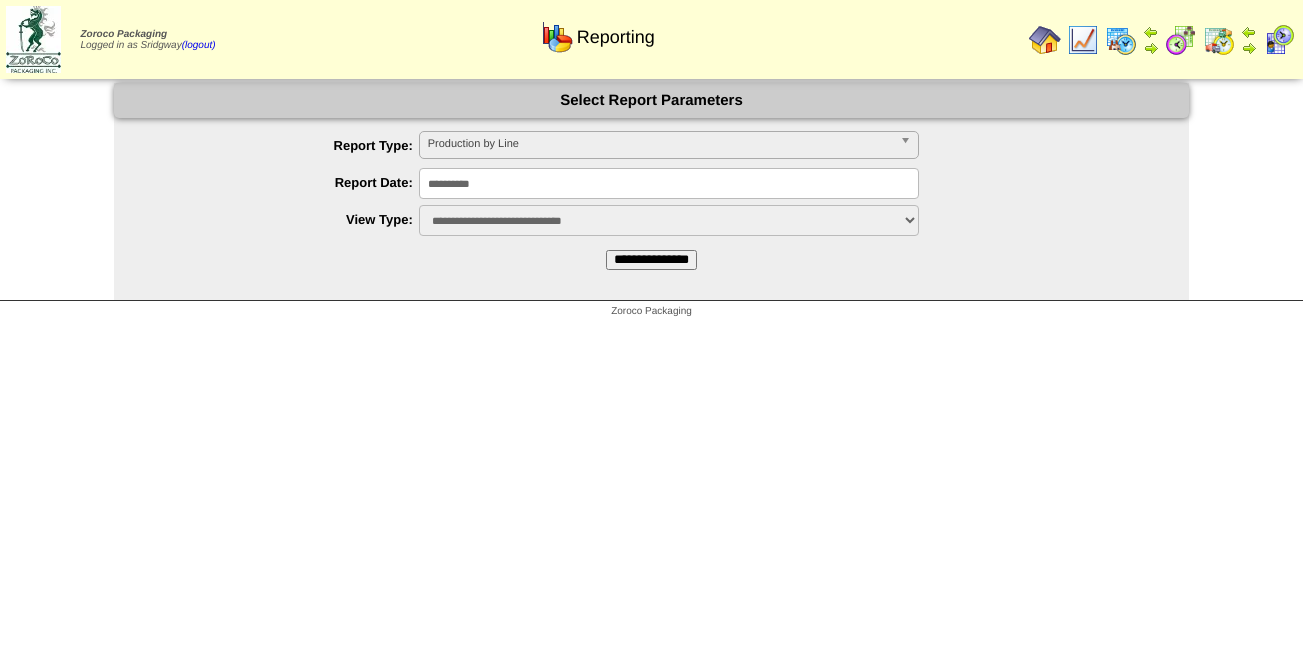 scroll, scrollTop: 0, scrollLeft: 0, axis: both 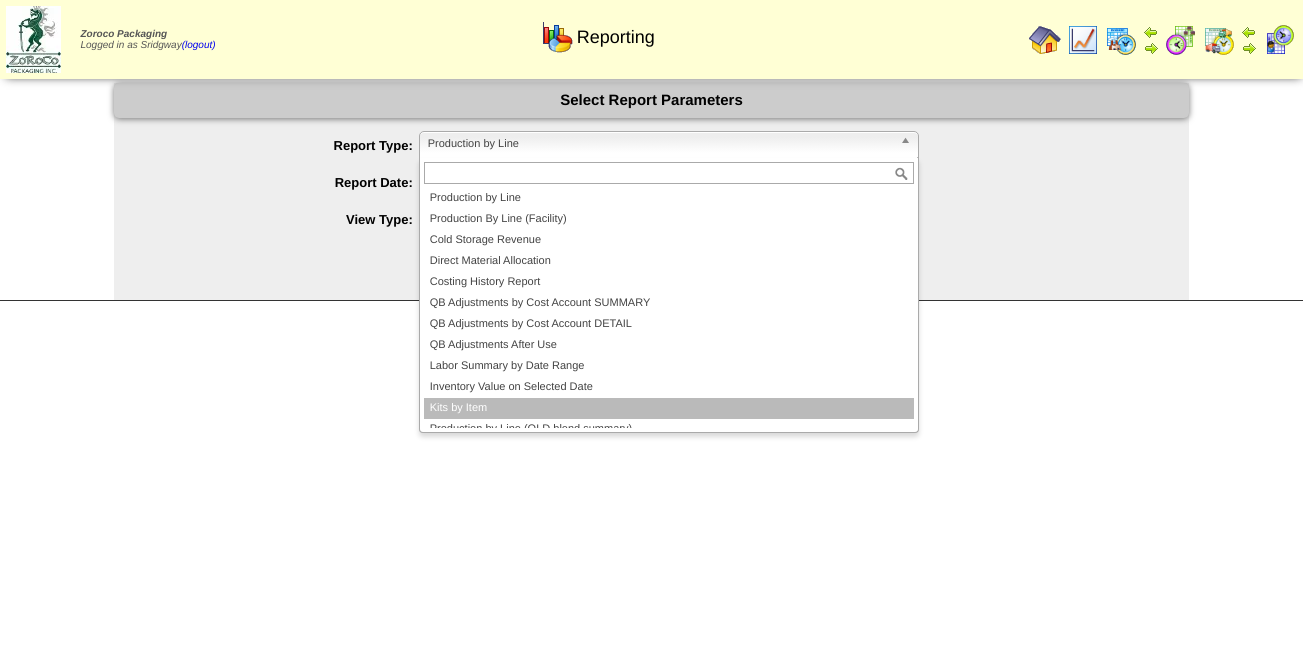 click on "Kits by Item" at bounding box center (669, 408) 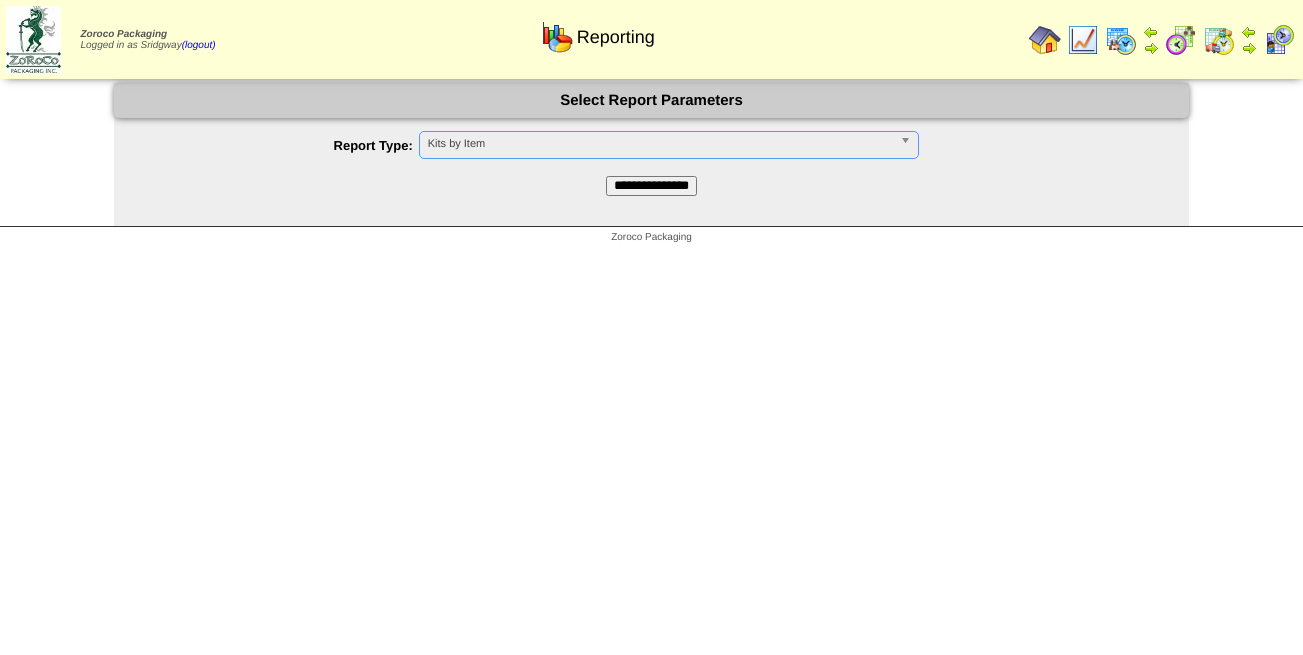 click on "**********" at bounding box center (651, 186) 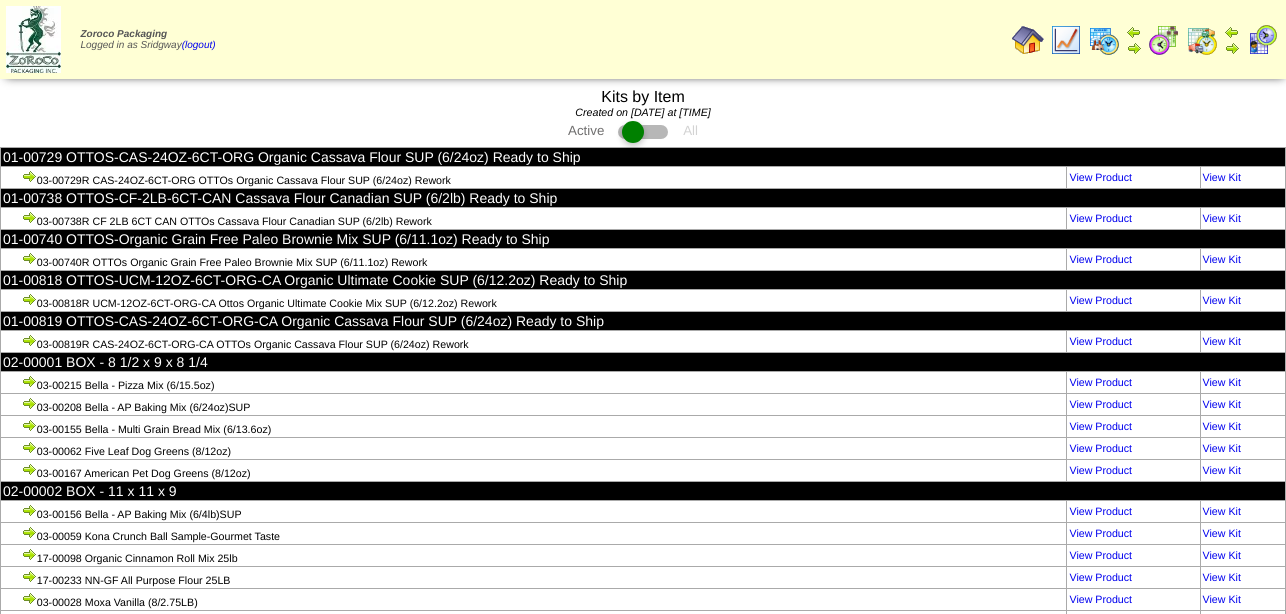 scroll, scrollTop: 0, scrollLeft: 0, axis: both 